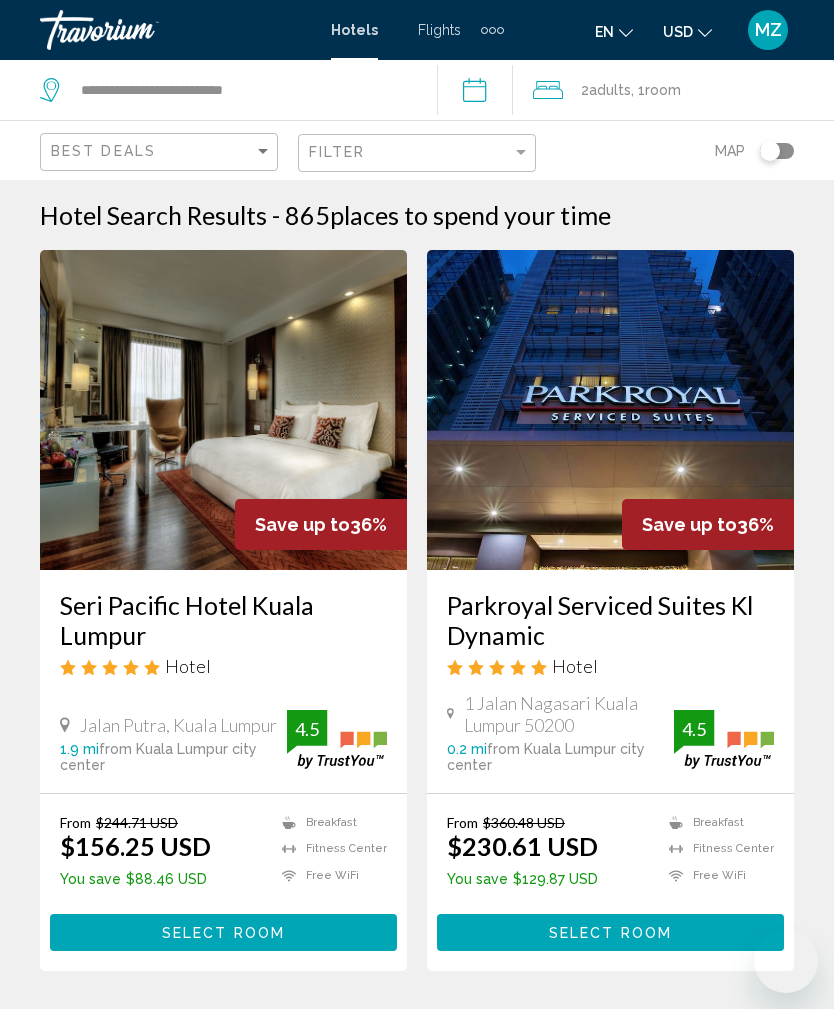 scroll, scrollTop: 1397, scrollLeft: 0, axis: vertical 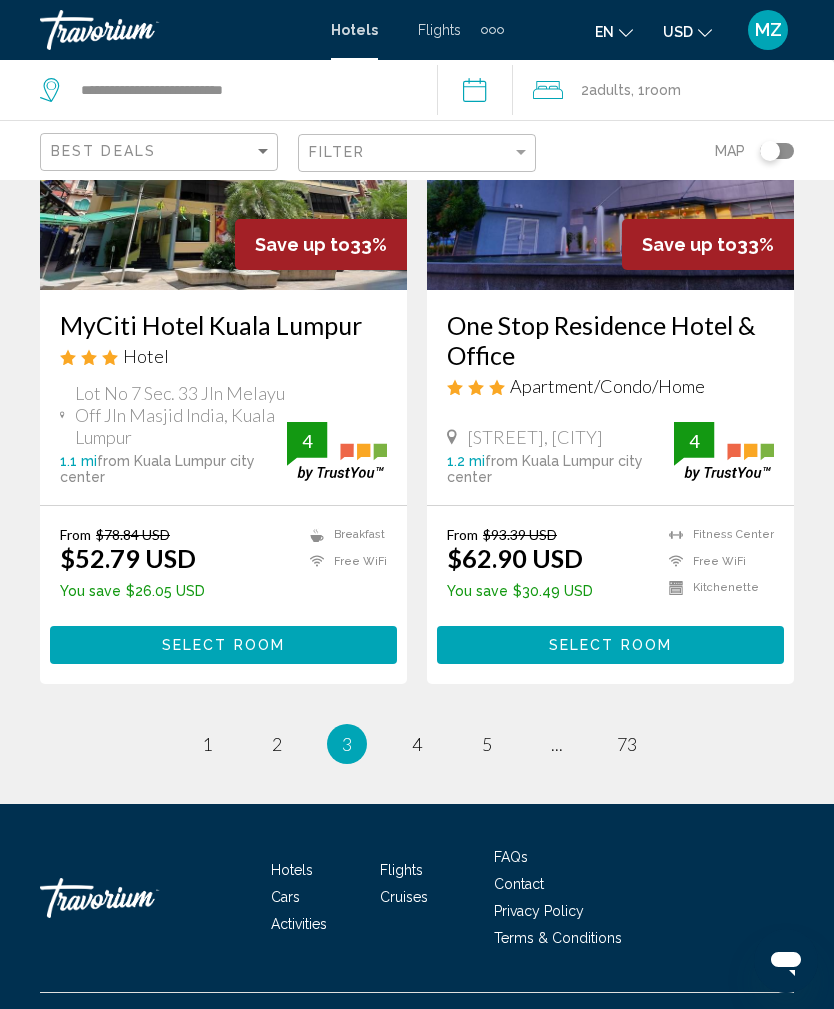 click on "3 / 73  page  1 page  2 You're on page  3 page  4 page  5 page  ... page  73" at bounding box center [417, 744] 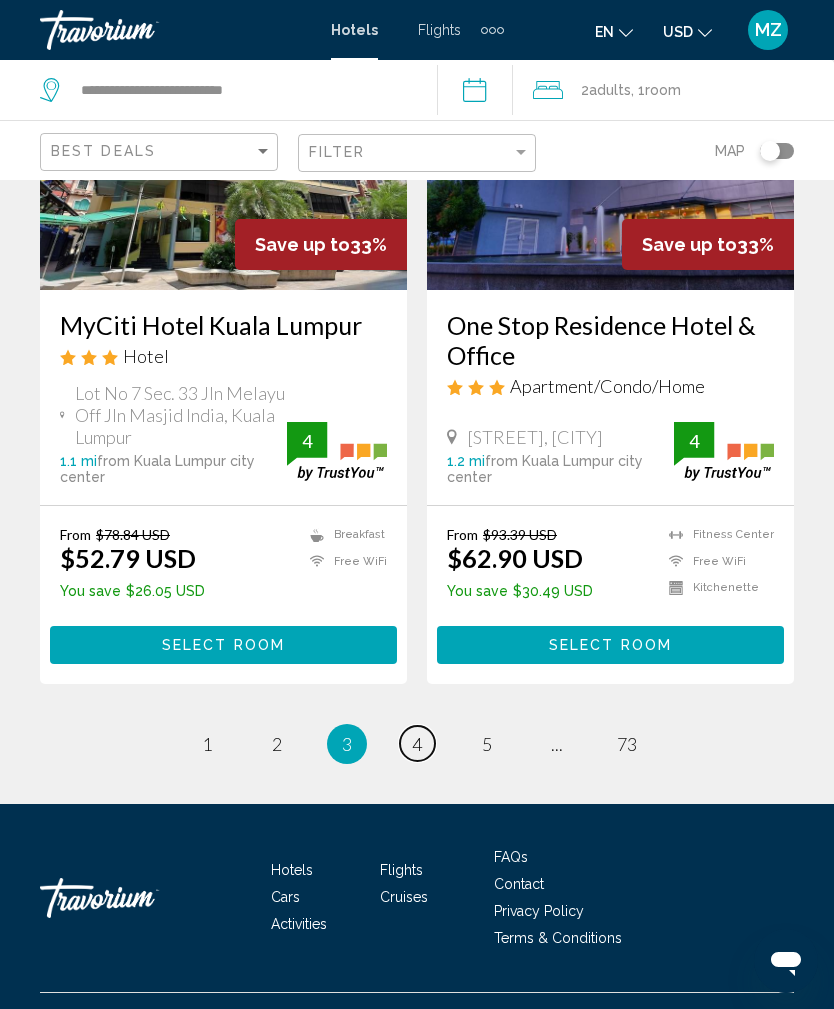 click on "page  4" at bounding box center [417, 743] 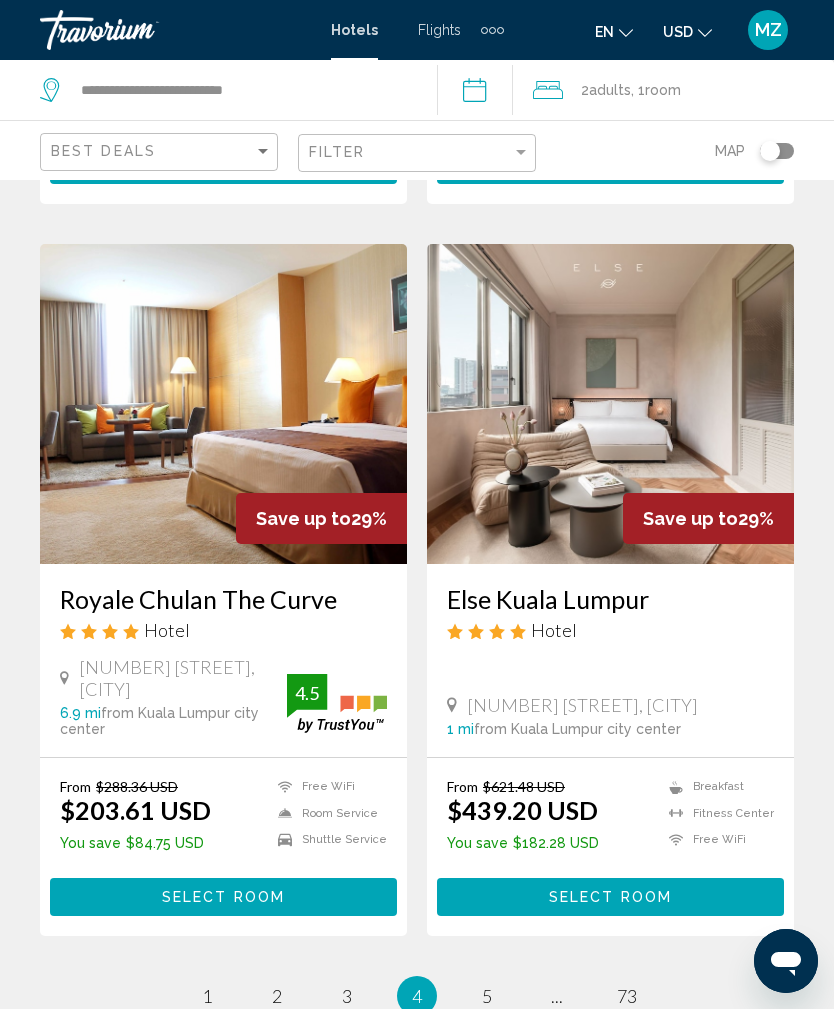 scroll, scrollTop: 3710, scrollLeft: 0, axis: vertical 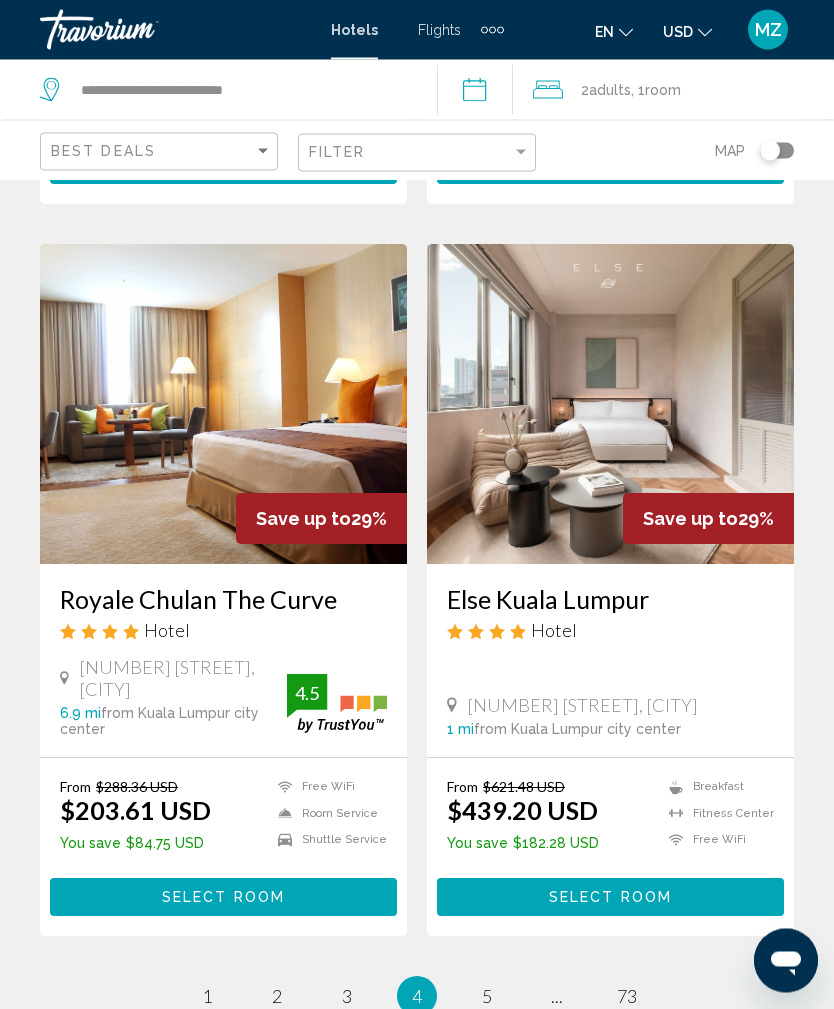 click at bounding box center (610, 405) 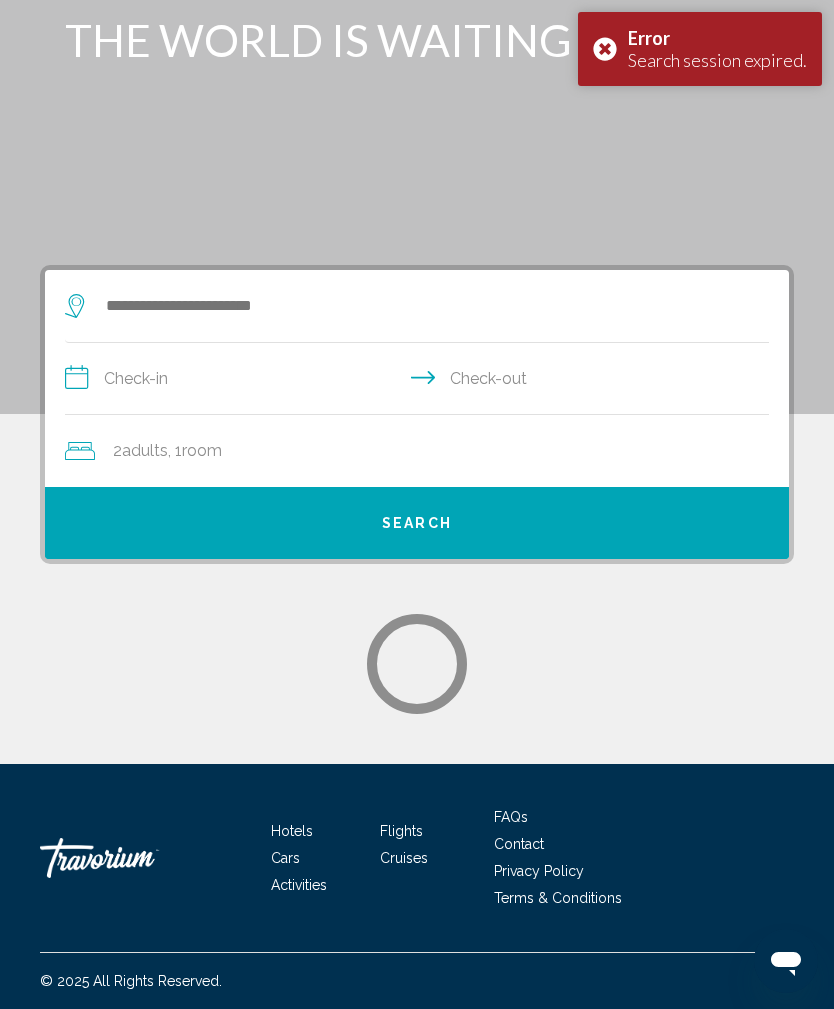scroll, scrollTop: 0, scrollLeft: 0, axis: both 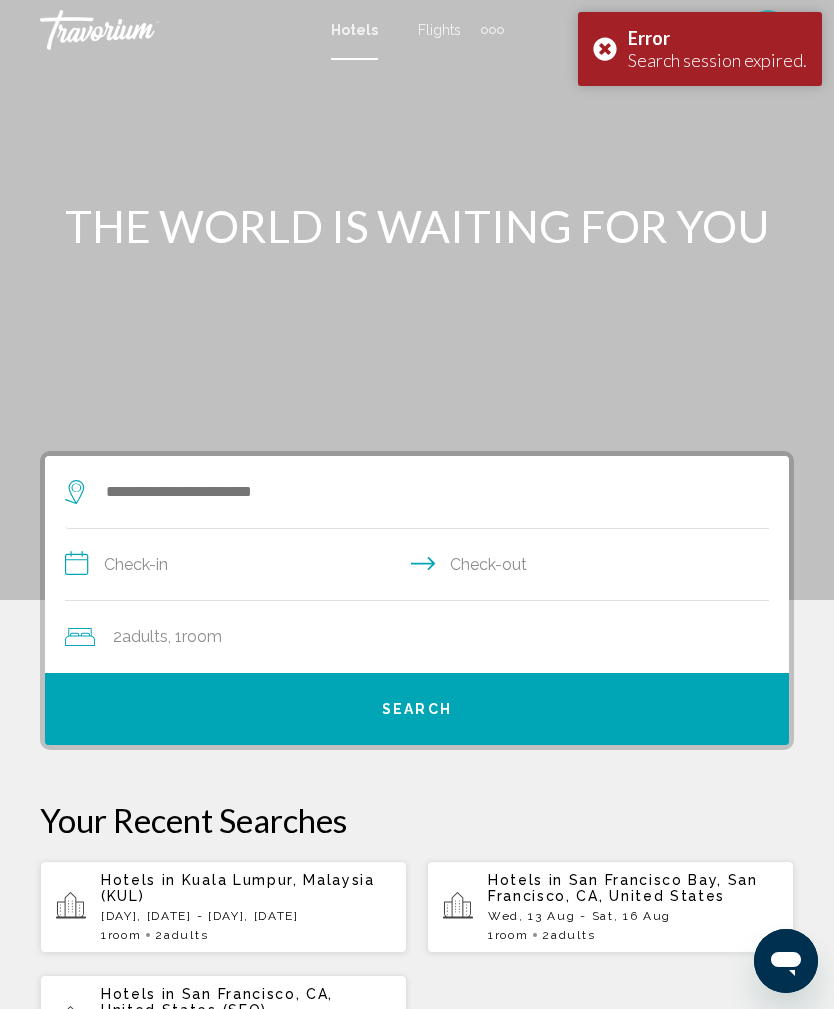 click on "Error   Search session expired." at bounding box center [700, 49] 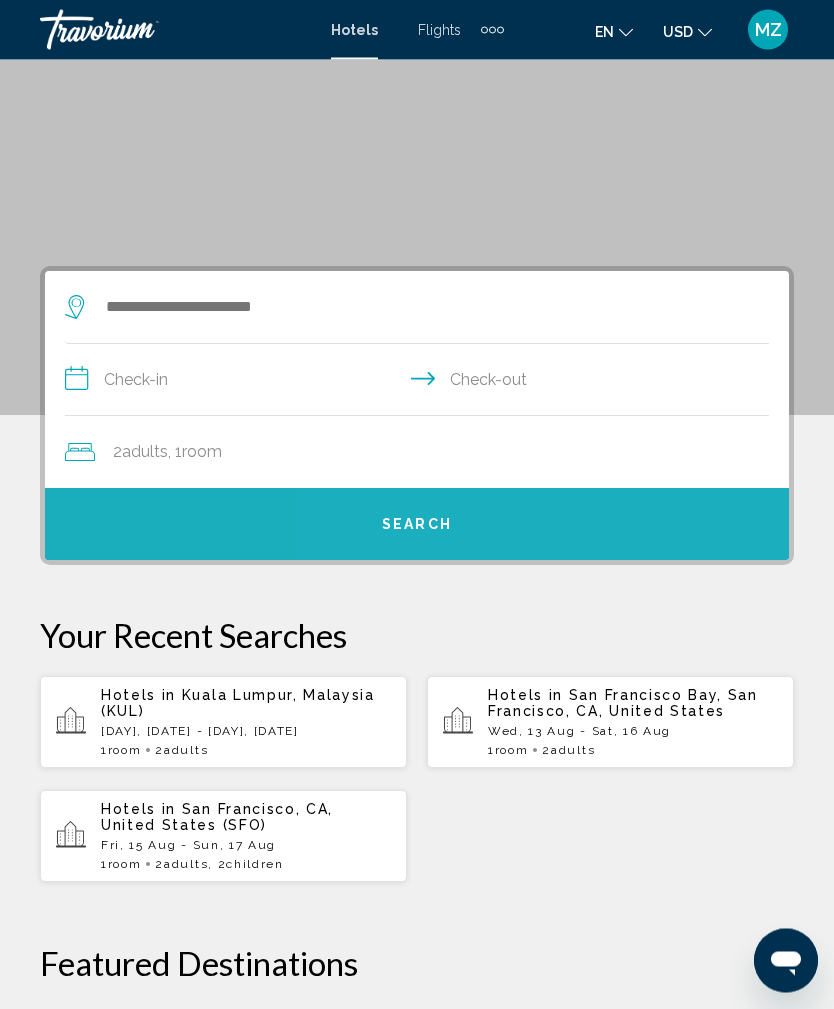 scroll, scrollTop: 186, scrollLeft: 0, axis: vertical 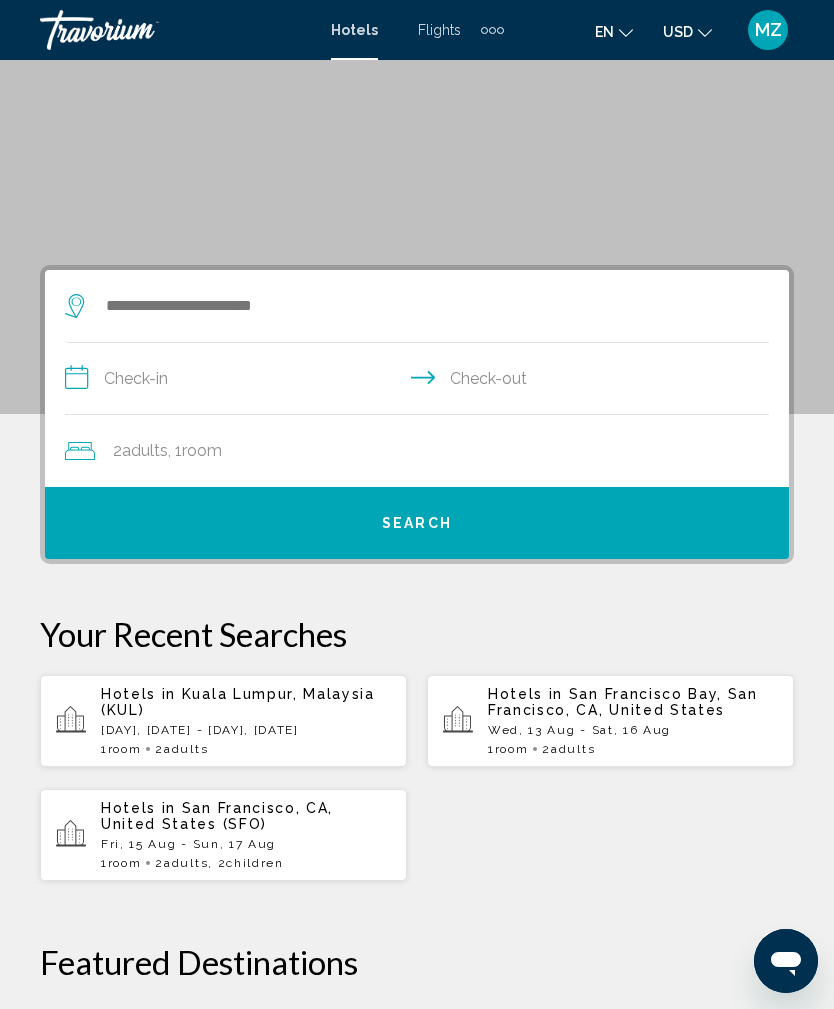 click at bounding box center (402, 306) 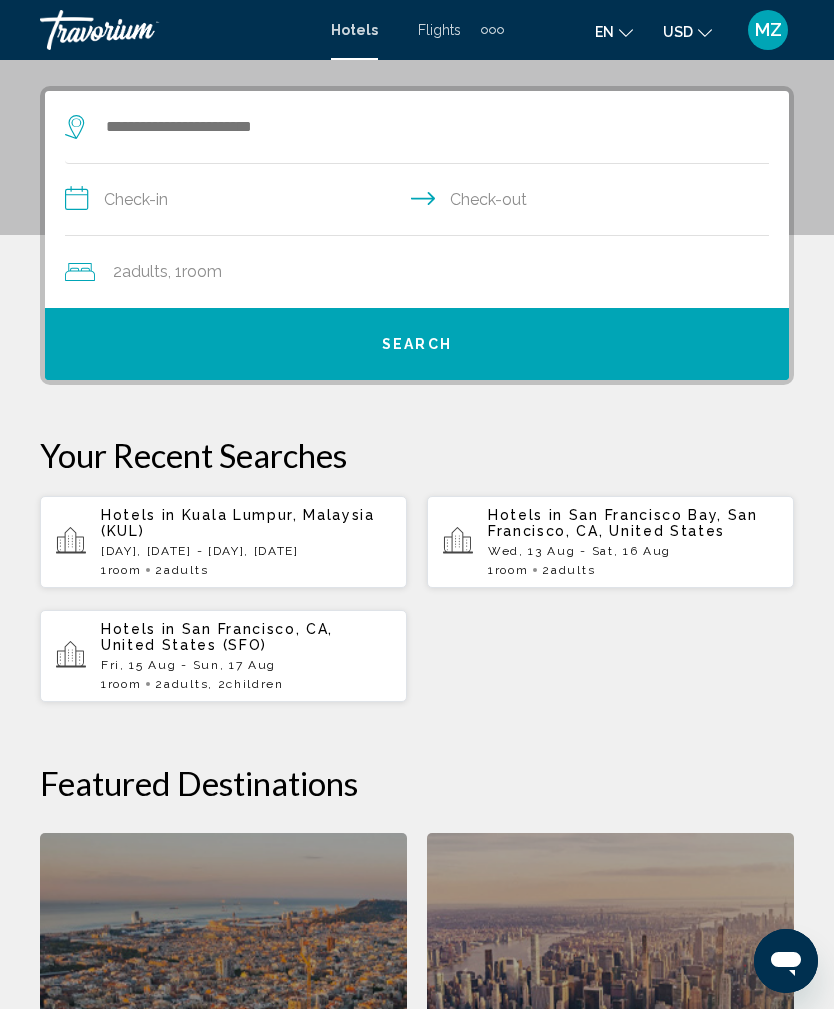 scroll, scrollTop: 386, scrollLeft: 0, axis: vertical 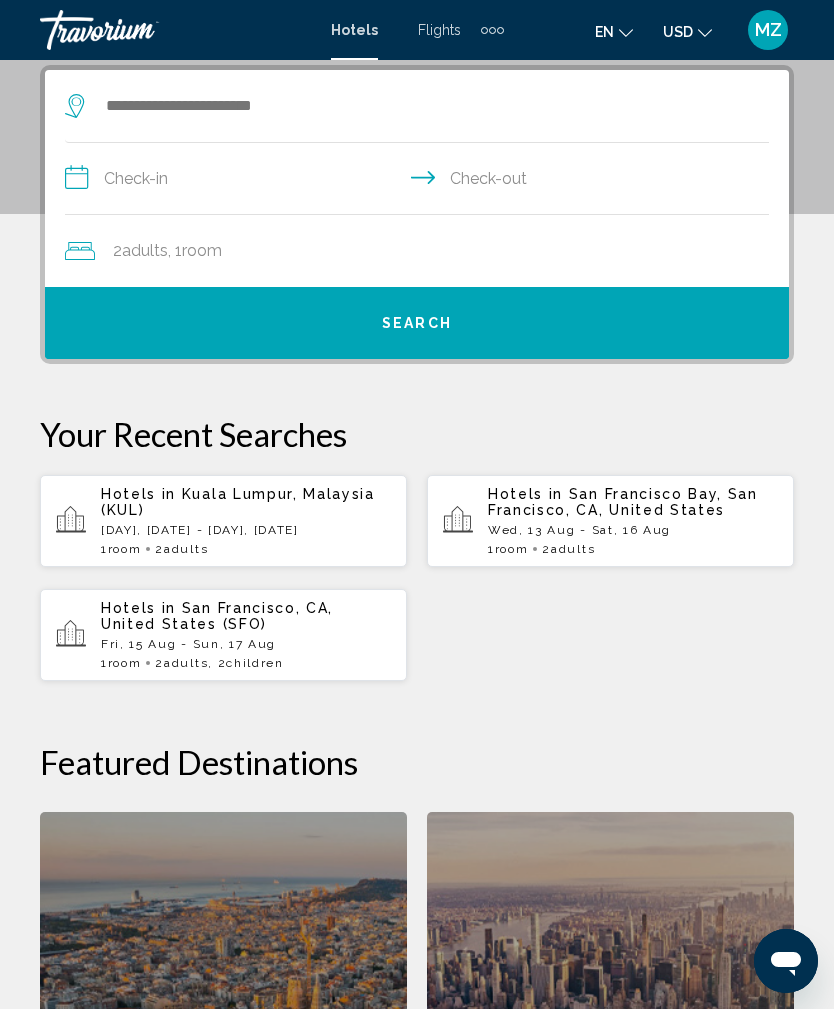 click 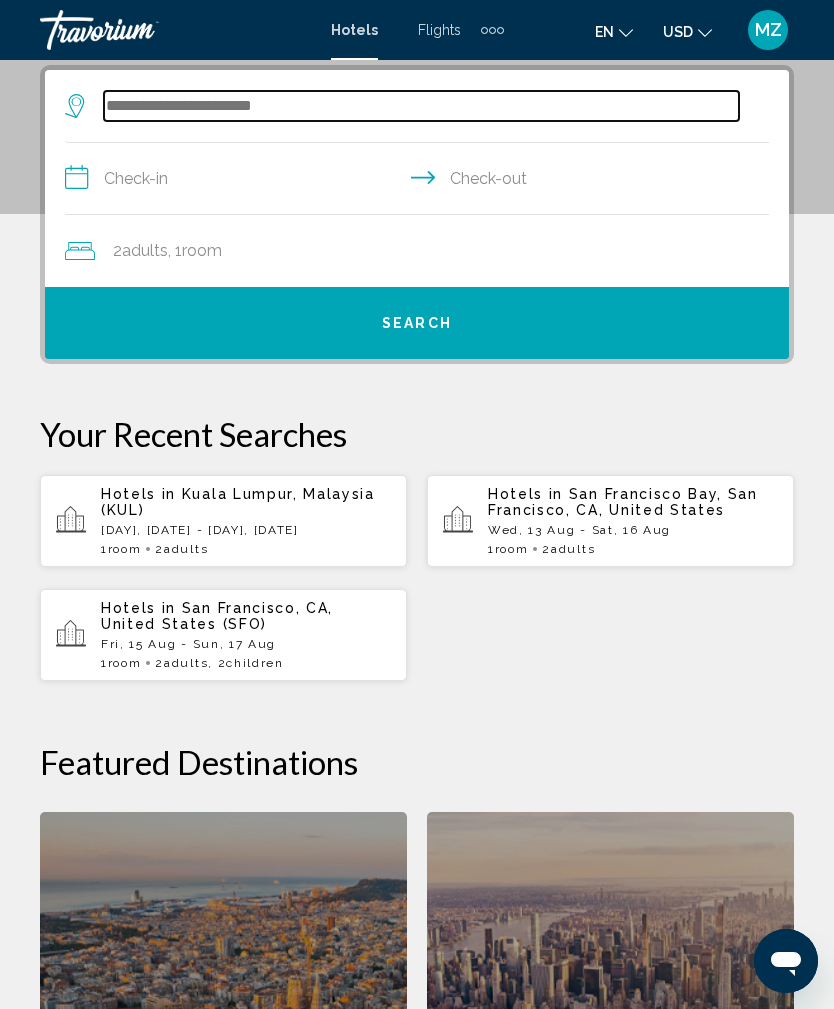click at bounding box center (421, 106) 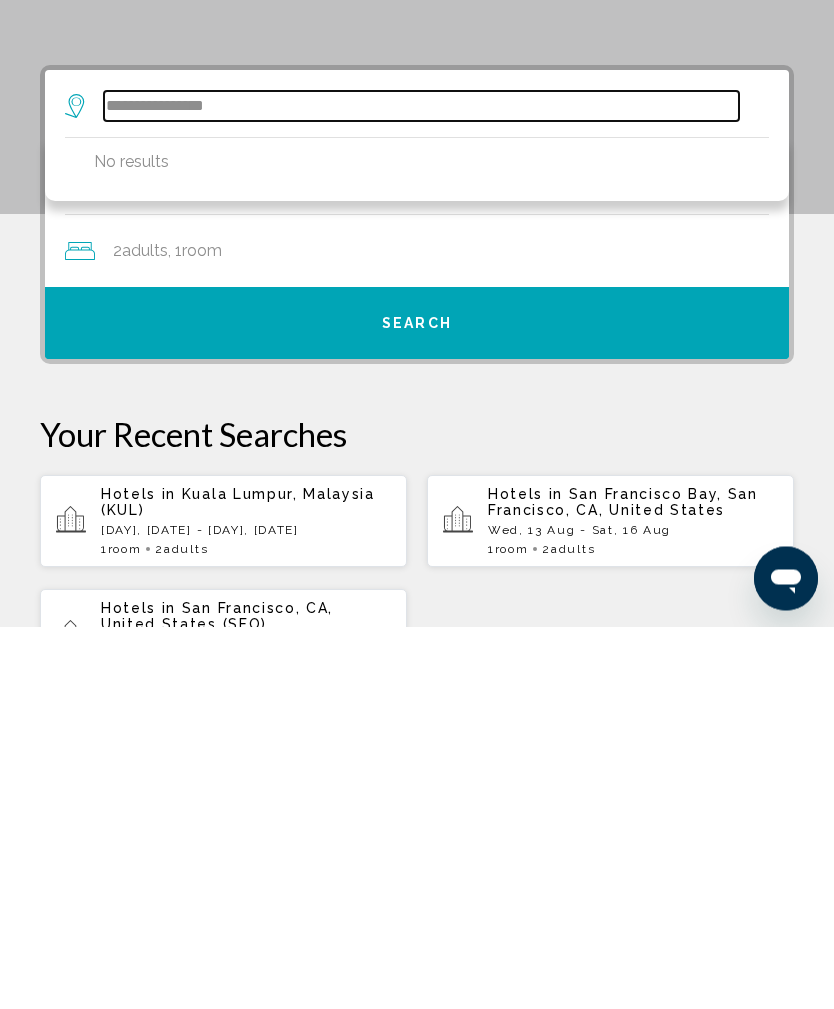 scroll, scrollTop: 3, scrollLeft: 0, axis: vertical 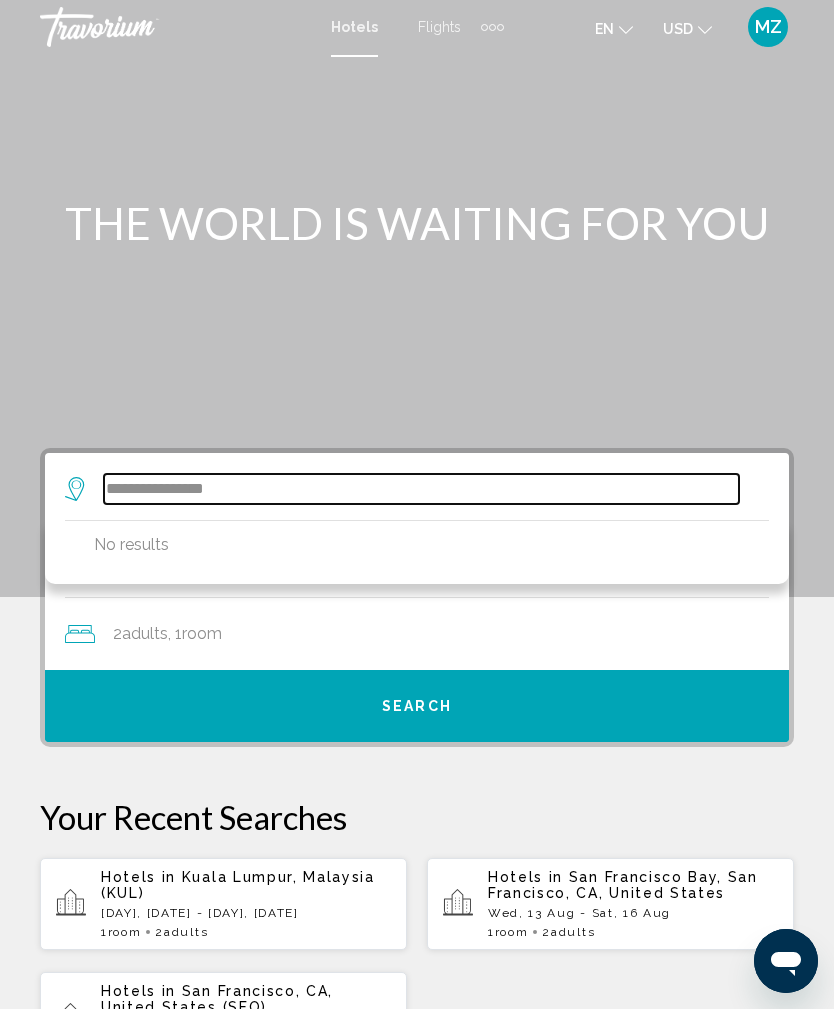 click on "**********" at bounding box center (421, 489) 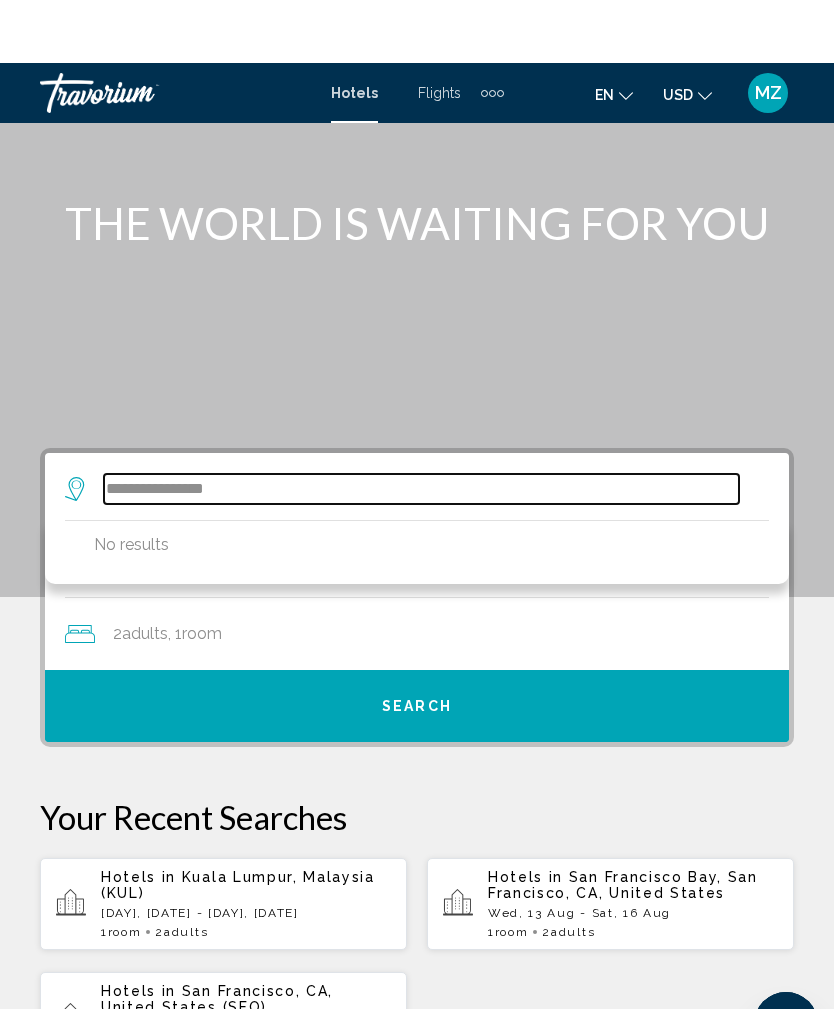 scroll, scrollTop: 386, scrollLeft: 0, axis: vertical 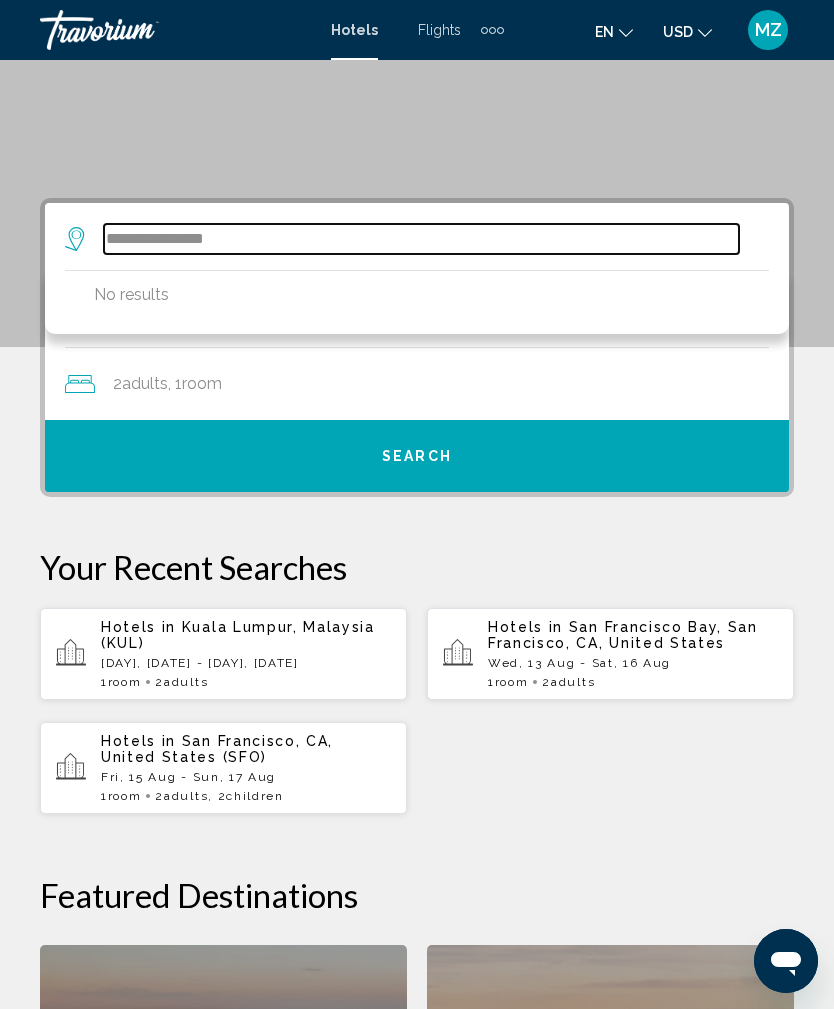 type on "**********" 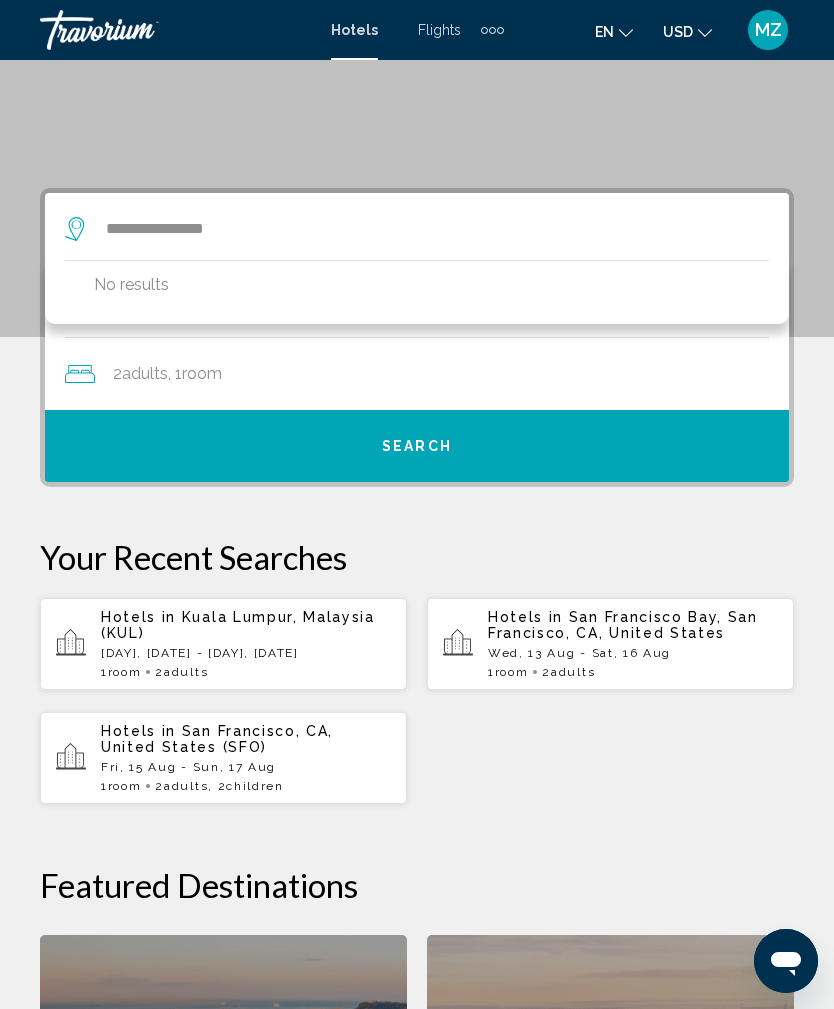 click on "Search" at bounding box center (417, 446) 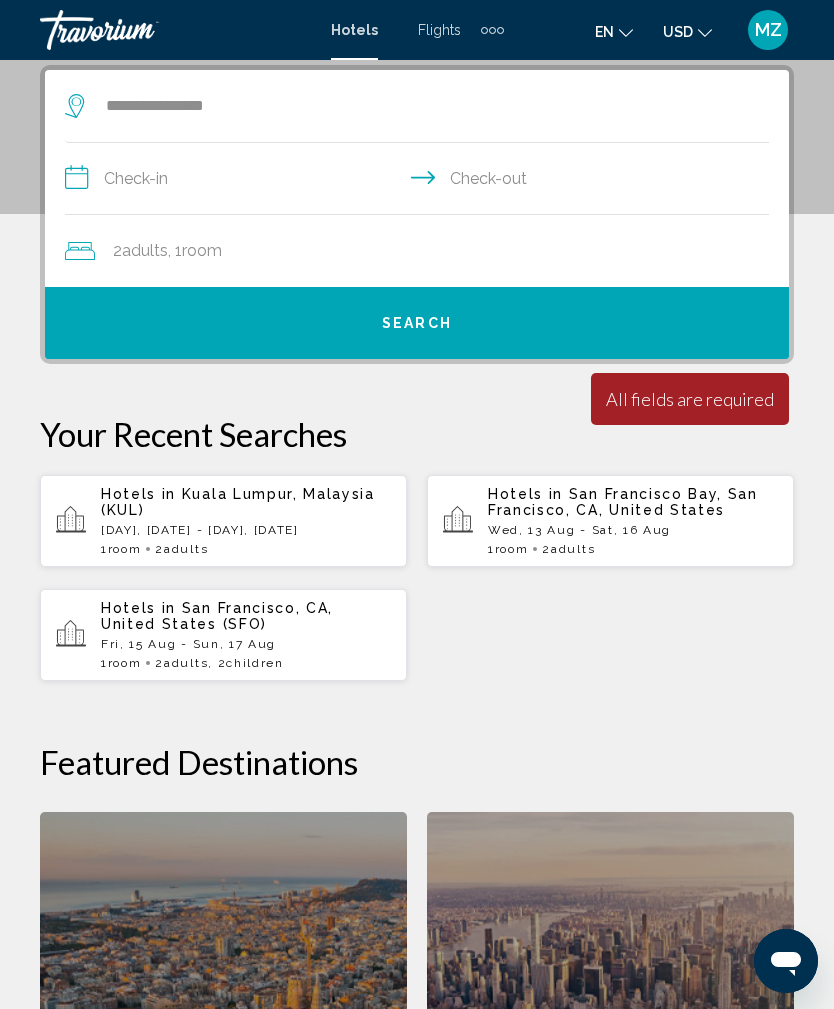 click on "**********" at bounding box center [421, 181] 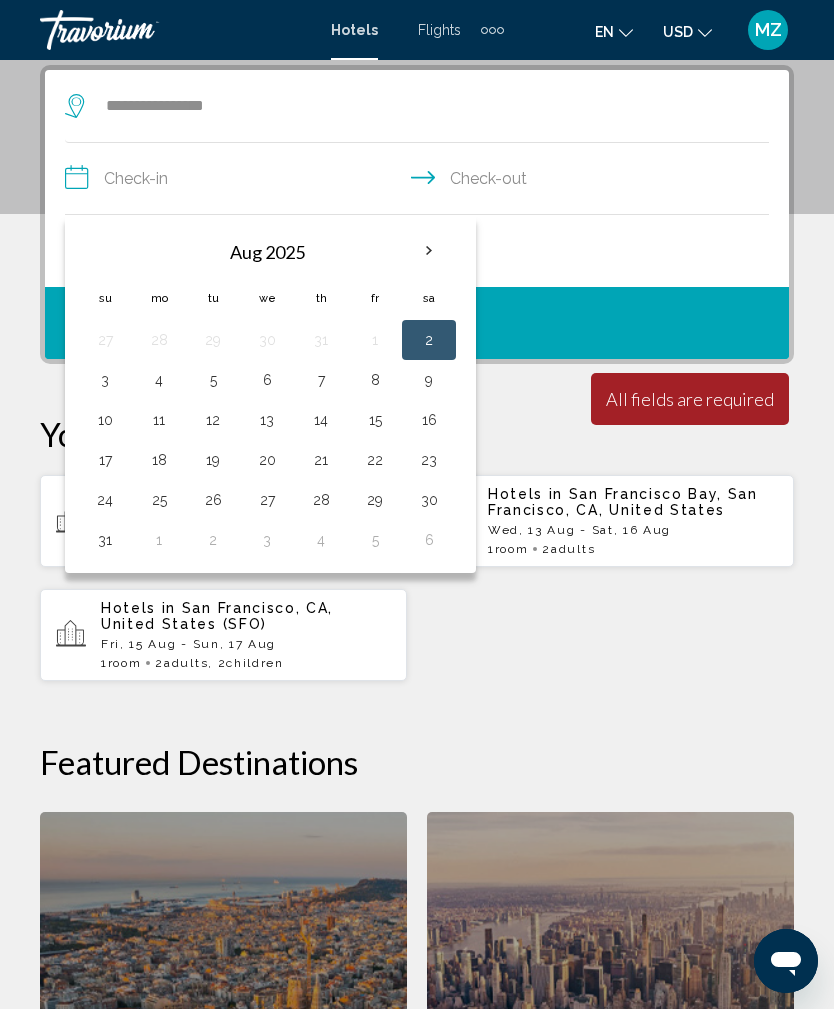click on "13" at bounding box center (267, 420) 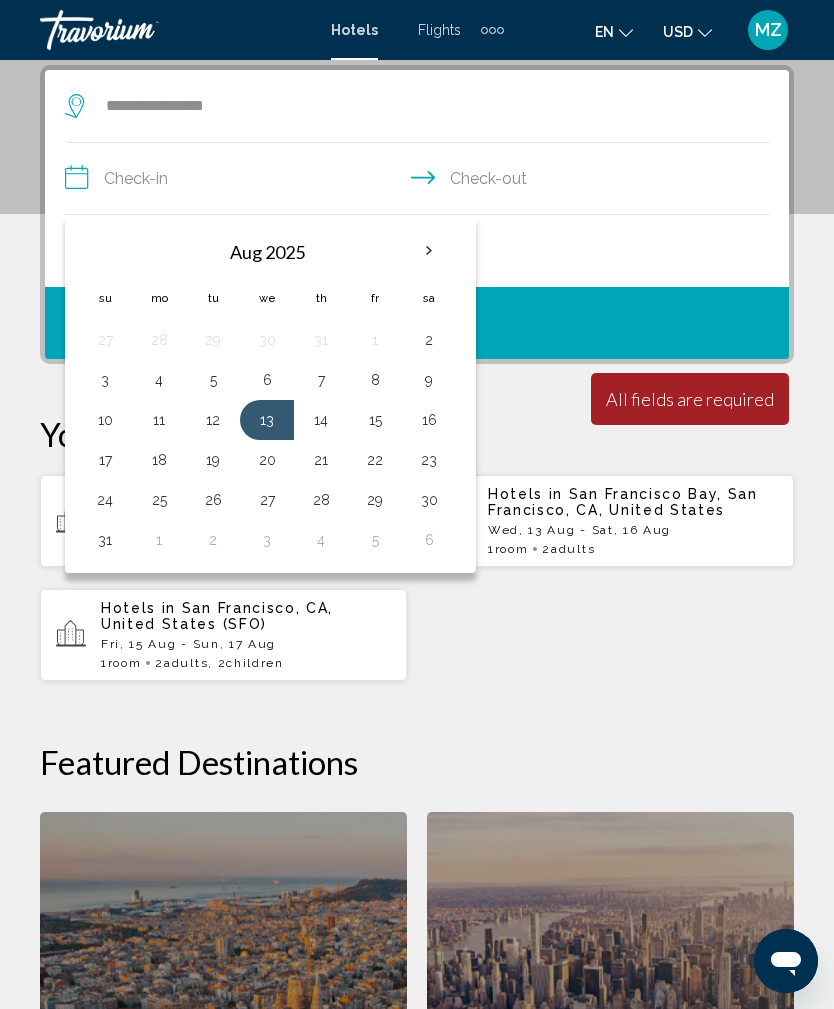 click on "17" at bounding box center [105, 460] 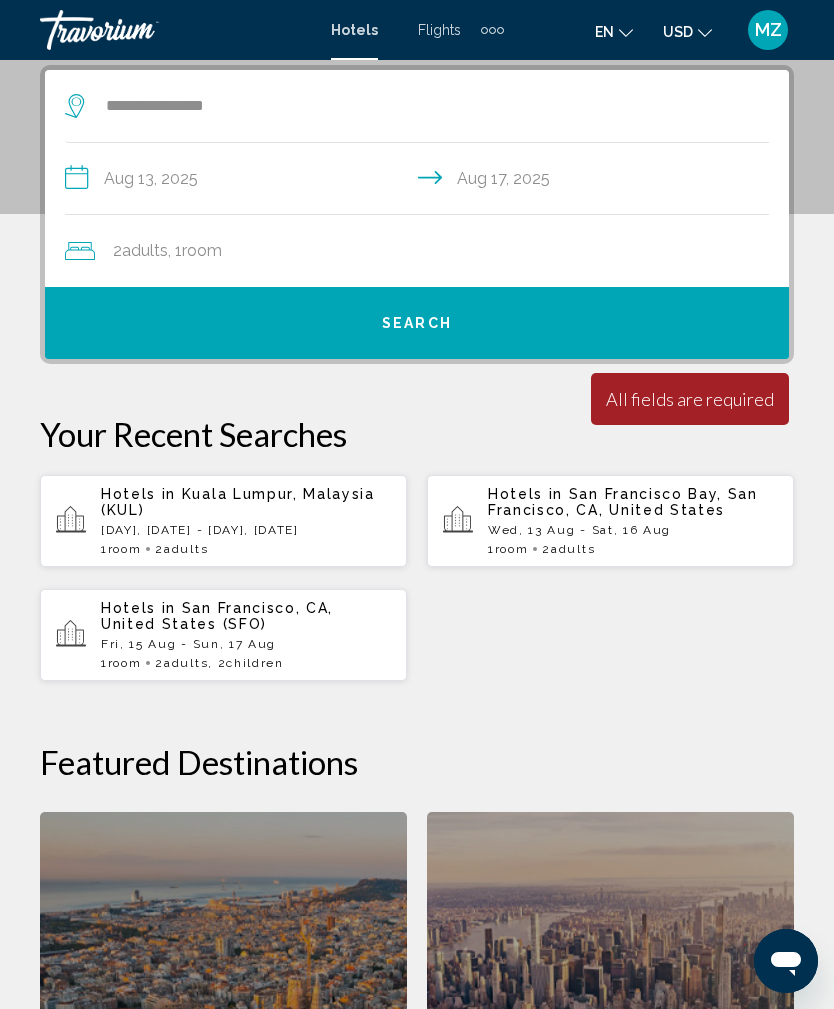click on "2  Adult Adults , 1  Room rooms" 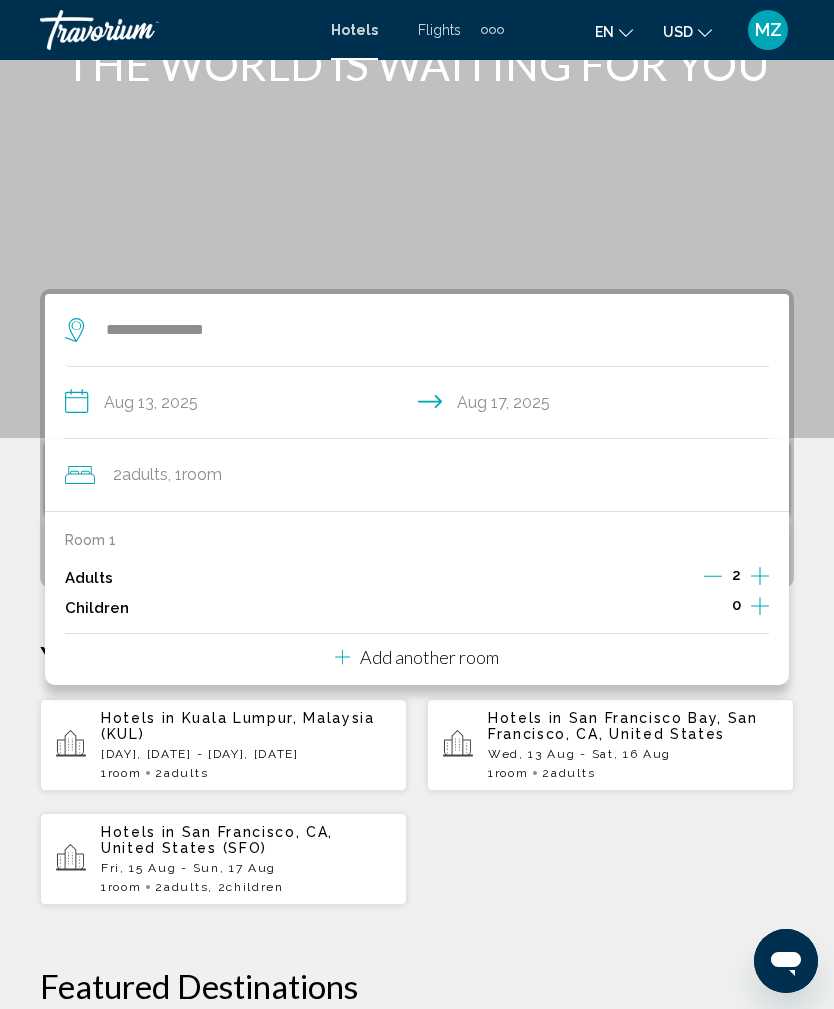 scroll, scrollTop: 126, scrollLeft: 0, axis: vertical 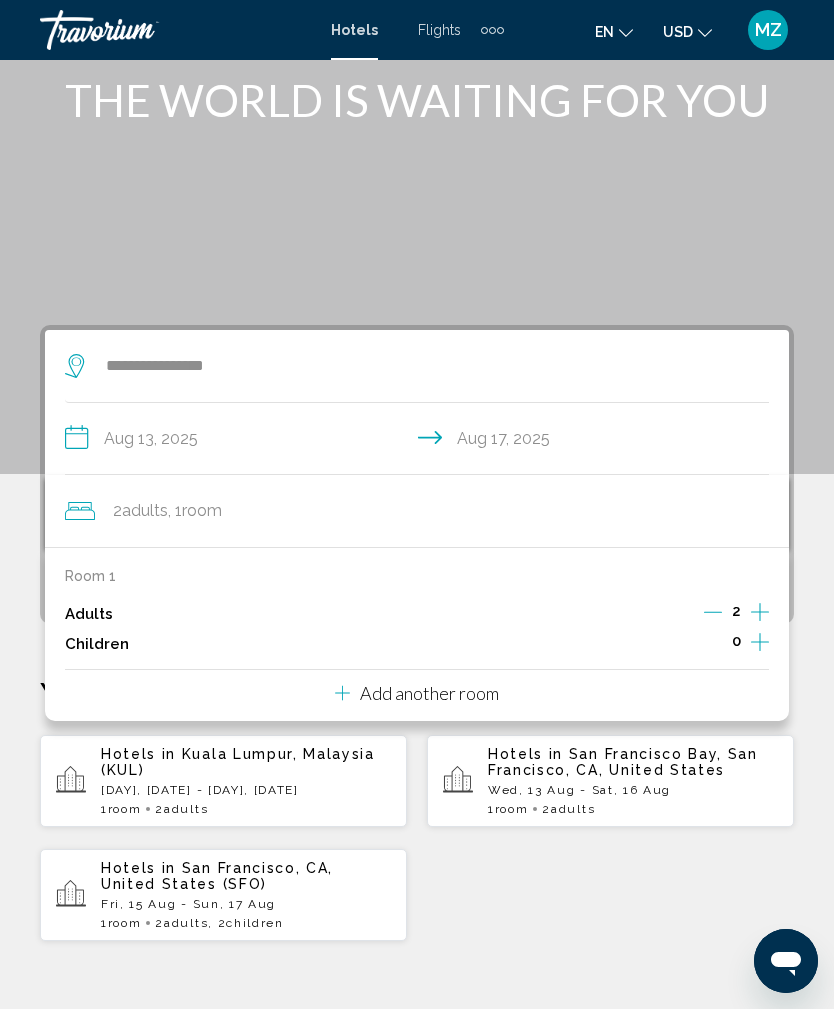 click 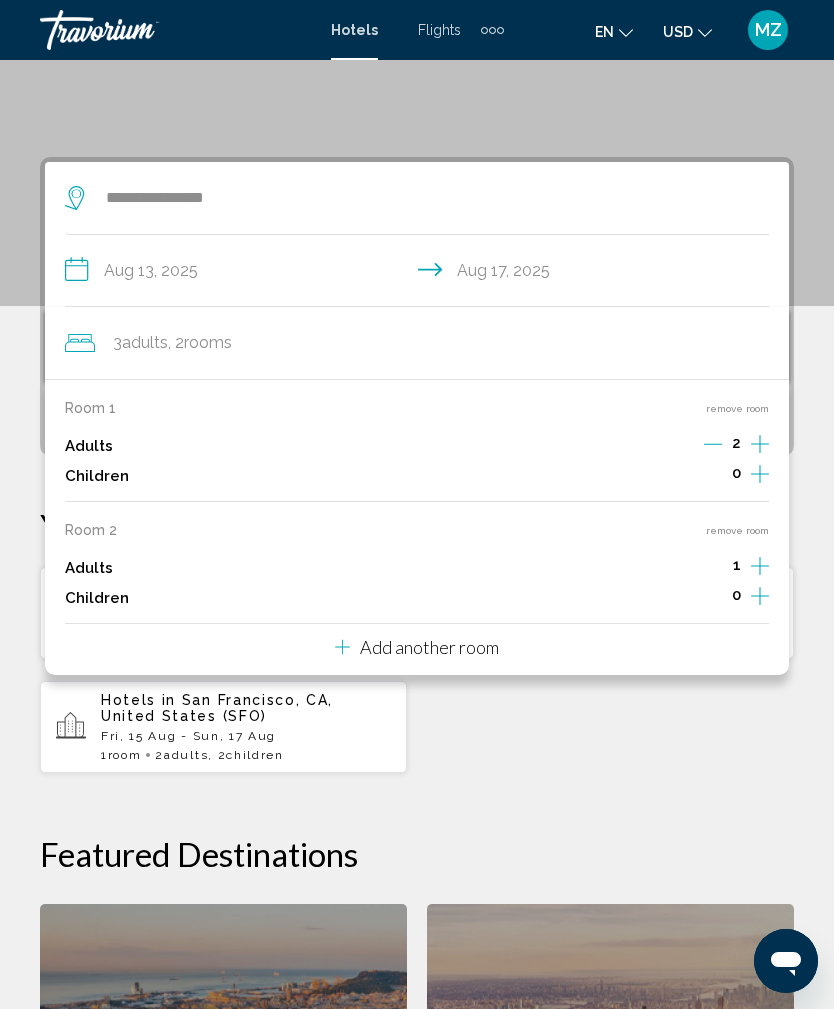 scroll, scrollTop: 386, scrollLeft: 0, axis: vertical 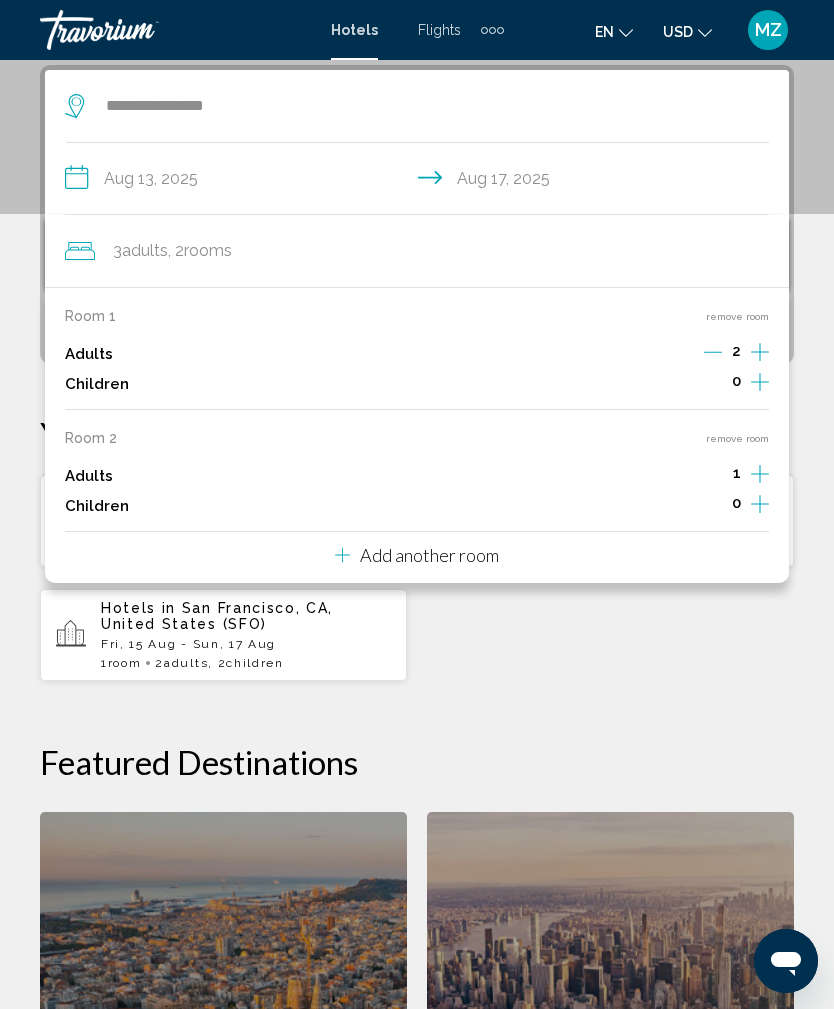 click on "Room 2" at bounding box center [91, 438] 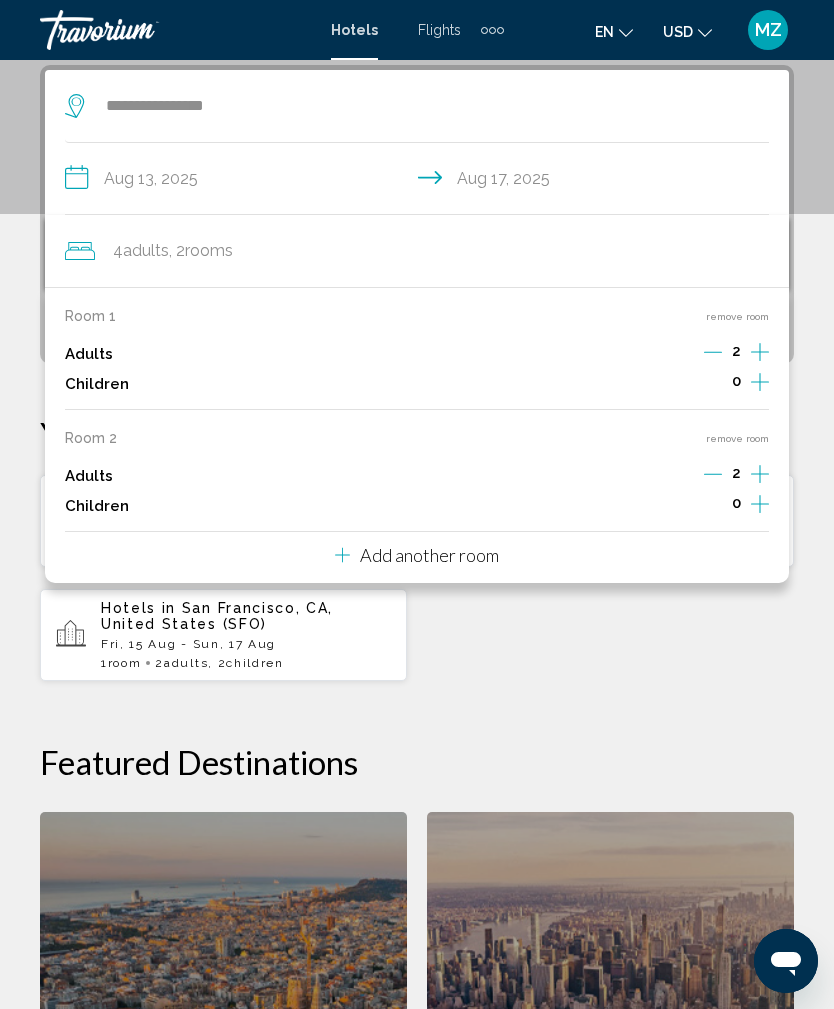 click 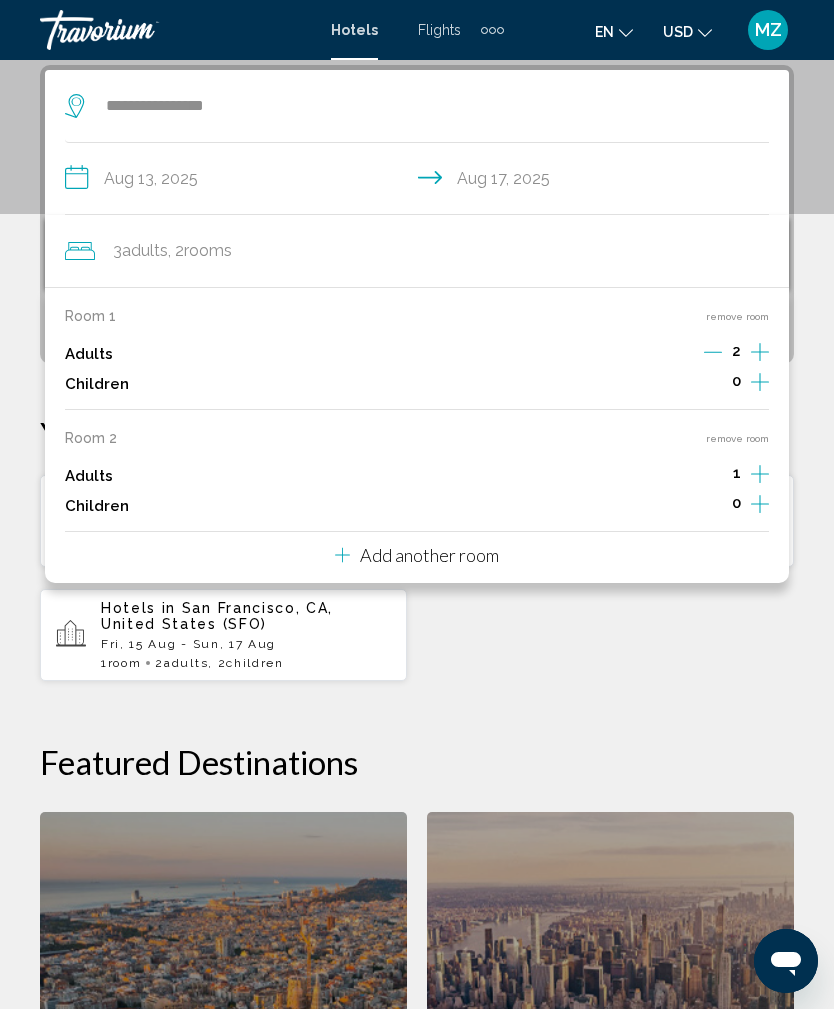 click on "remove room" at bounding box center [737, 438] 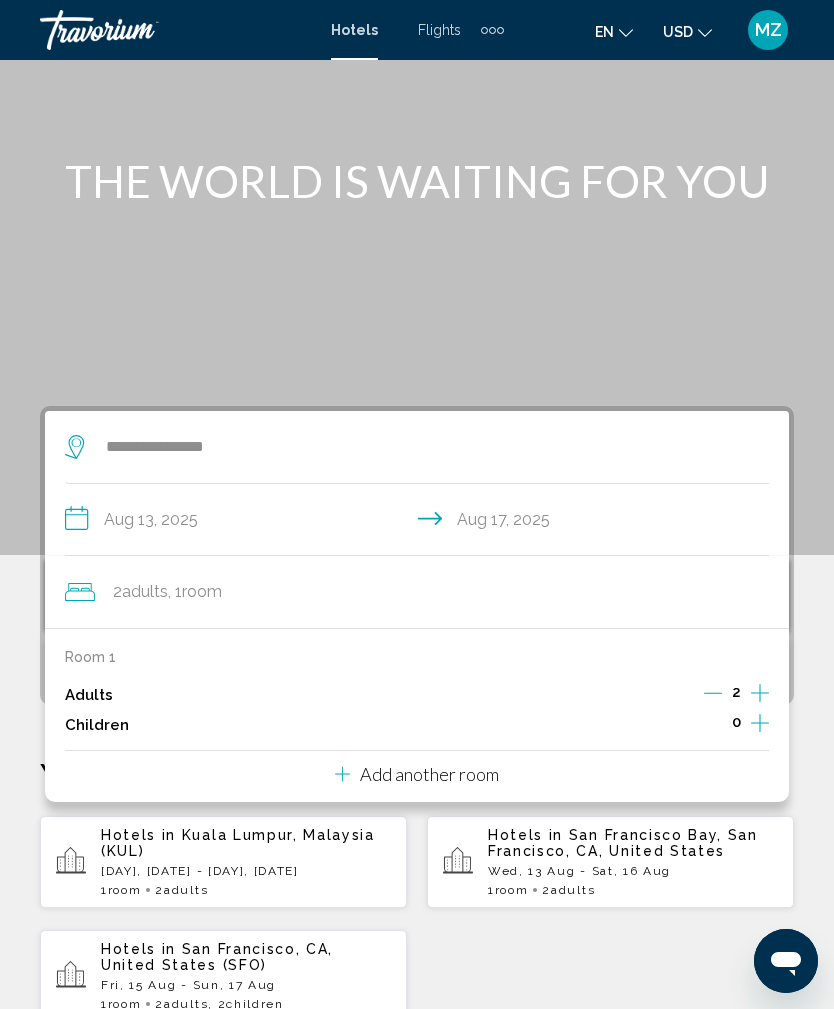 scroll, scrollTop: 0, scrollLeft: 0, axis: both 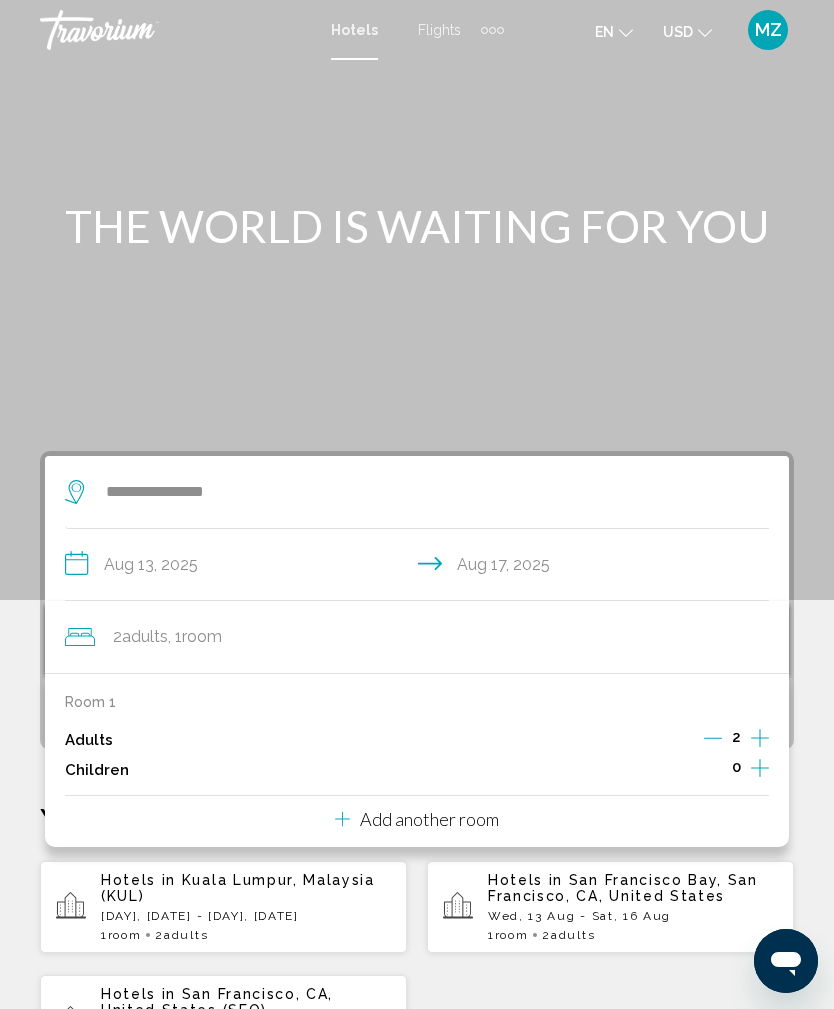 click at bounding box center [417, 300] 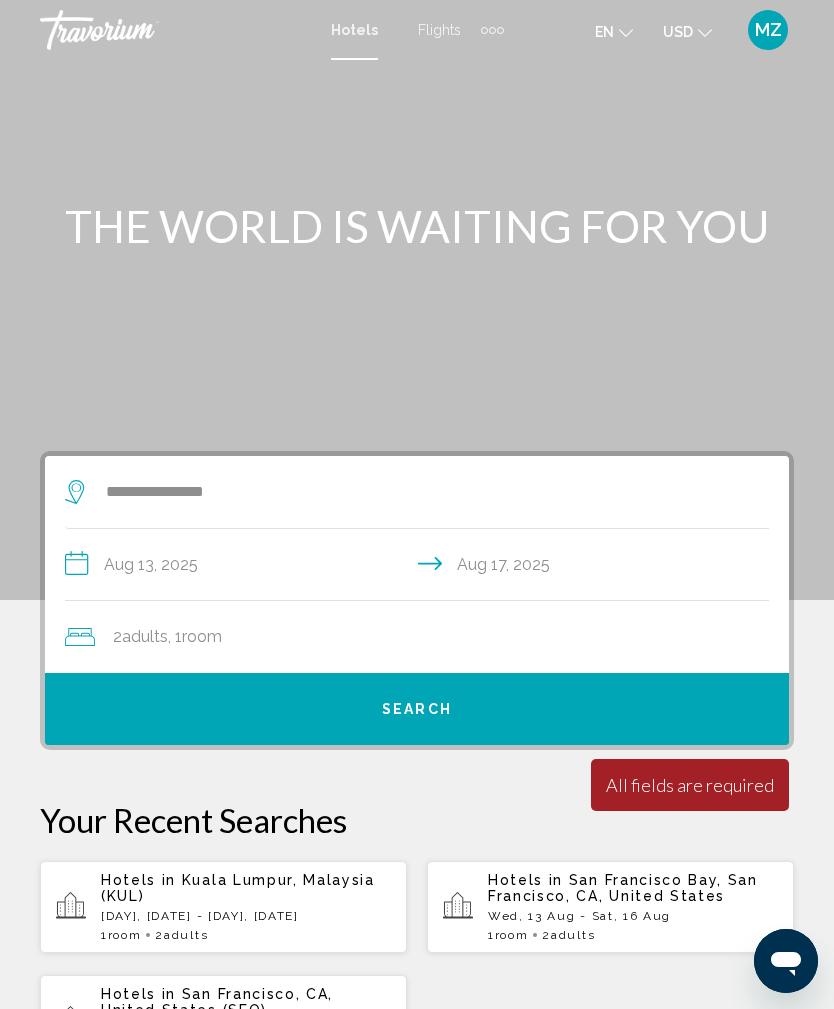 click on "Search" at bounding box center (417, 709) 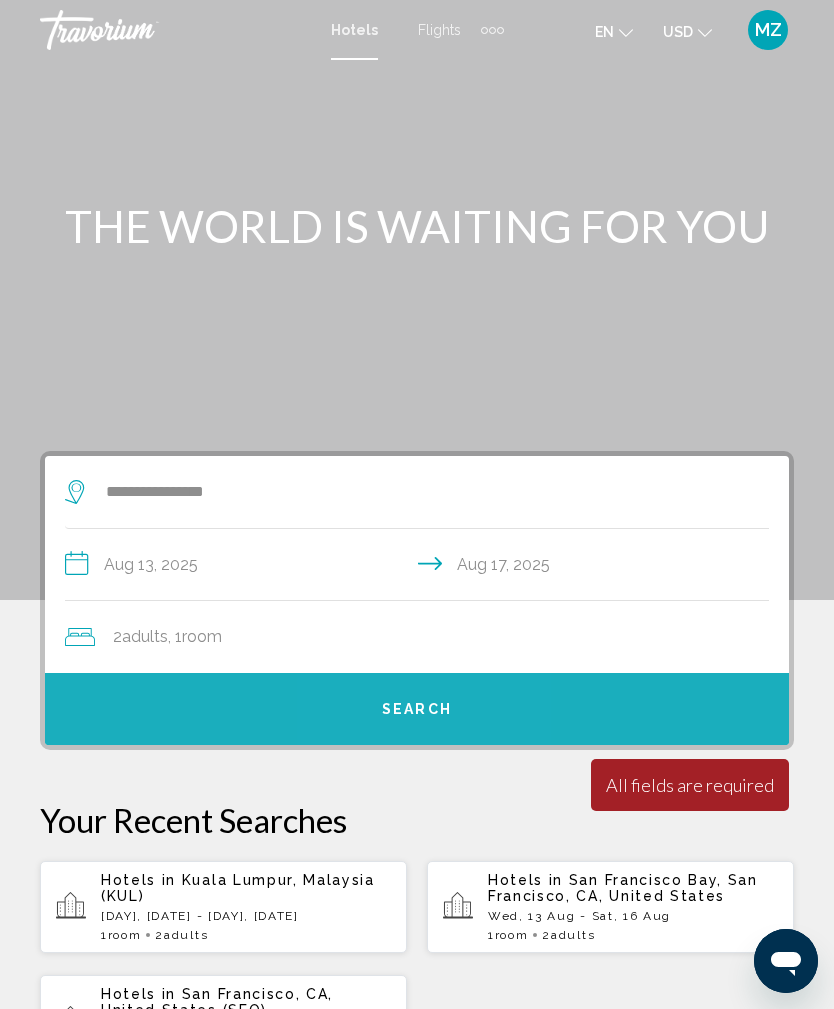 click on "Search" at bounding box center (417, 709) 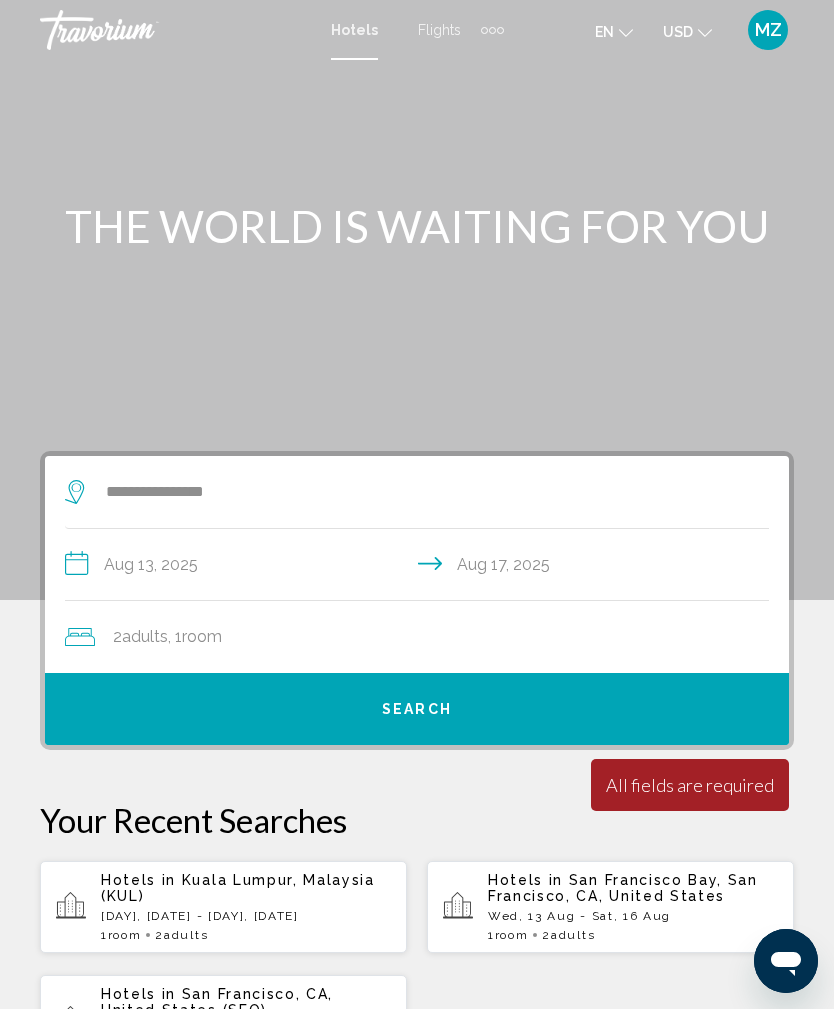 click on "Search" at bounding box center [417, 709] 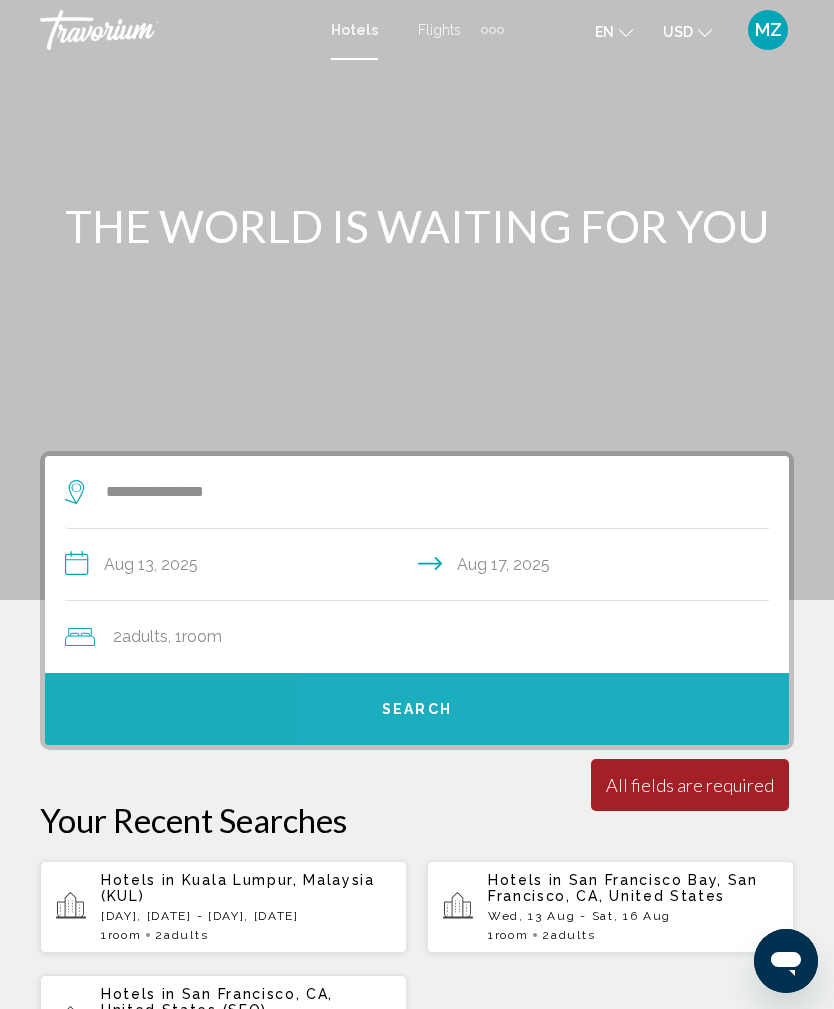 click on "Search" at bounding box center (417, 709) 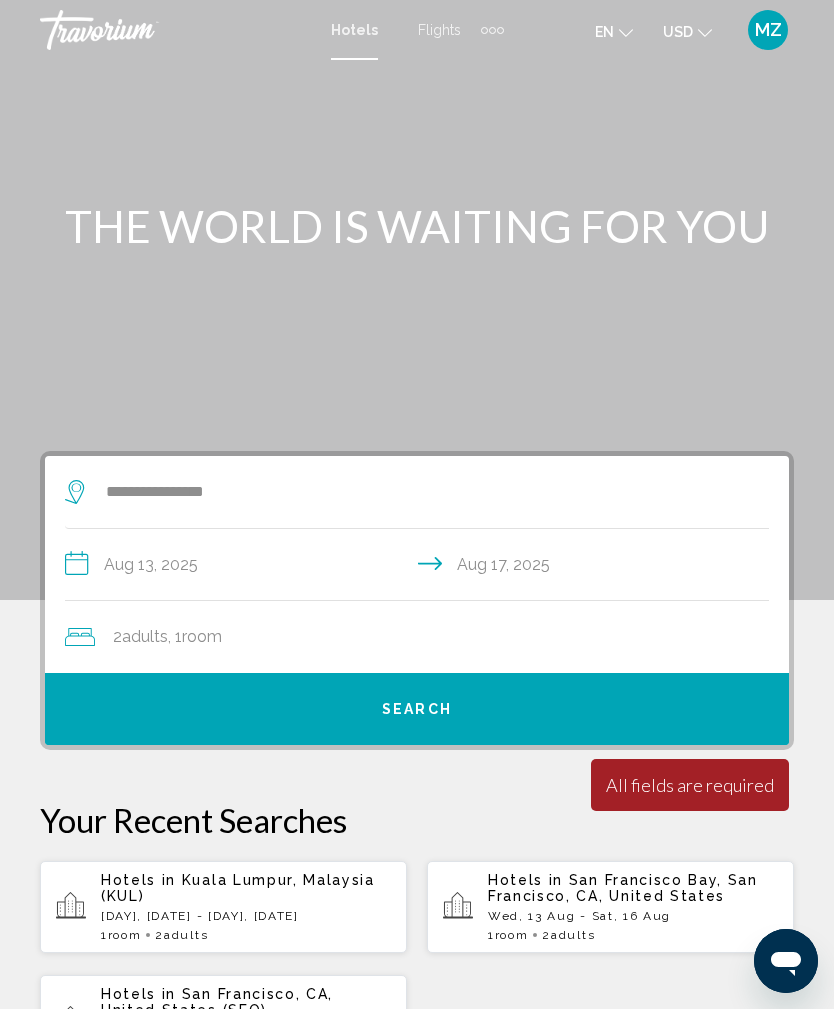 click on "All fields are required" at bounding box center [690, 785] 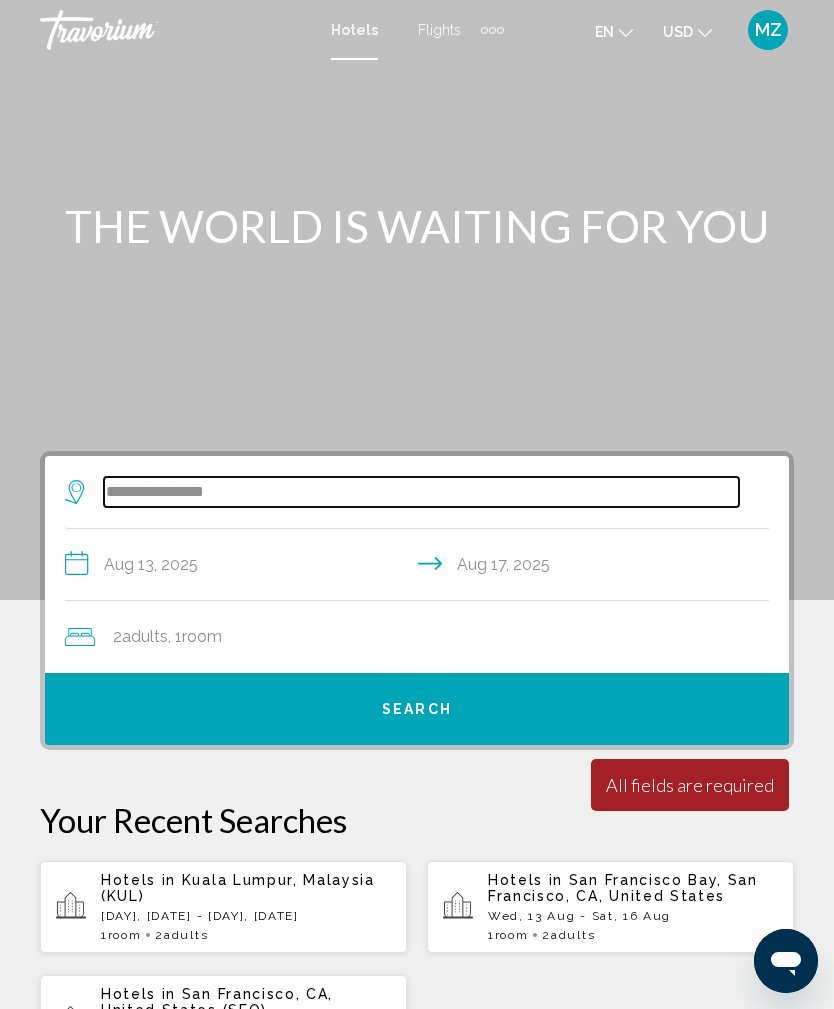 click on "**********" at bounding box center (421, 492) 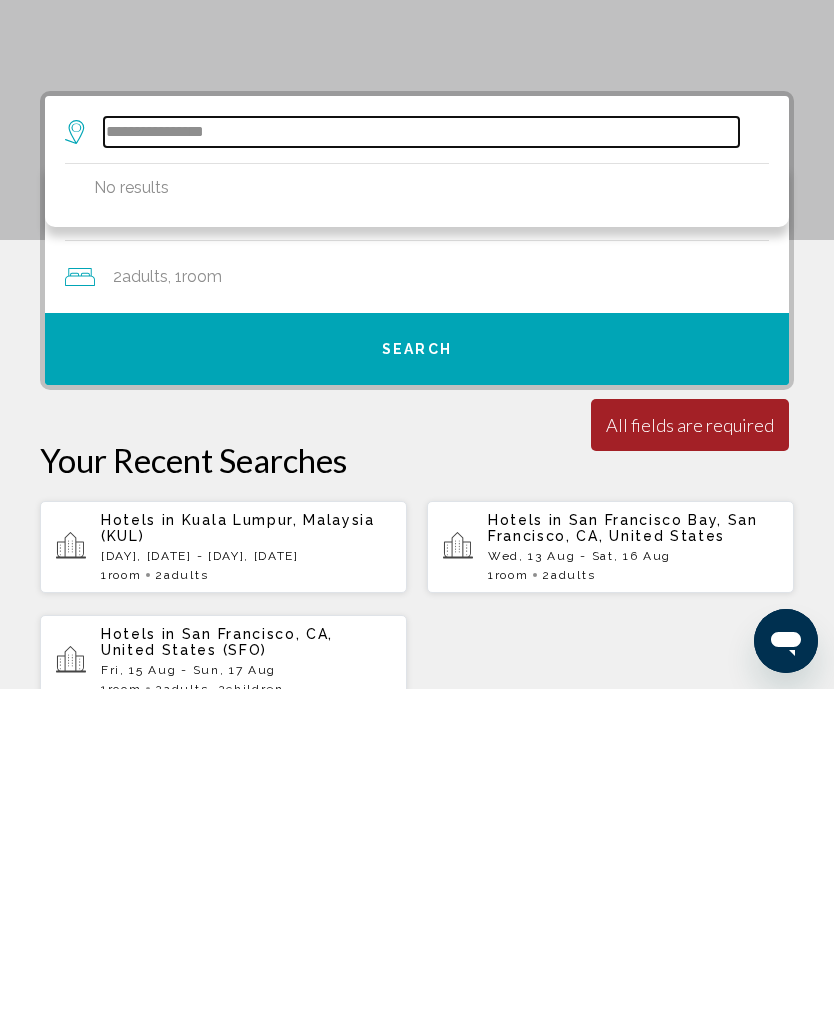 scroll, scrollTop: 66, scrollLeft: 0, axis: vertical 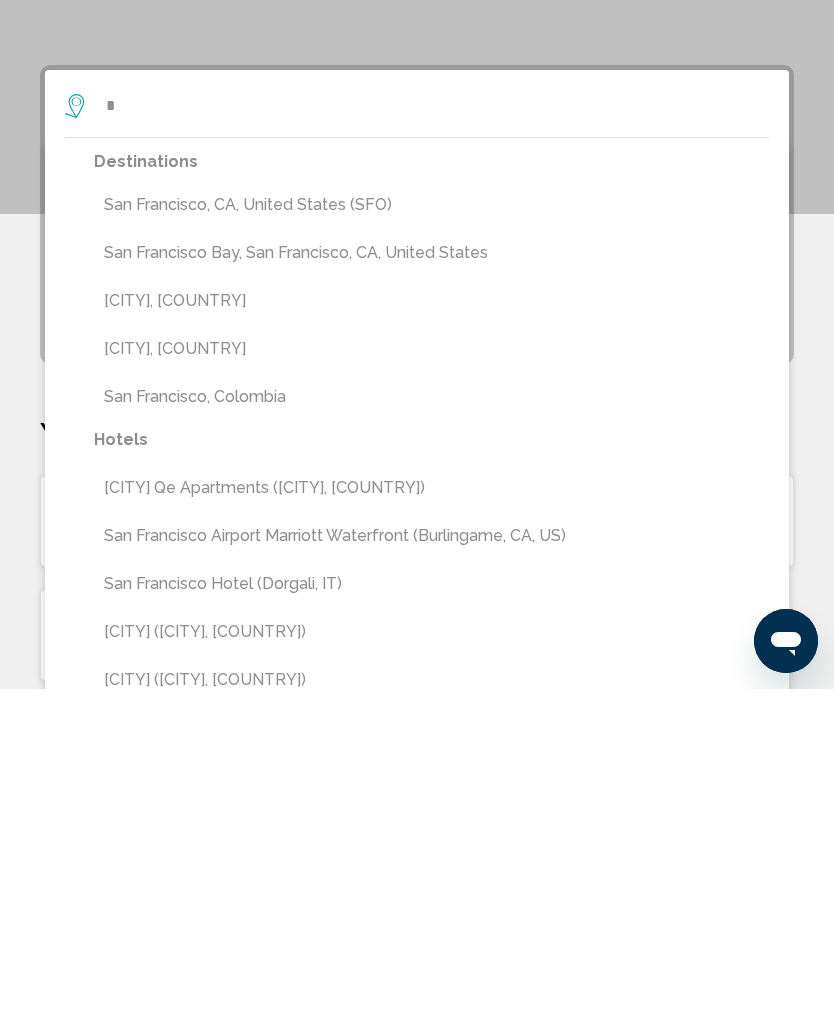 click on "San Francisco, CA, United States (SFO)" at bounding box center (431, 525) 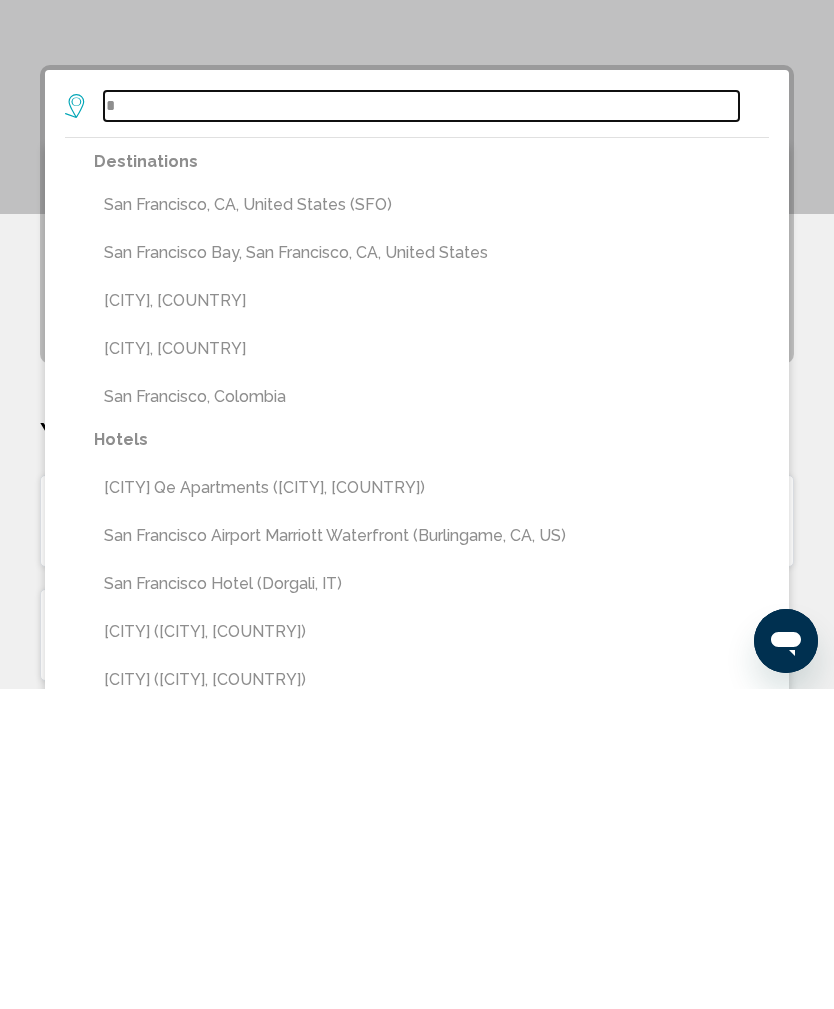 type on "**********" 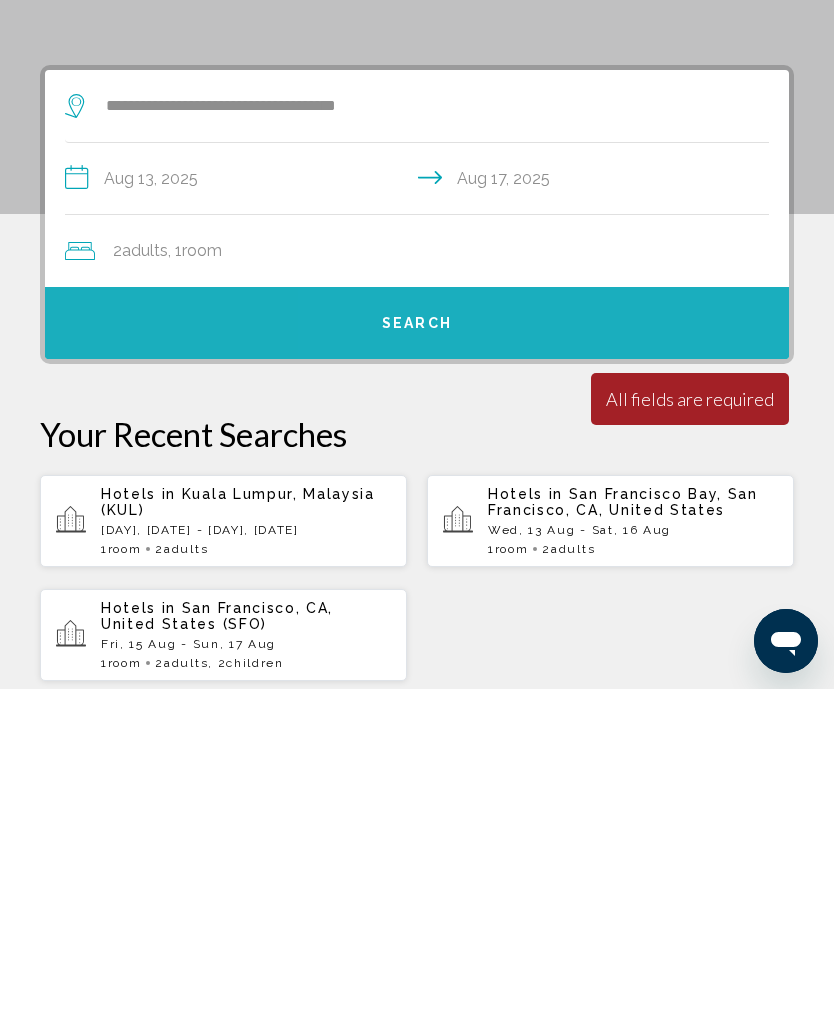 click on "Search" at bounding box center (417, 643) 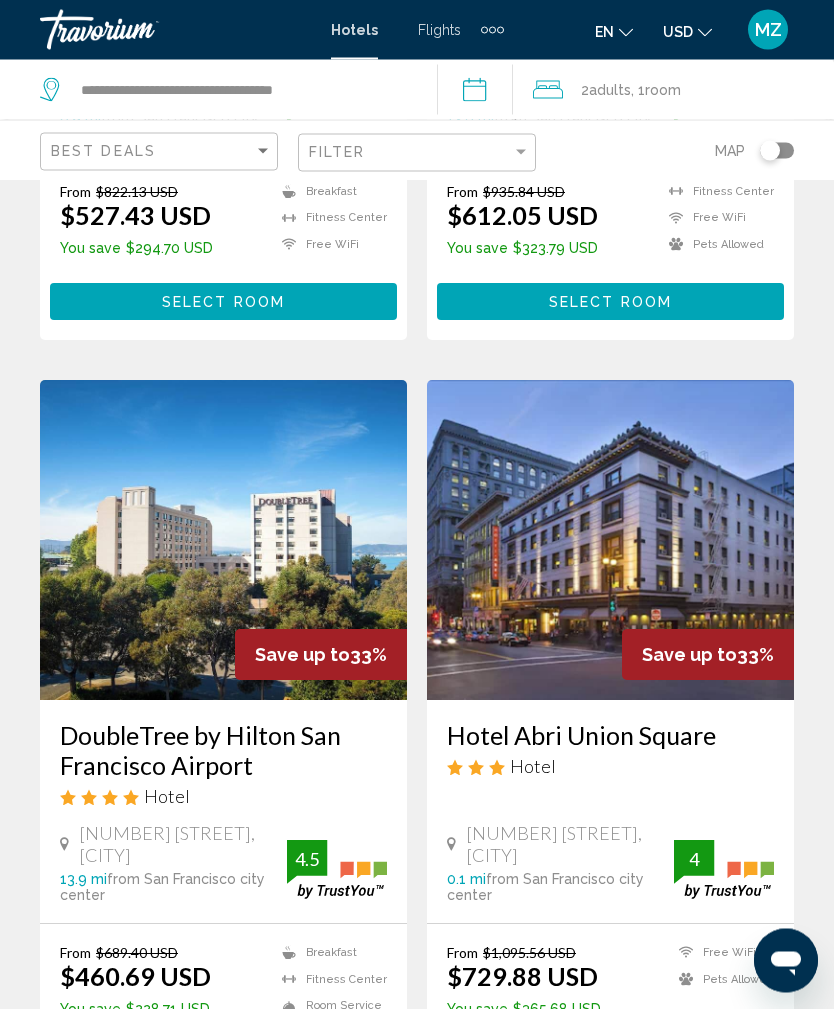 scroll, scrollTop: 2239, scrollLeft: 0, axis: vertical 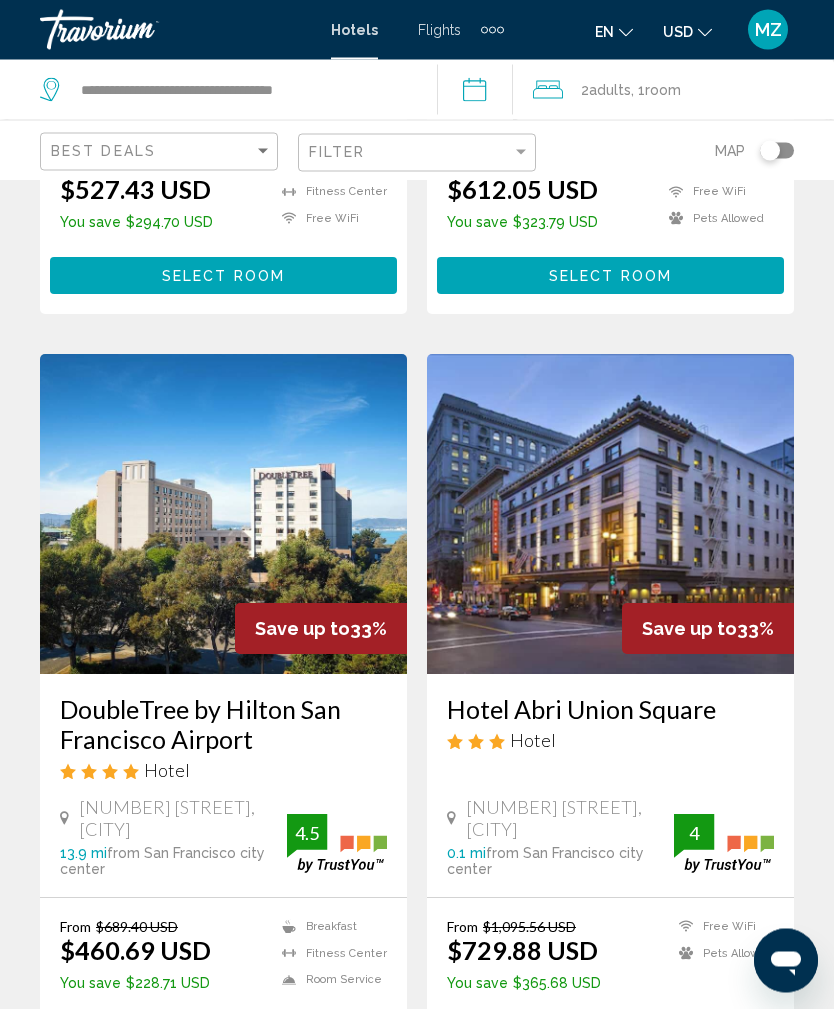 click at bounding box center [223, 515] 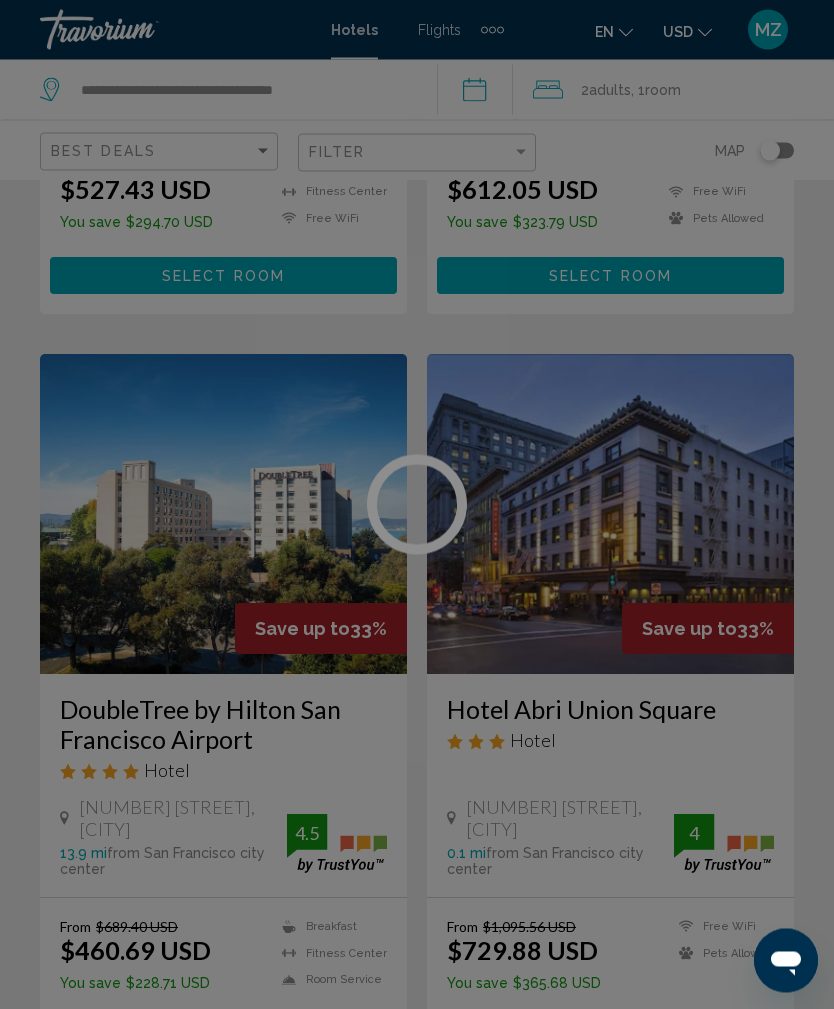 scroll, scrollTop: 2240, scrollLeft: 0, axis: vertical 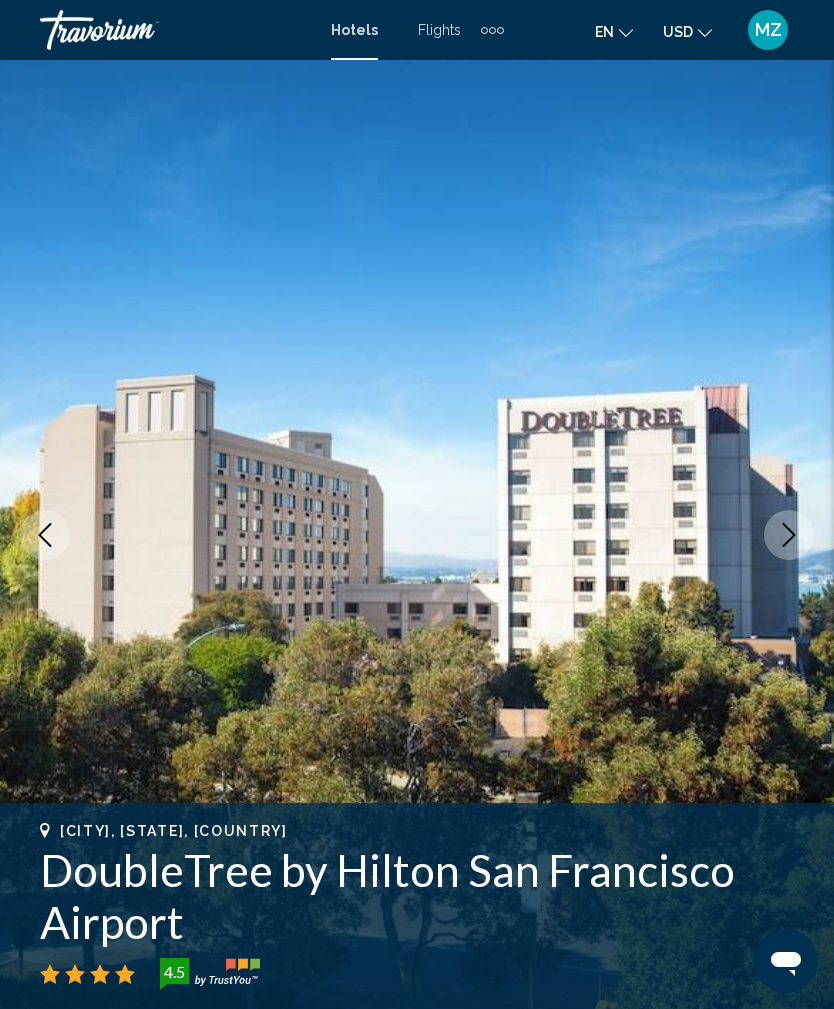 click at bounding box center [789, 535] 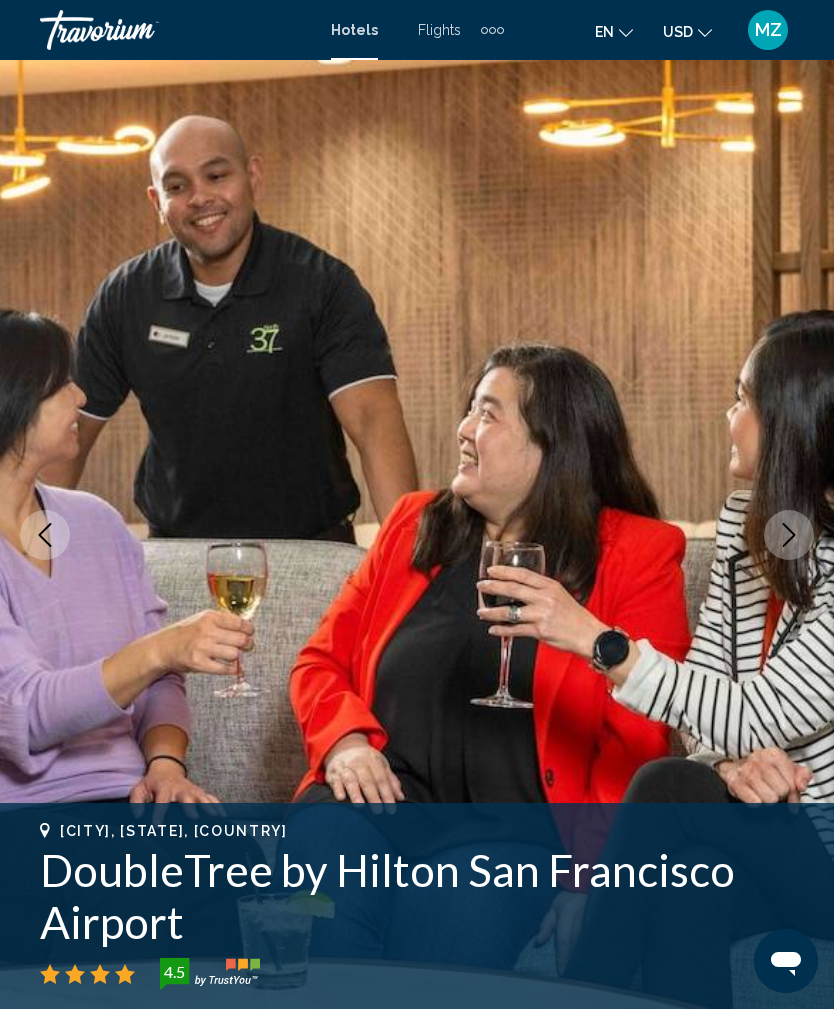 click 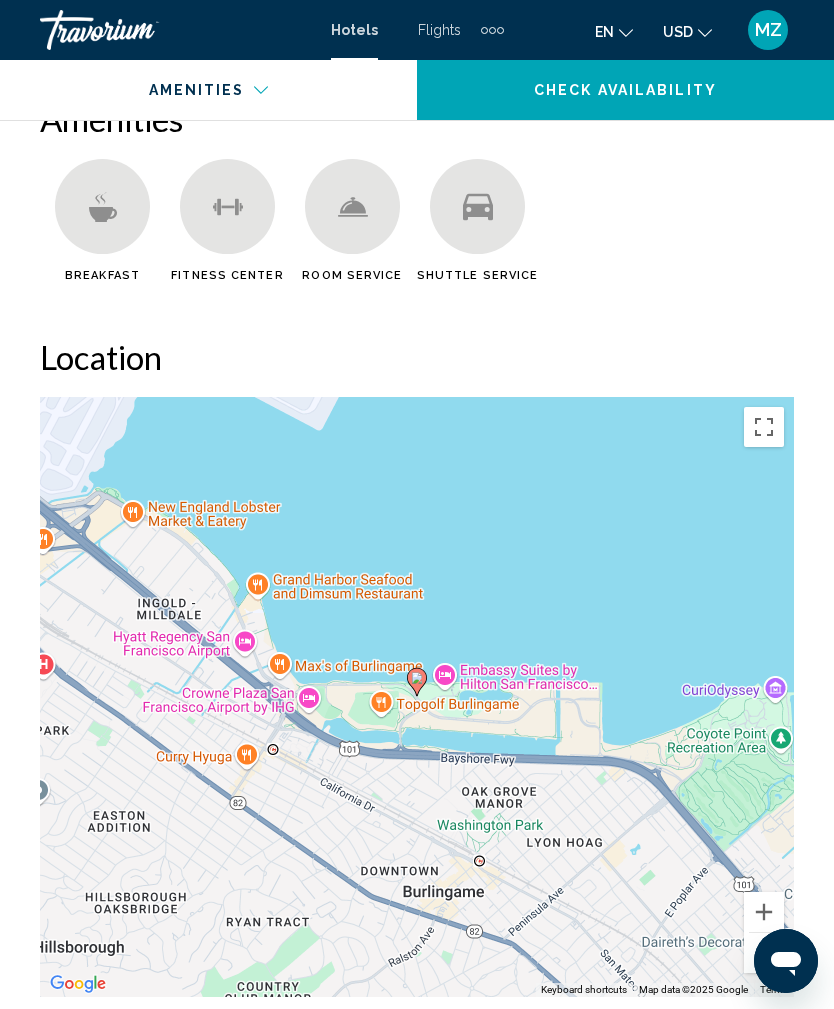scroll, scrollTop: 2224, scrollLeft: 0, axis: vertical 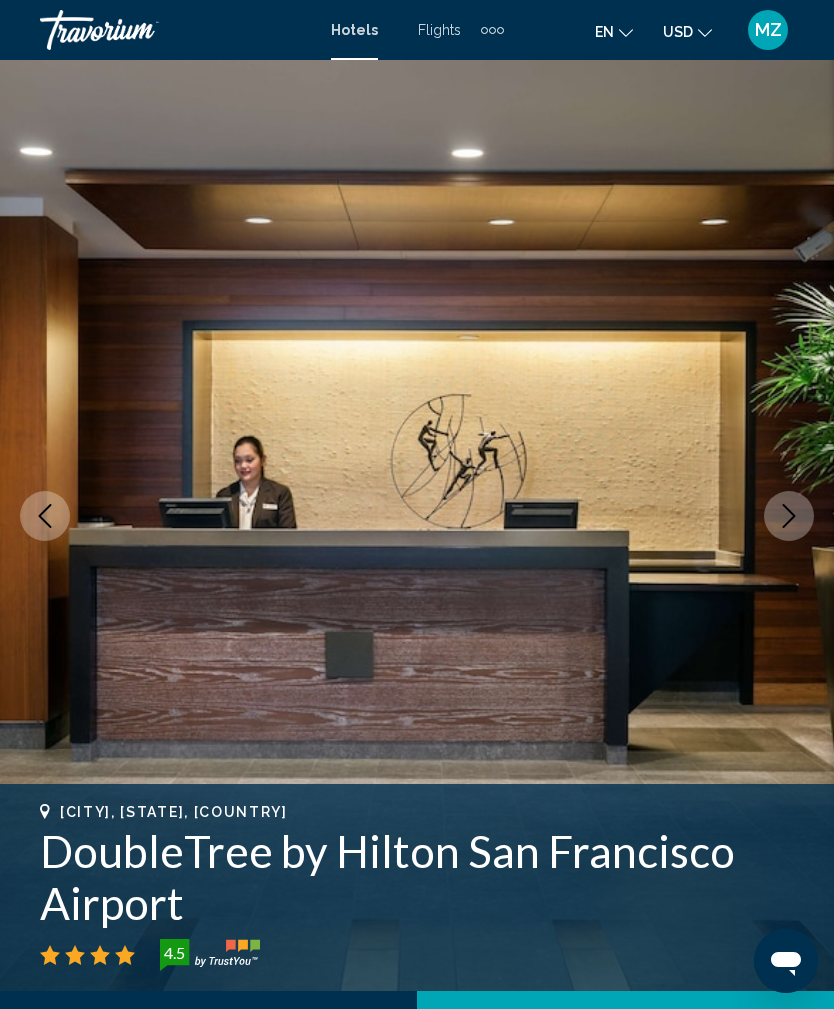click 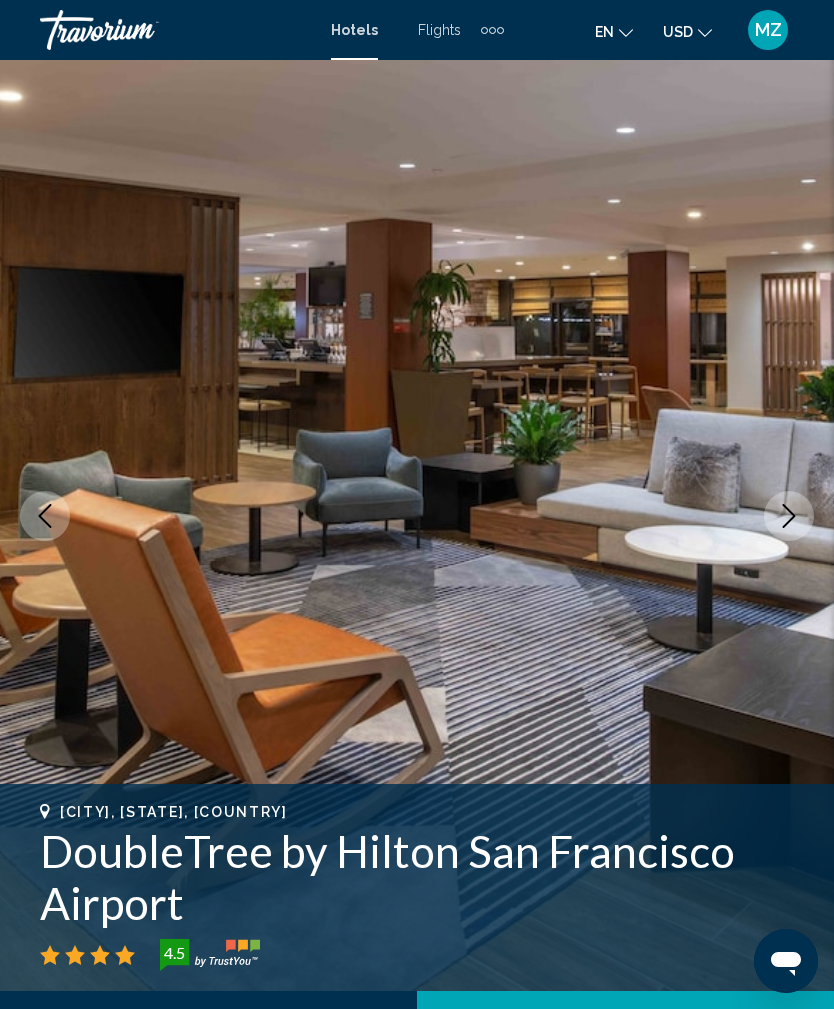 click 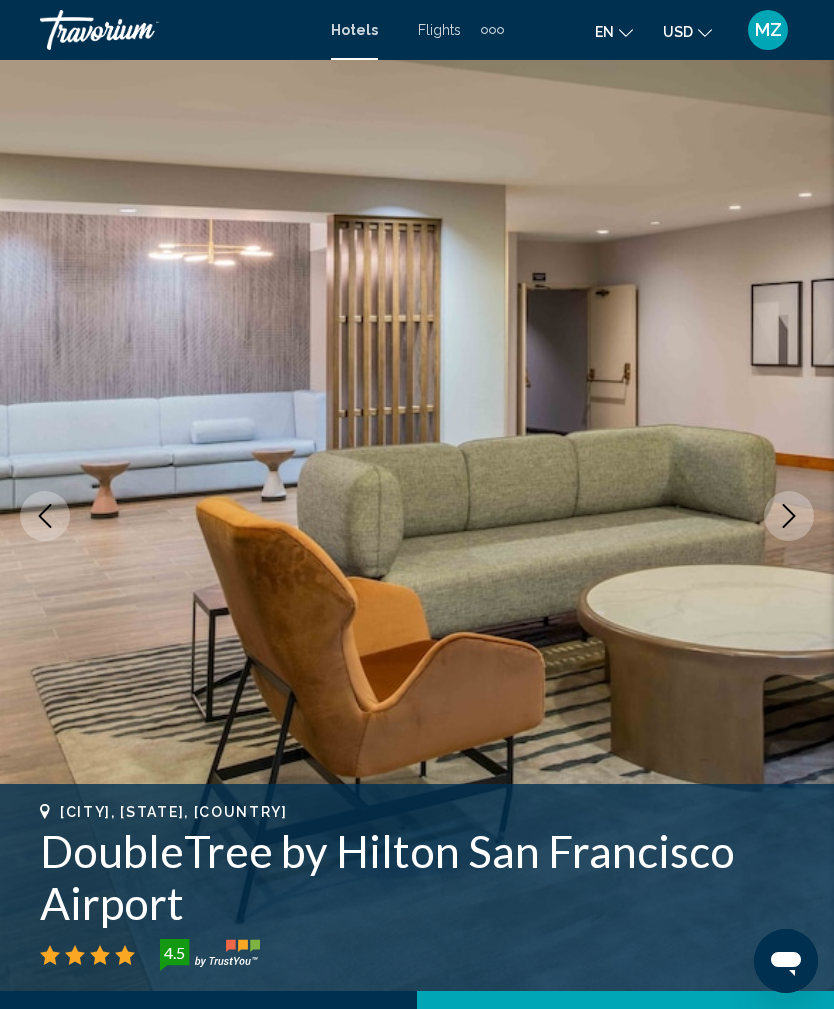 click 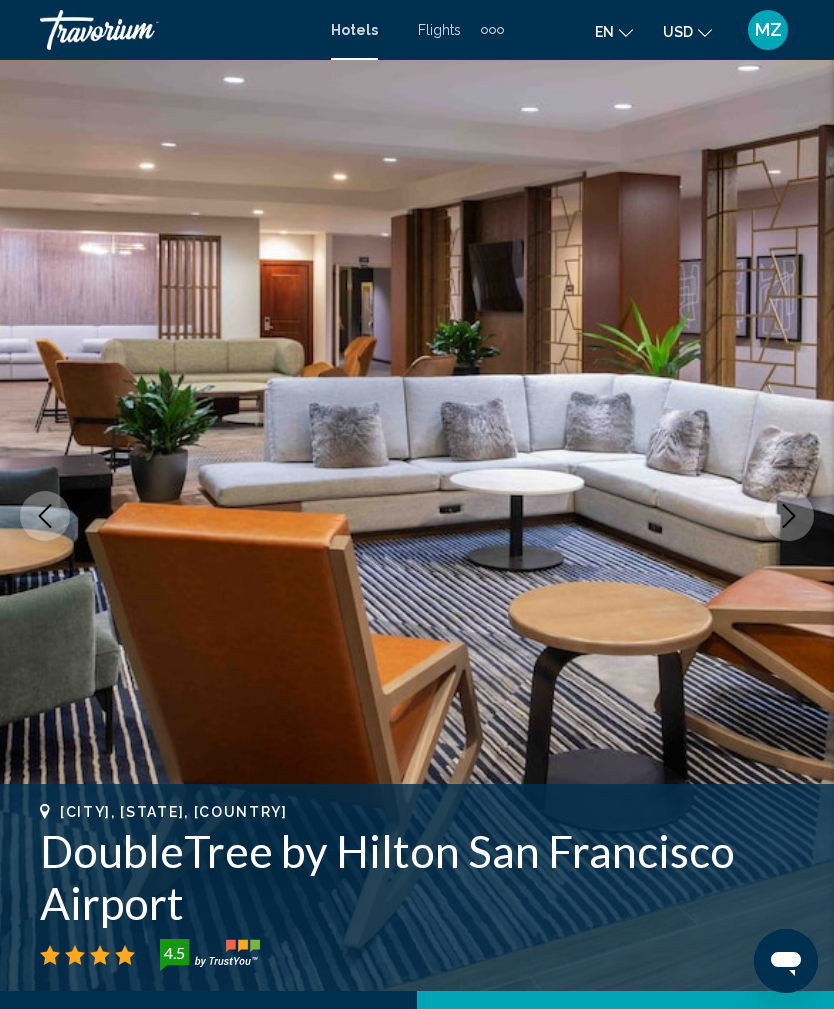 click at bounding box center [789, 516] 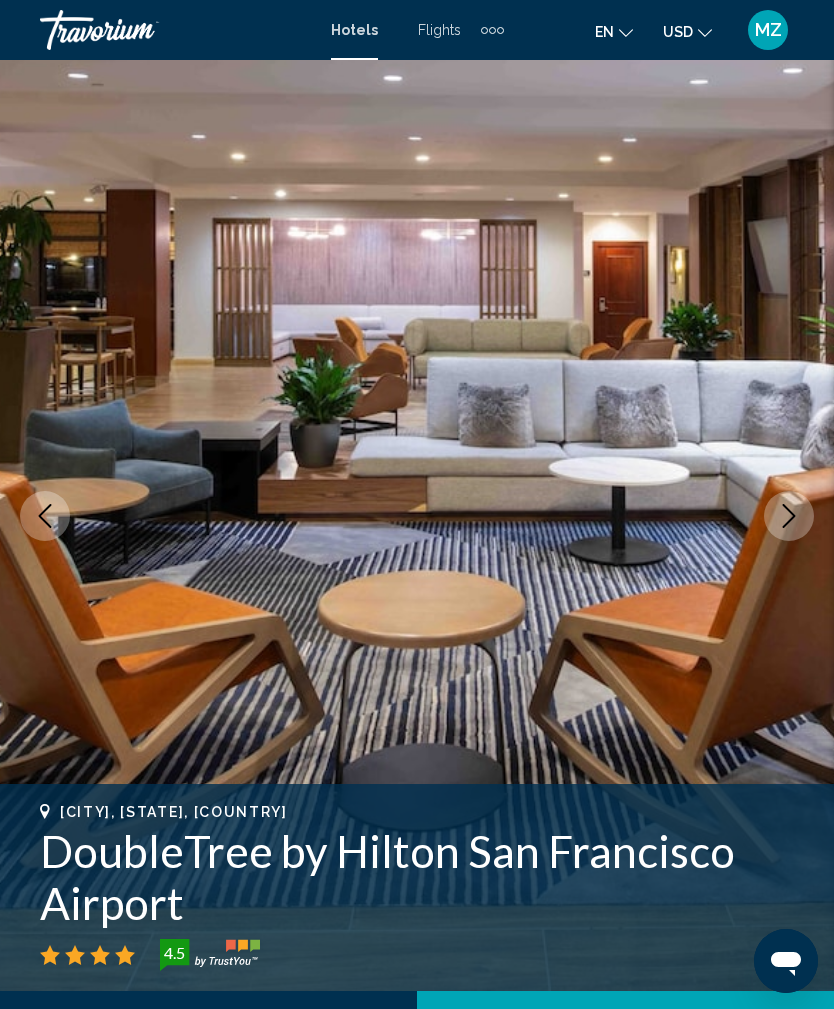click at bounding box center (789, 516) 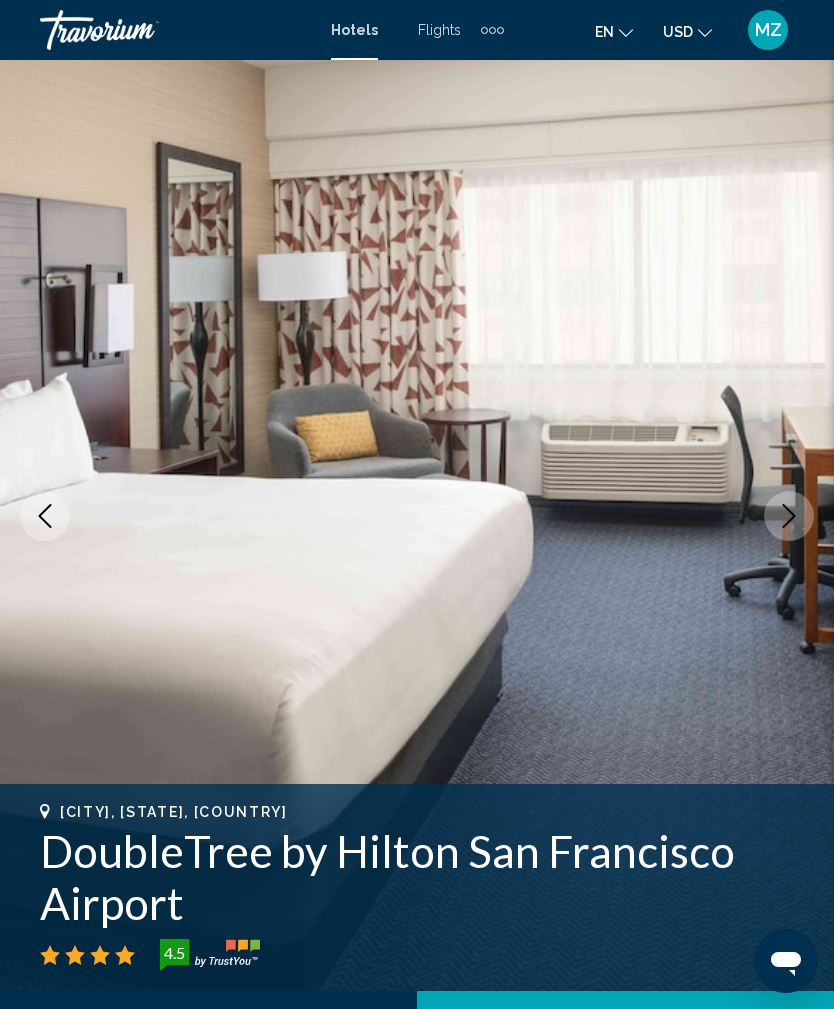 click 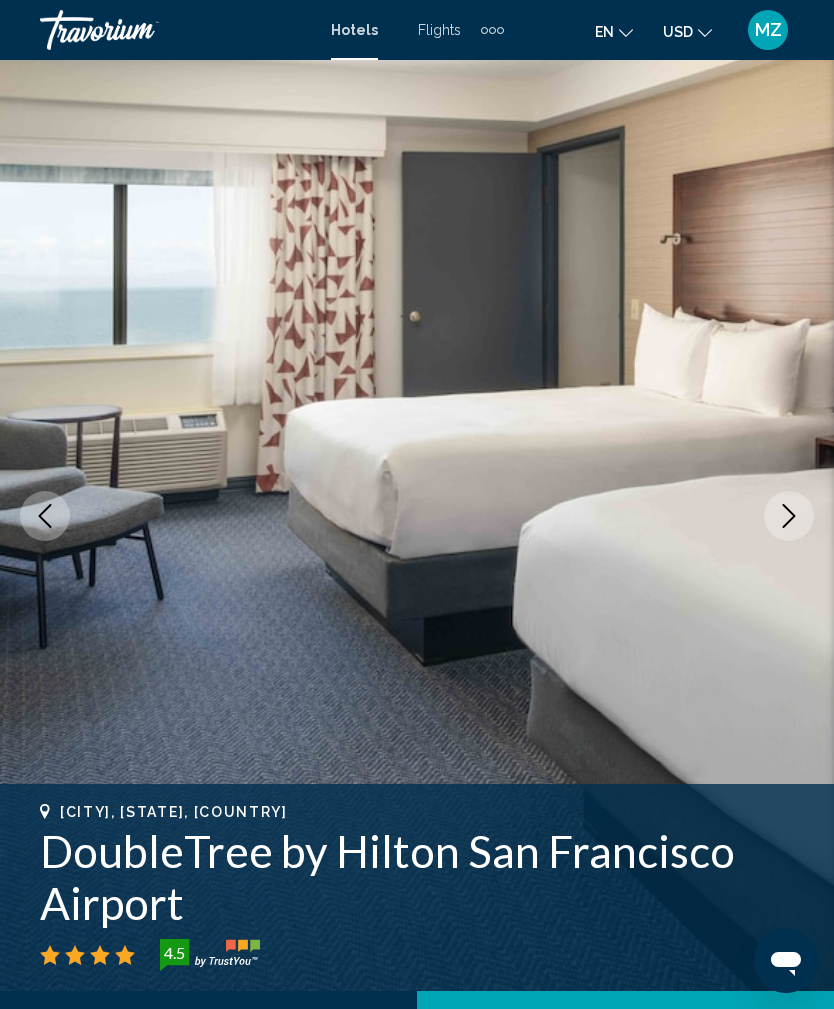 click 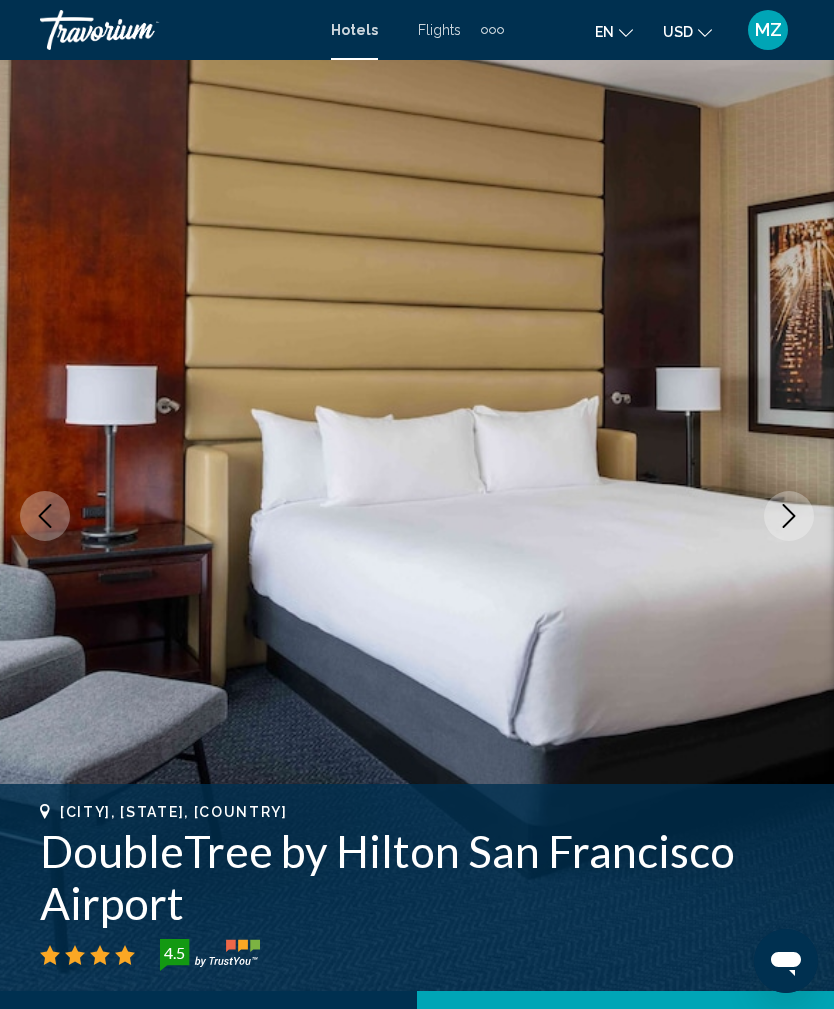 click at bounding box center (789, 516) 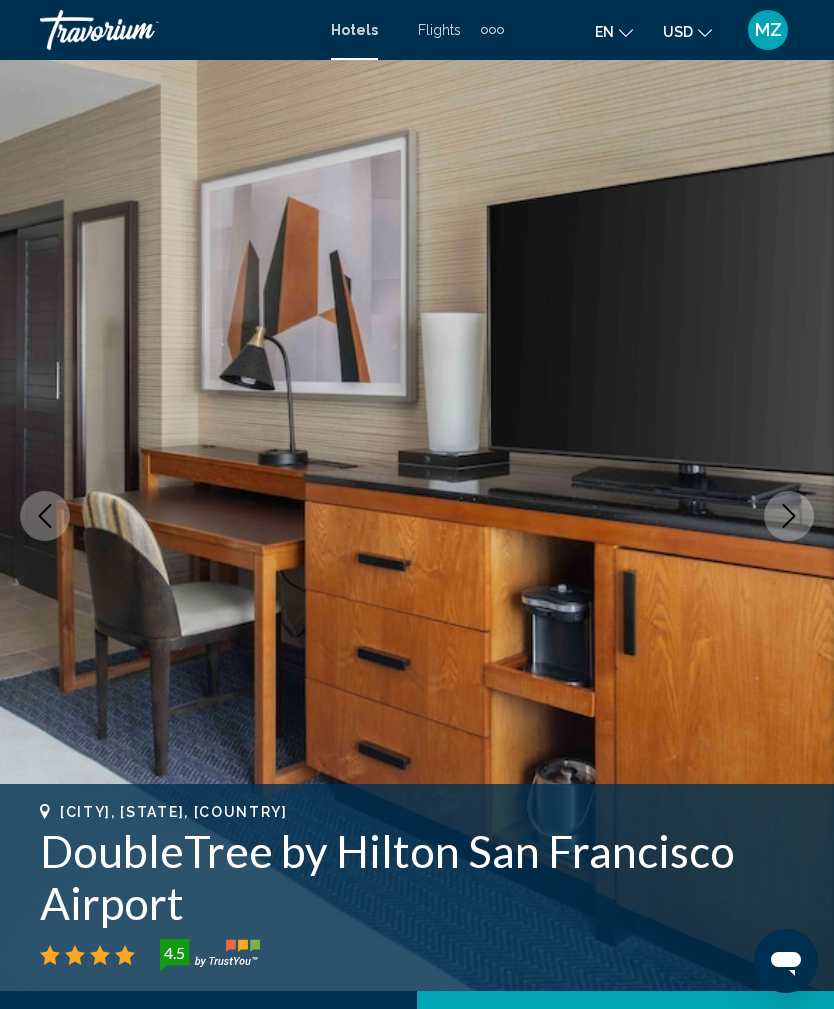 click 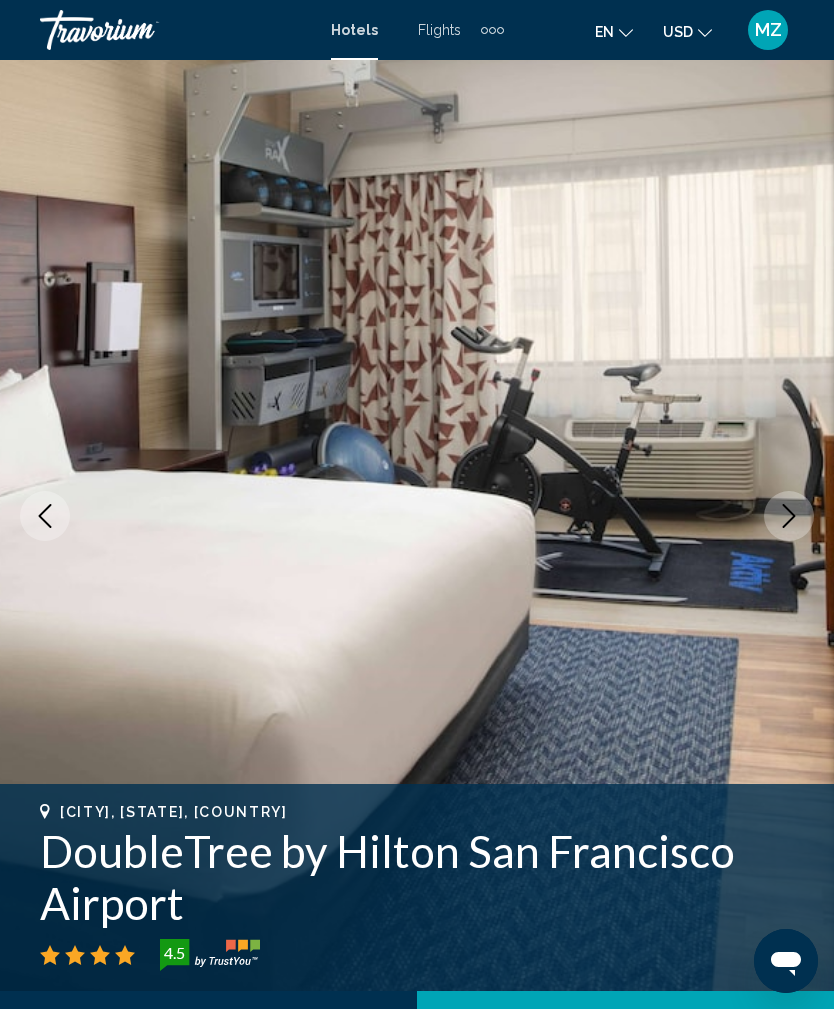 click 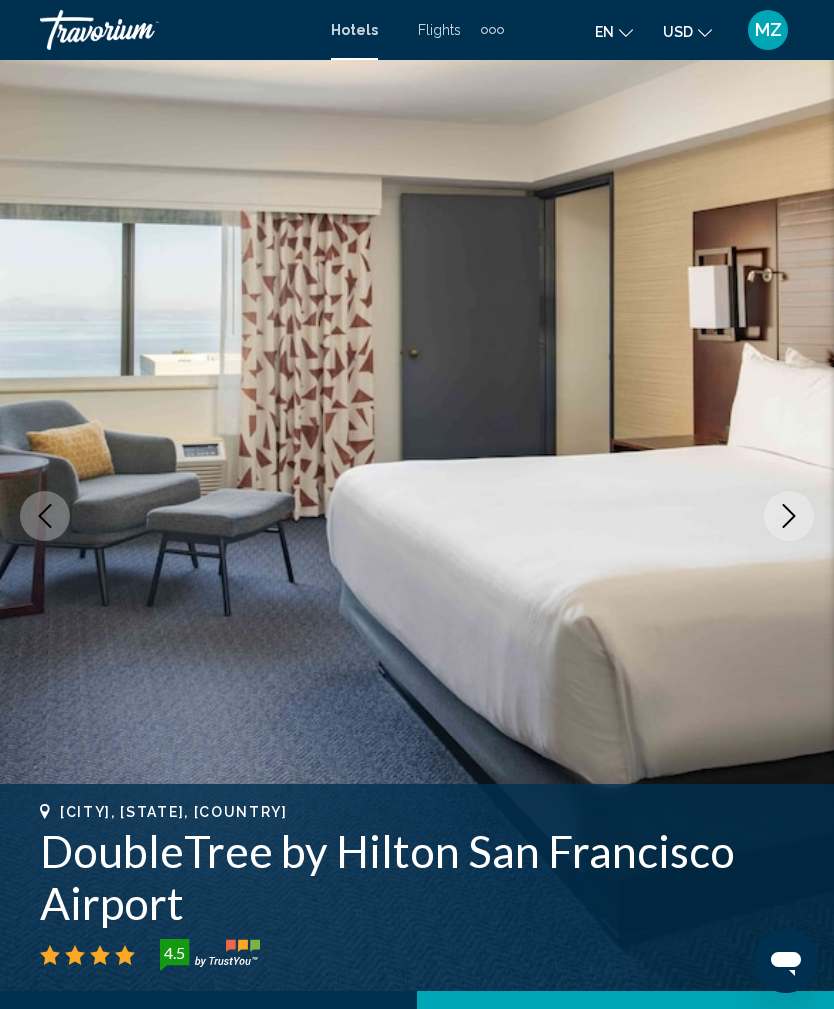 click 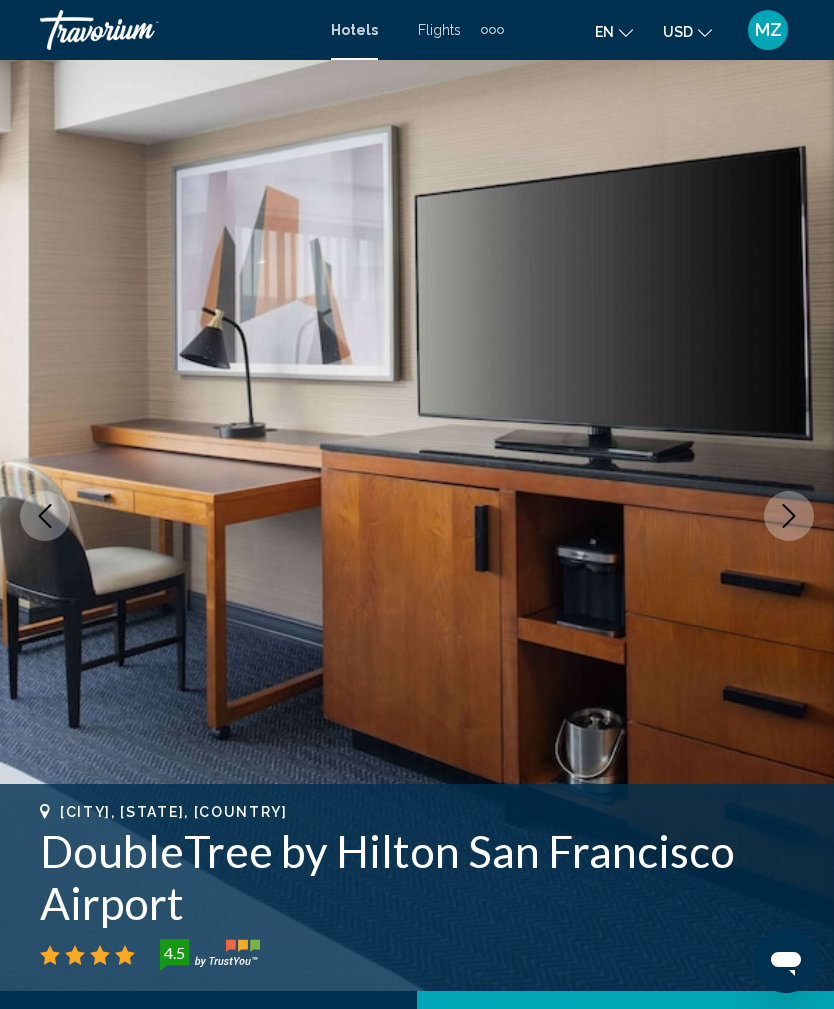 click 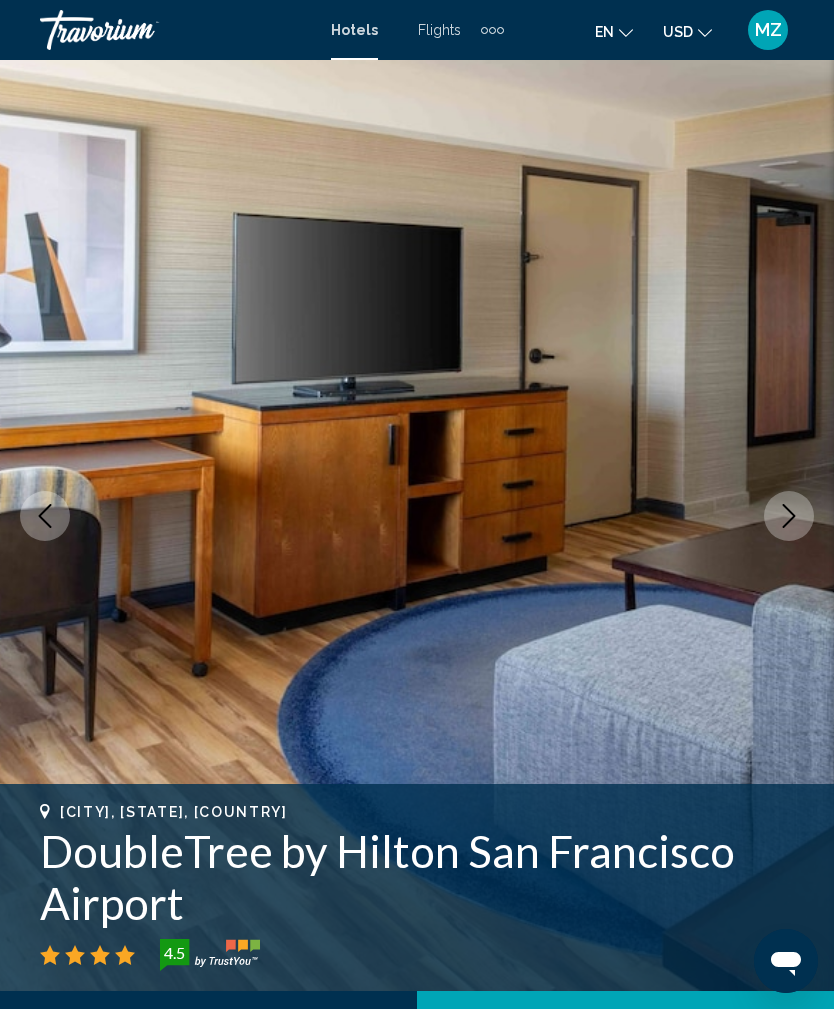 click 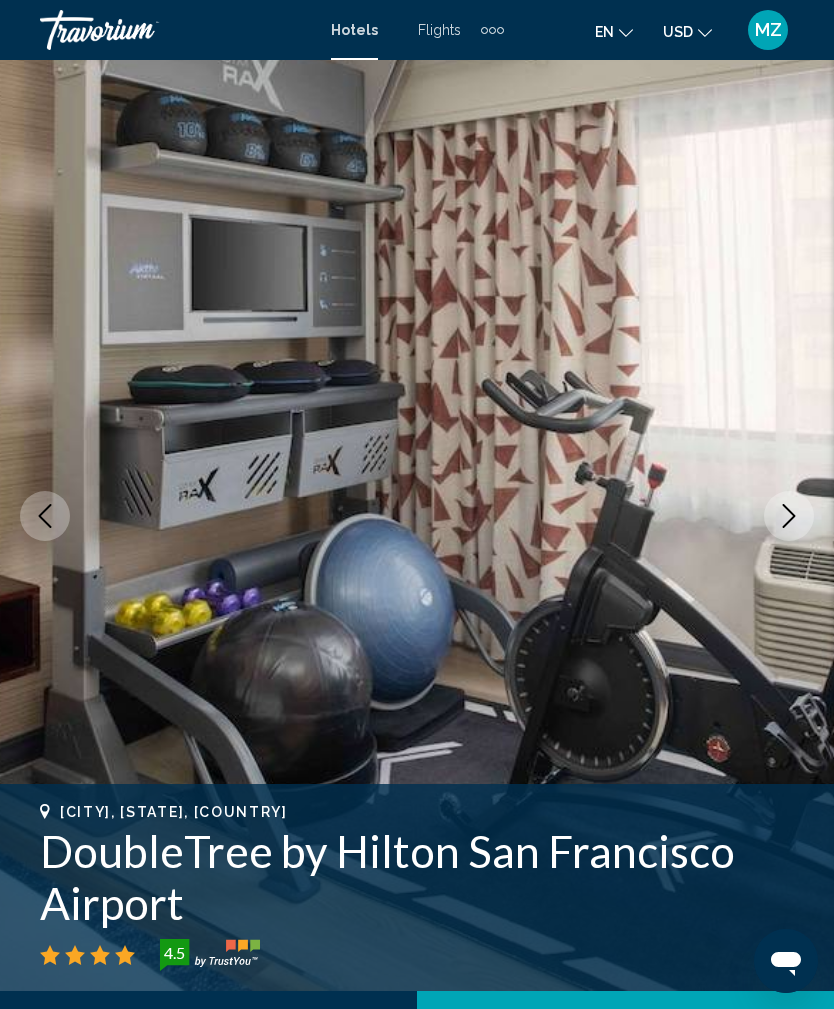 click 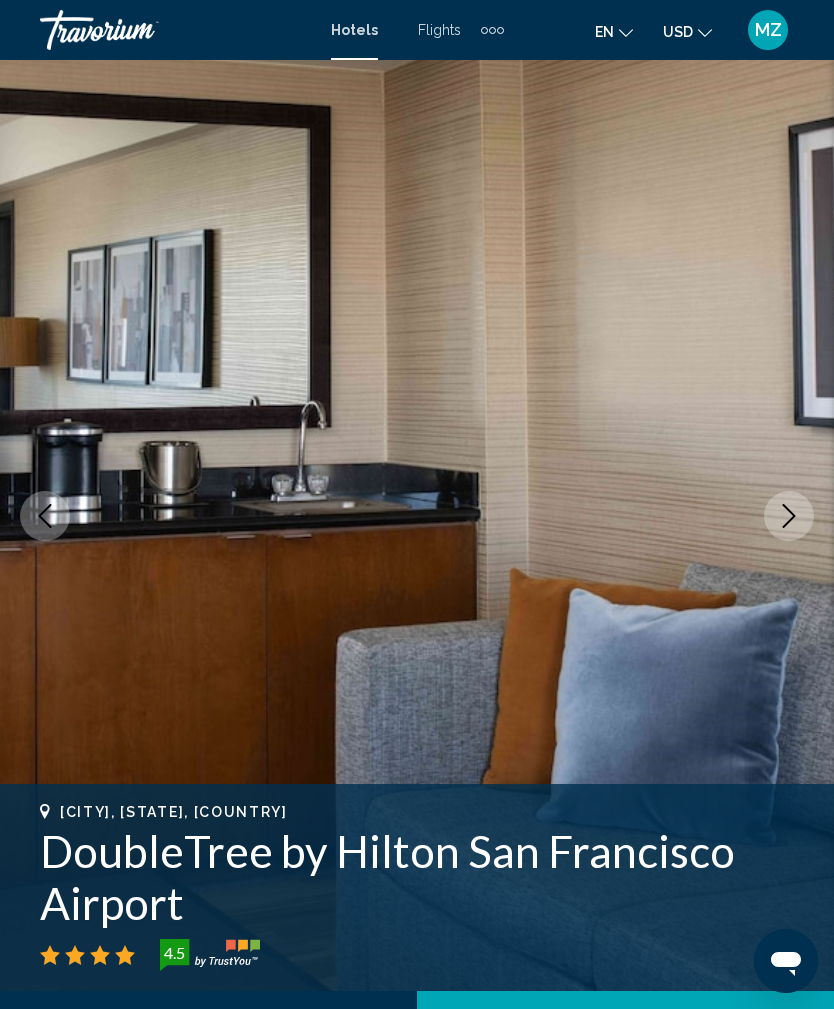 click 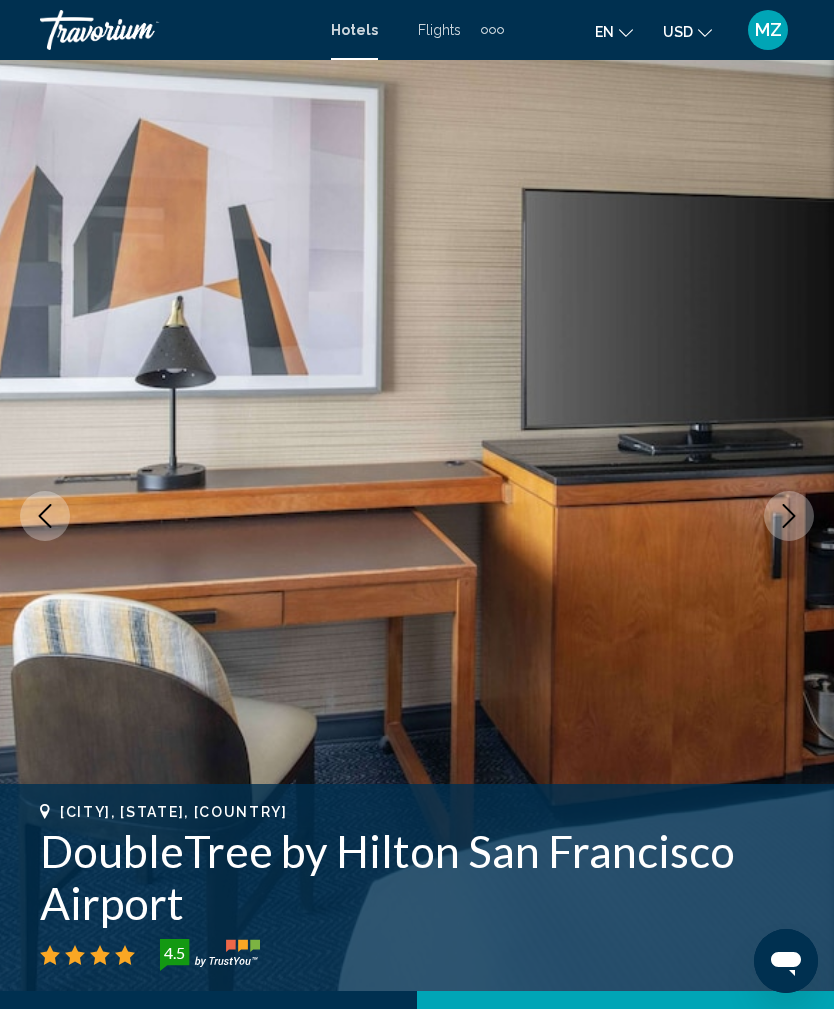 click at bounding box center [789, 516] 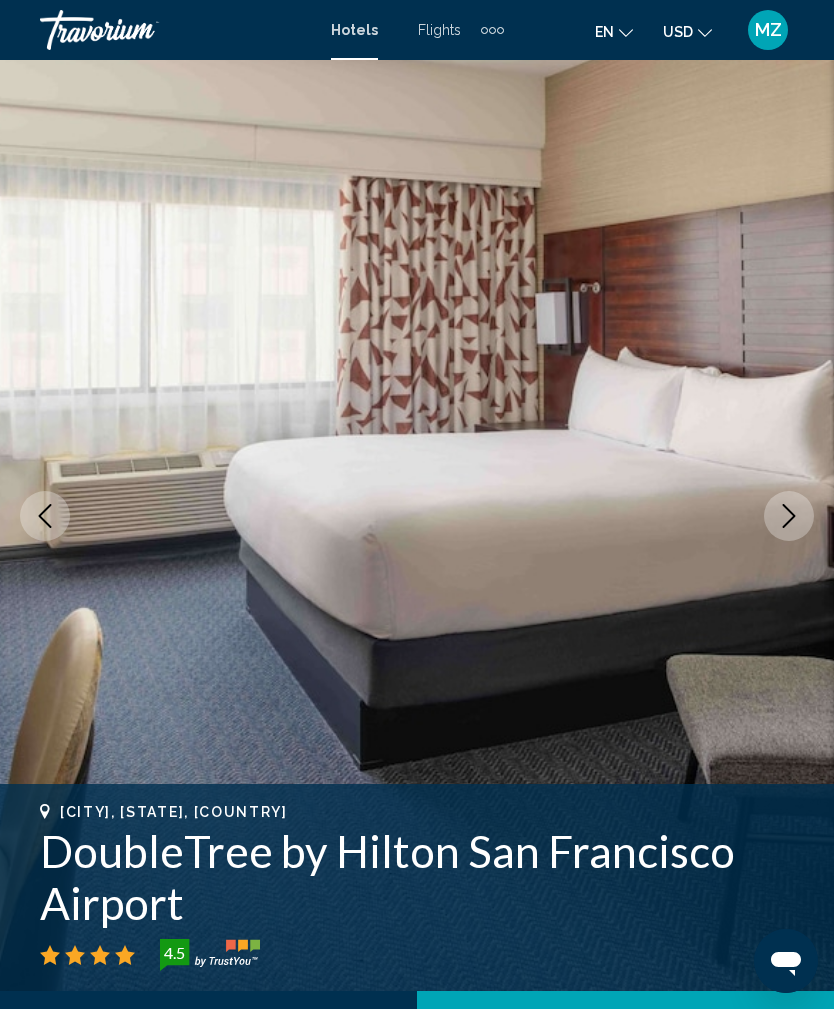click at bounding box center [789, 516] 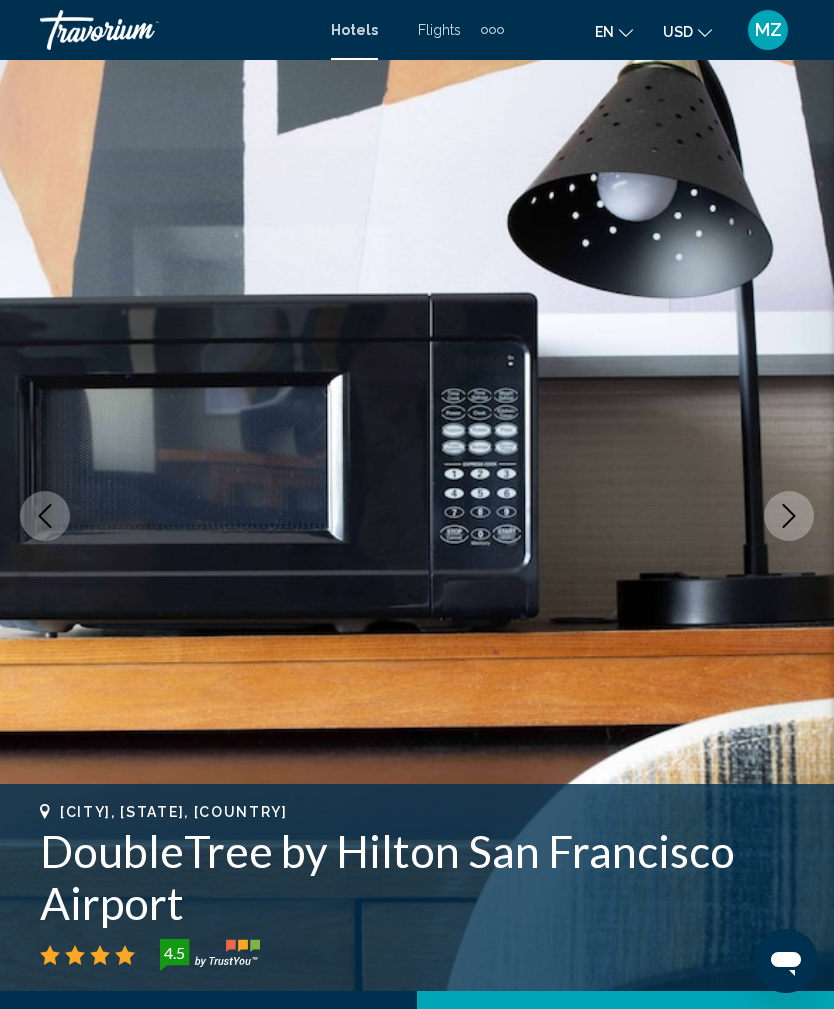 click 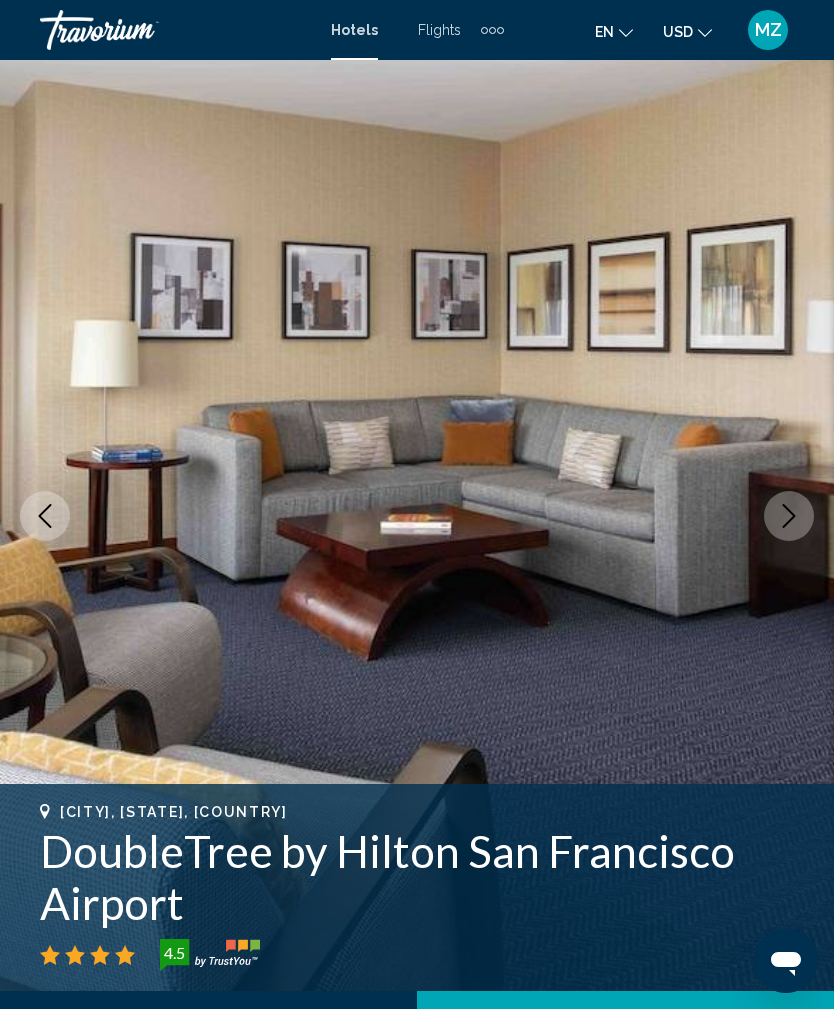 click 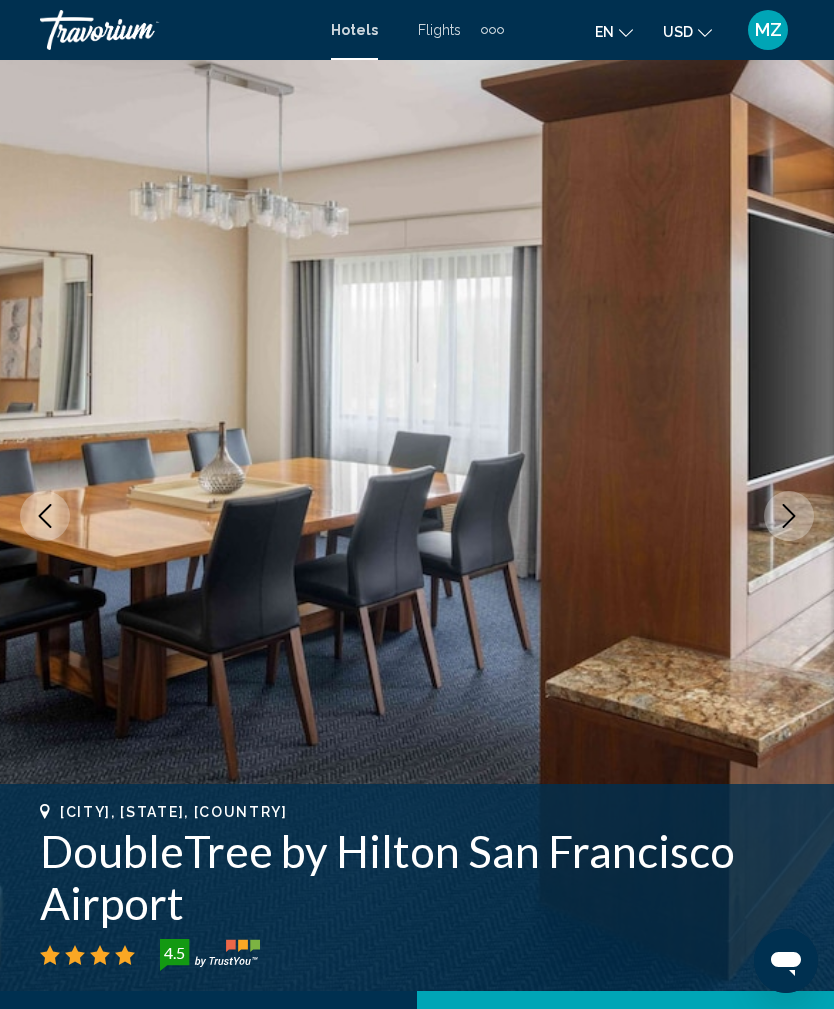 click at bounding box center [789, 516] 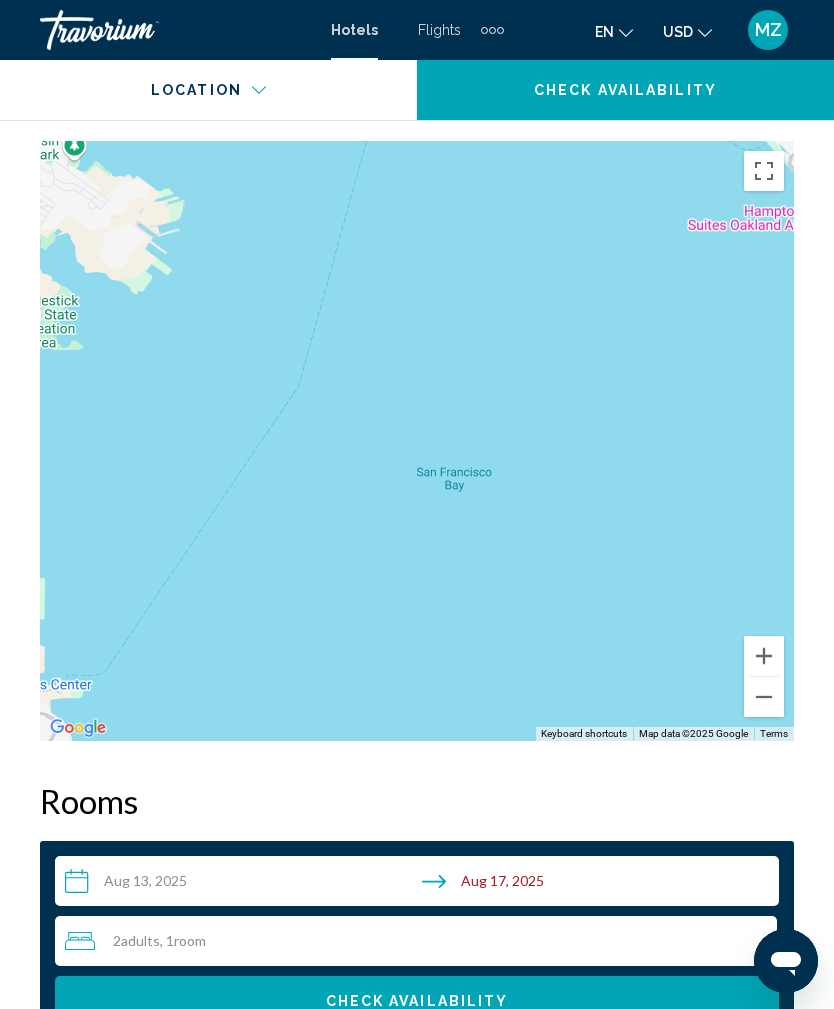 scroll, scrollTop: 2481, scrollLeft: 0, axis: vertical 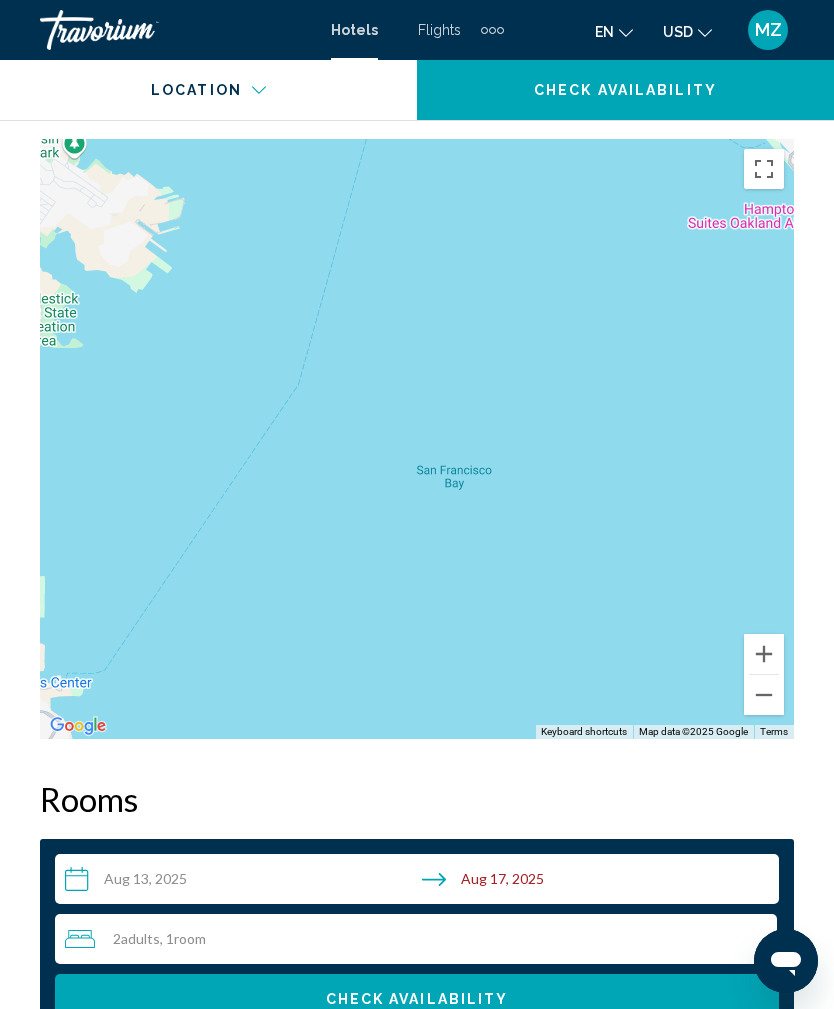 click at bounding box center (764, 695) 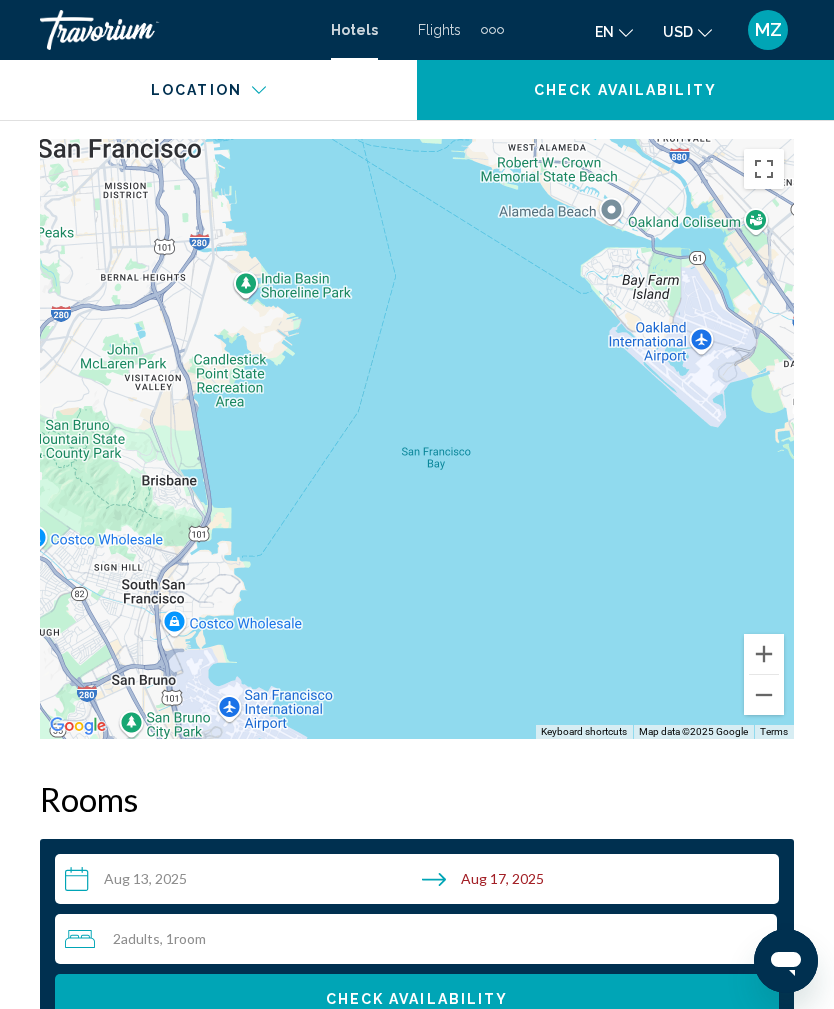 click at bounding box center [764, 695] 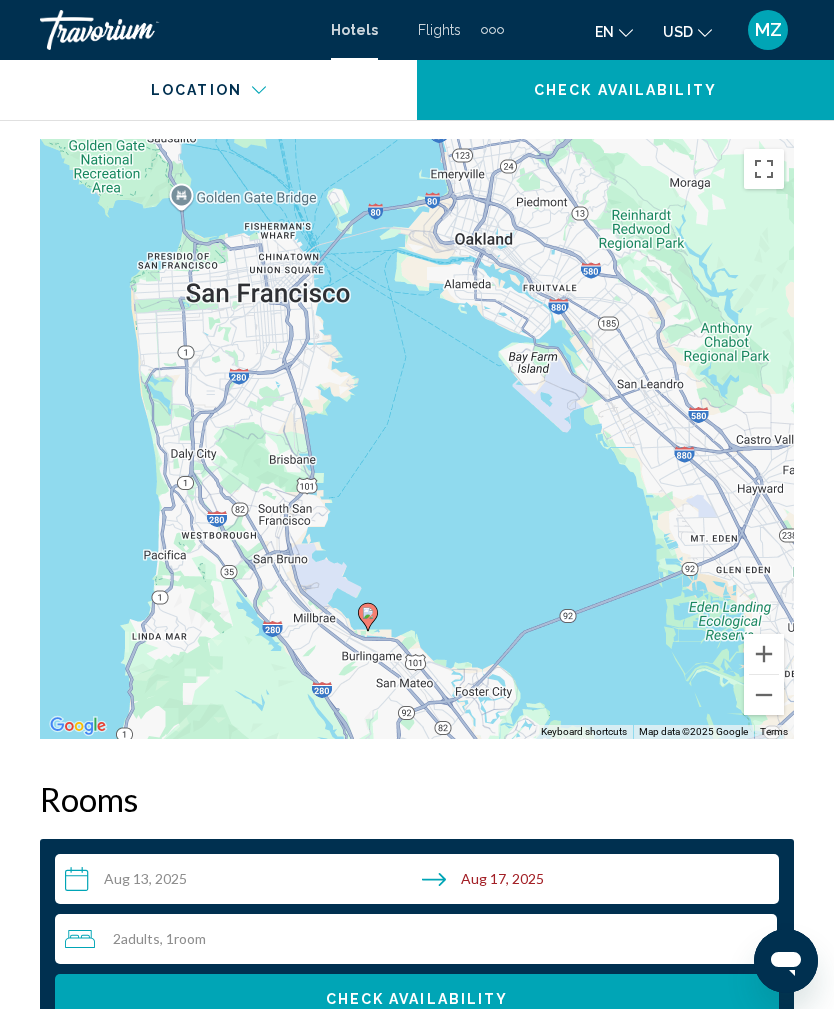 click at bounding box center [764, 695] 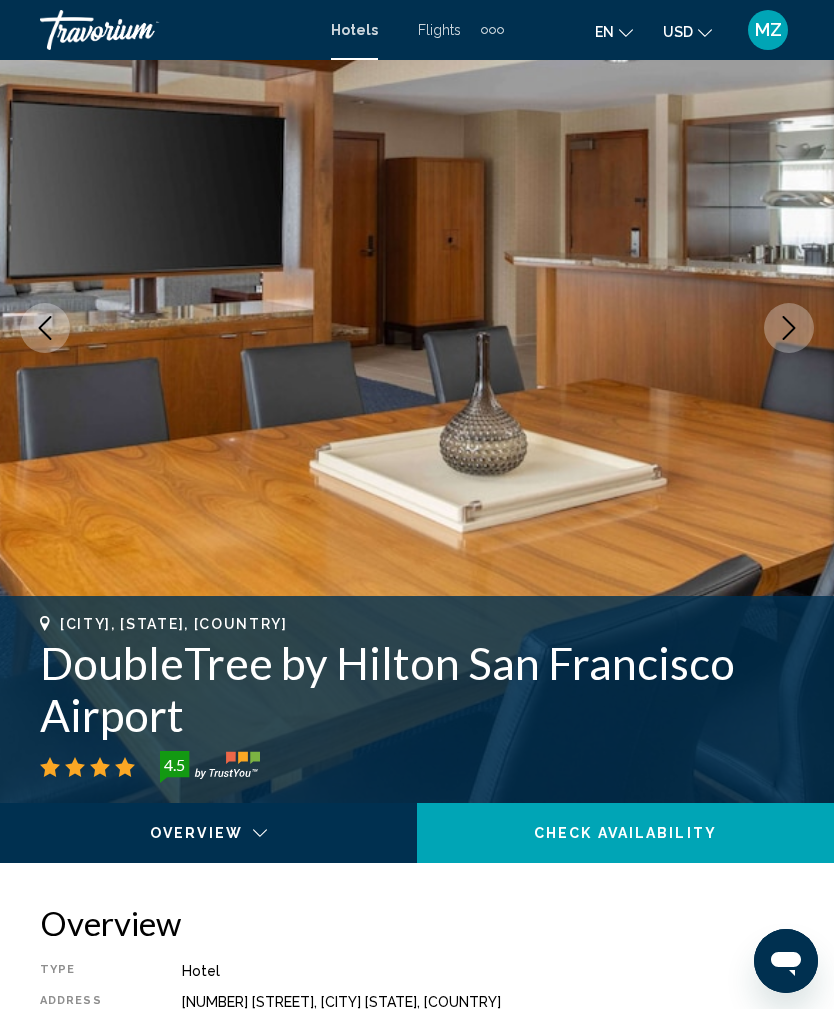 scroll, scrollTop: 0, scrollLeft: 0, axis: both 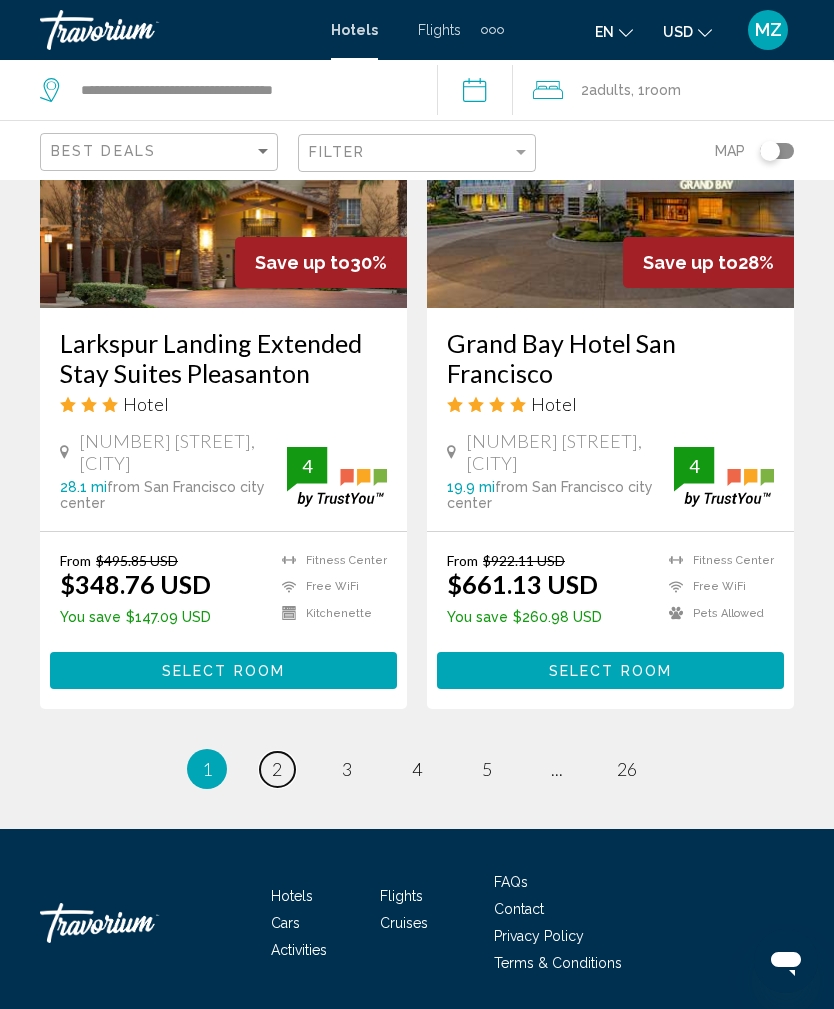 click on "page  2" at bounding box center (277, 769) 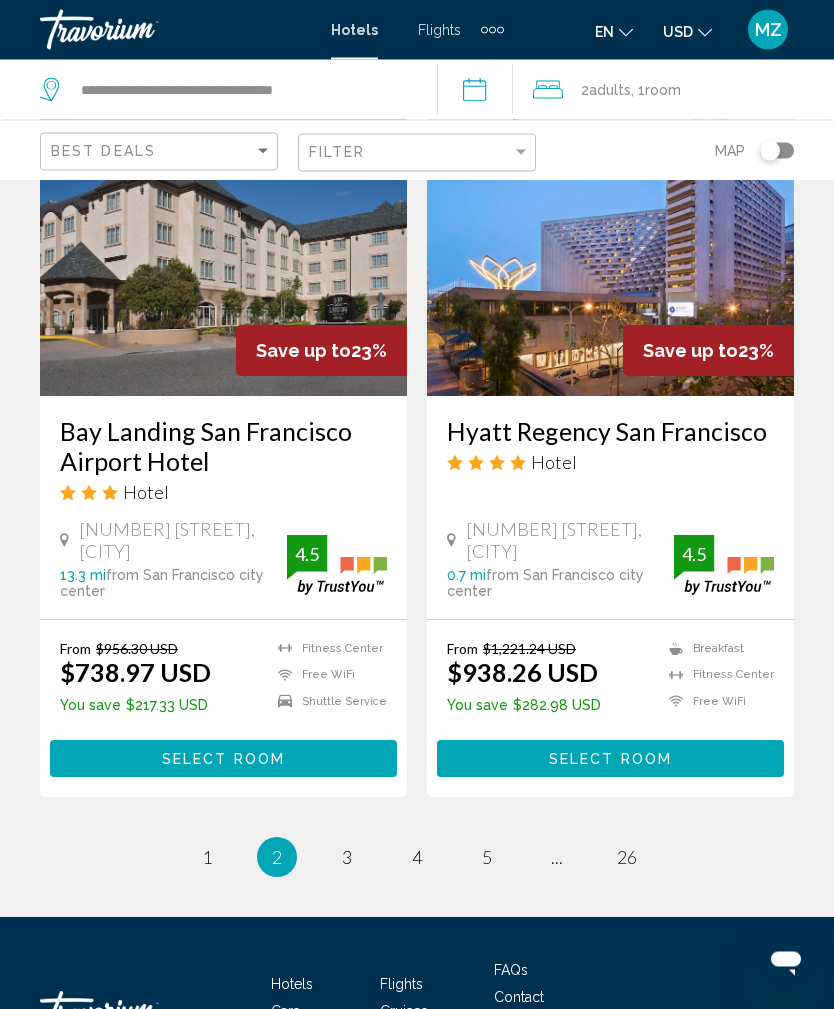 scroll, scrollTop: 4013, scrollLeft: 0, axis: vertical 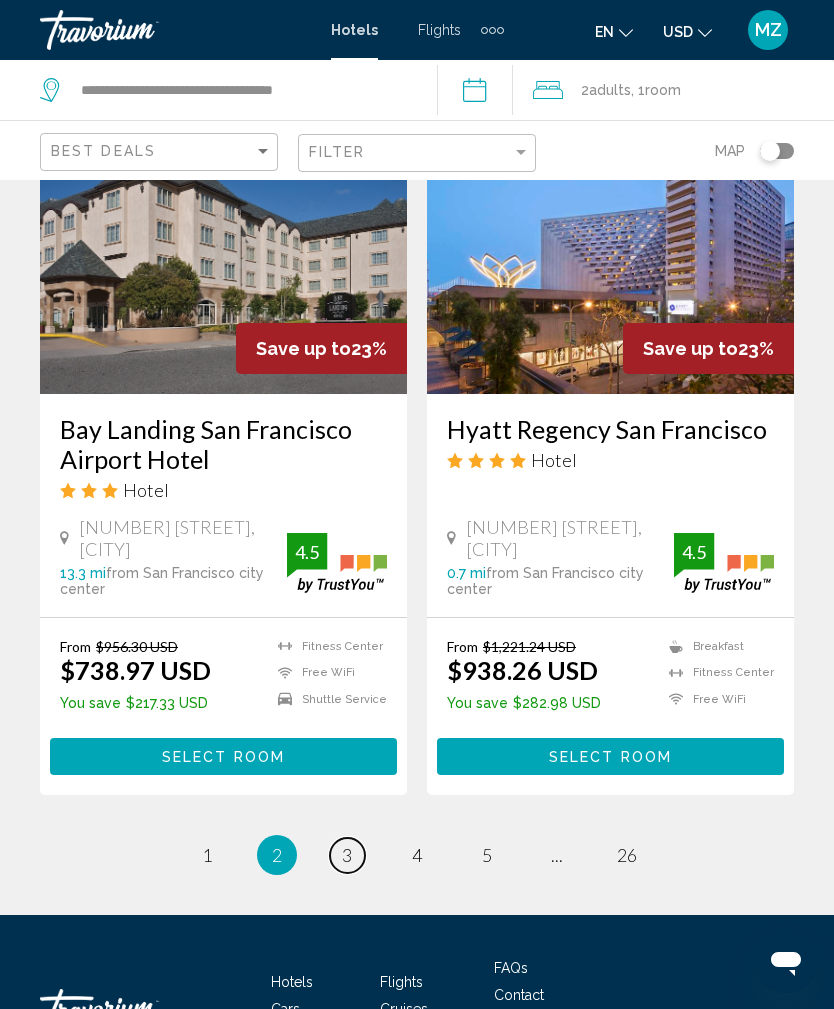 click on "3" at bounding box center (347, 855) 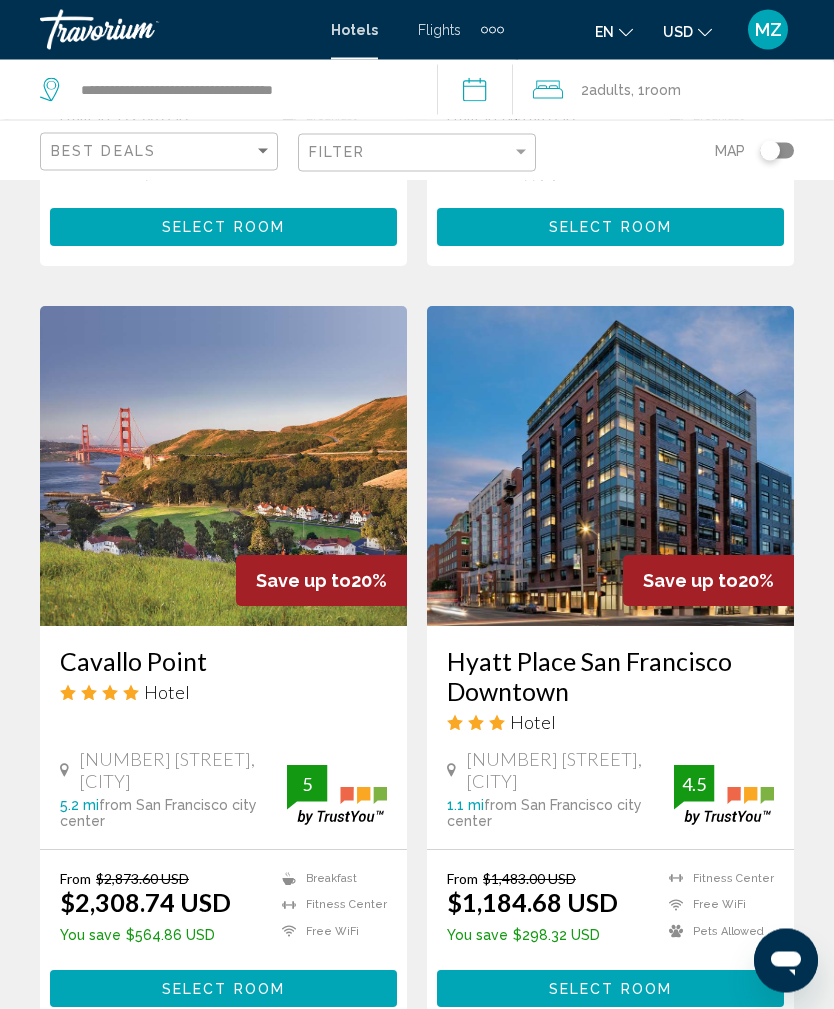 scroll, scrollTop: 3721, scrollLeft: 0, axis: vertical 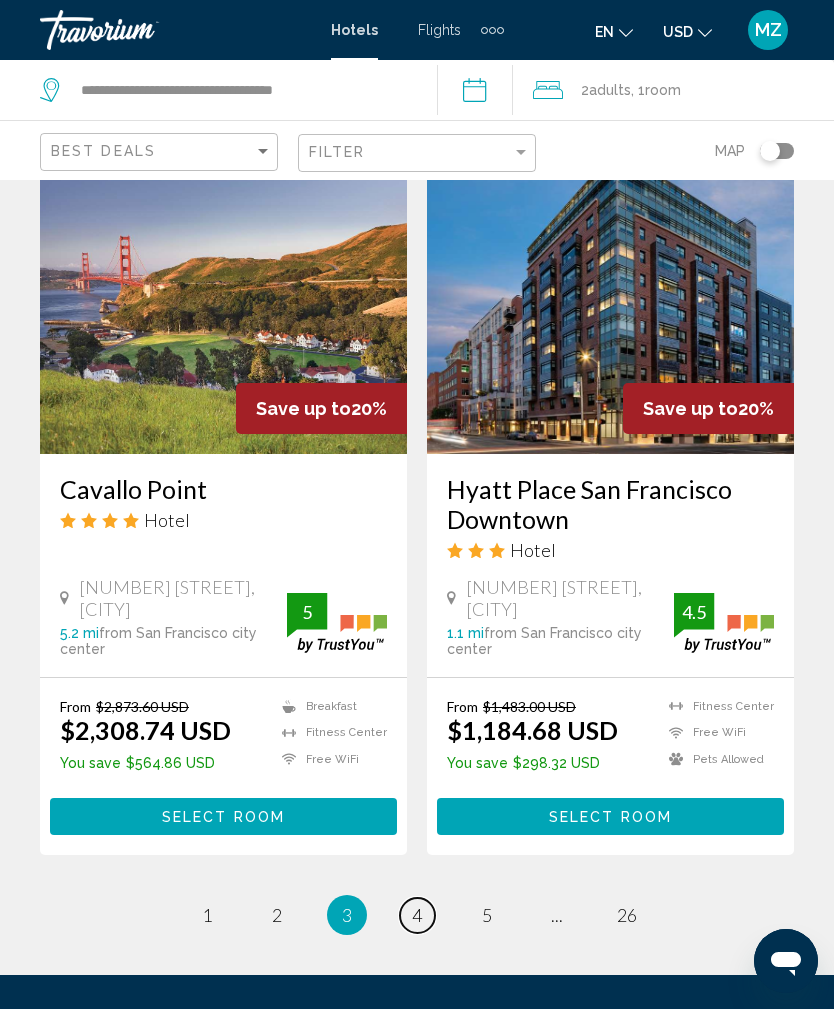 click on "4" at bounding box center (417, 915) 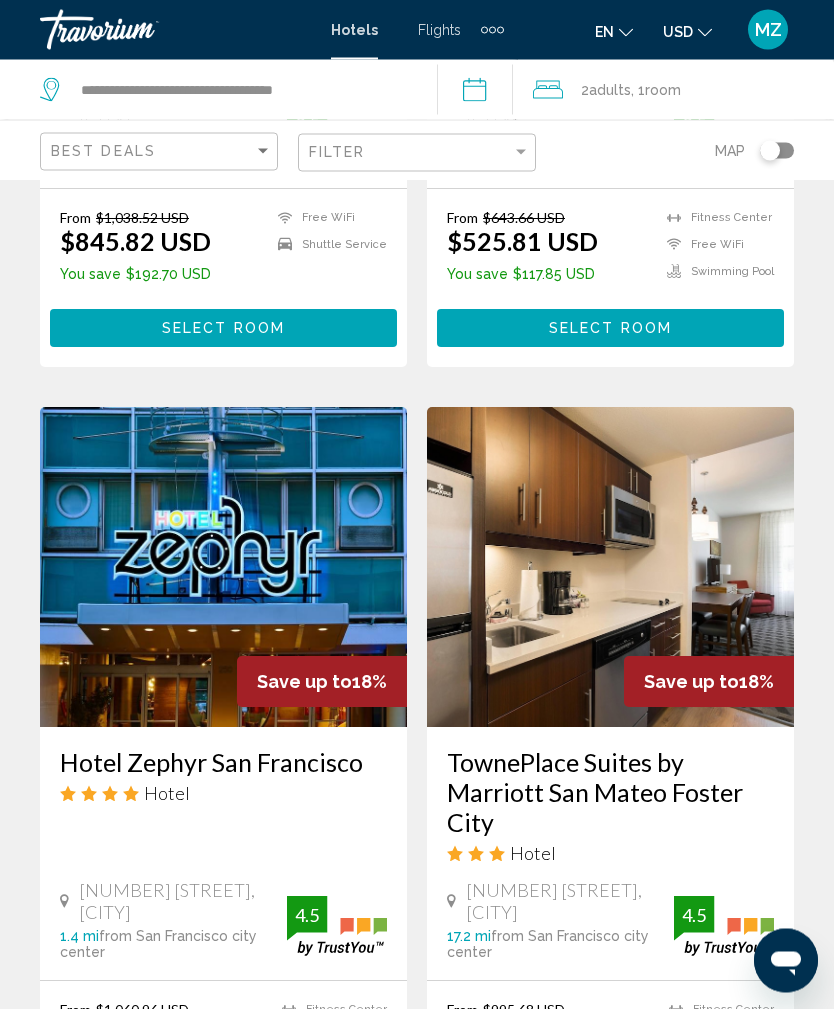 scroll, scrollTop: 1338, scrollLeft: 0, axis: vertical 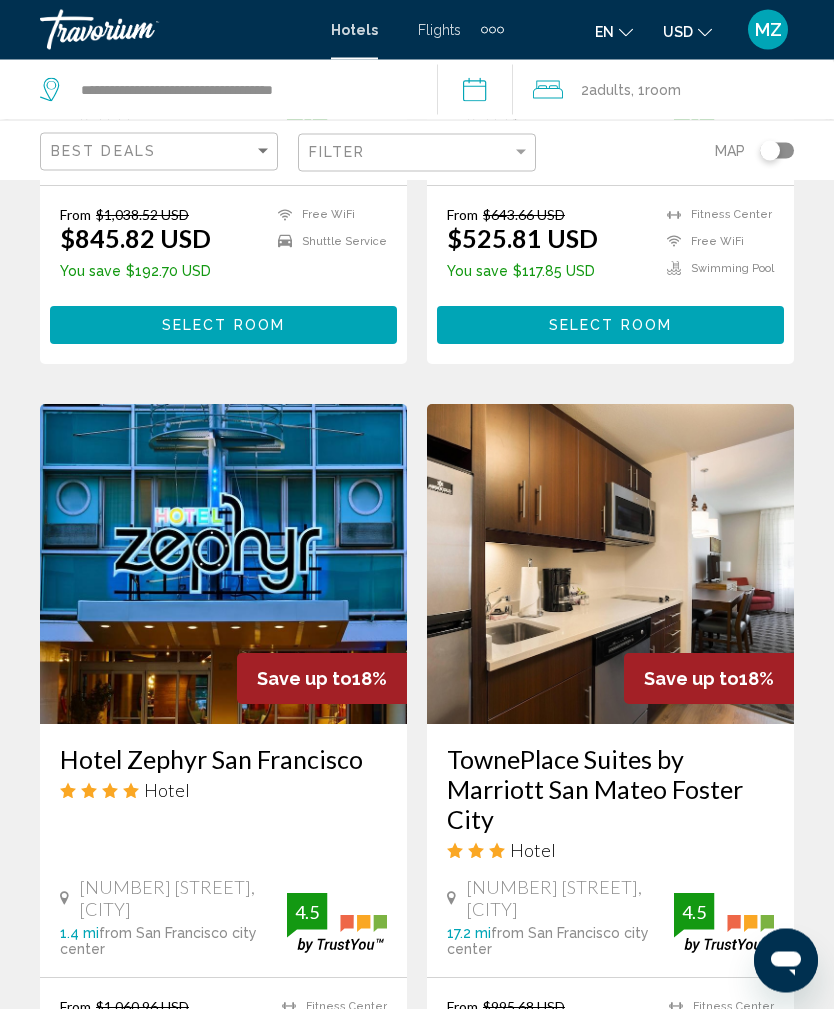 click on "TownePlace Suites by Marriott San Mateo Foster City" at bounding box center (610, 790) 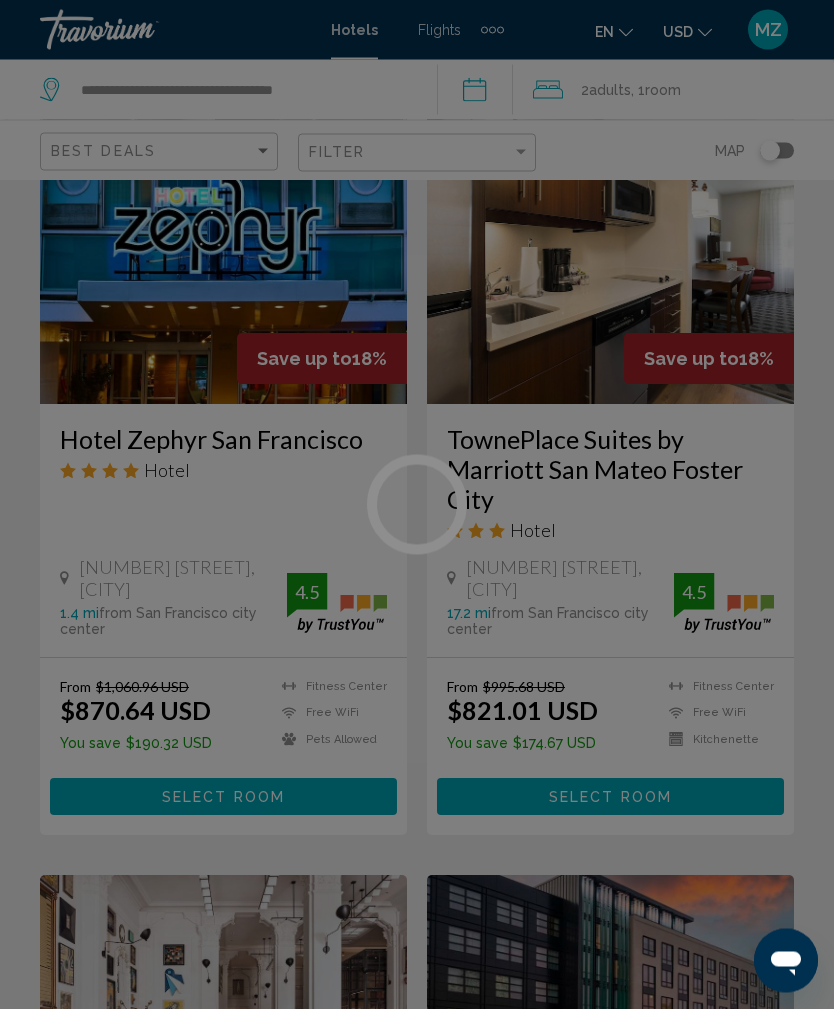 scroll, scrollTop: 1710, scrollLeft: 0, axis: vertical 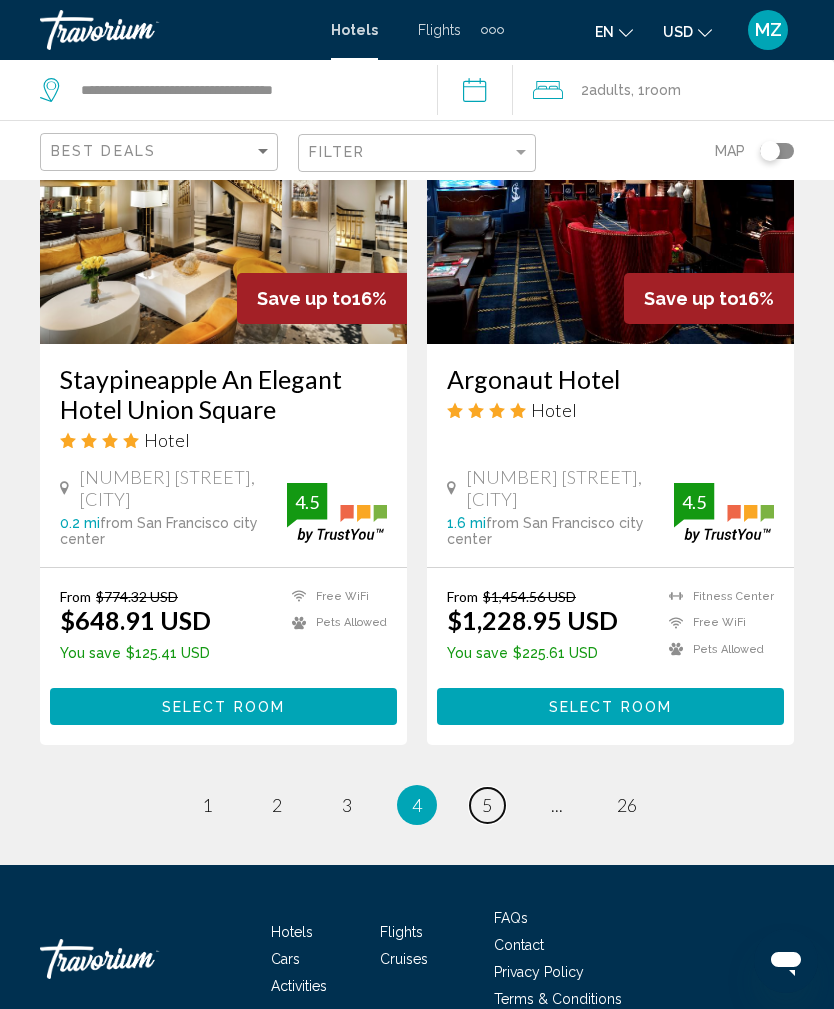 click on "5" at bounding box center (487, 805) 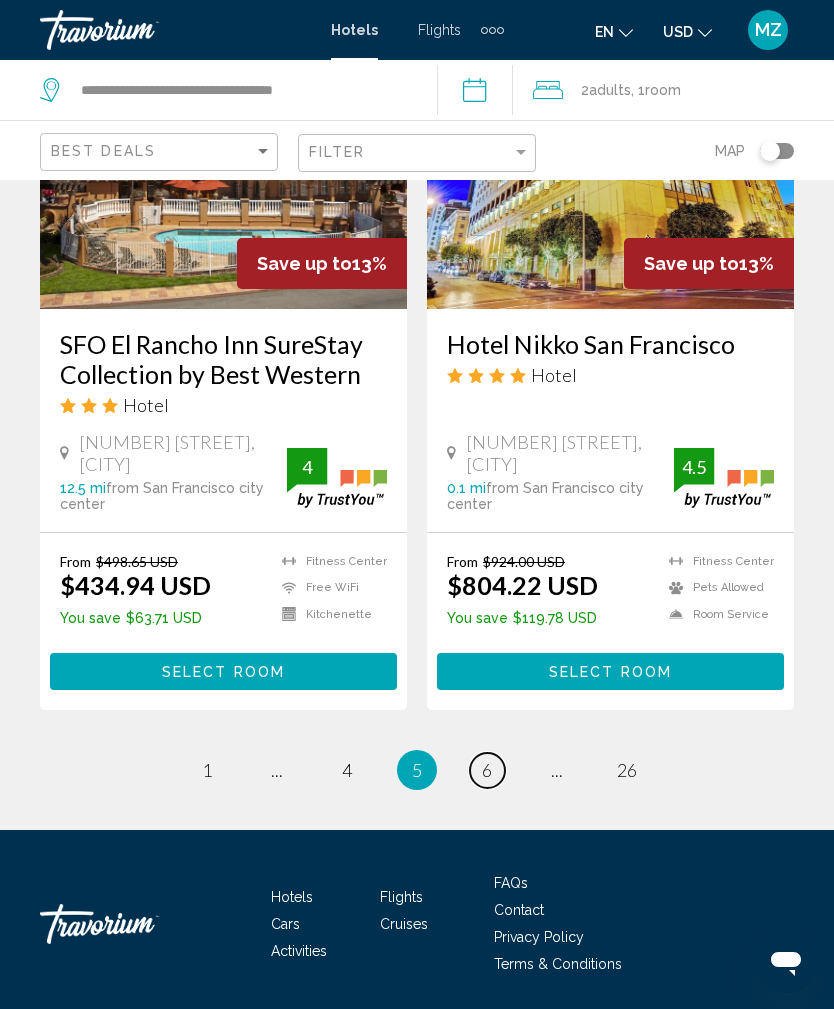 scroll, scrollTop: 4039, scrollLeft: 0, axis: vertical 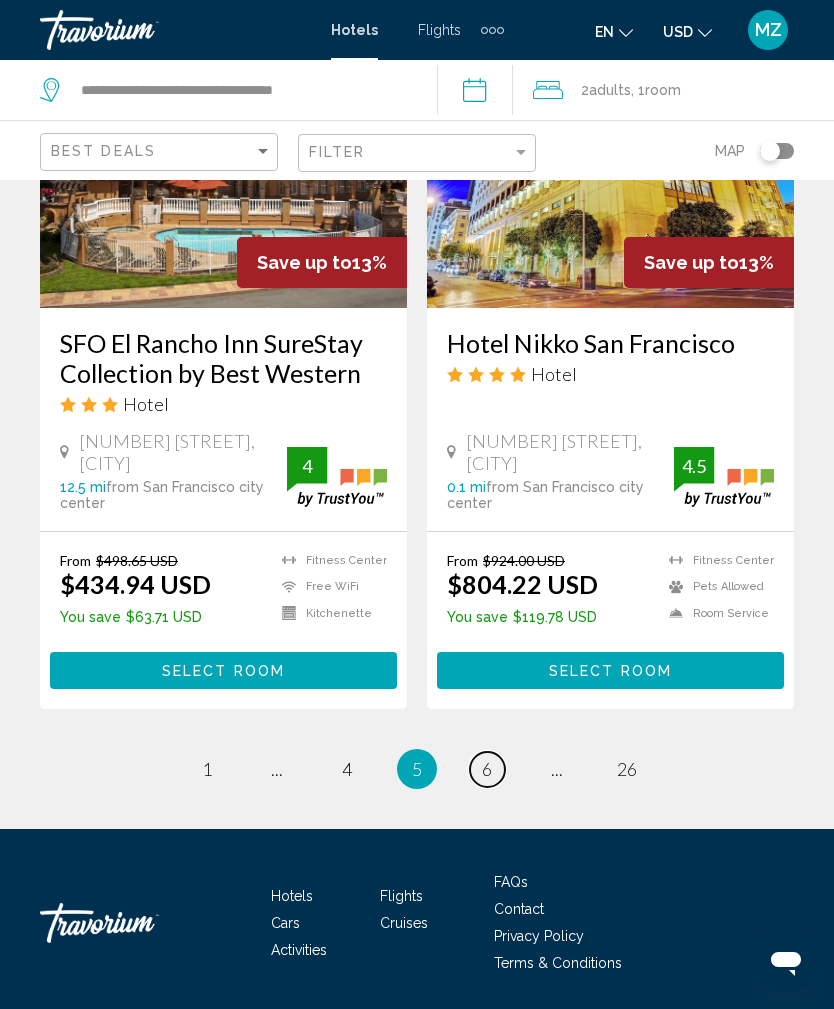 click on "6" at bounding box center [487, 769] 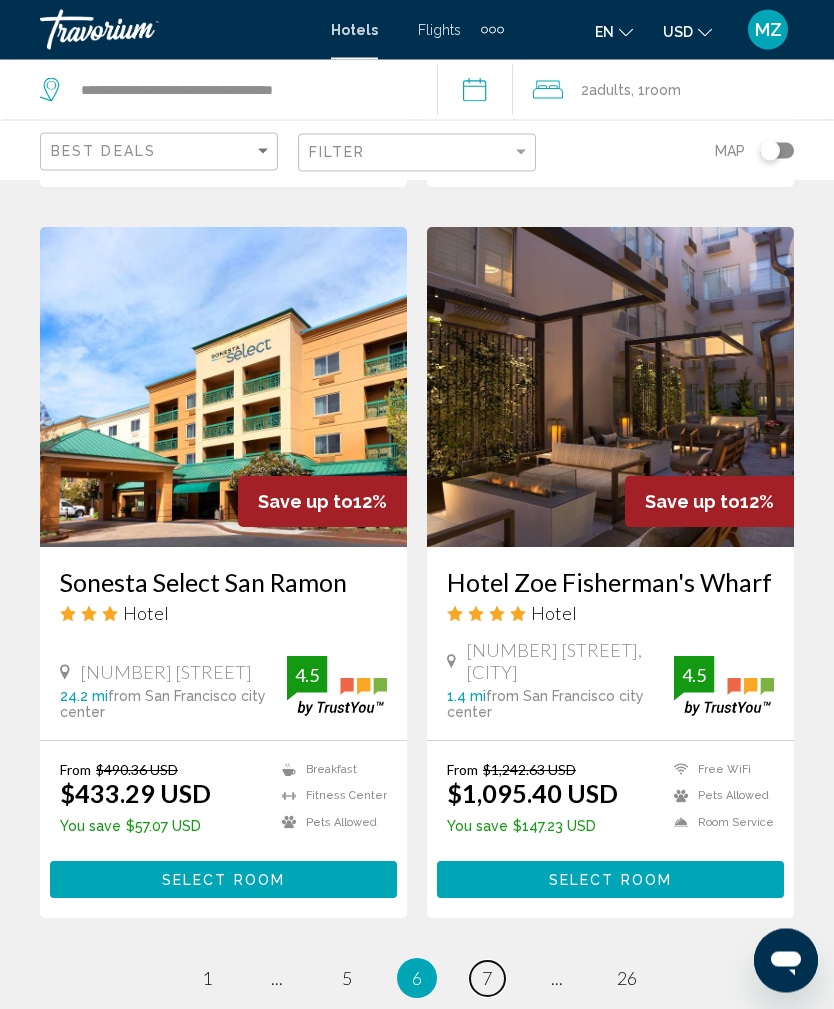 scroll, scrollTop: 3831, scrollLeft: 0, axis: vertical 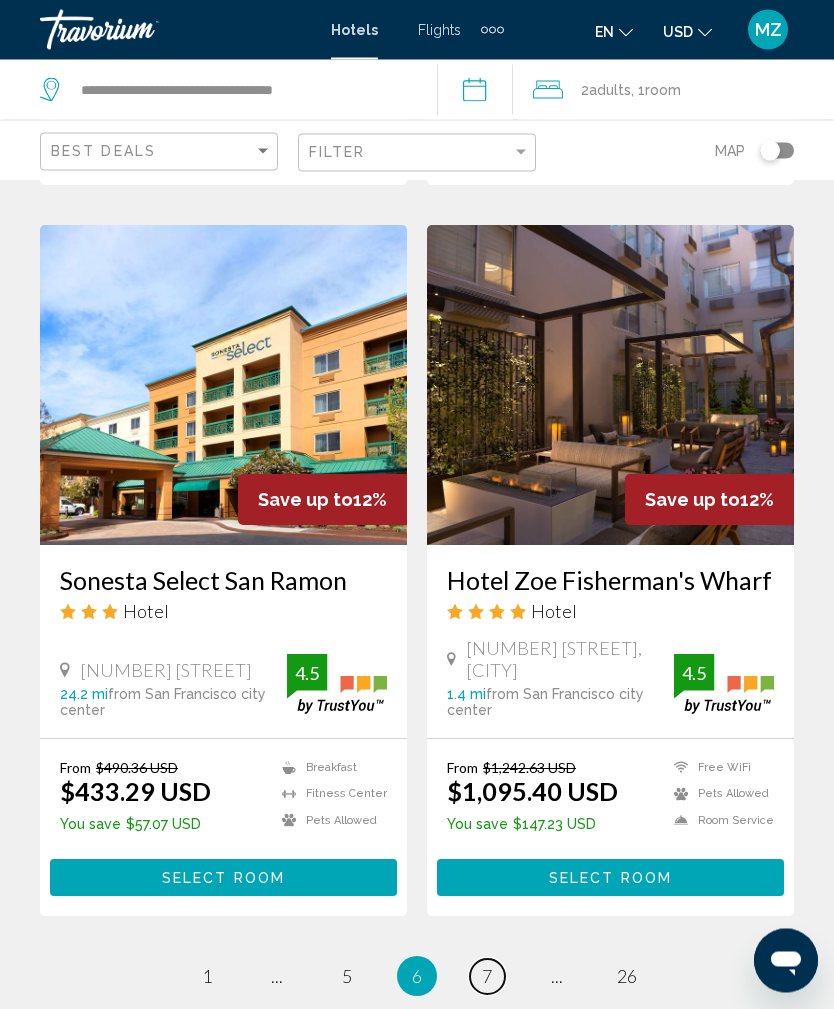 click on "page  7" at bounding box center [487, 977] 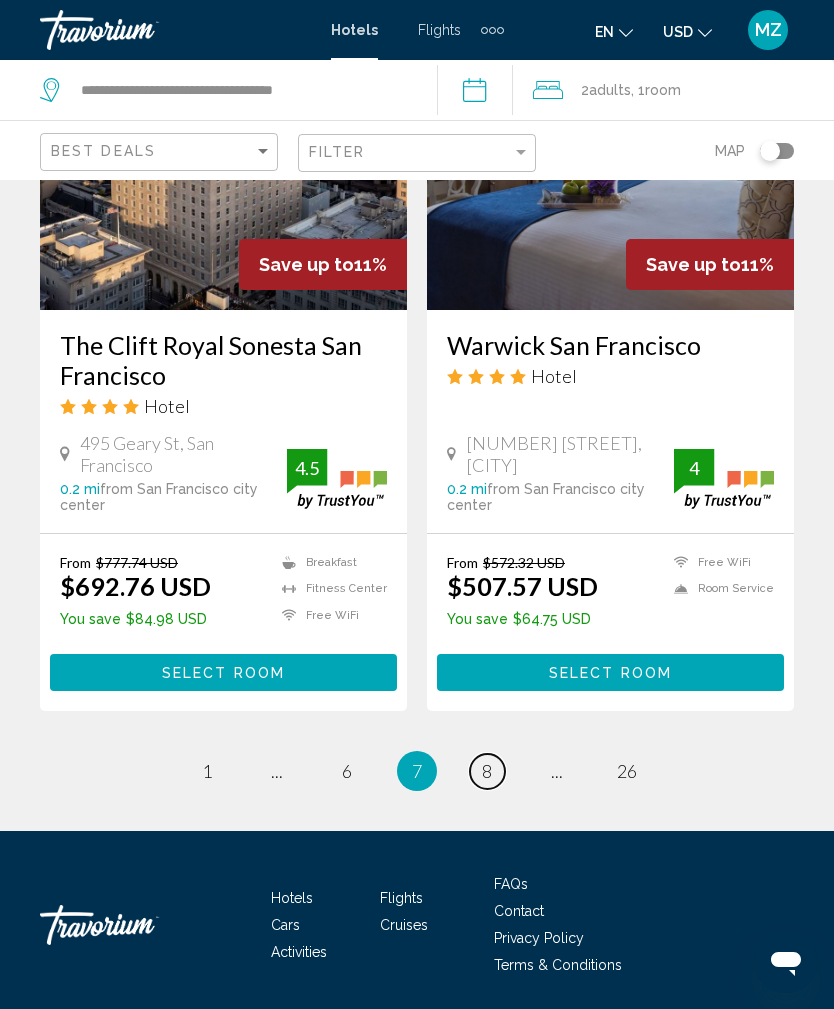 scroll, scrollTop: 4009, scrollLeft: 0, axis: vertical 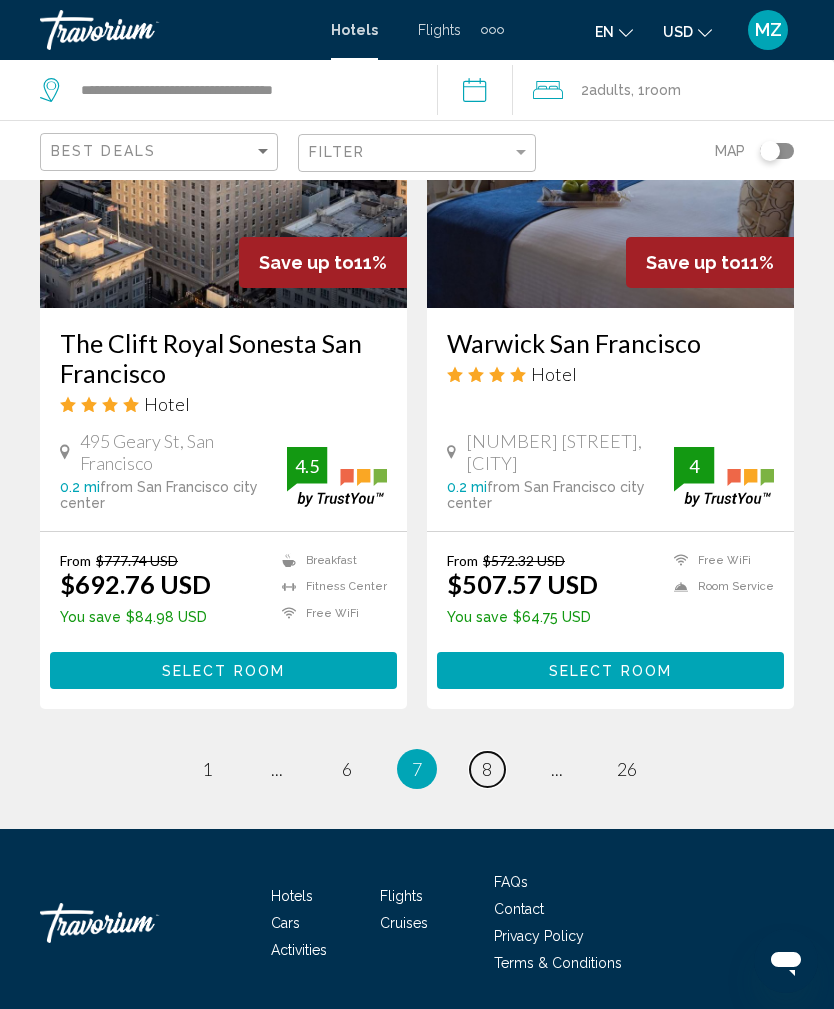click on "page  8" at bounding box center [487, 769] 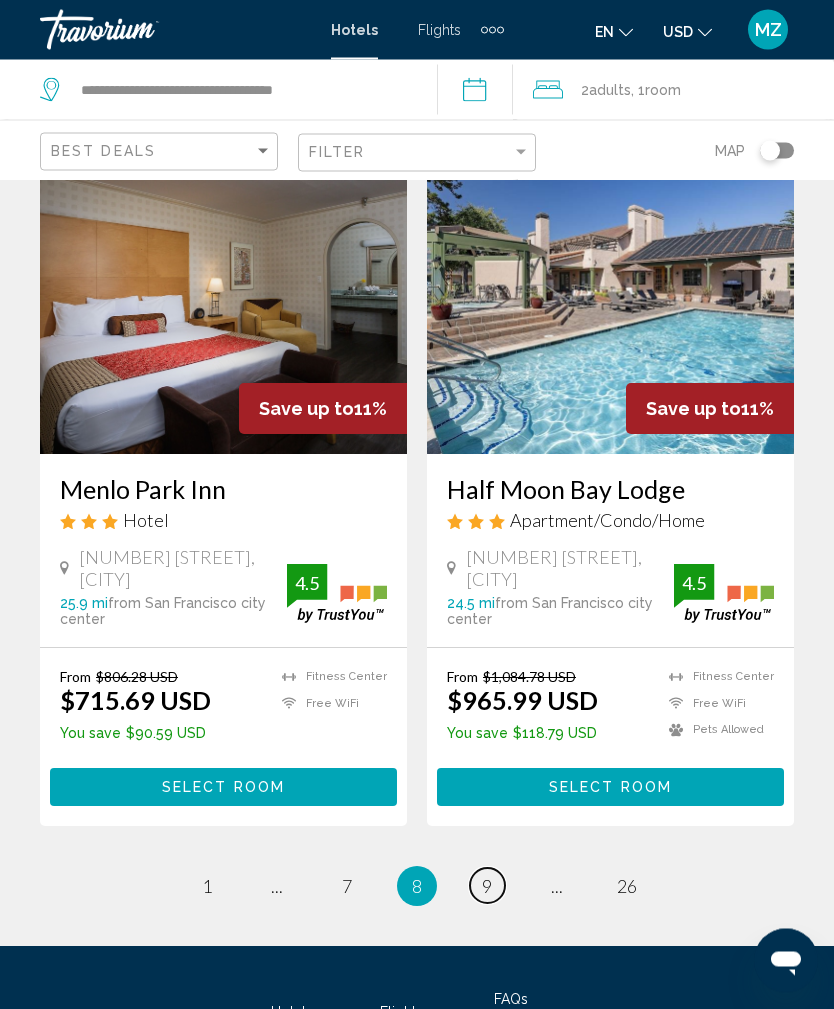 scroll, scrollTop: 3877, scrollLeft: 0, axis: vertical 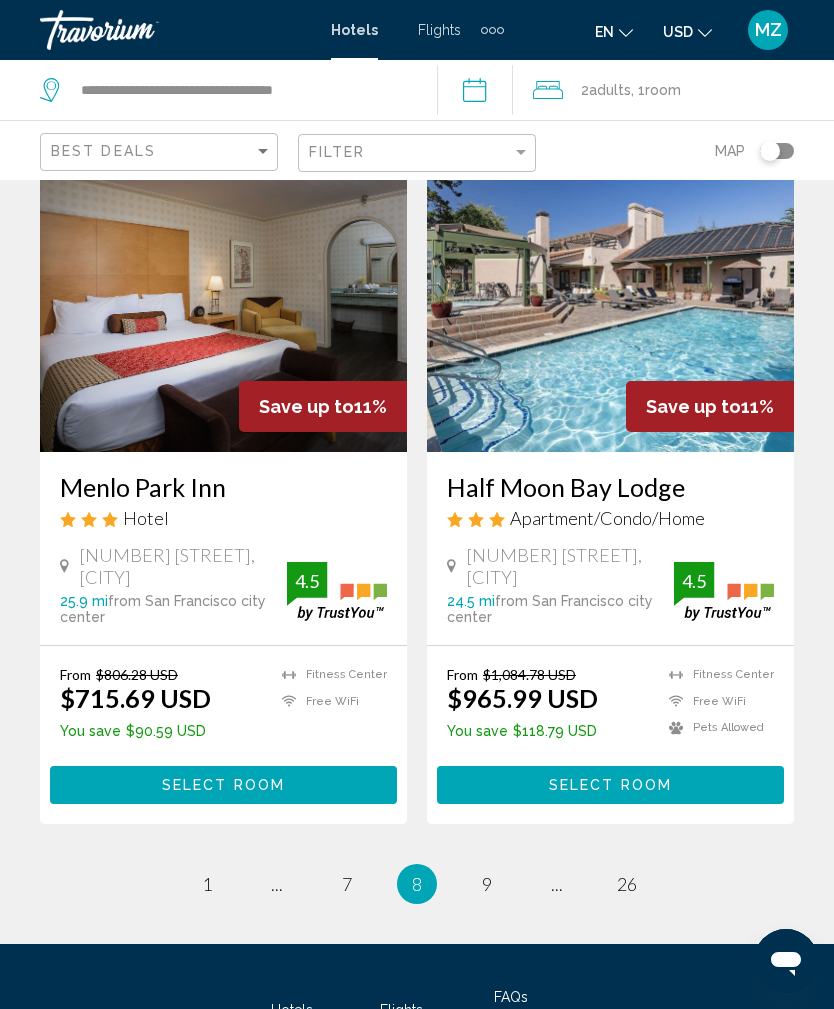 click on "8 / 26  page  1 page  ... page  7 You're on page  8 page  9 page  ... page  26" at bounding box center (417, 884) 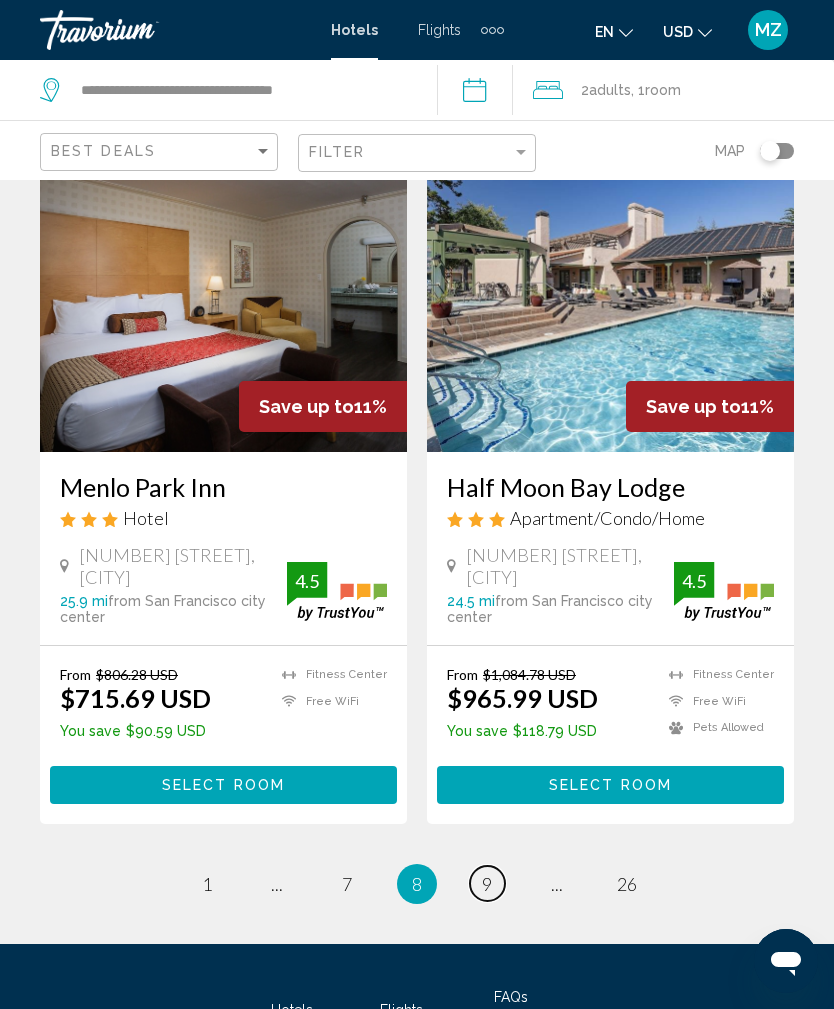 click on "page  9" at bounding box center (487, 883) 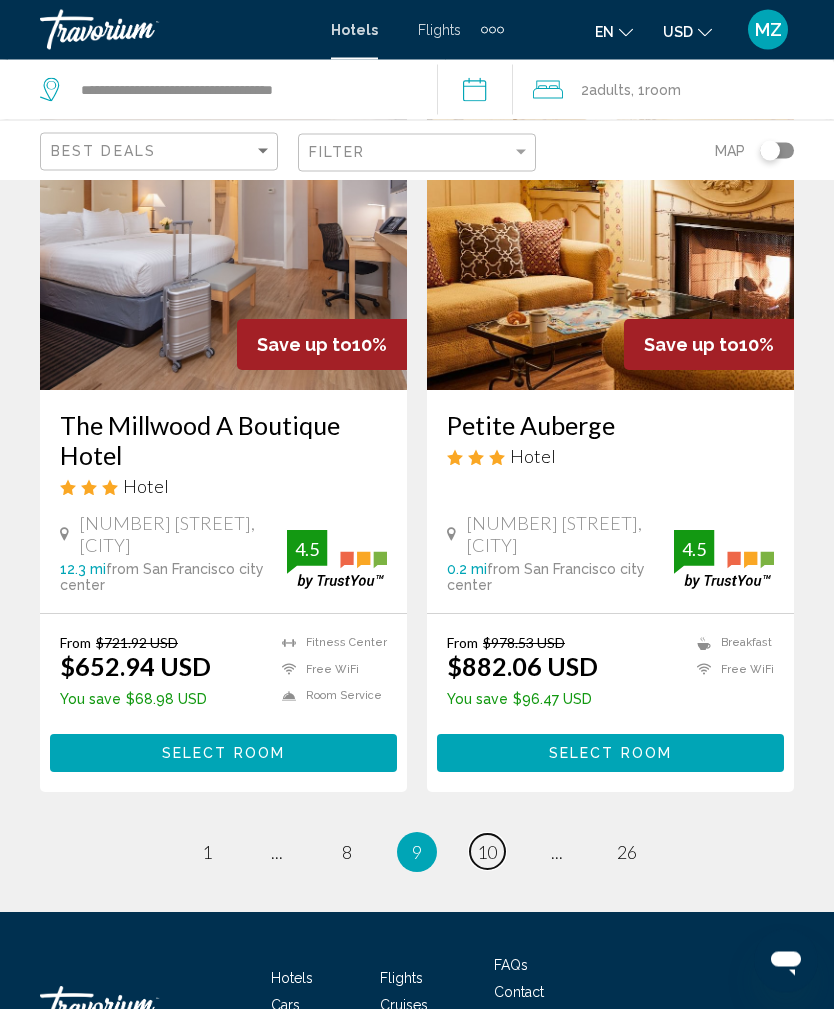 scroll, scrollTop: 4081, scrollLeft: 0, axis: vertical 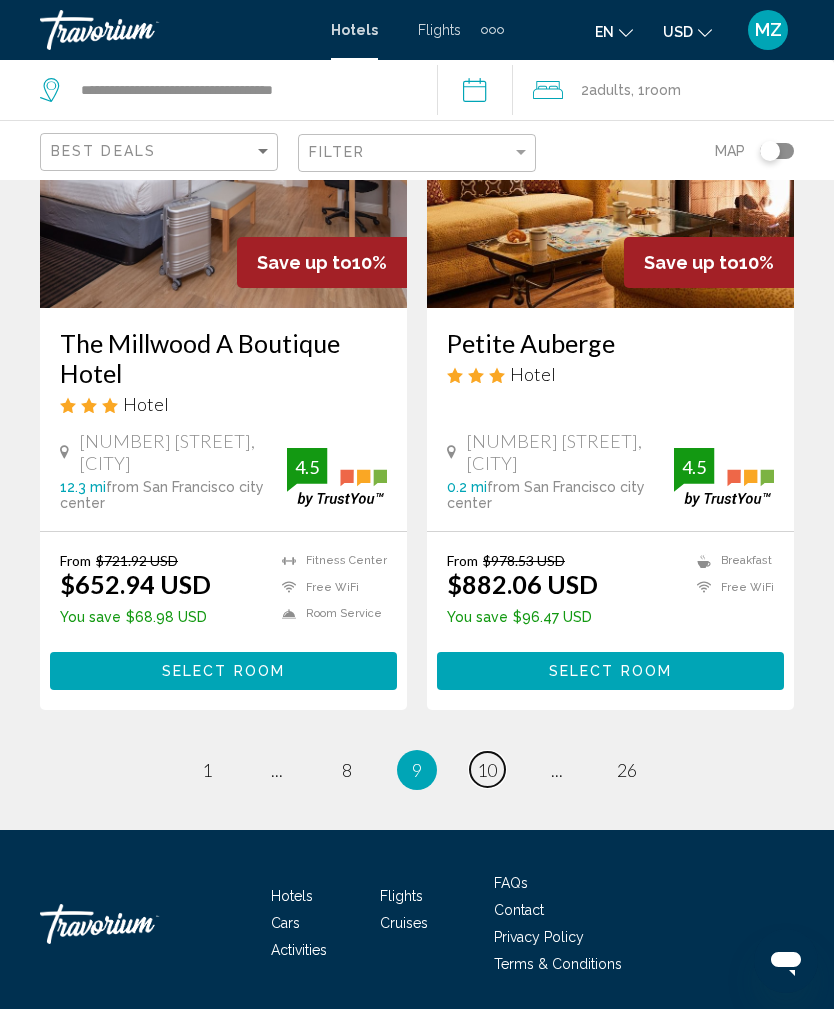 click on "page  10" at bounding box center (487, 769) 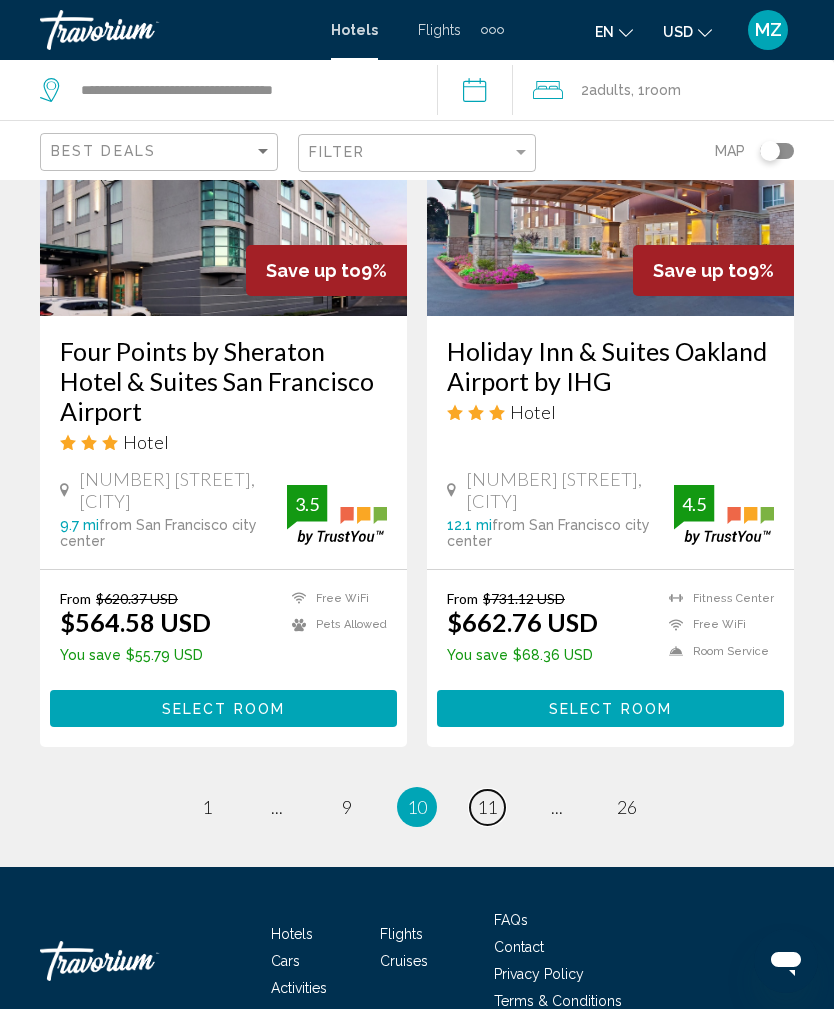 scroll, scrollTop: 4129, scrollLeft: 0, axis: vertical 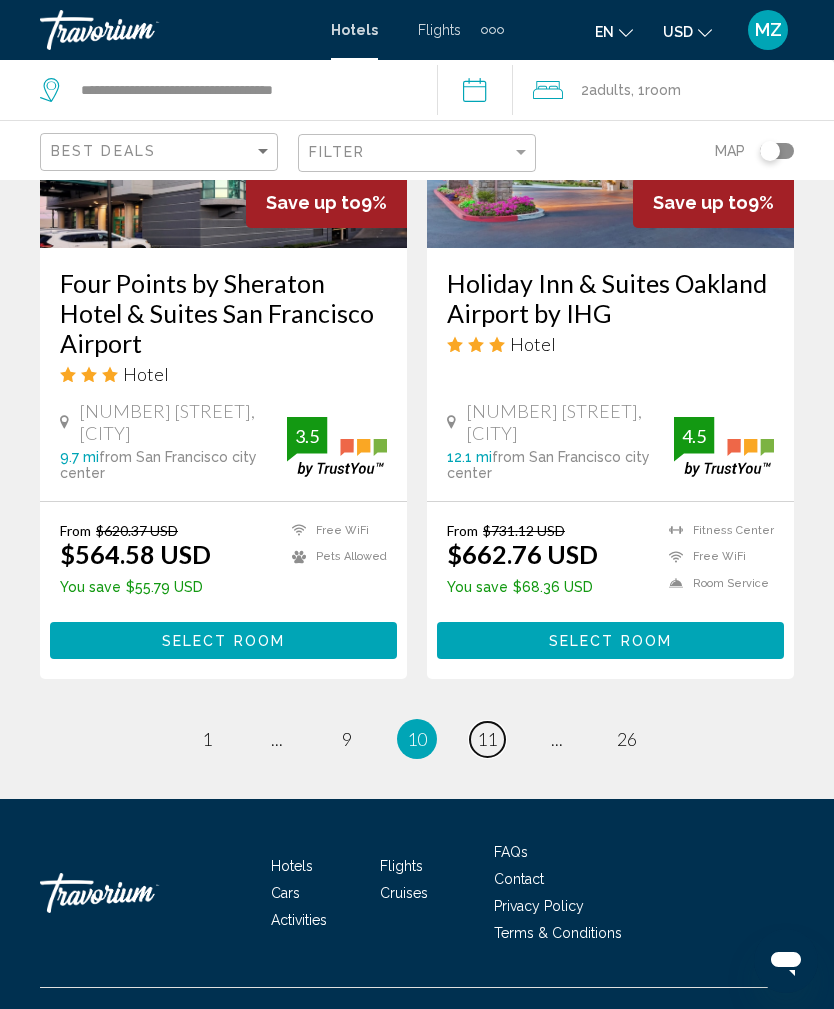 click on "11" at bounding box center [487, 739] 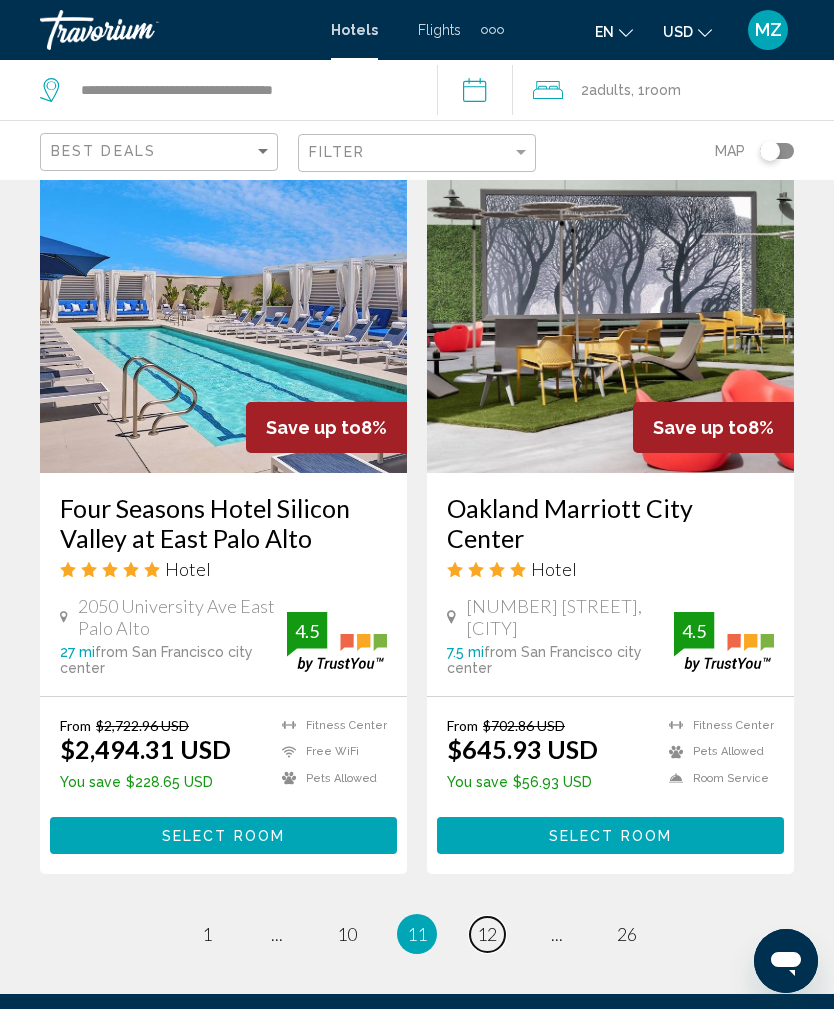 scroll, scrollTop: 4021, scrollLeft: 0, axis: vertical 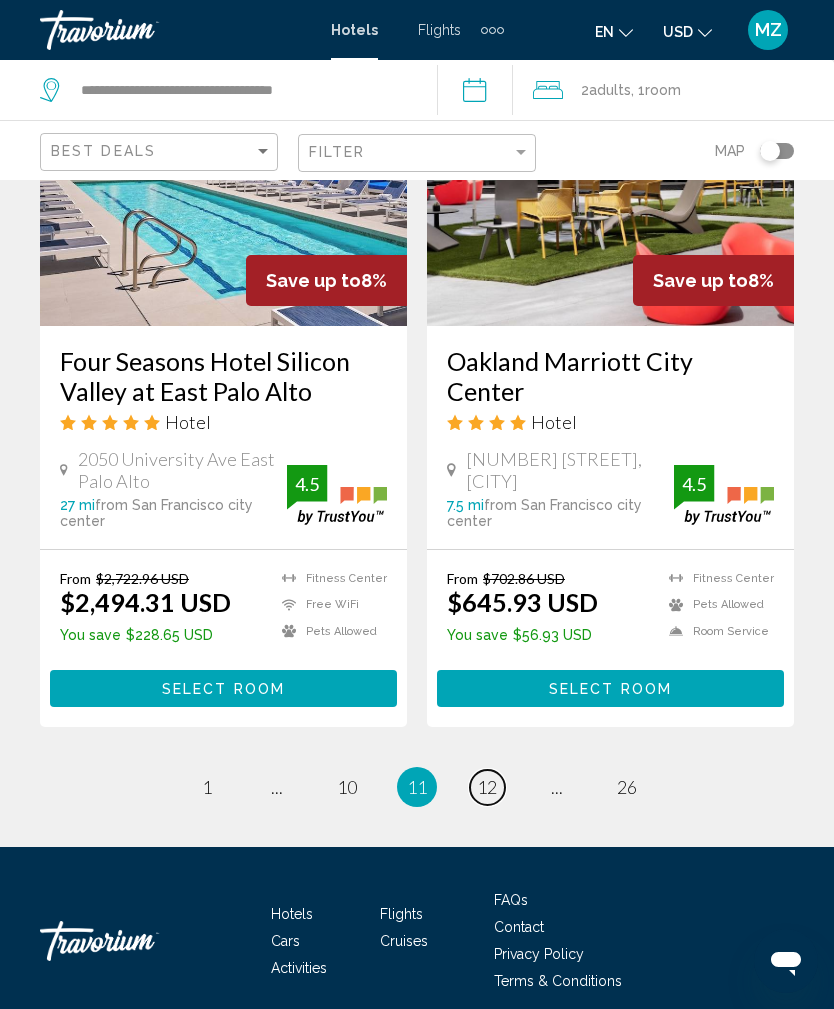 click on "page  12" at bounding box center (487, 787) 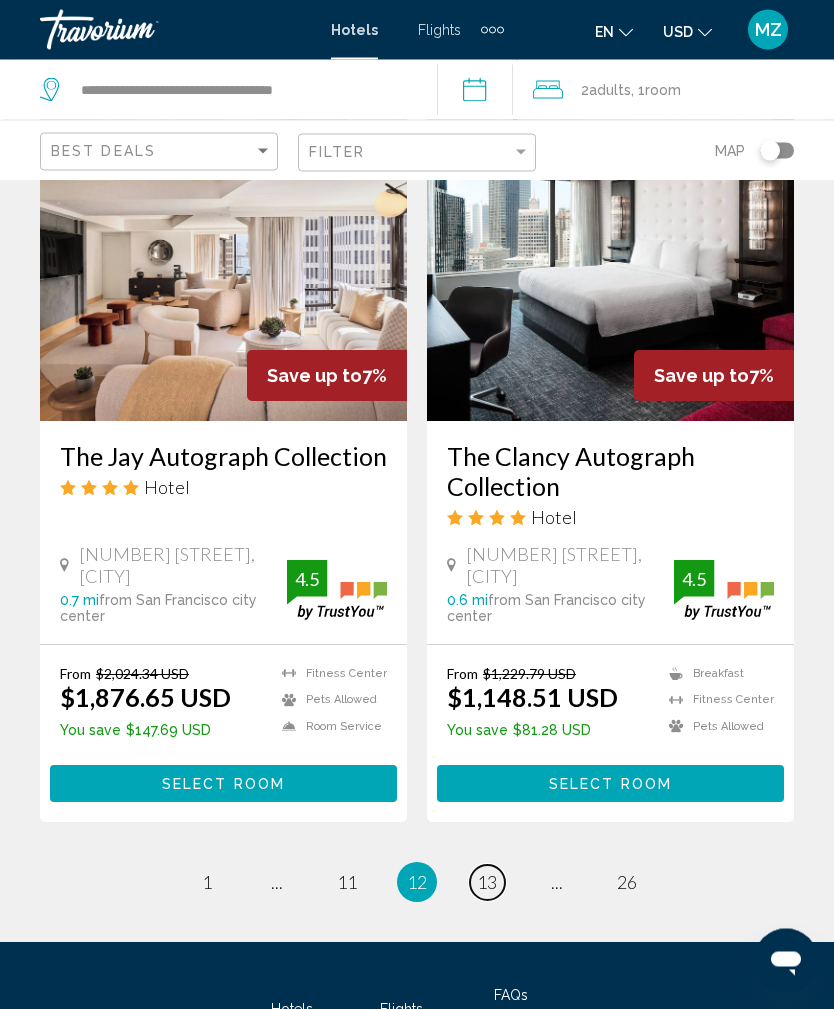scroll, scrollTop: 4111, scrollLeft: 0, axis: vertical 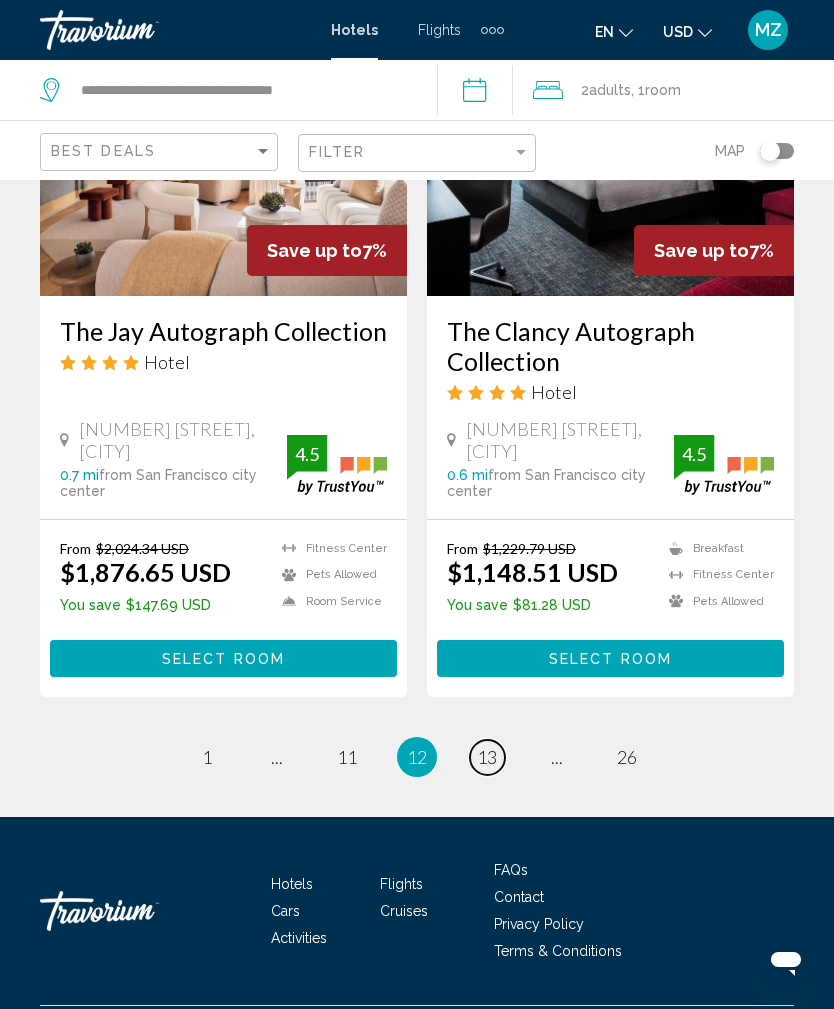 click on "page  13" at bounding box center [487, 757] 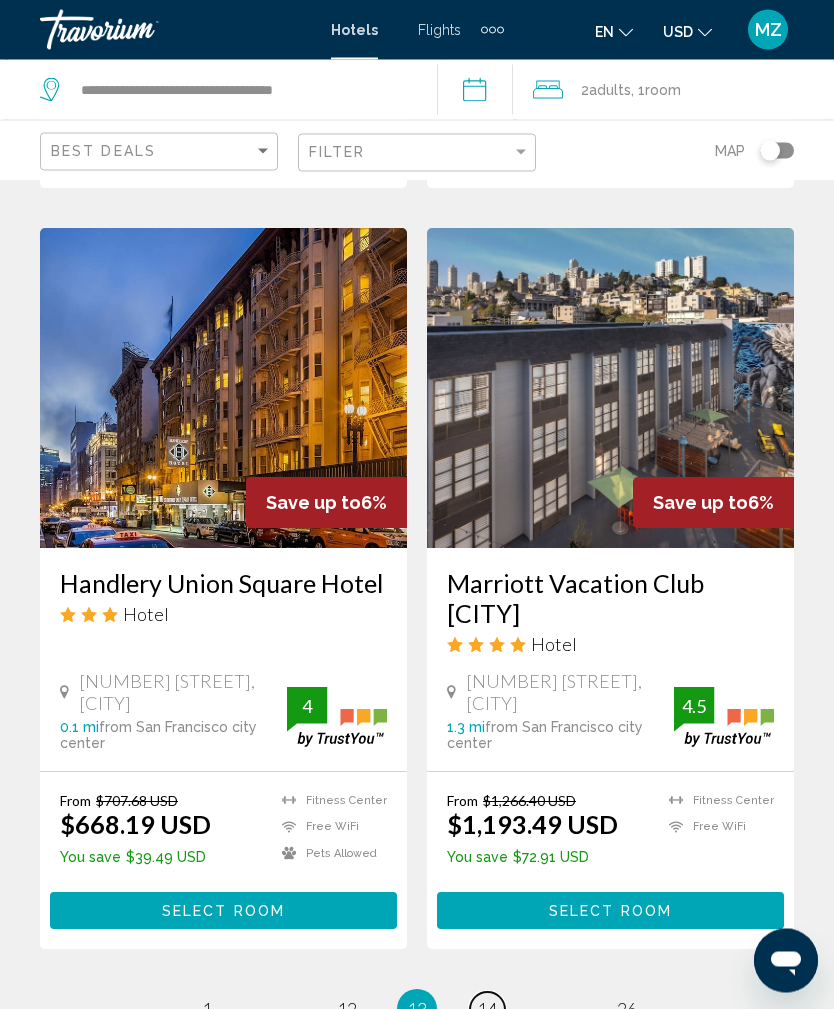 scroll, scrollTop: 3854, scrollLeft: 0, axis: vertical 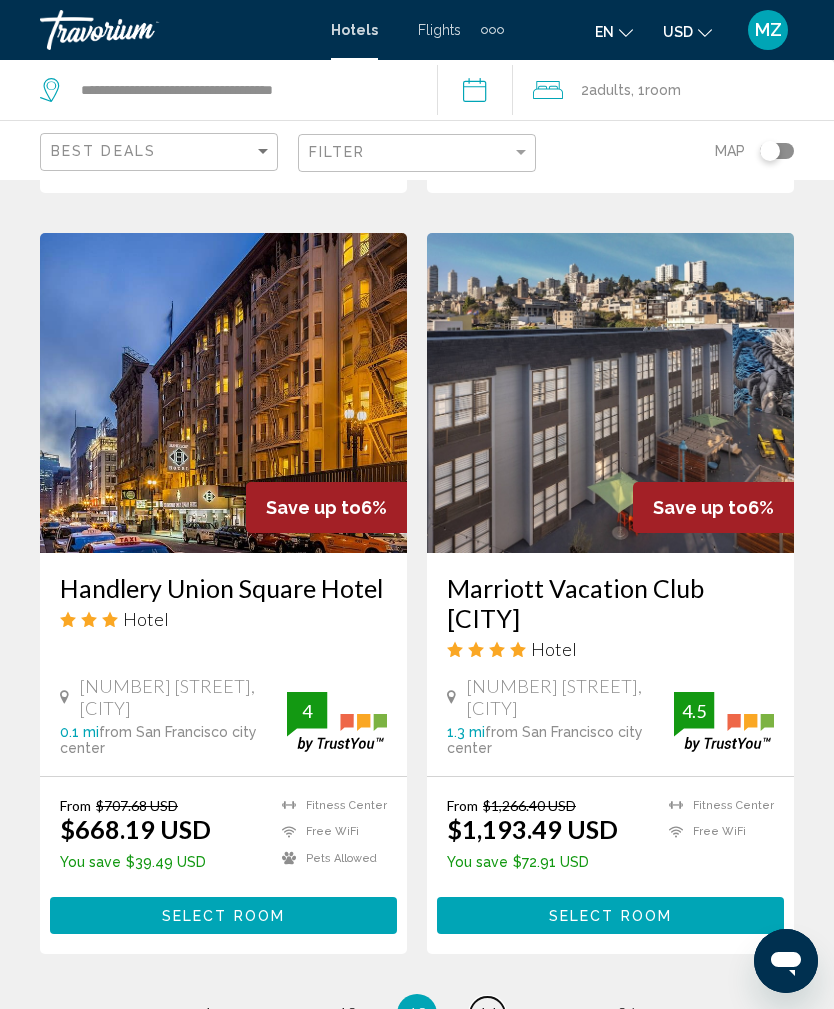 click on "14" at bounding box center (487, 1014) 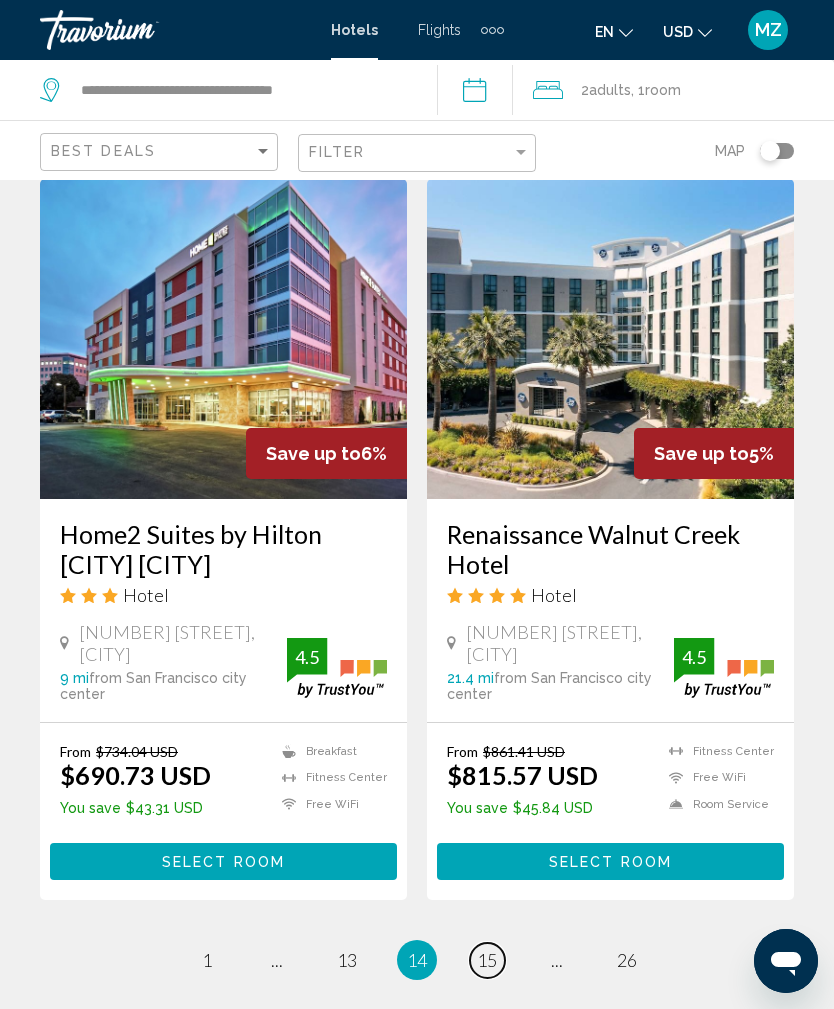scroll, scrollTop: 4051, scrollLeft: 0, axis: vertical 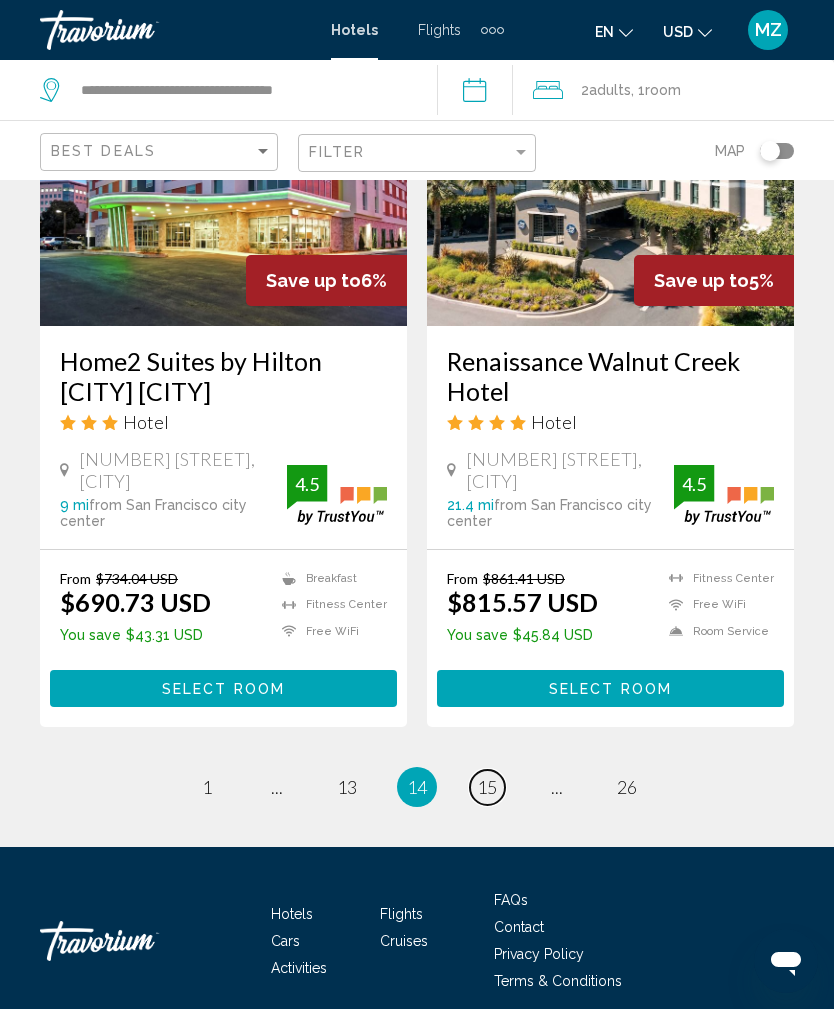 click on "15" at bounding box center [487, 787] 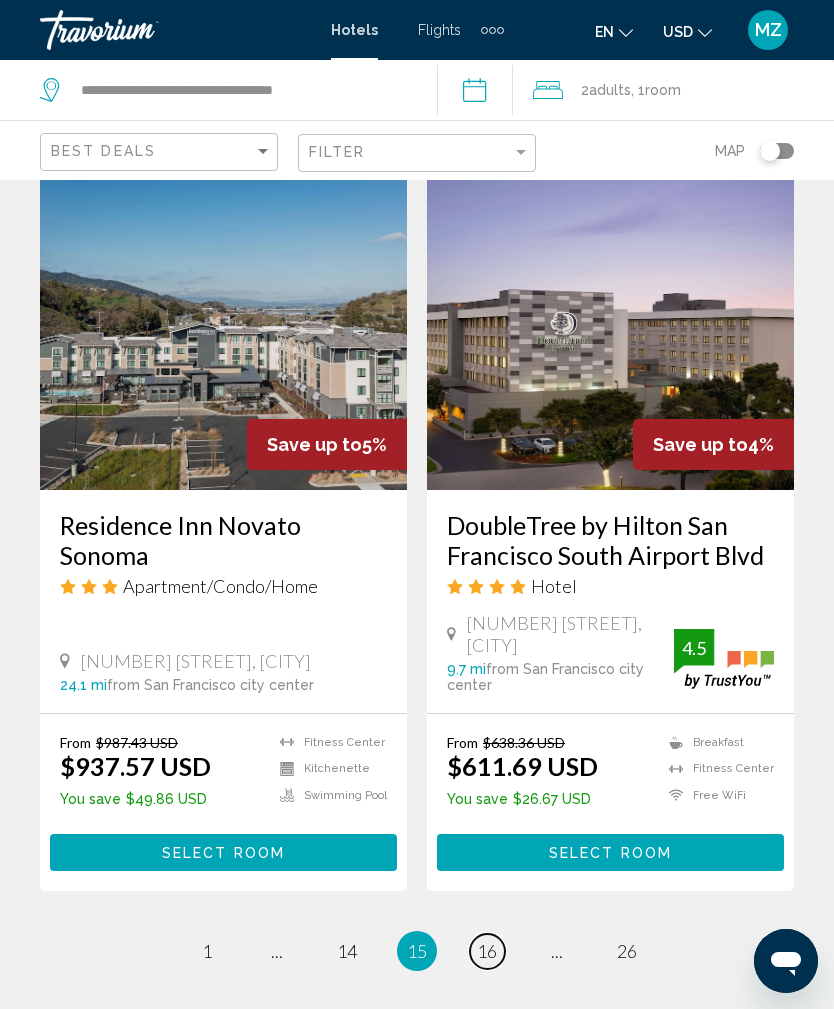 scroll, scrollTop: 3844, scrollLeft: 0, axis: vertical 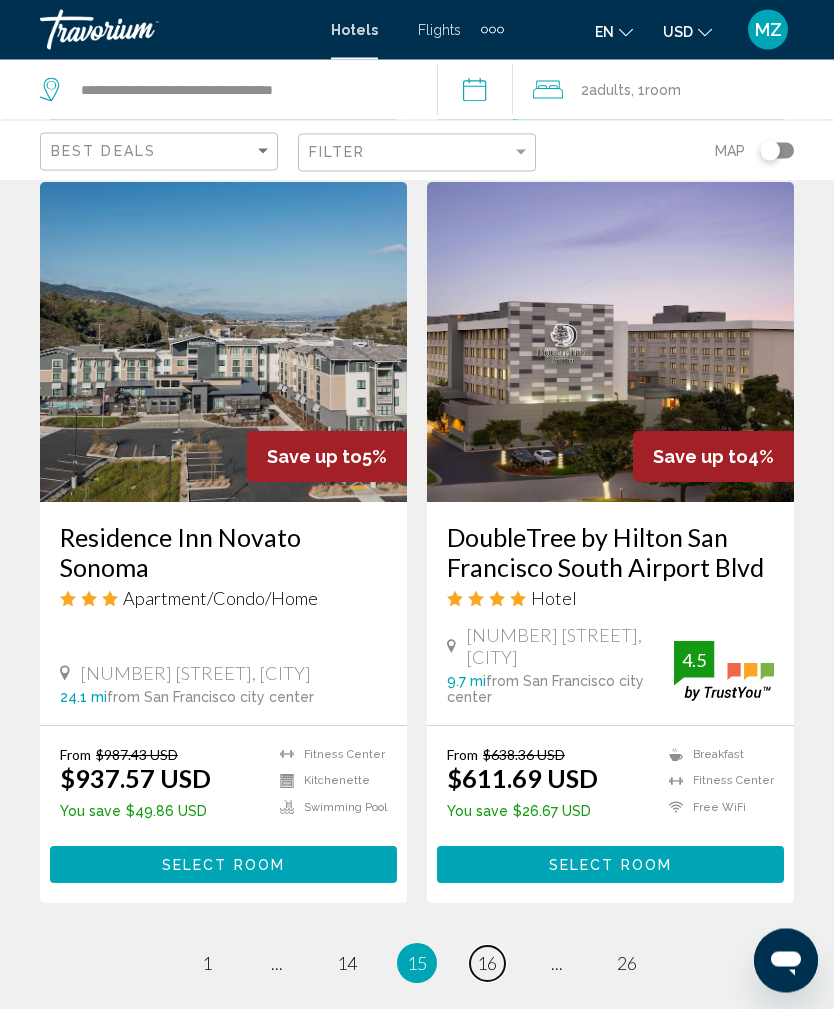 click on "16" at bounding box center (487, 964) 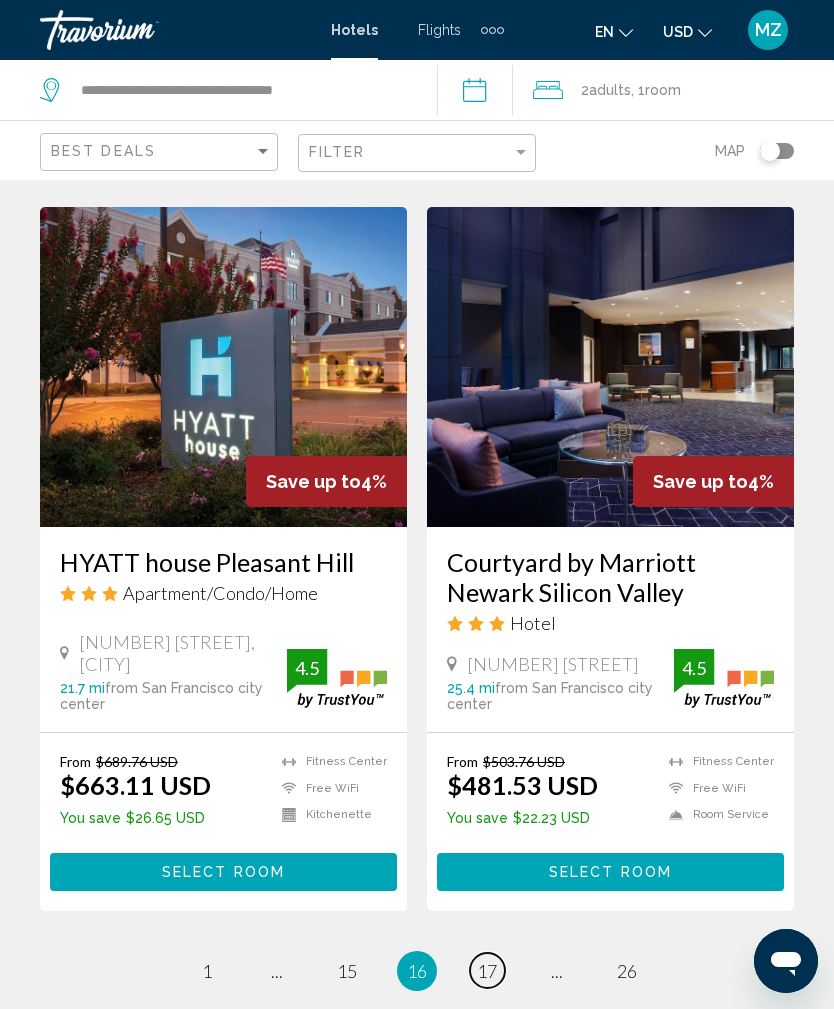 scroll, scrollTop: 3973, scrollLeft: 0, axis: vertical 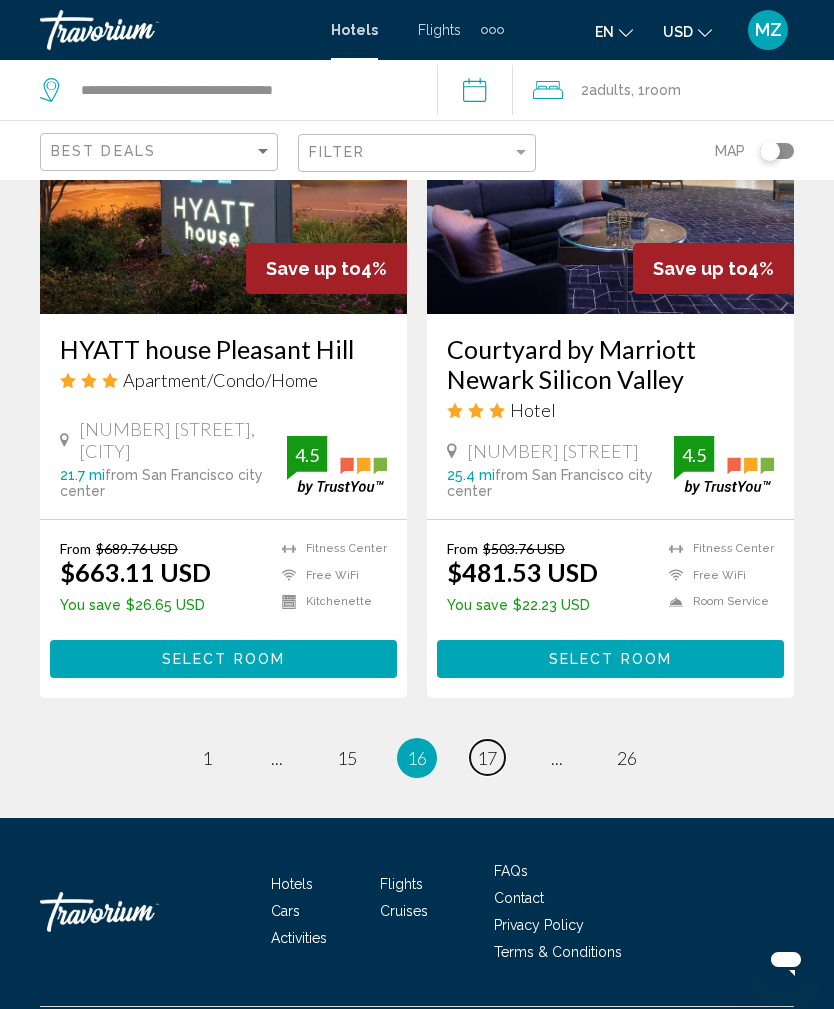 click on "17" at bounding box center (487, 758) 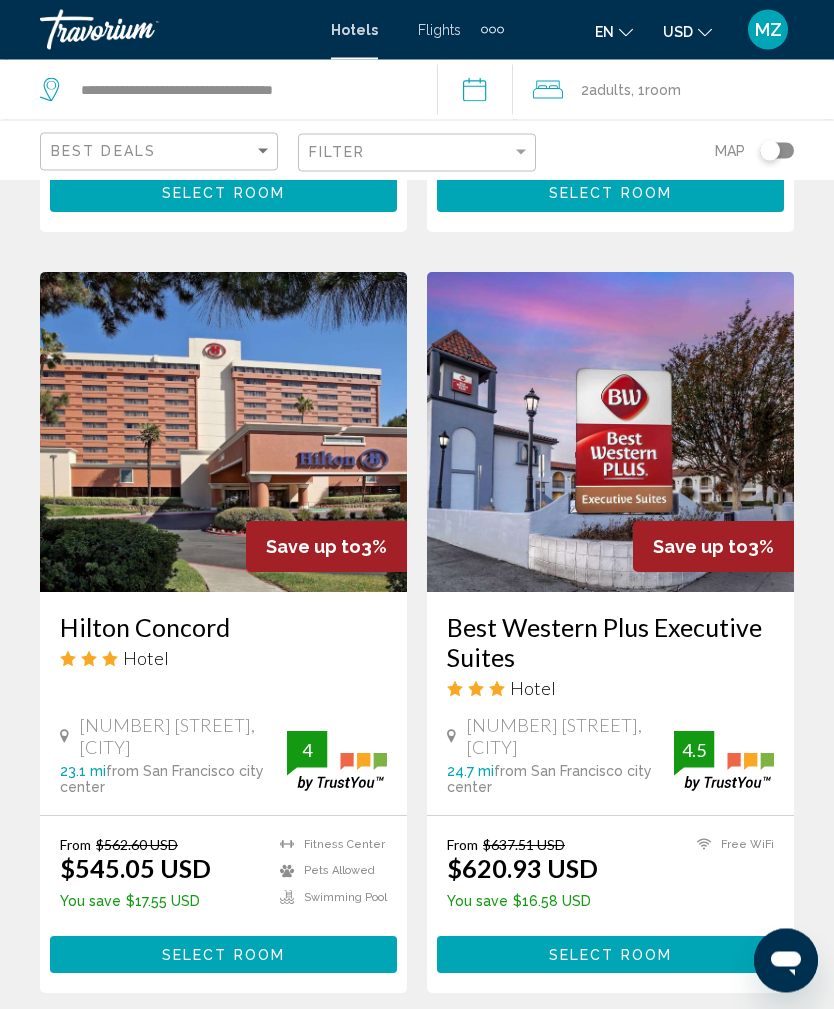 scroll, scrollTop: 3787, scrollLeft: 0, axis: vertical 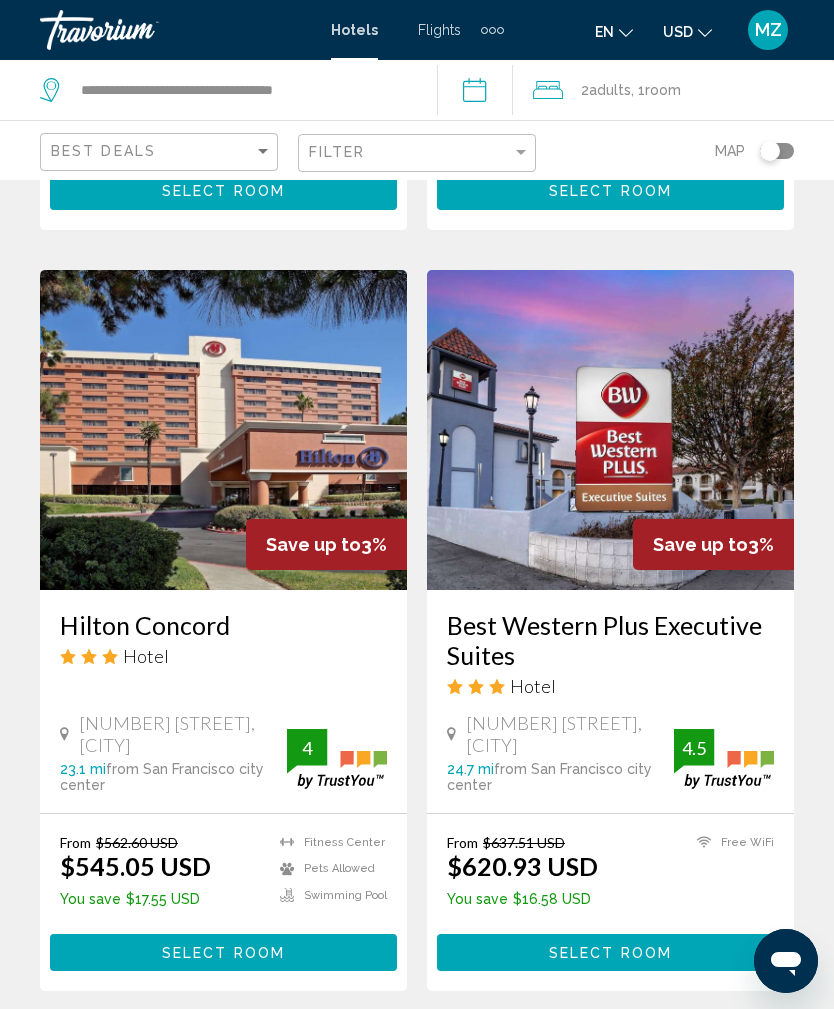 click on "page  18" at bounding box center [487, 1051] 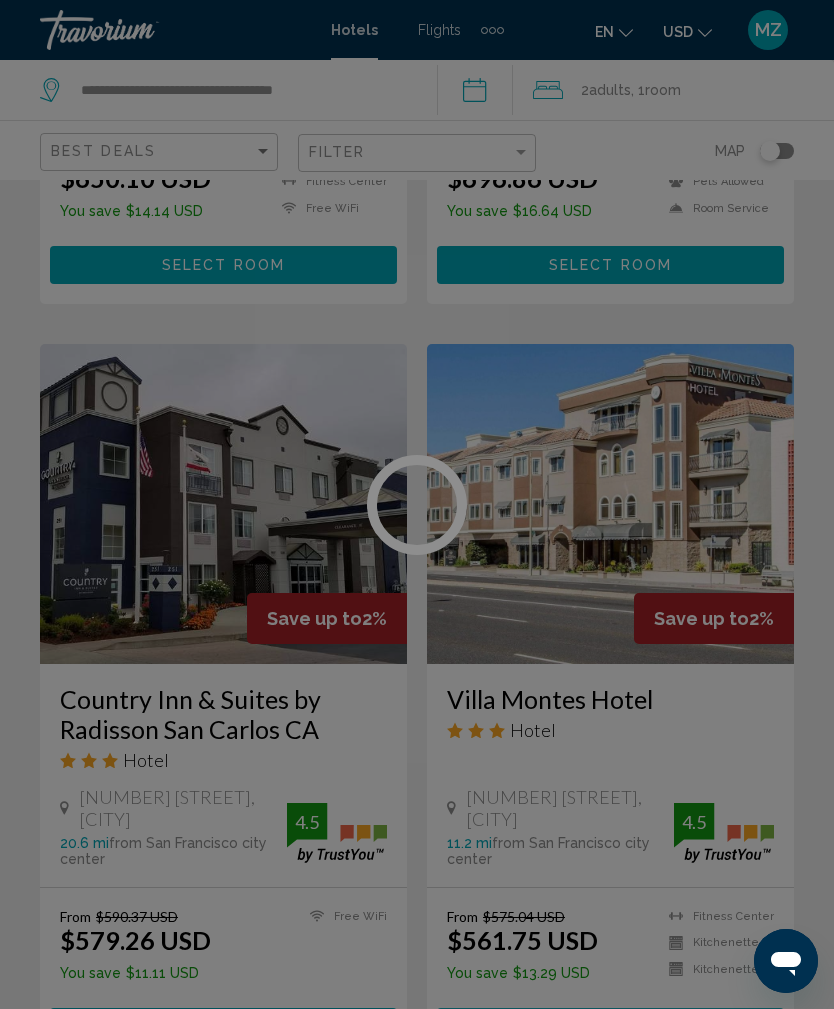 scroll, scrollTop: 0, scrollLeft: 0, axis: both 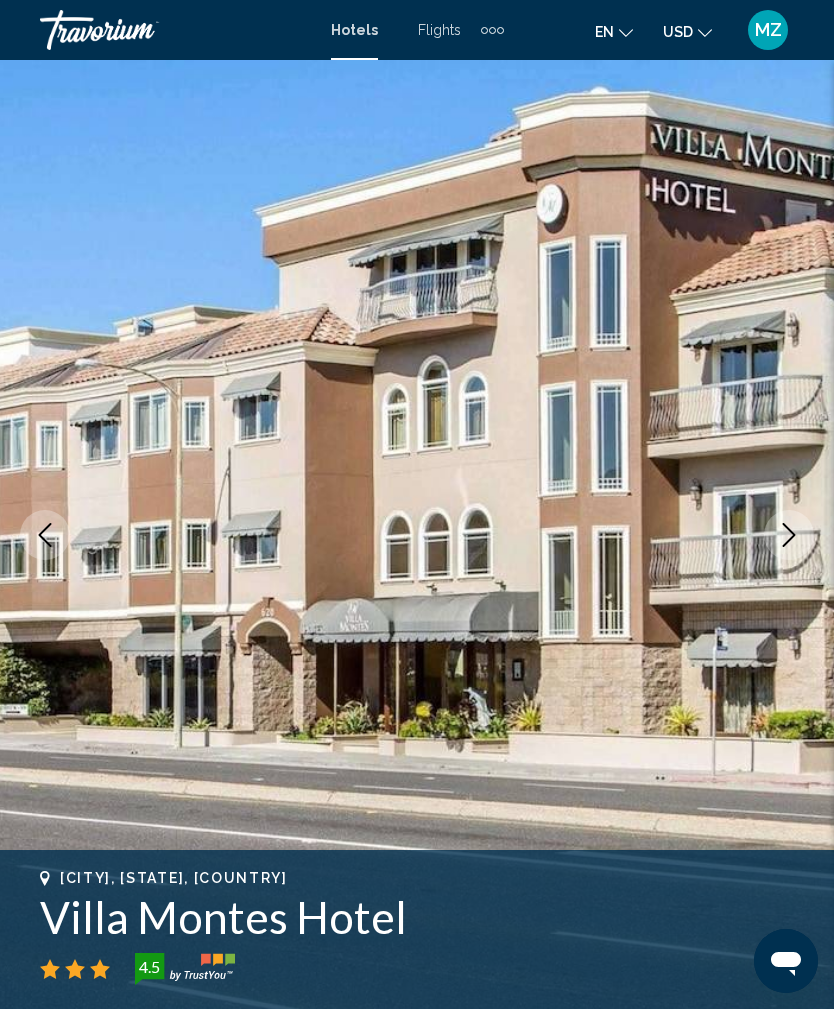 click 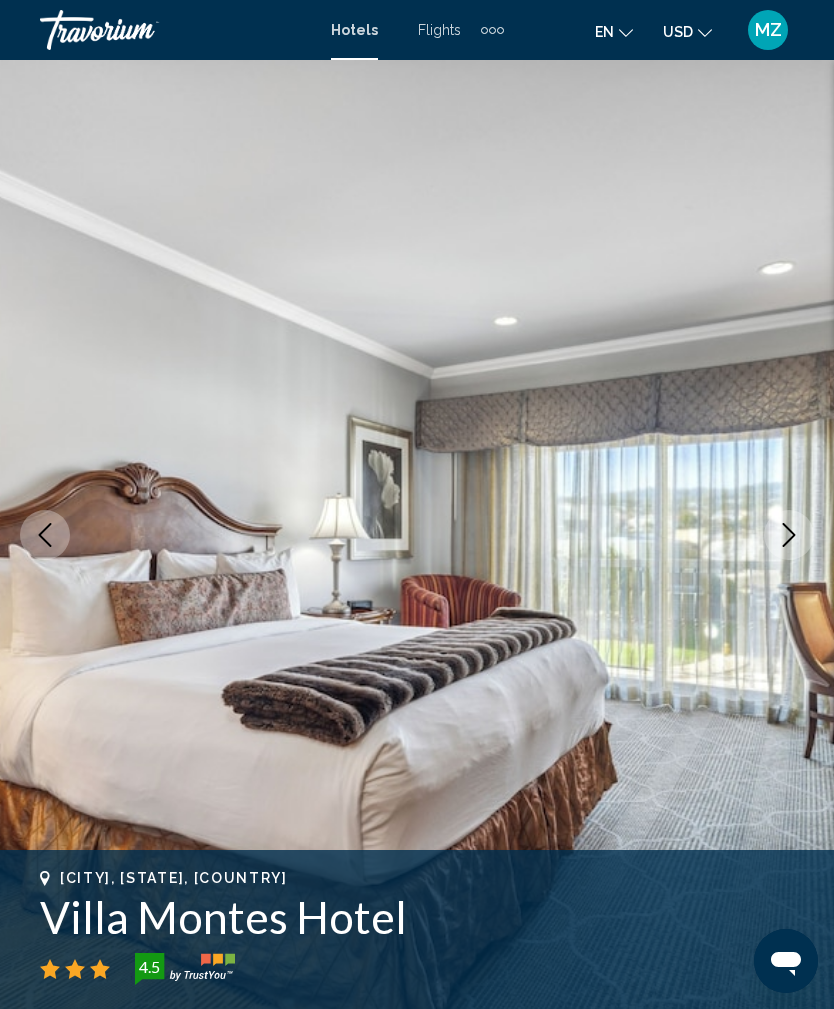 click at bounding box center [789, 535] 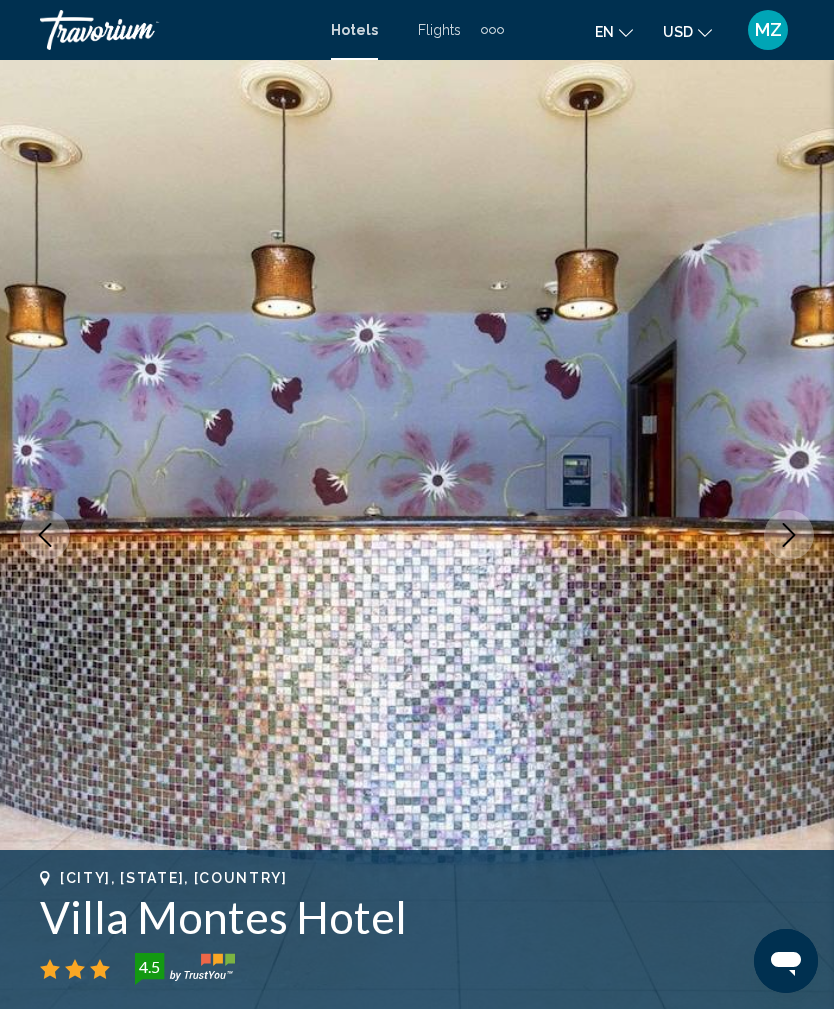 click at bounding box center [417, 535] 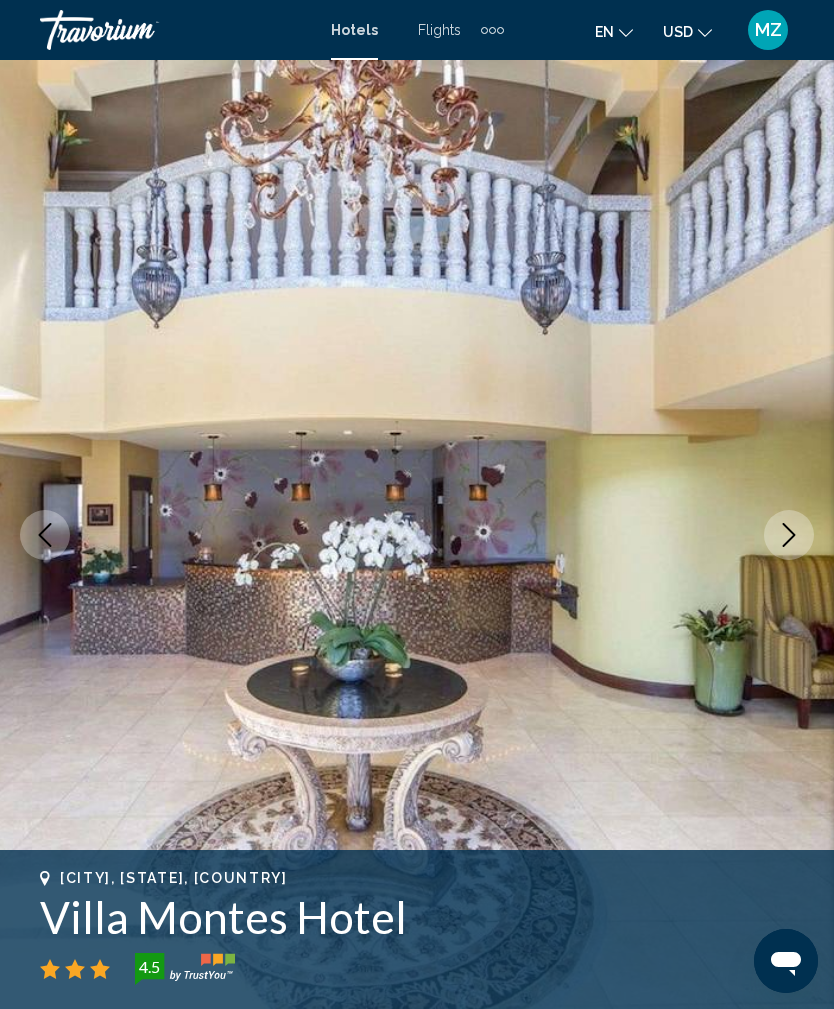 click 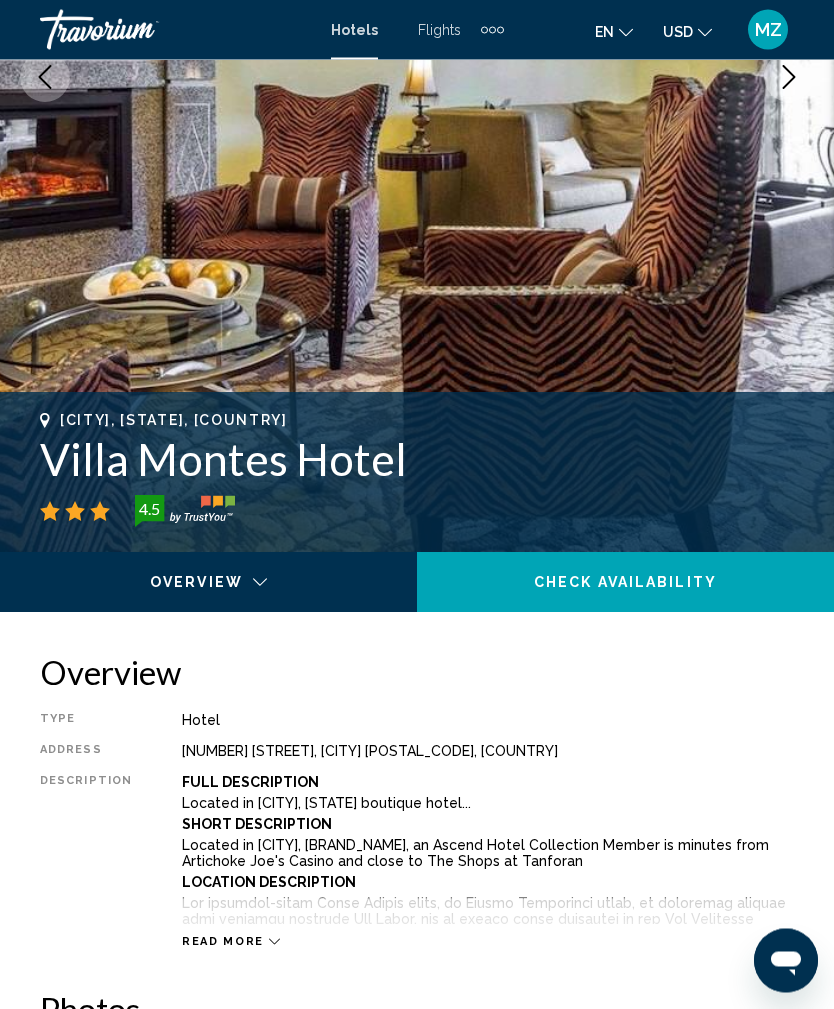 scroll, scrollTop: 409, scrollLeft: 0, axis: vertical 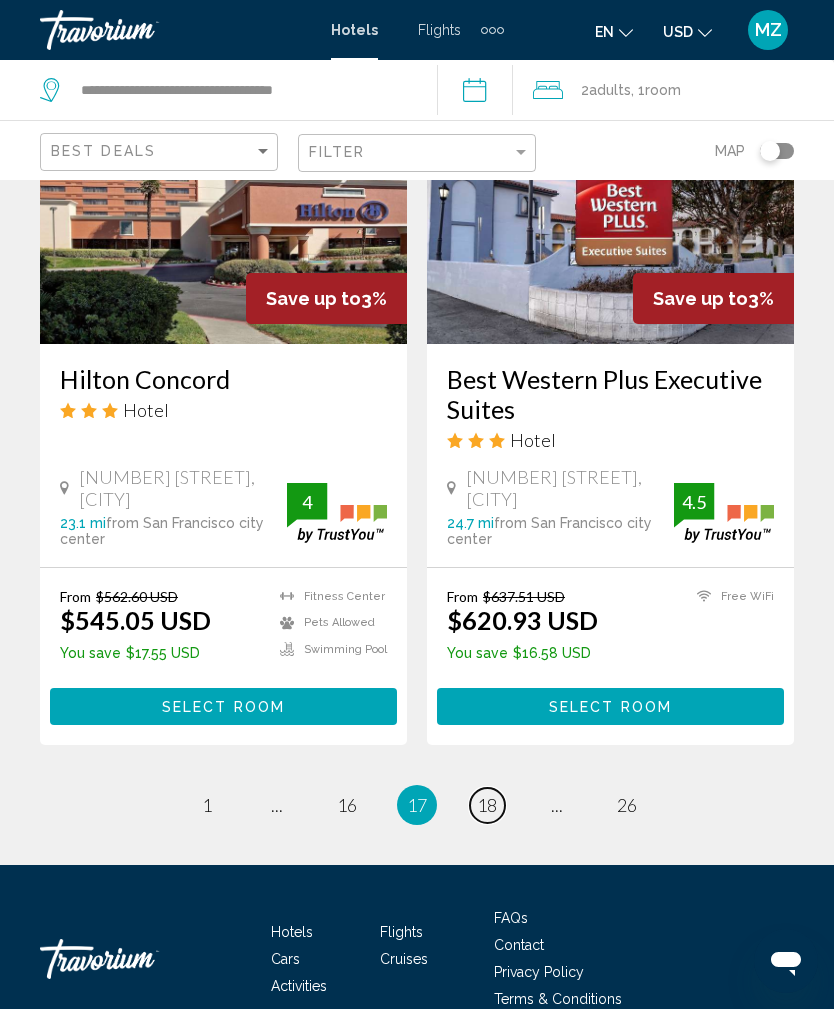 click on "18" at bounding box center [487, 805] 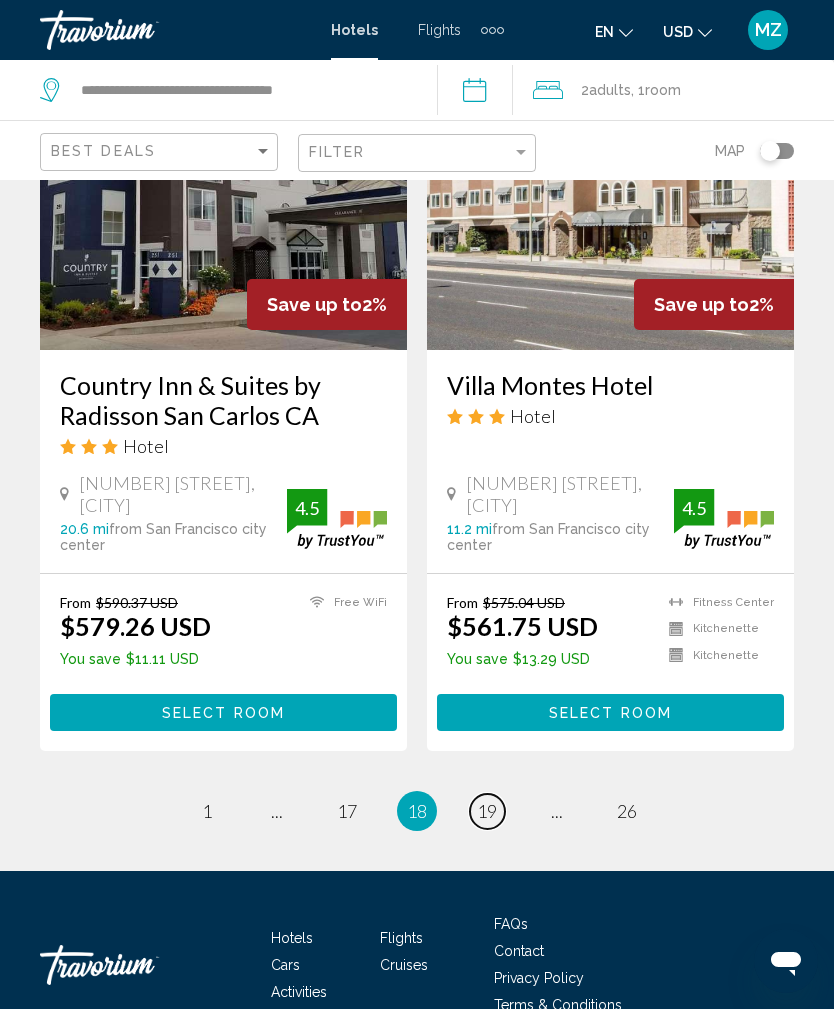 scroll, scrollTop: 4121, scrollLeft: 0, axis: vertical 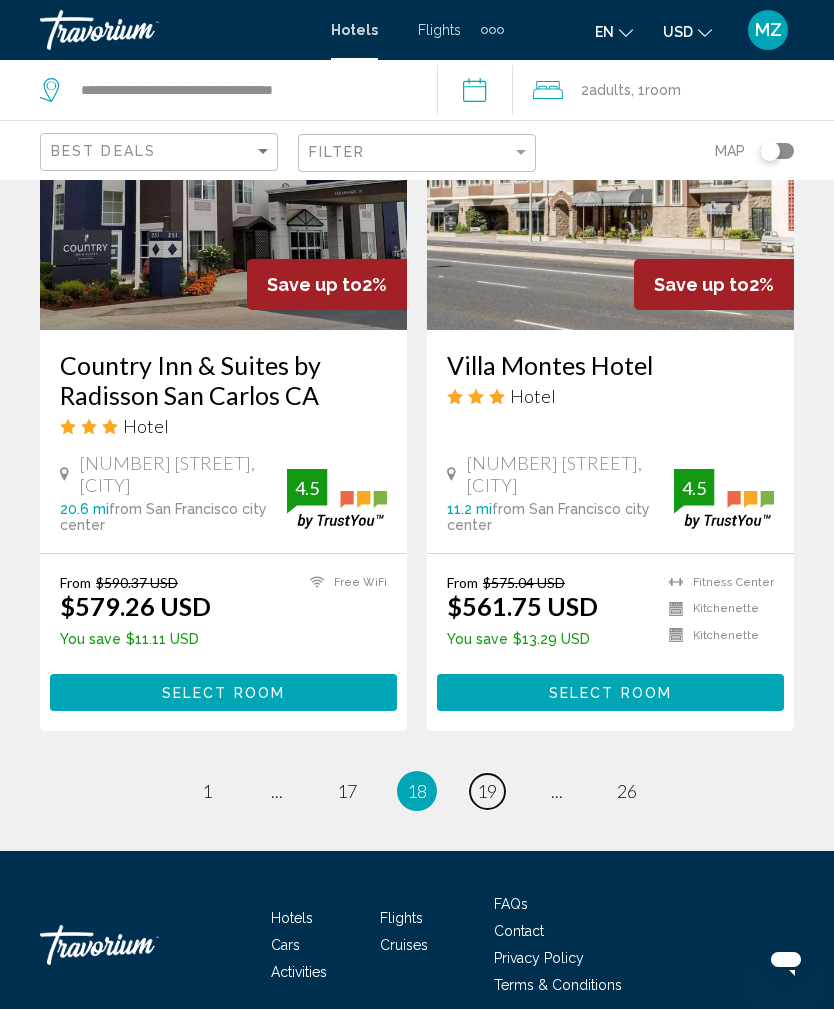 click on "page  19" at bounding box center [487, 791] 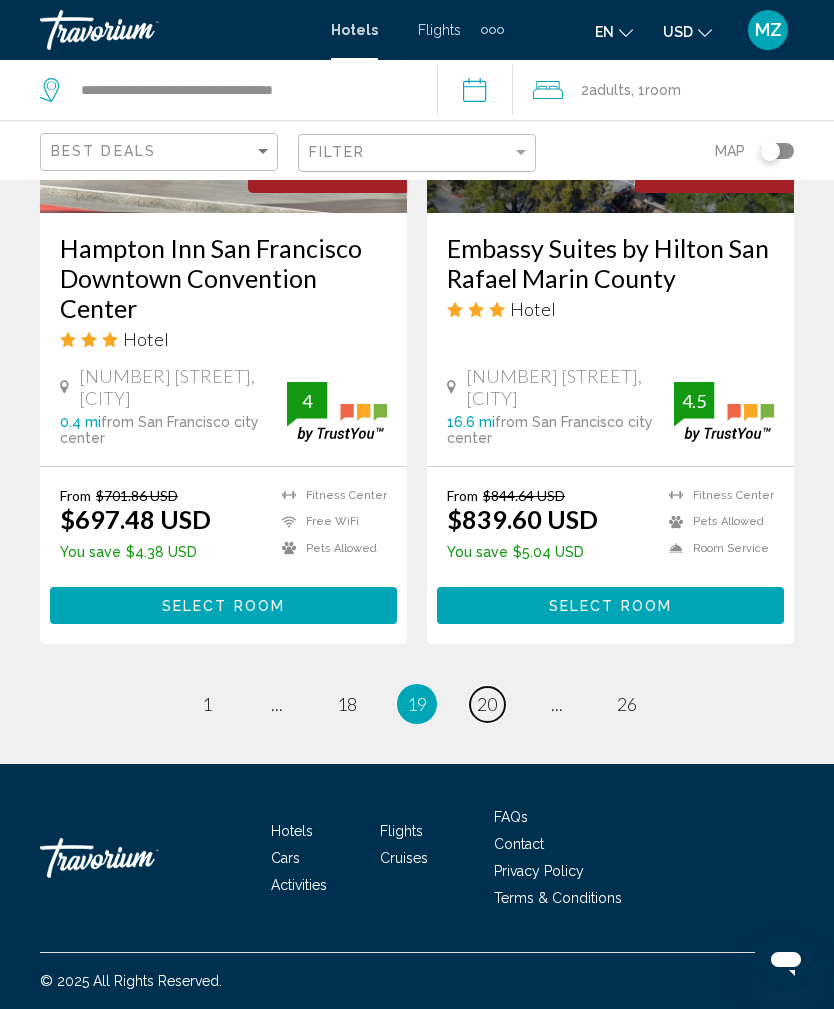 scroll, scrollTop: 4009, scrollLeft: 0, axis: vertical 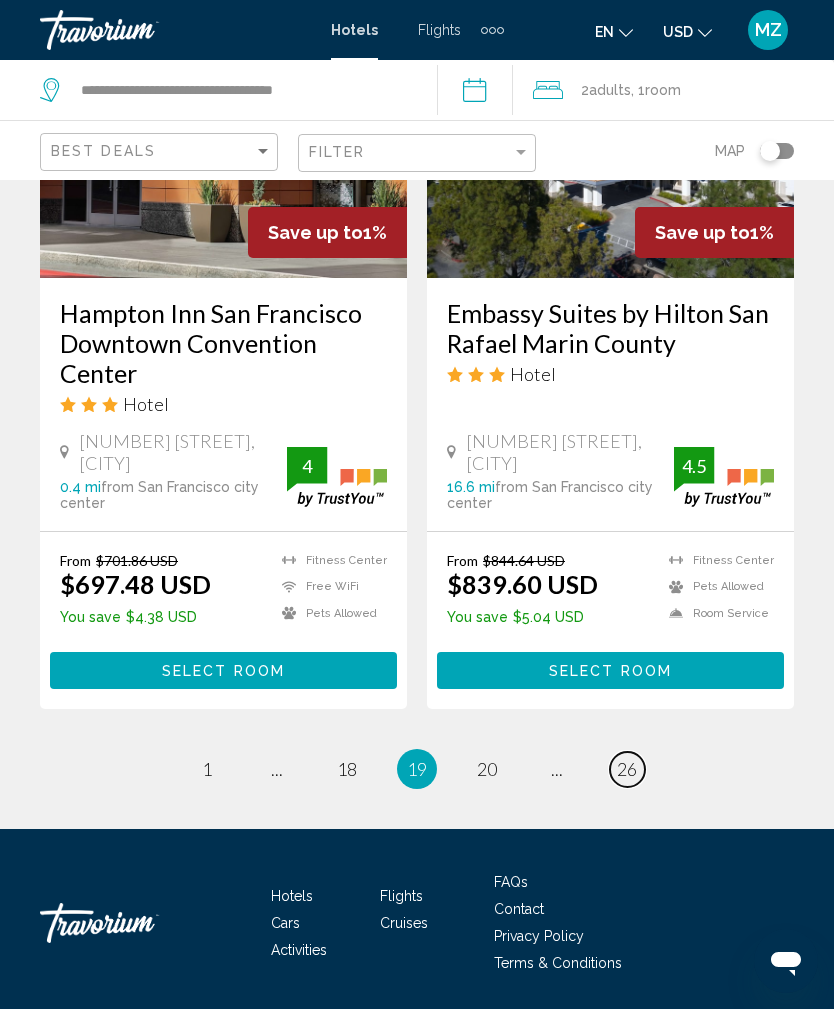 click on "26" at bounding box center (627, 769) 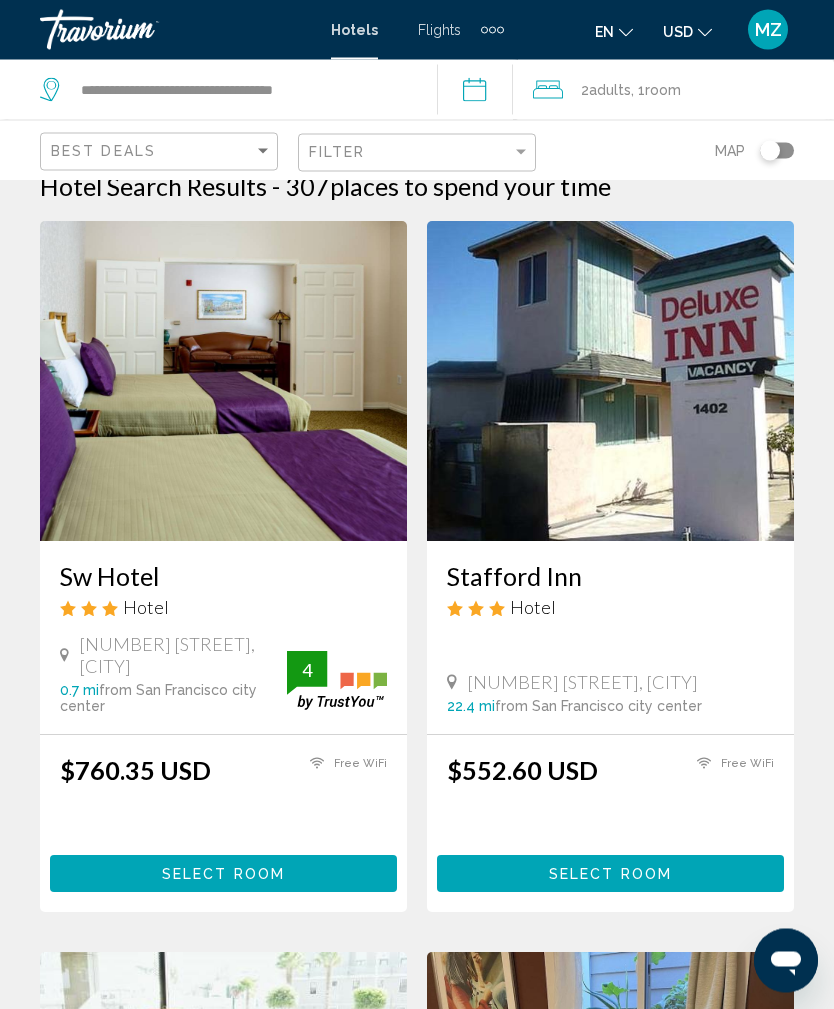 scroll, scrollTop: 0, scrollLeft: 0, axis: both 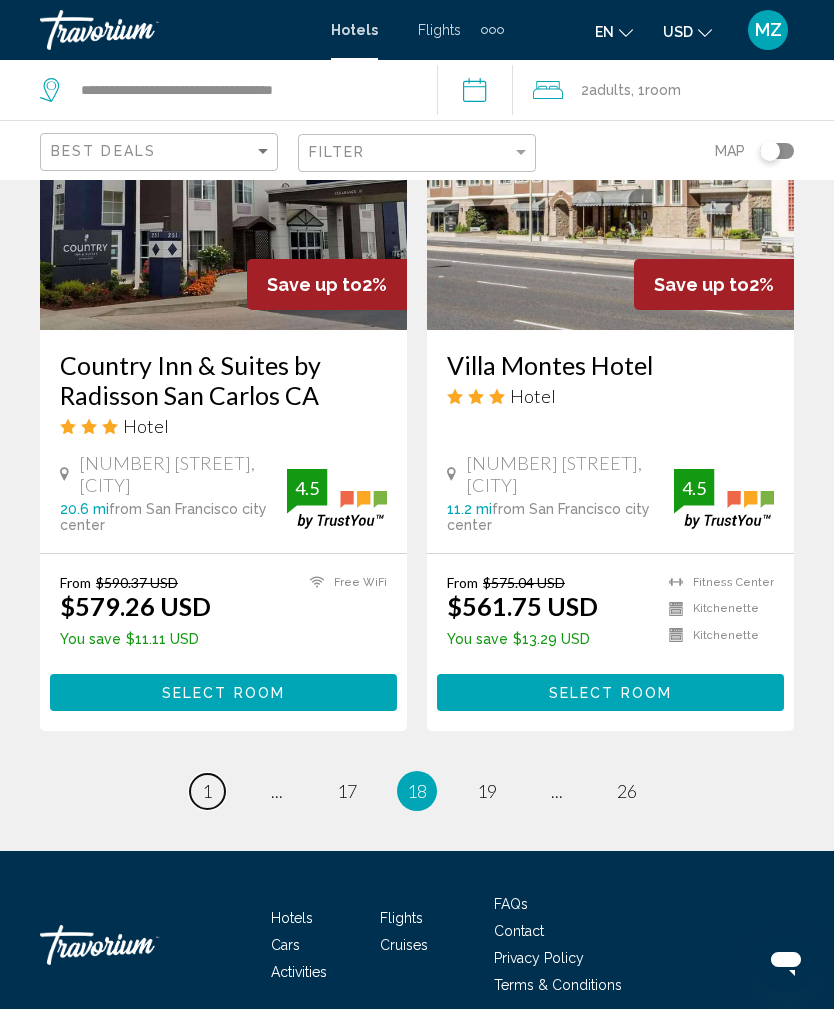 click on "1" at bounding box center [207, 791] 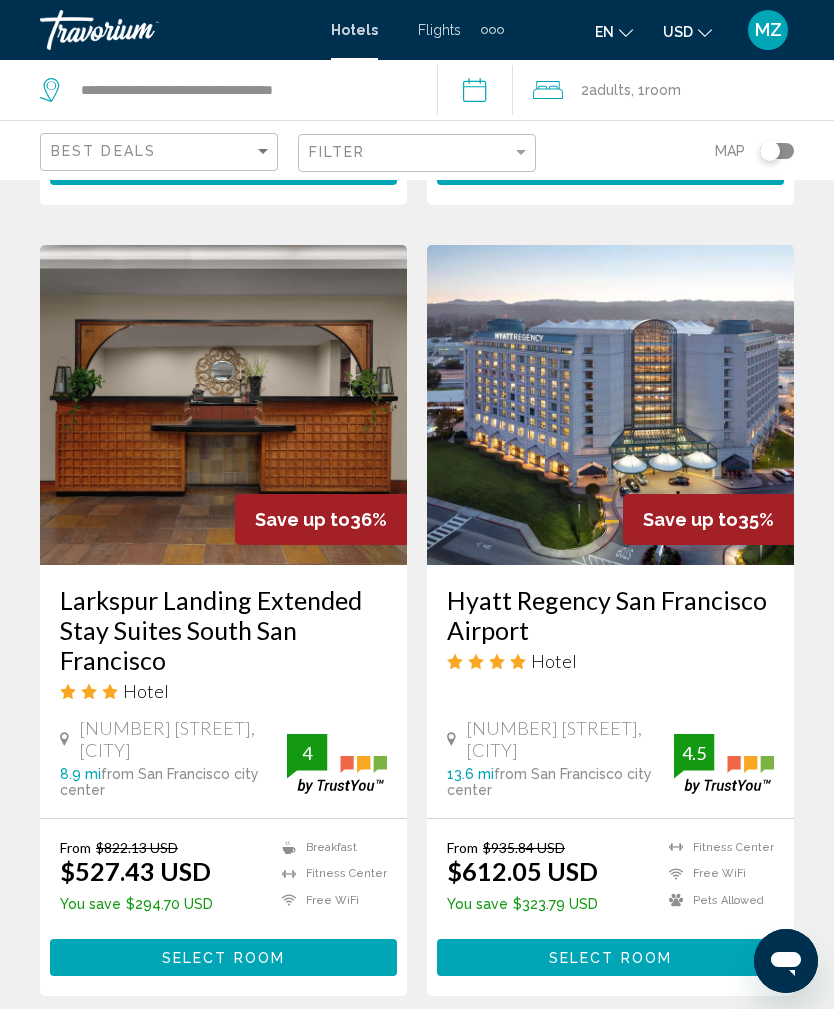 scroll, scrollTop: 1557, scrollLeft: 0, axis: vertical 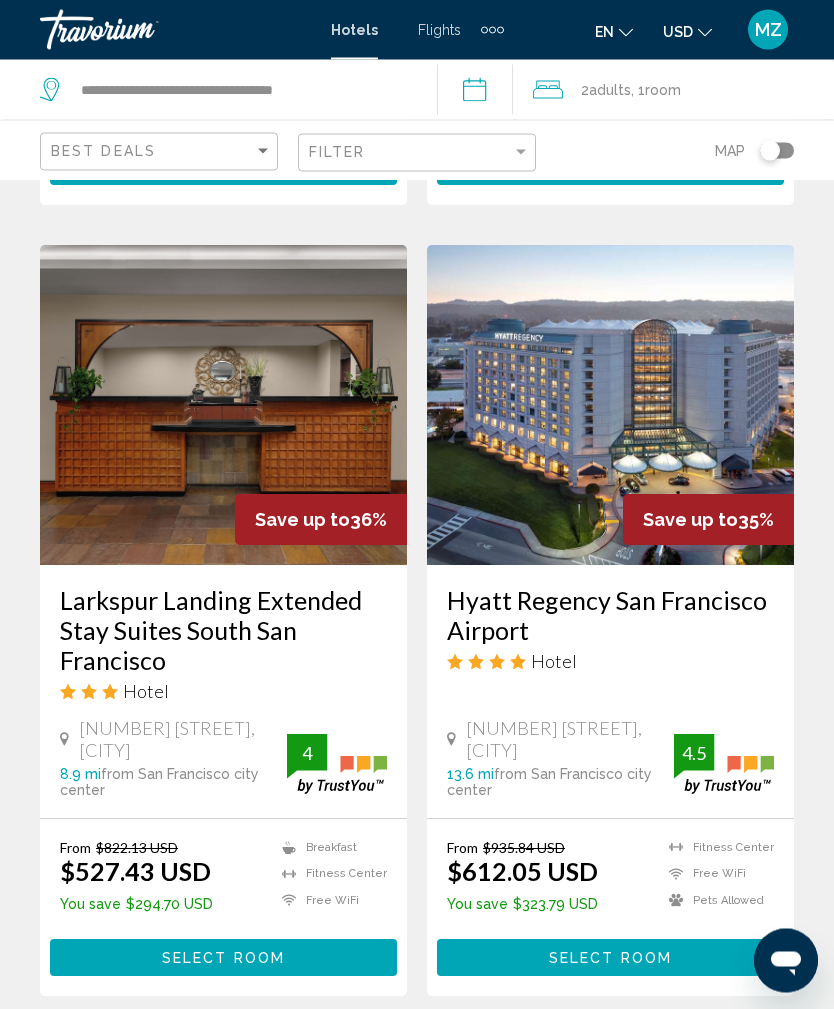 click at bounding box center [610, 406] 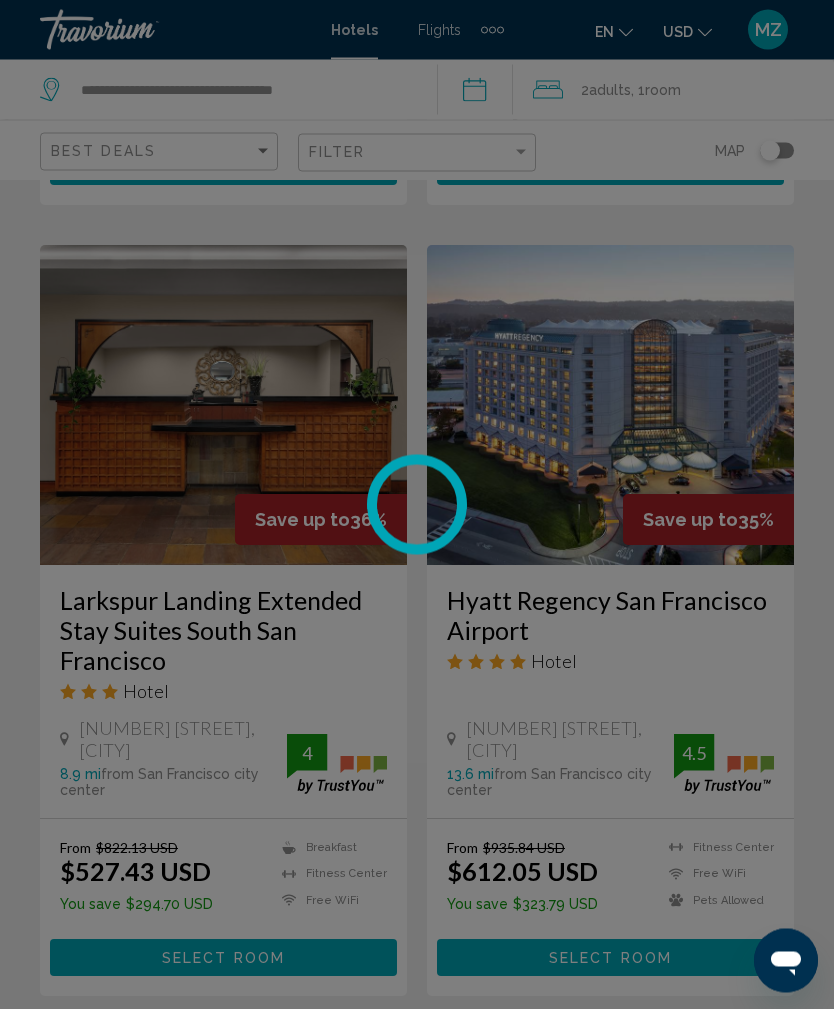 scroll, scrollTop: 1558, scrollLeft: 0, axis: vertical 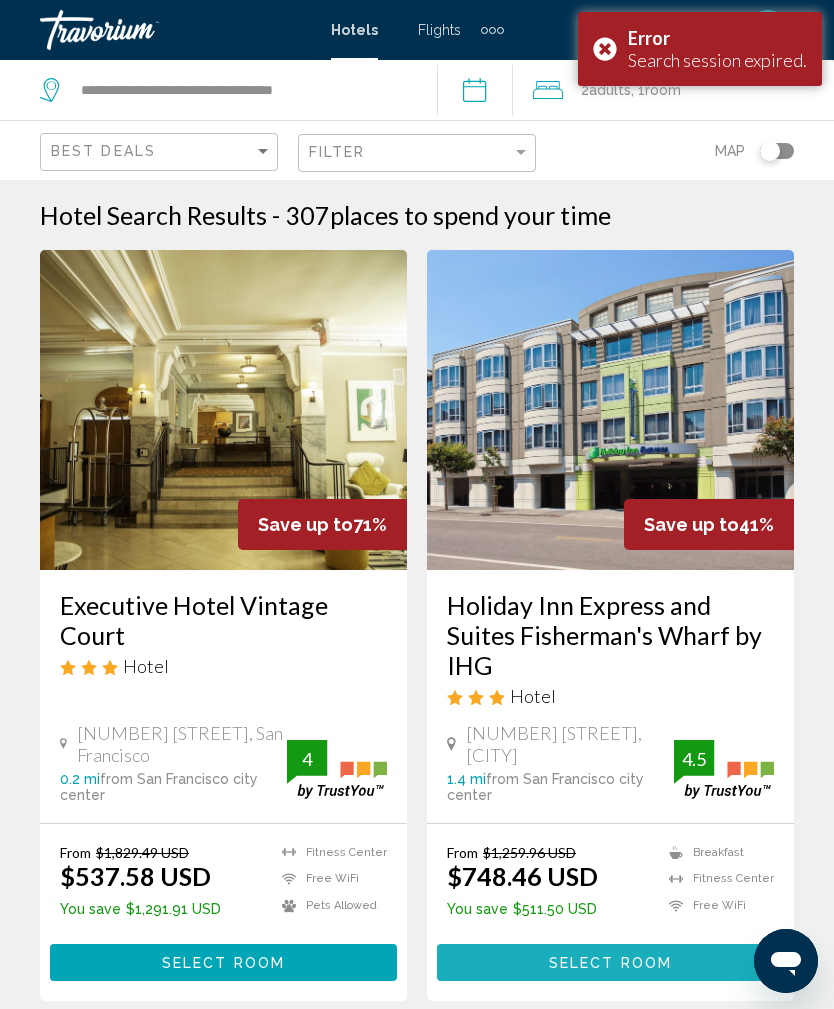 click on "Select Room" at bounding box center [610, 963] 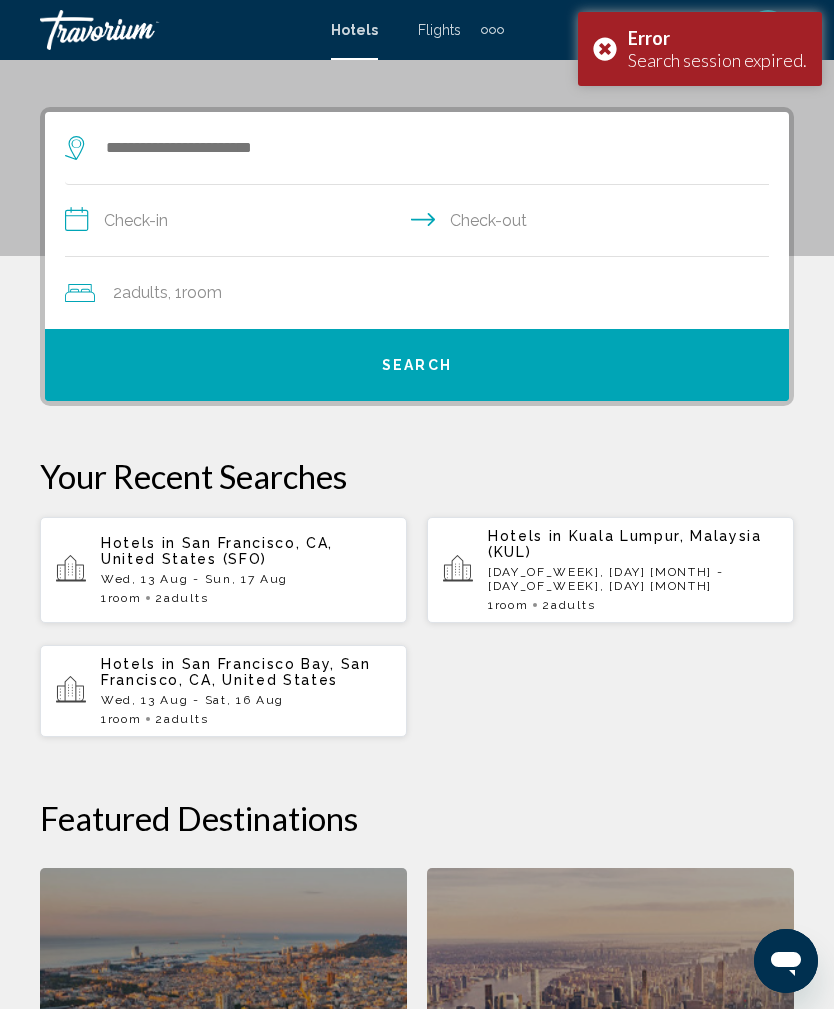 scroll, scrollTop: 343, scrollLeft: 0, axis: vertical 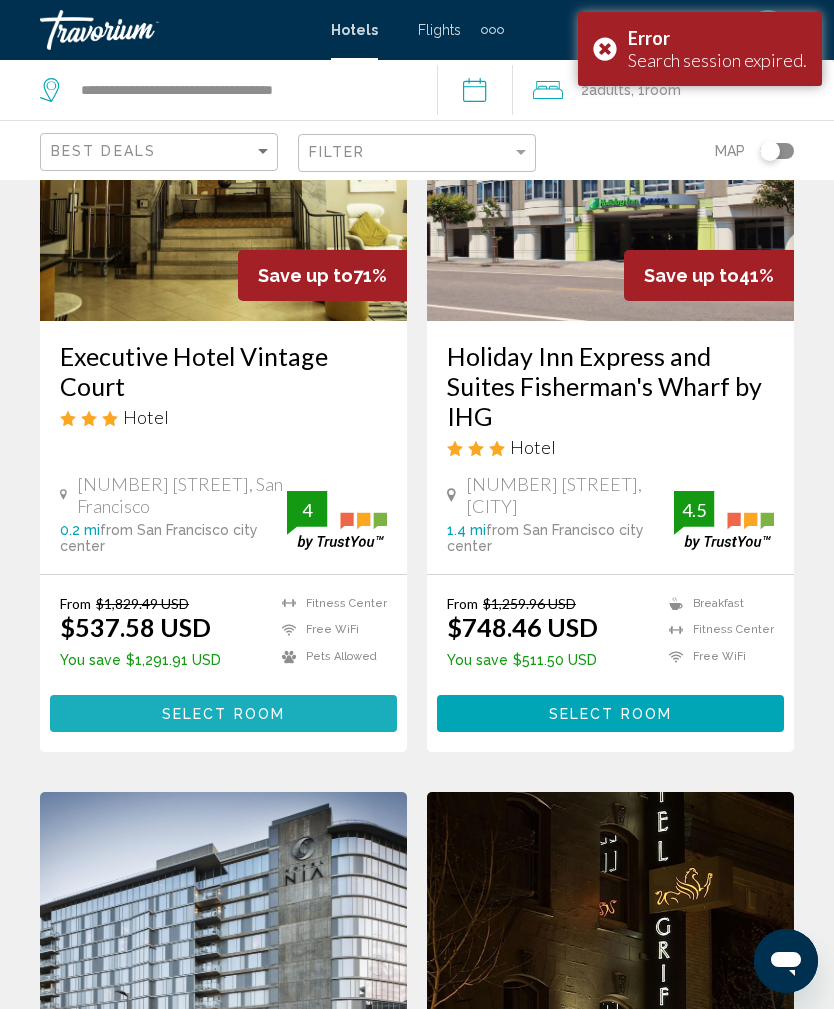 click on "Select Room" at bounding box center [223, 713] 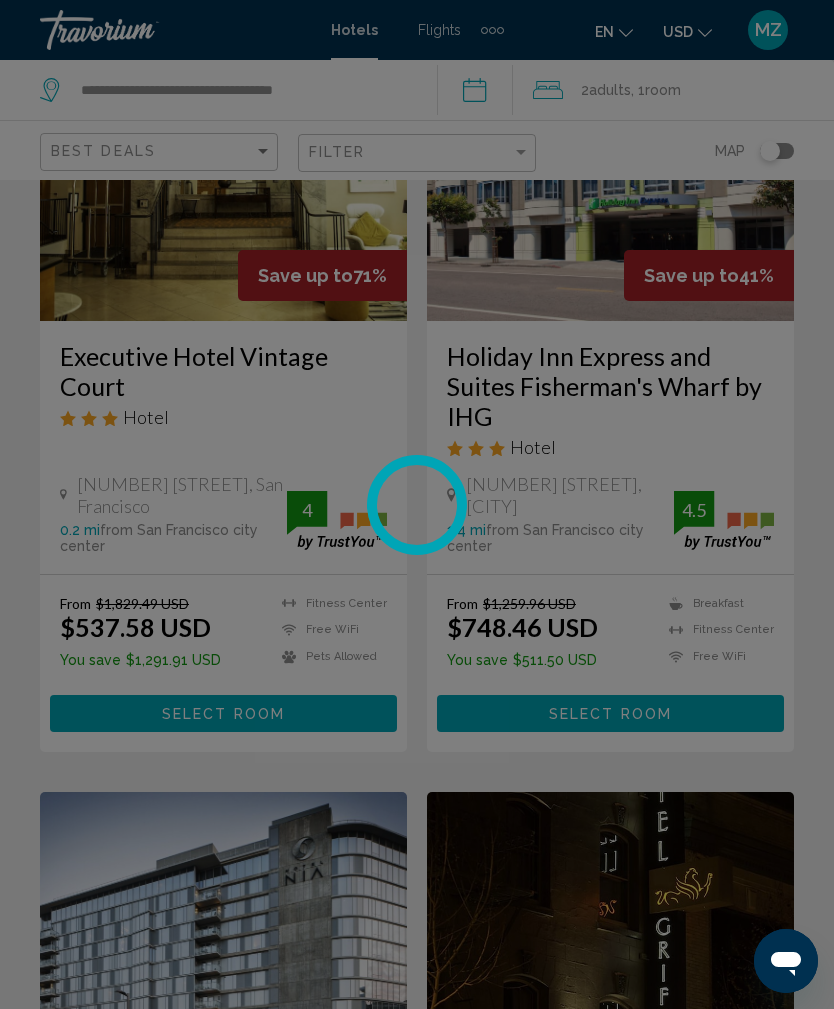 scroll, scrollTop: 0, scrollLeft: 0, axis: both 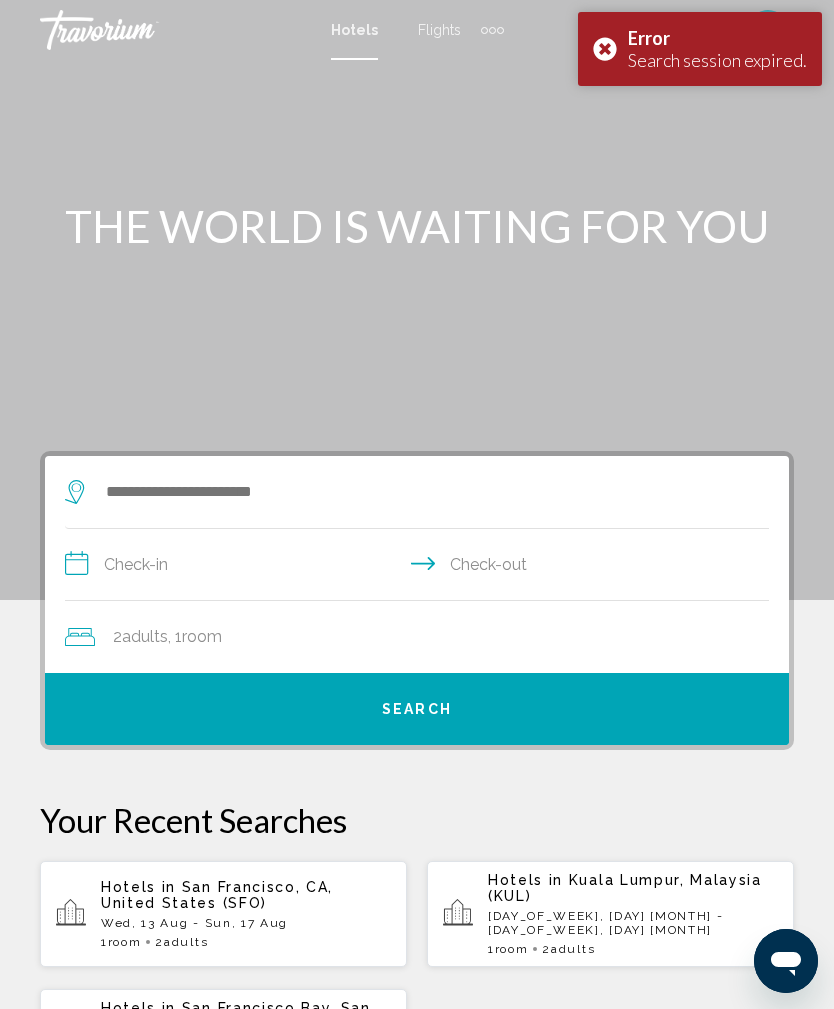 click on "Error   Search session expired." at bounding box center [700, 49] 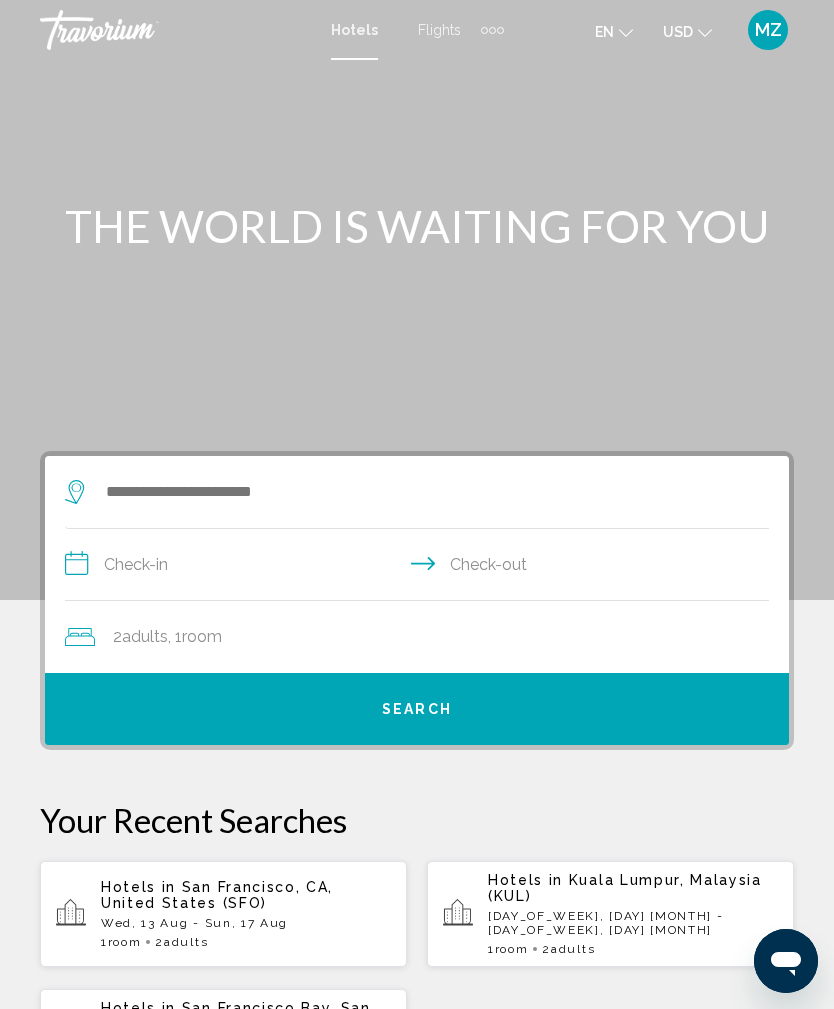 click 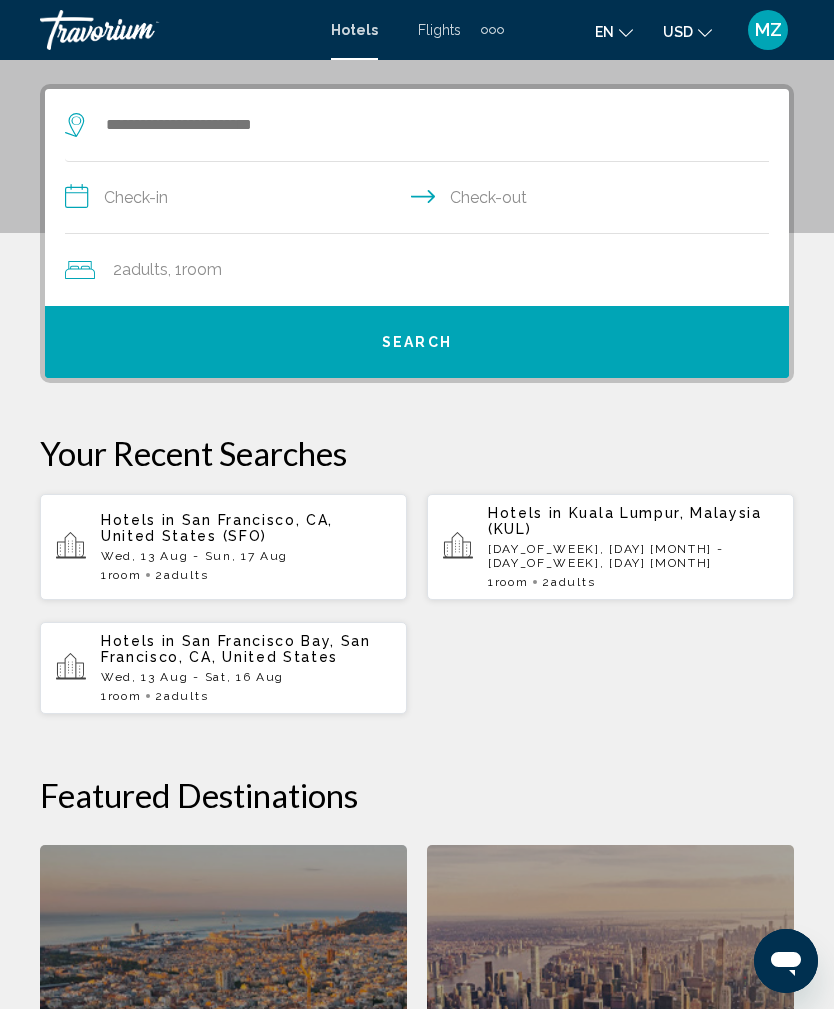scroll, scrollTop: 386, scrollLeft: 0, axis: vertical 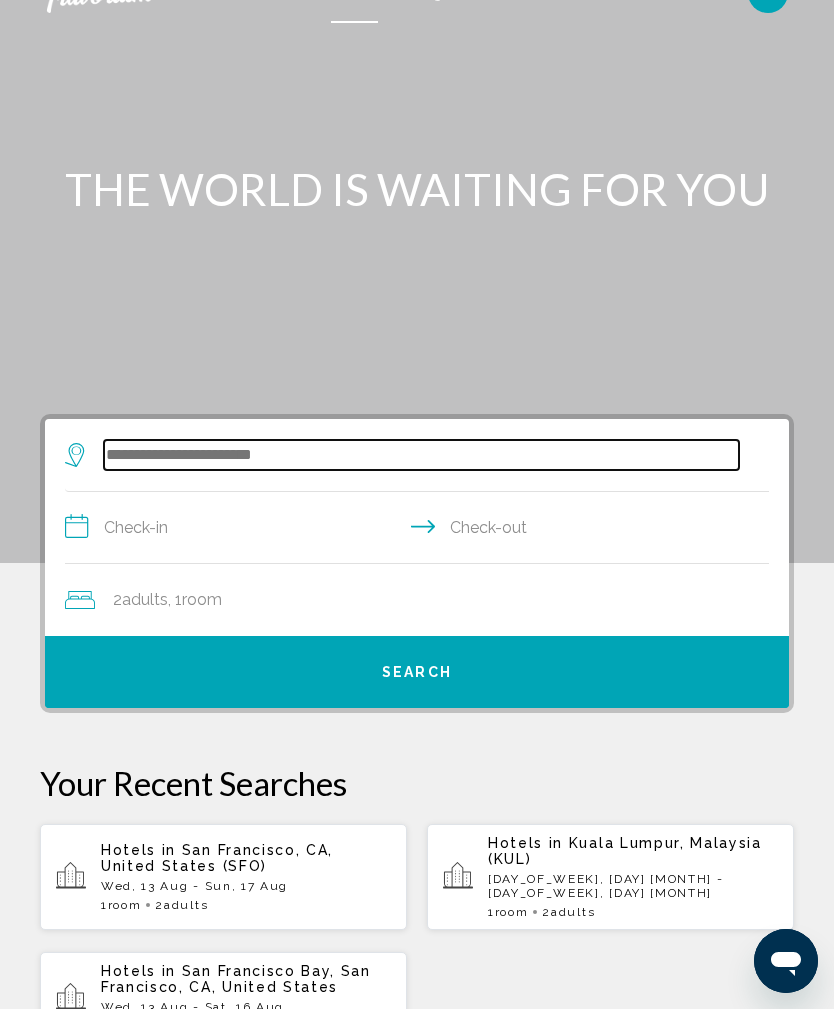 click at bounding box center (421, 455) 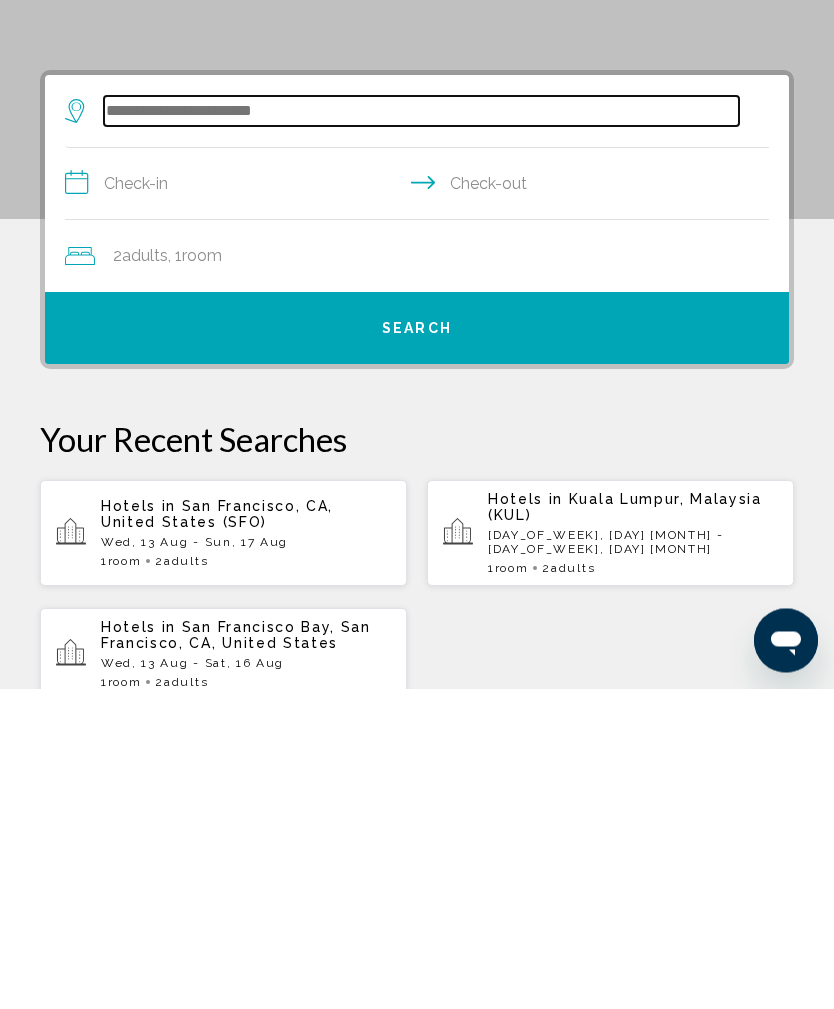 scroll, scrollTop: 66, scrollLeft: 0, axis: vertical 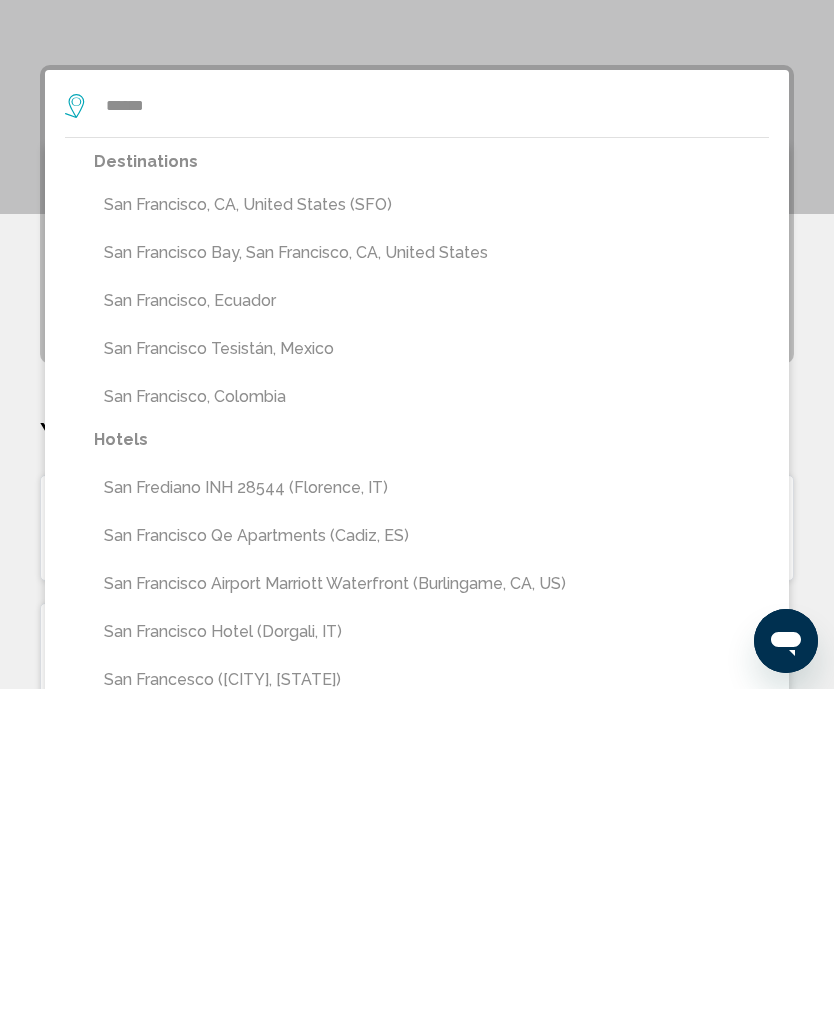 click on "San Francisco Bay, San Francisco, CA, United States" at bounding box center (431, 573) 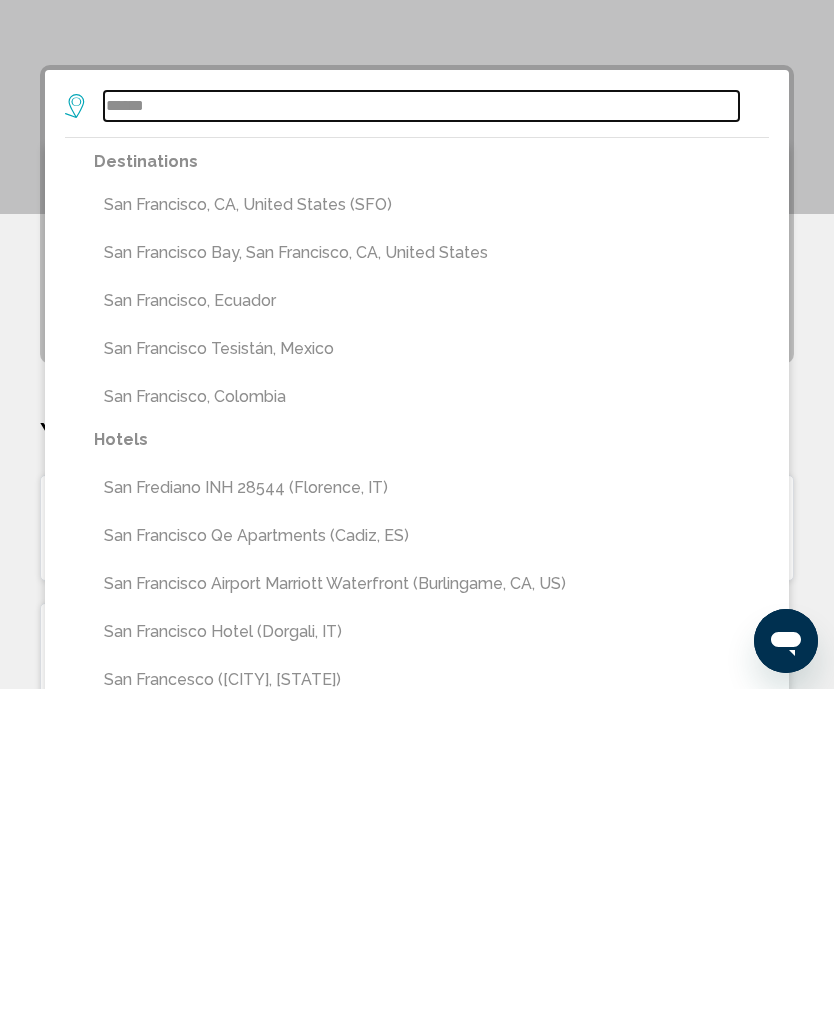 type on "**********" 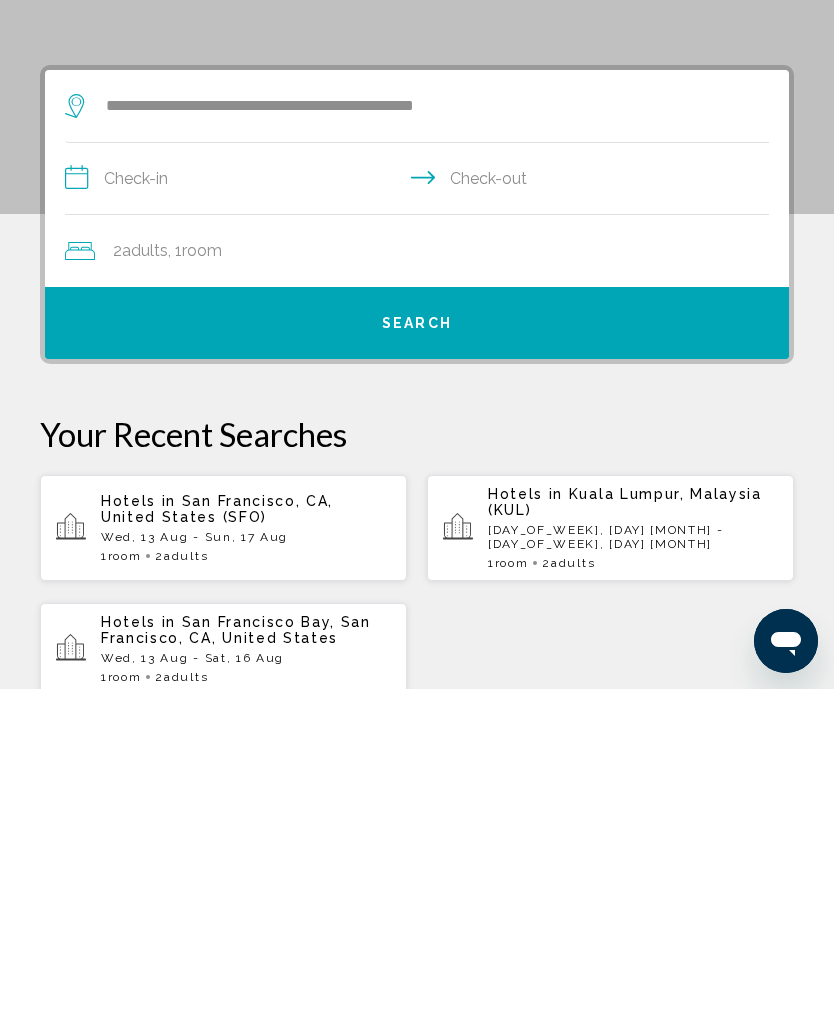 click on "**********" at bounding box center (421, 501) 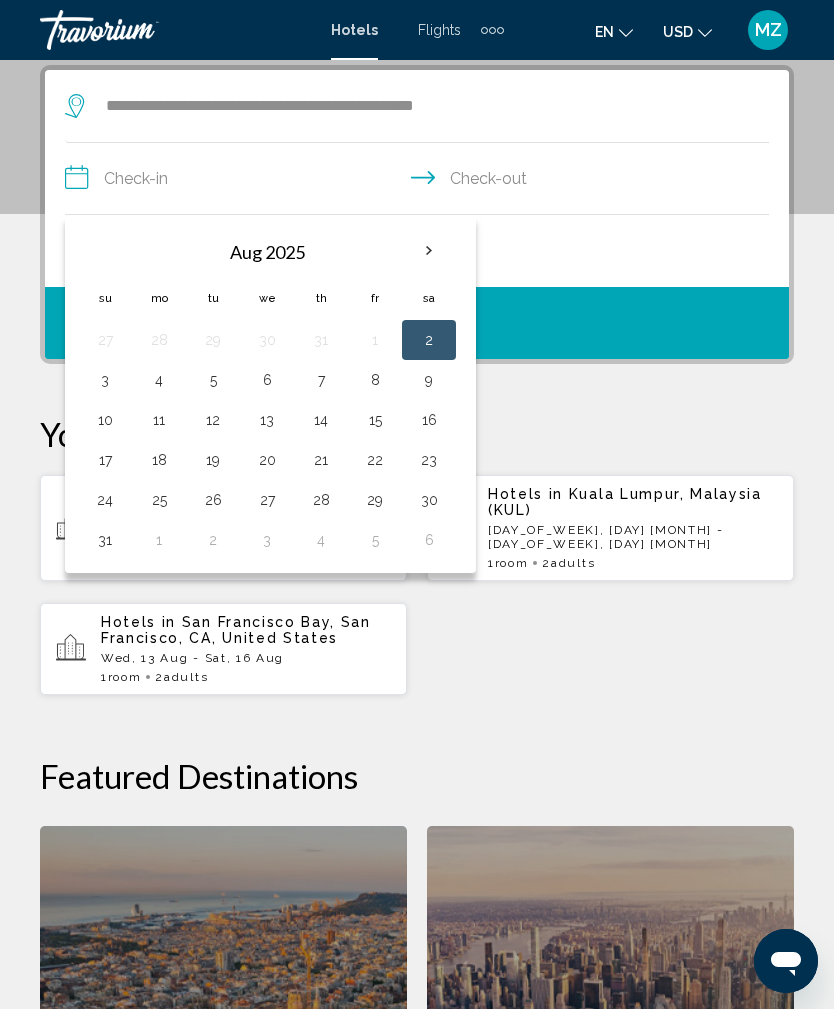 click on "13" at bounding box center [267, 420] 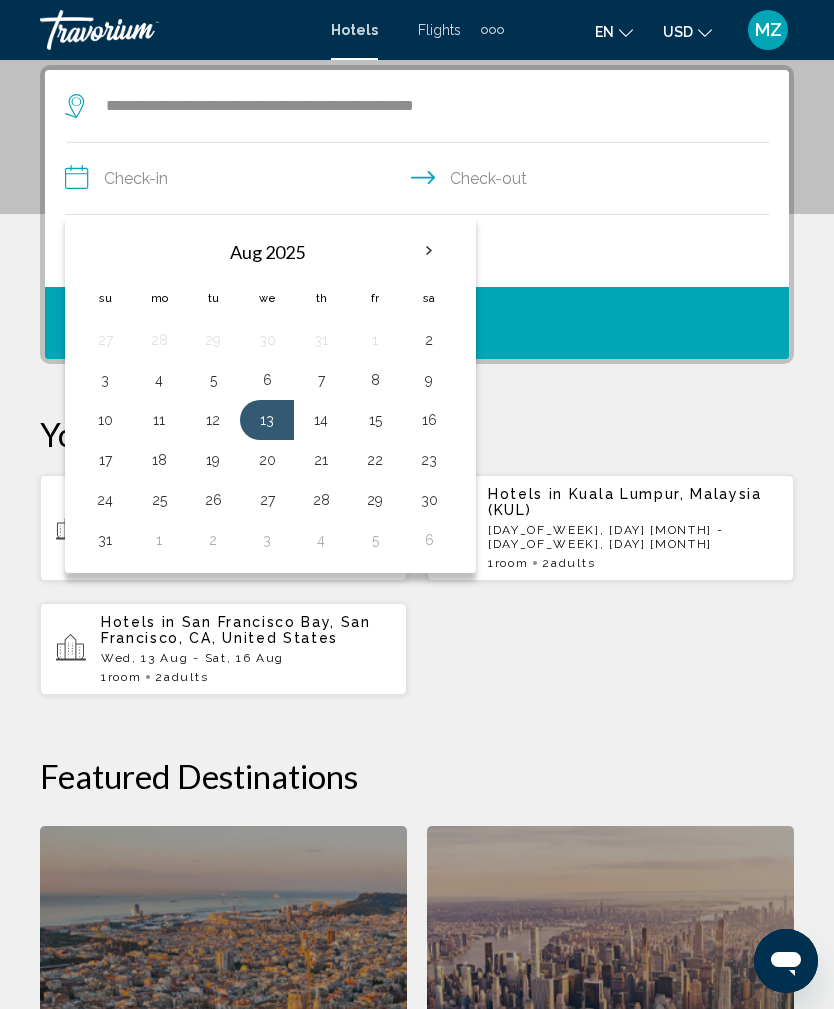 click on "17" at bounding box center [105, 460] 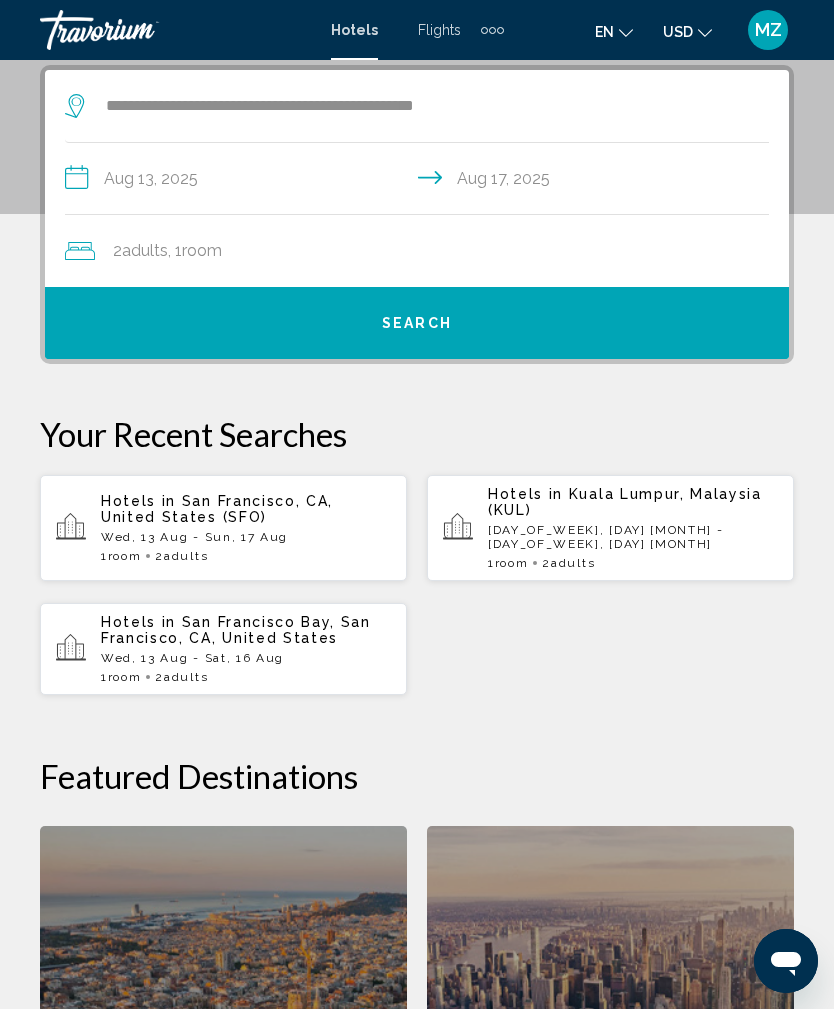 click on ", 1  Room rooms" 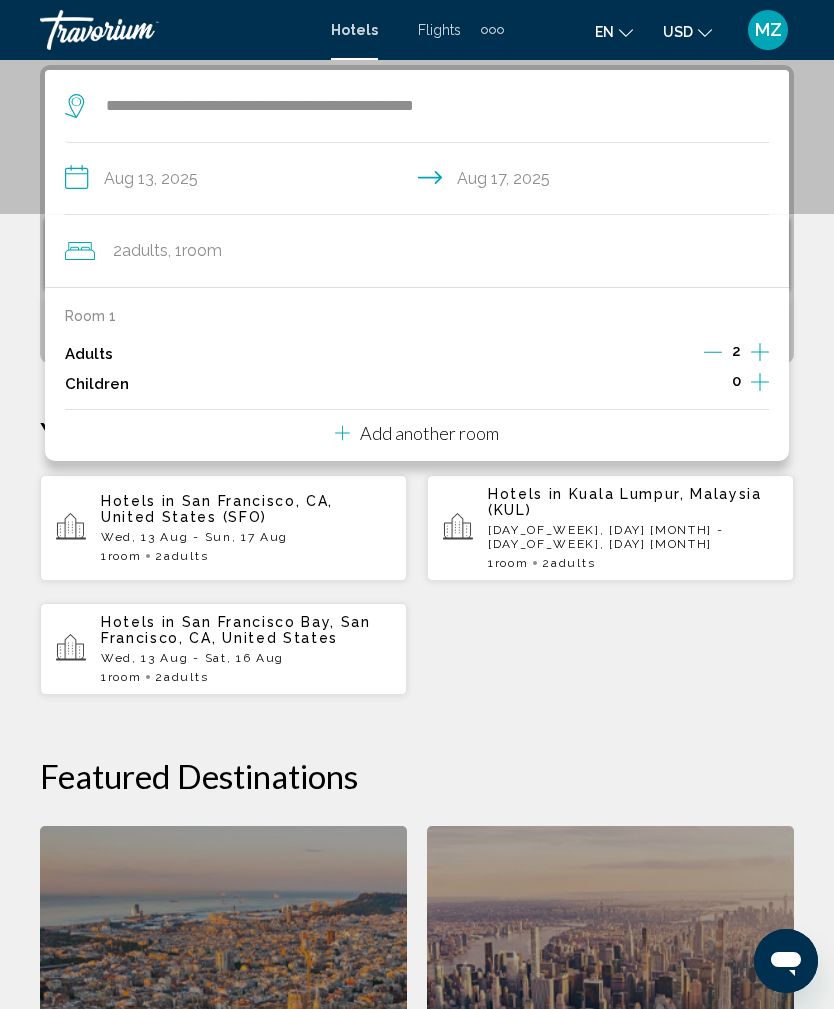 click 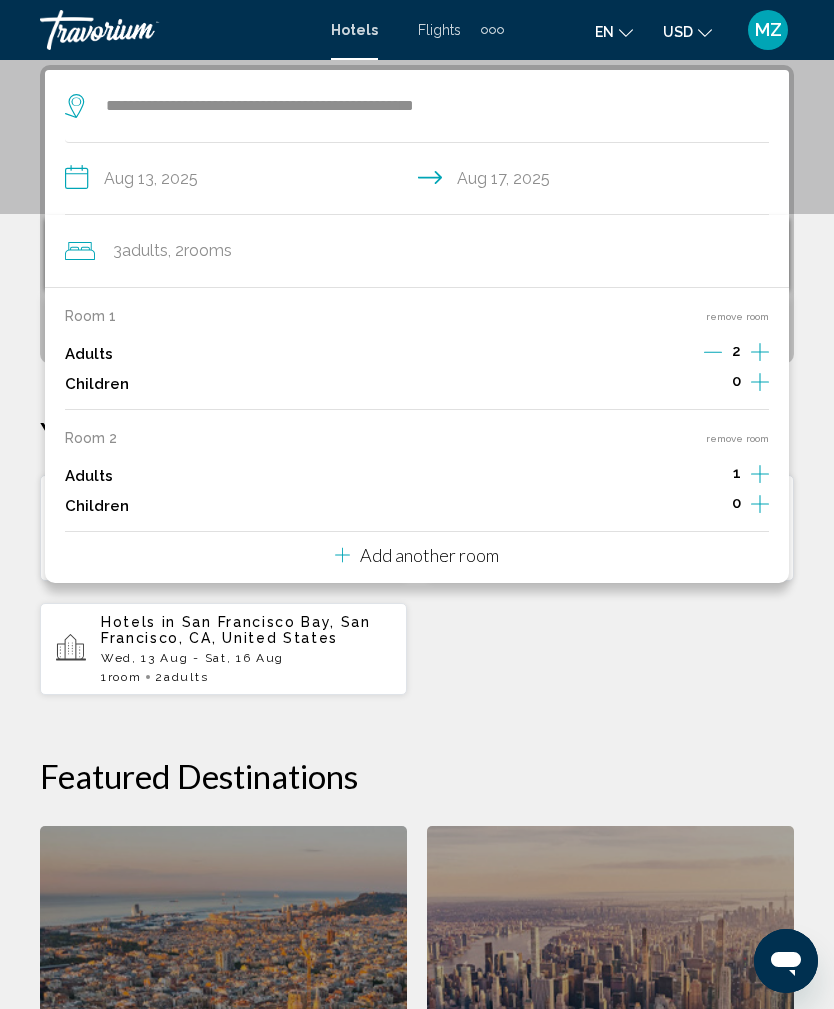 click on "Hotels in    San Francisco, [STATE], United States (SFO)  [DAY_OF_WEEK], [DAY] [MONTH] - [DAY_OF_WEEK], [DAY] [MONTH]  1  Room rooms 2  Adult Adults
Hotels in    Kuala Lumpur, Malaysia (KUL)  [DAY_OF_WEEK], [DAY] [MONTH] - [DAY_OF_WEEK], [DAY] [MONTH]  1  Room rooms 2  Adult Adults" at bounding box center [417, 585] 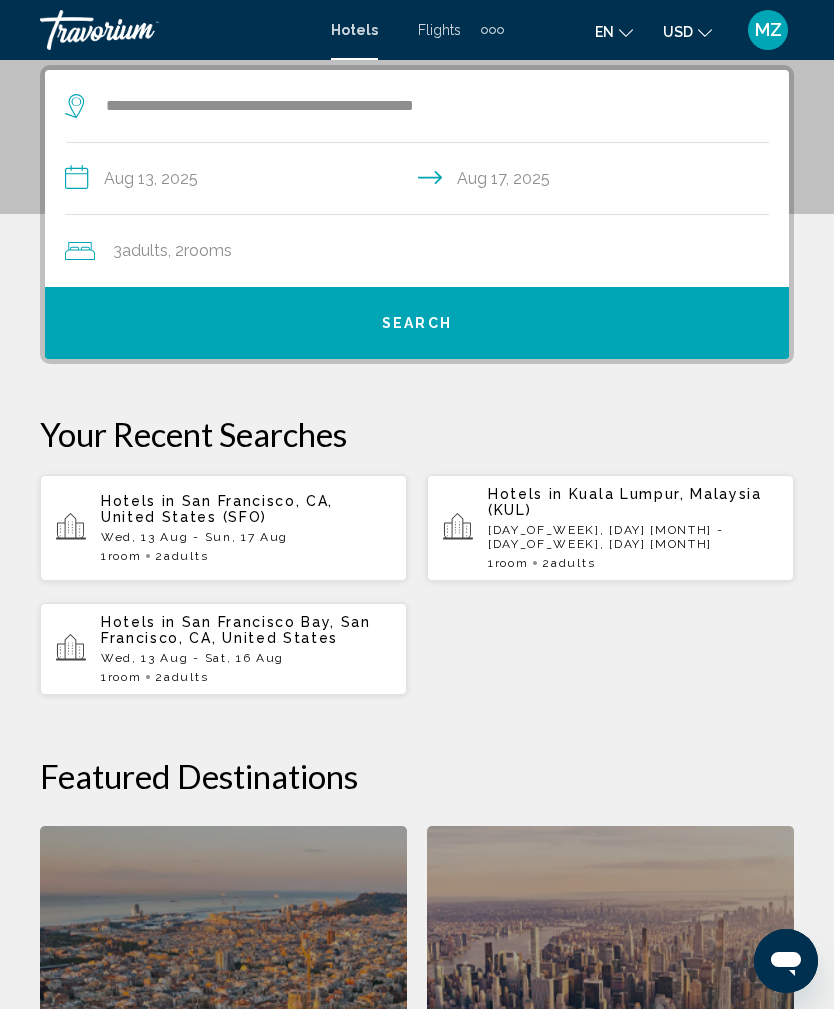 click on "Search" at bounding box center [417, 324] 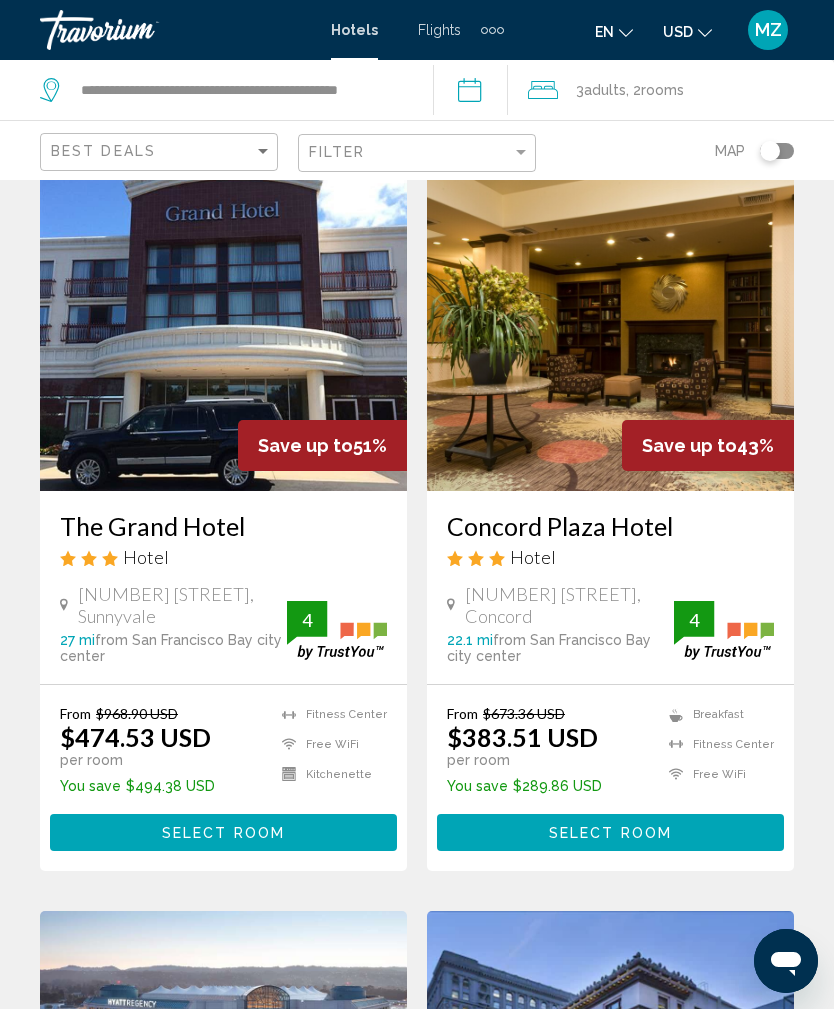 scroll, scrollTop: 38, scrollLeft: 0, axis: vertical 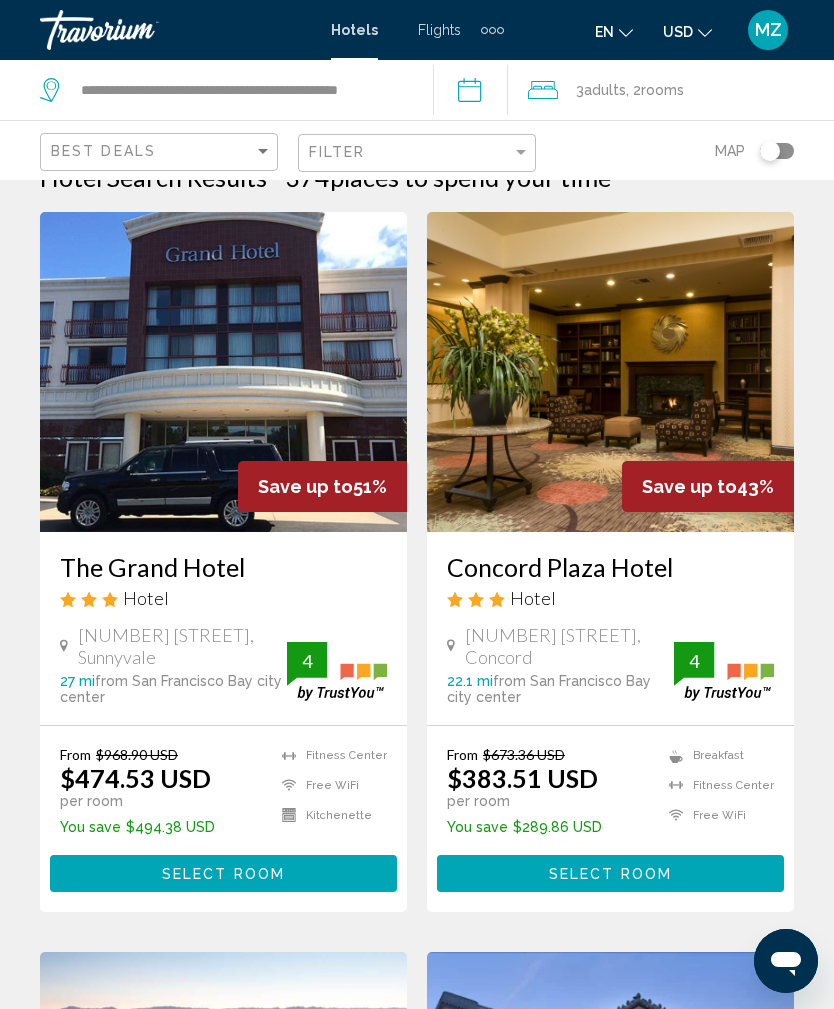 click at bounding box center [610, 372] 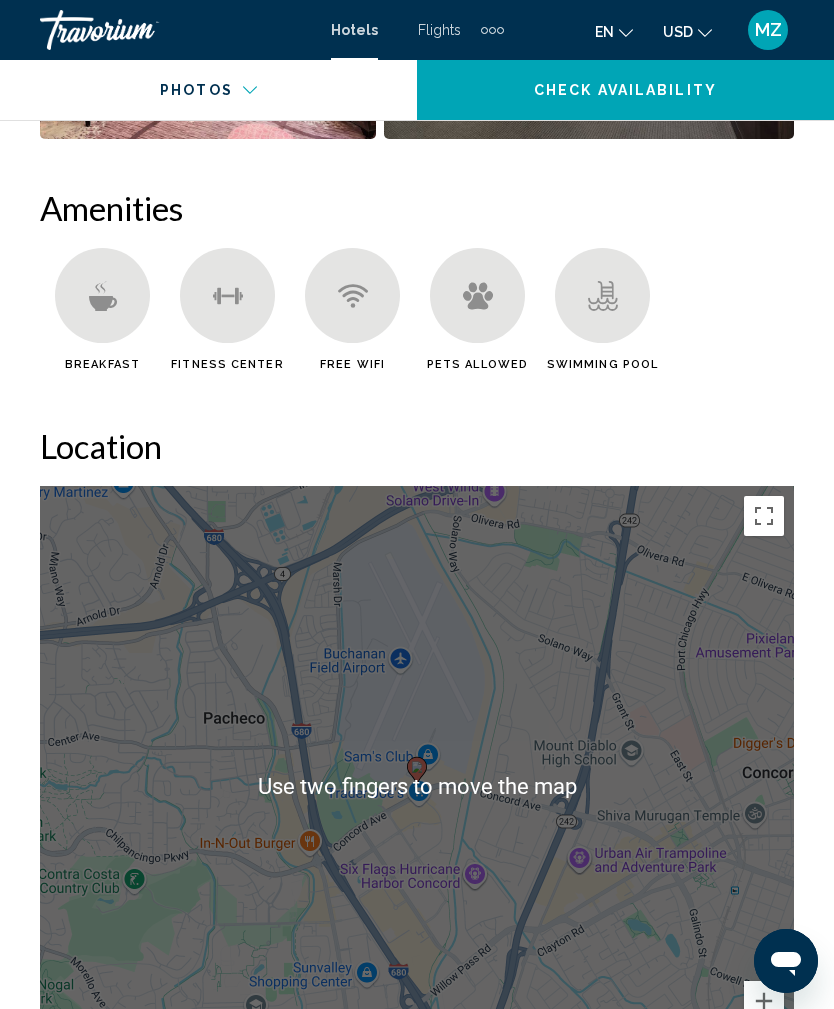 scroll, scrollTop: 2135, scrollLeft: 0, axis: vertical 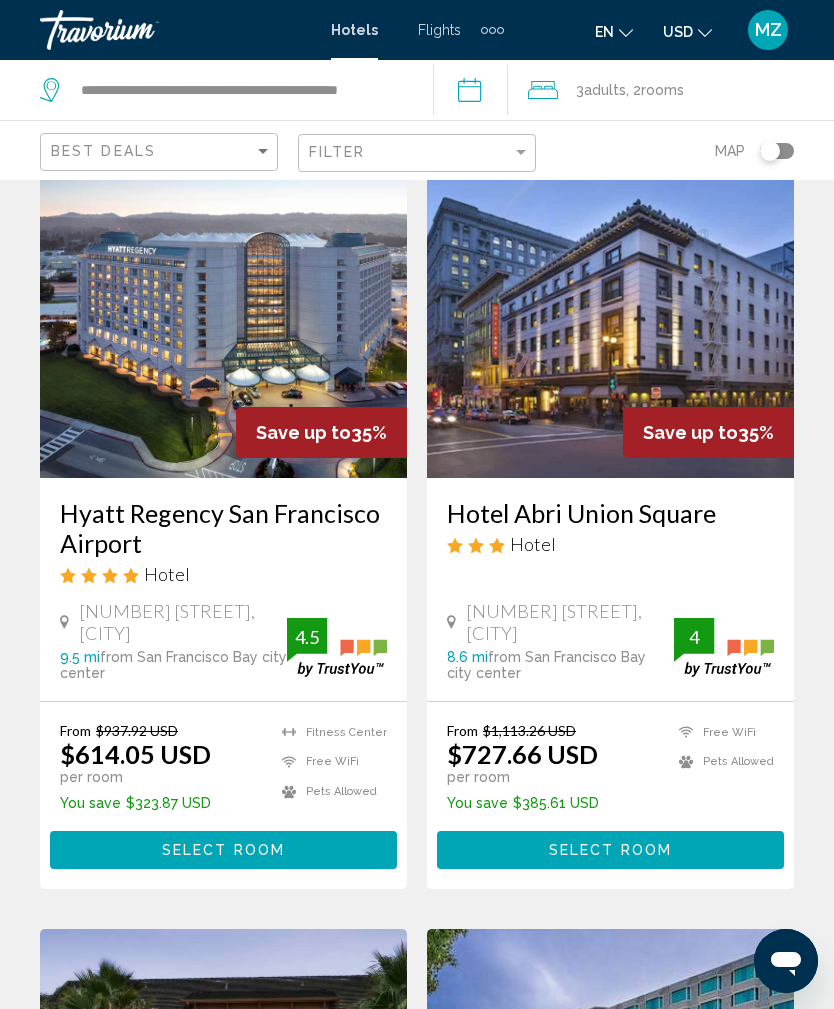 click at bounding box center (223, 318) 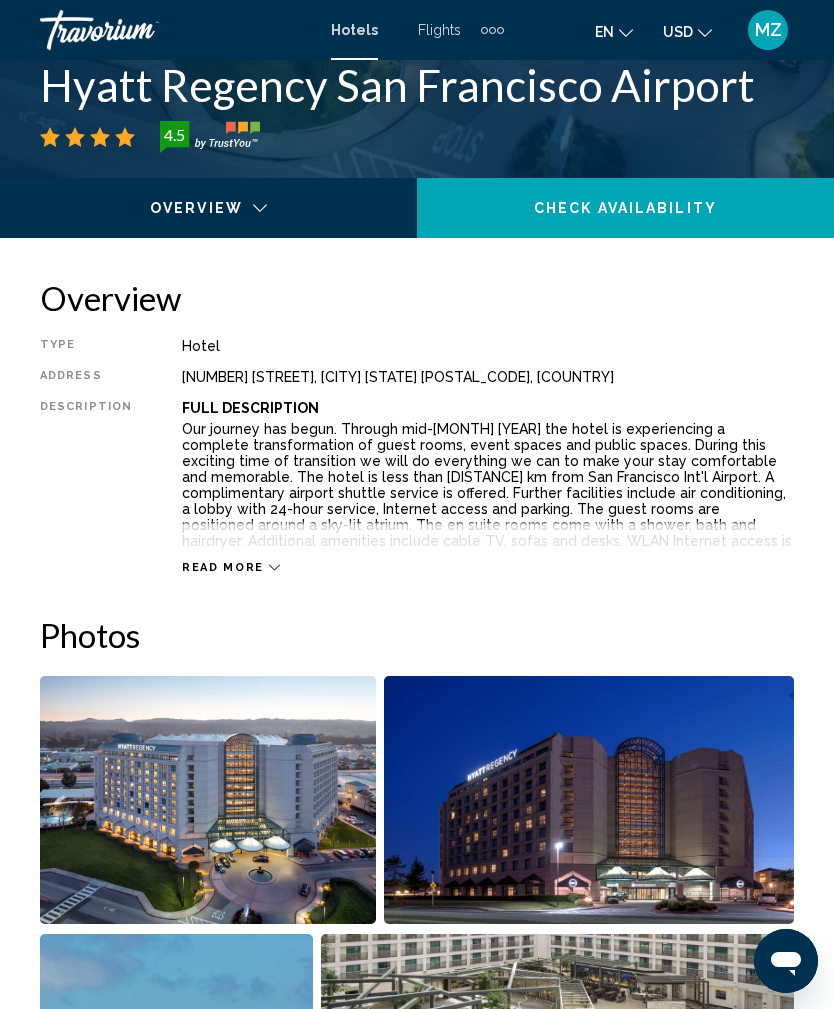 scroll, scrollTop: 0, scrollLeft: 0, axis: both 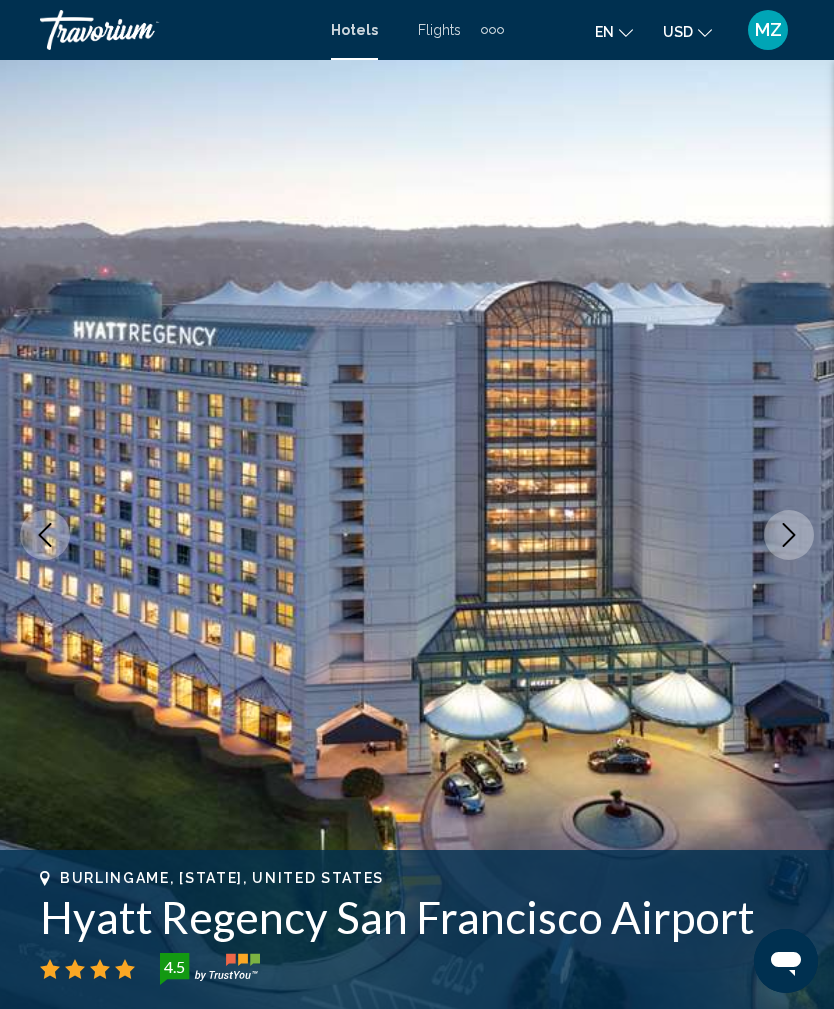 click 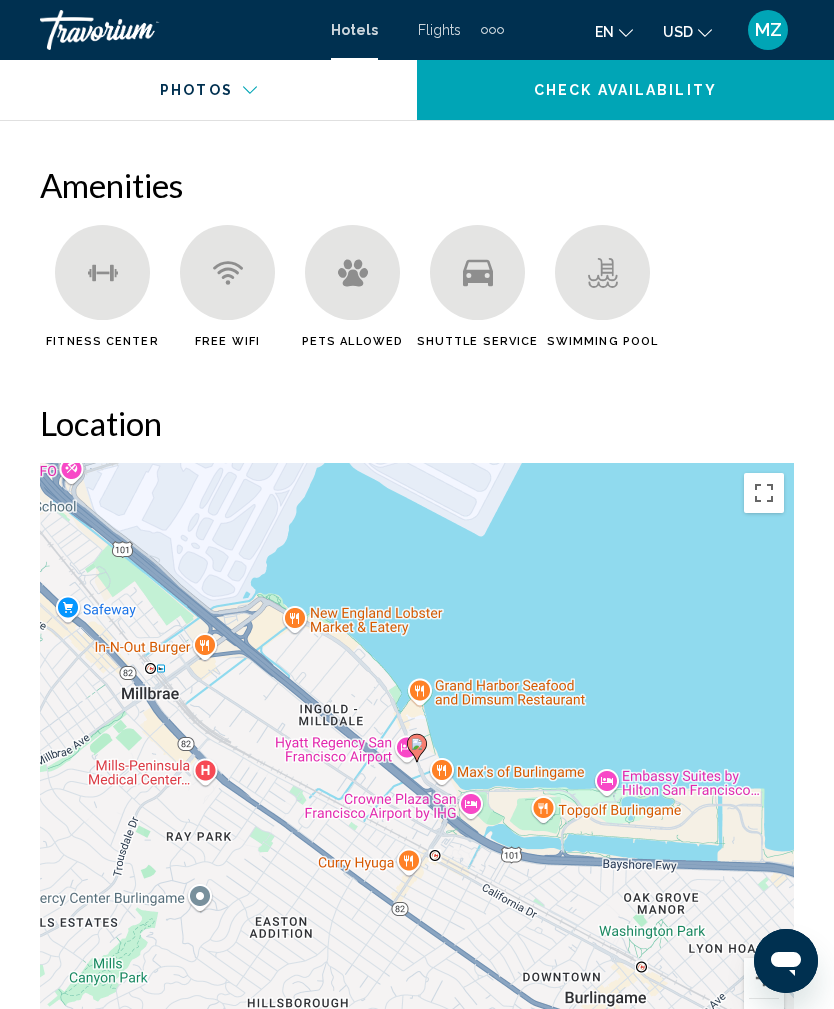 scroll, scrollTop: 2158, scrollLeft: 0, axis: vertical 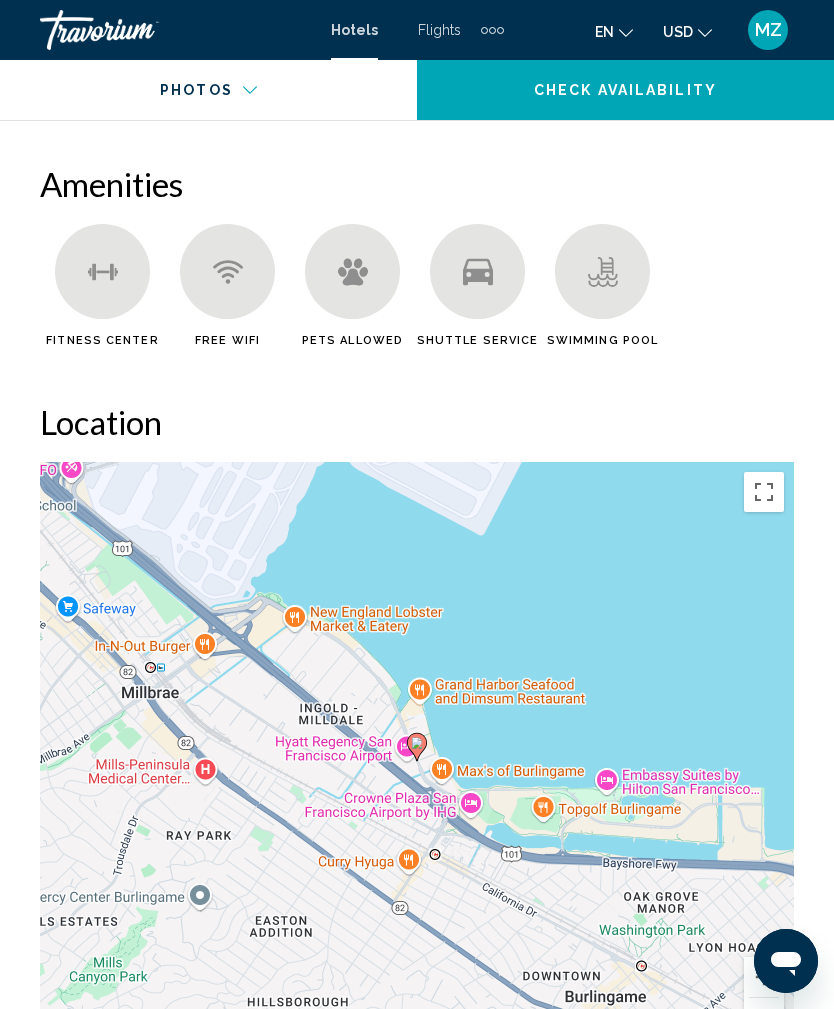 click on "To activate drag with keyboard, press Alt + Enter. Once in keyboard drag state, use the arrow keys to move the marker. To complete the drag, press the Enter key. To cancel, press Escape." at bounding box center (417, 762) 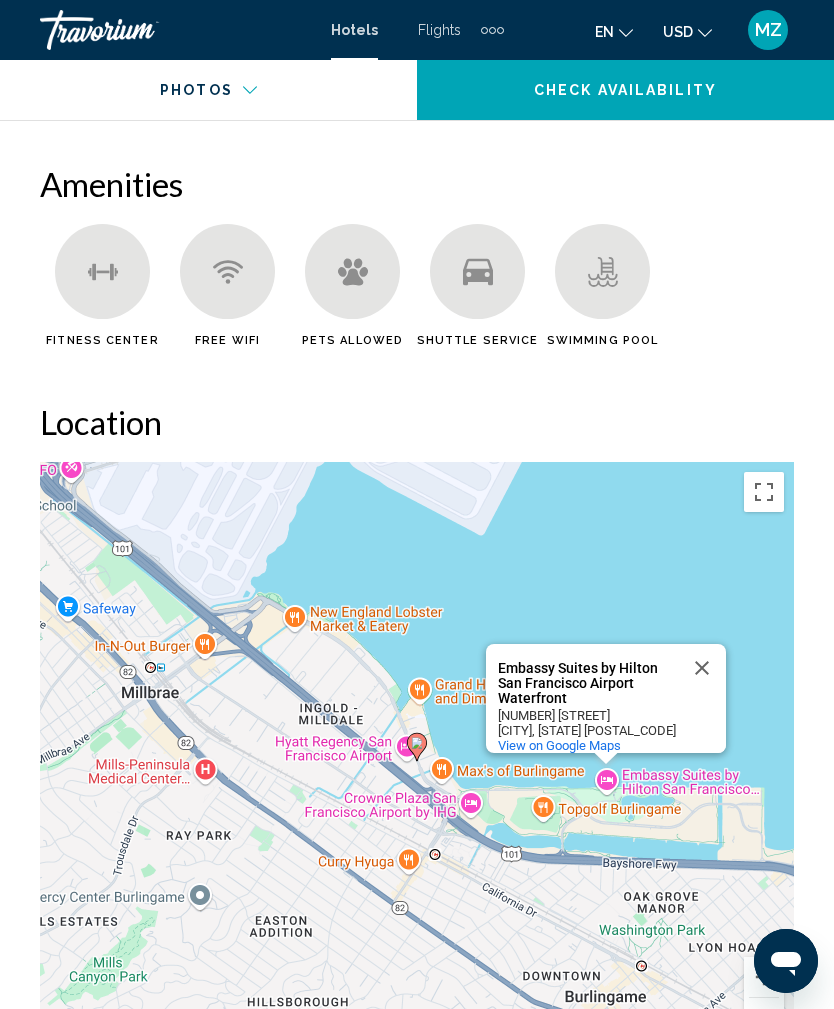 click on "To activate drag with keyboard, press Alt + Enter. Once in keyboard drag state, use the arrow keys to move the marker. To complete the drag, press the Enter key. To cancel, press Escape.     Embassy Suites by Hilton San Francisco Airport Waterfront                     Embassy Suites by Hilton San Francisco Airport Waterfront                 [NUMBER] [STREET] [CITY], [STATE] [POSTAL_CODE]              View on Google Maps" at bounding box center [417, 762] 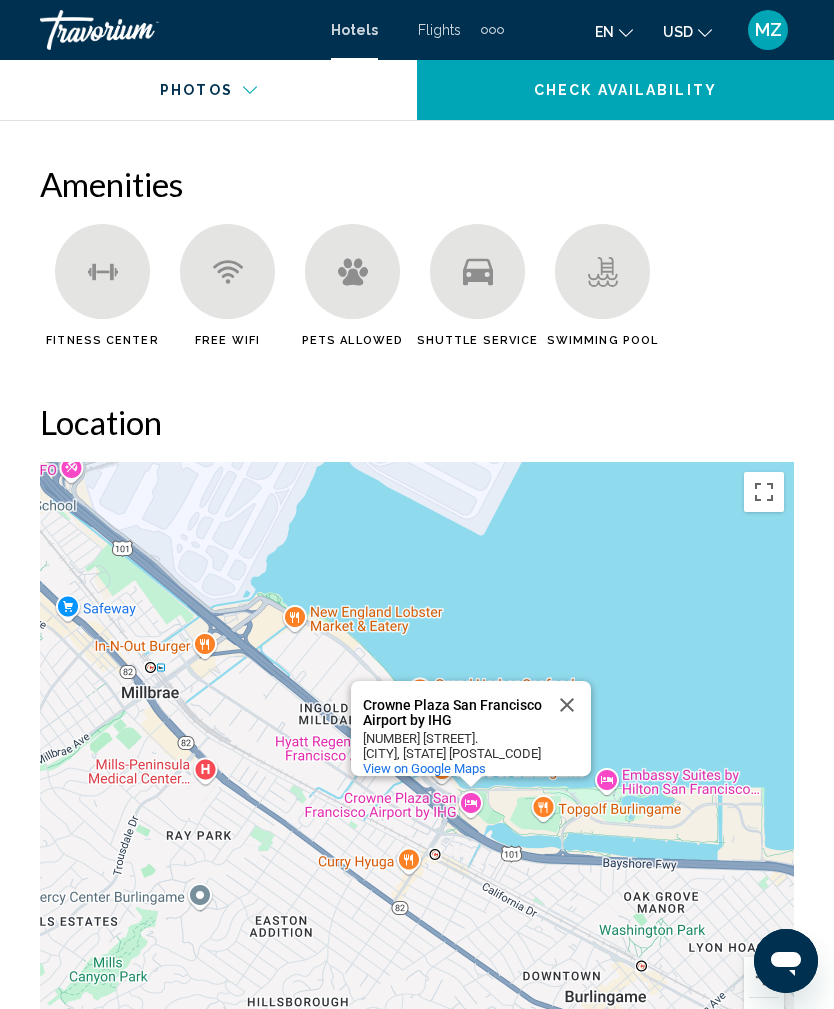 click on "To activate drag with keyboard, press Alt + Enter. Once in keyboard drag state, use the arrow keys to move the marker. To complete the drag, press the Enter key. To cancel, press Escape.     Crowne Plaza San Francisco Airport by IHG                     Crowne Plaza San Francisco Airport by IHG                 [NUMBER] [STREET]. [CITY], [STATE] [POSTAL_CODE]              View on Google Maps" at bounding box center [417, 762] 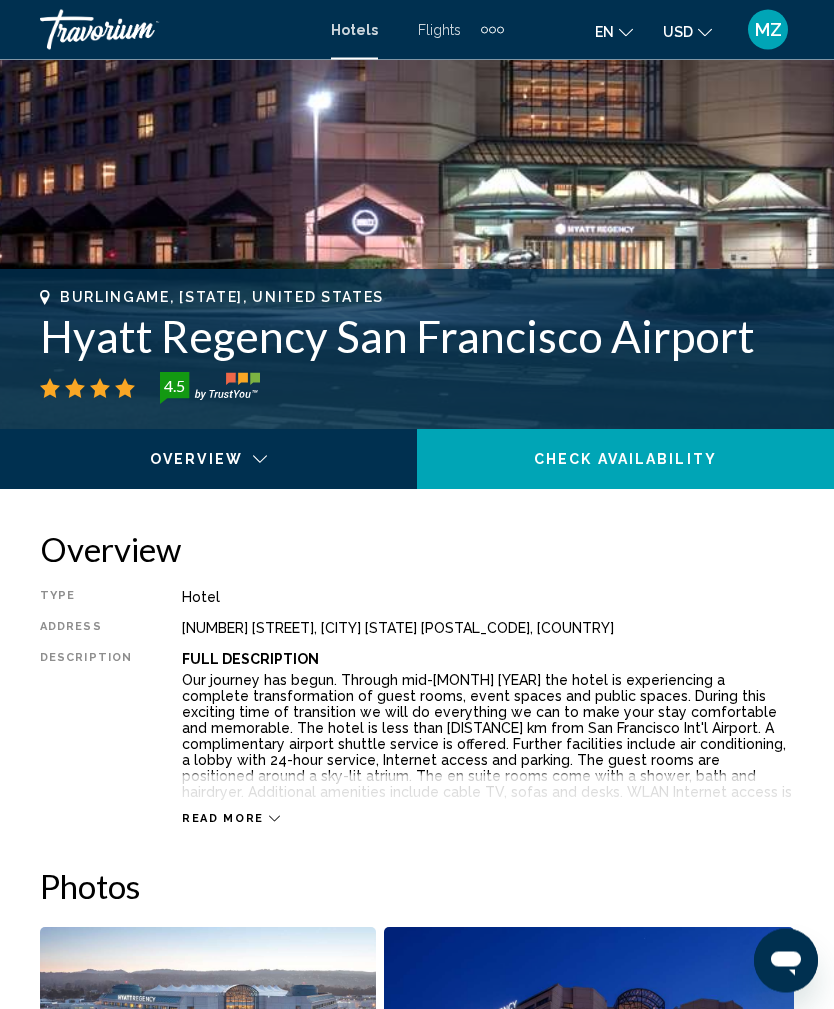 scroll, scrollTop: 542, scrollLeft: 0, axis: vertical 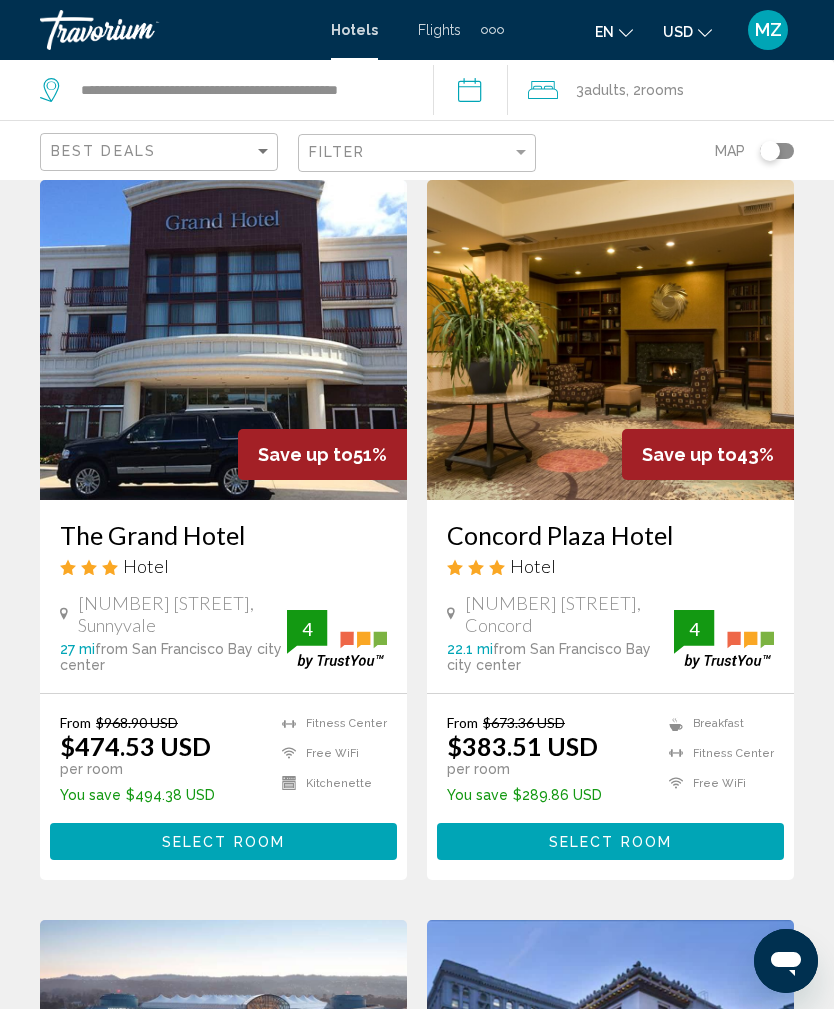 click at bounding box center (223, 340) 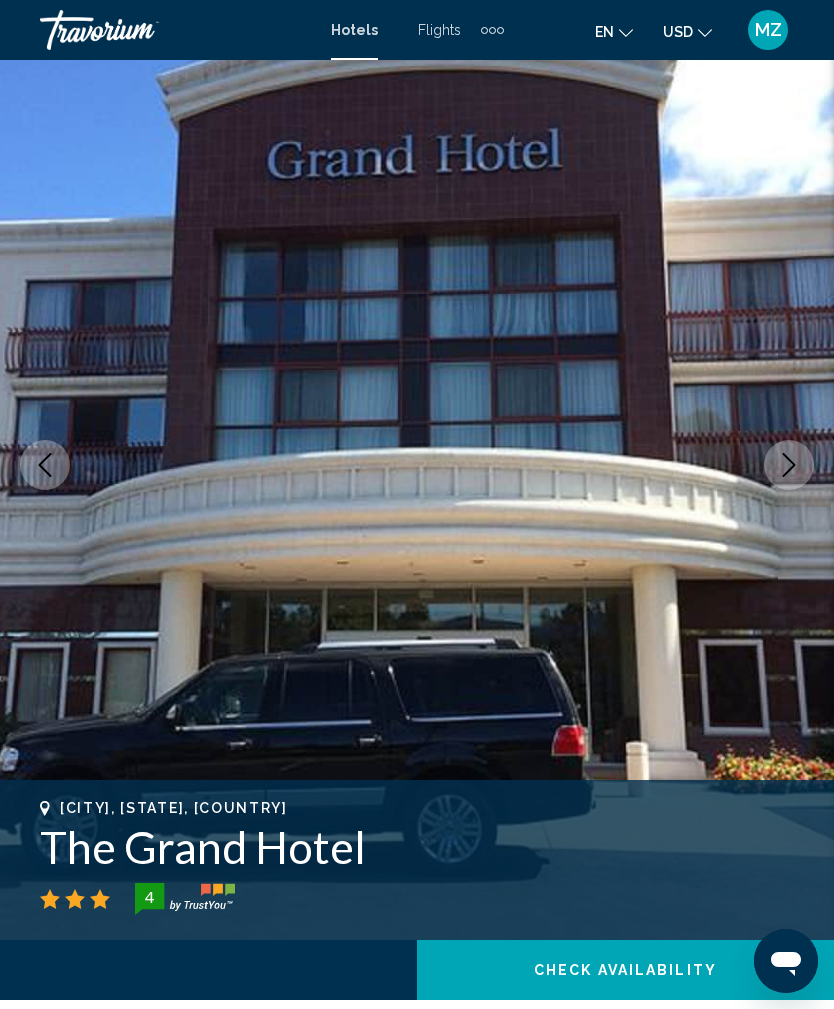 scroll, scrollTop: 0, scrollLeft: 0, axis: both 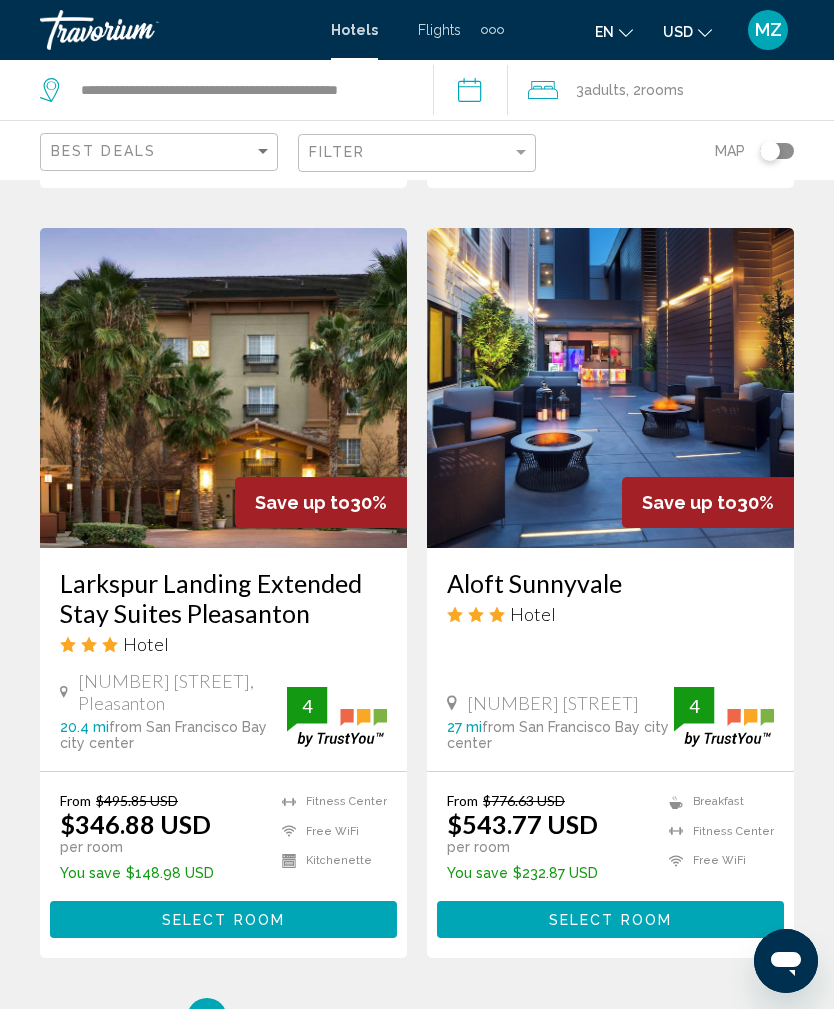 click at bounding box center (223, 388) 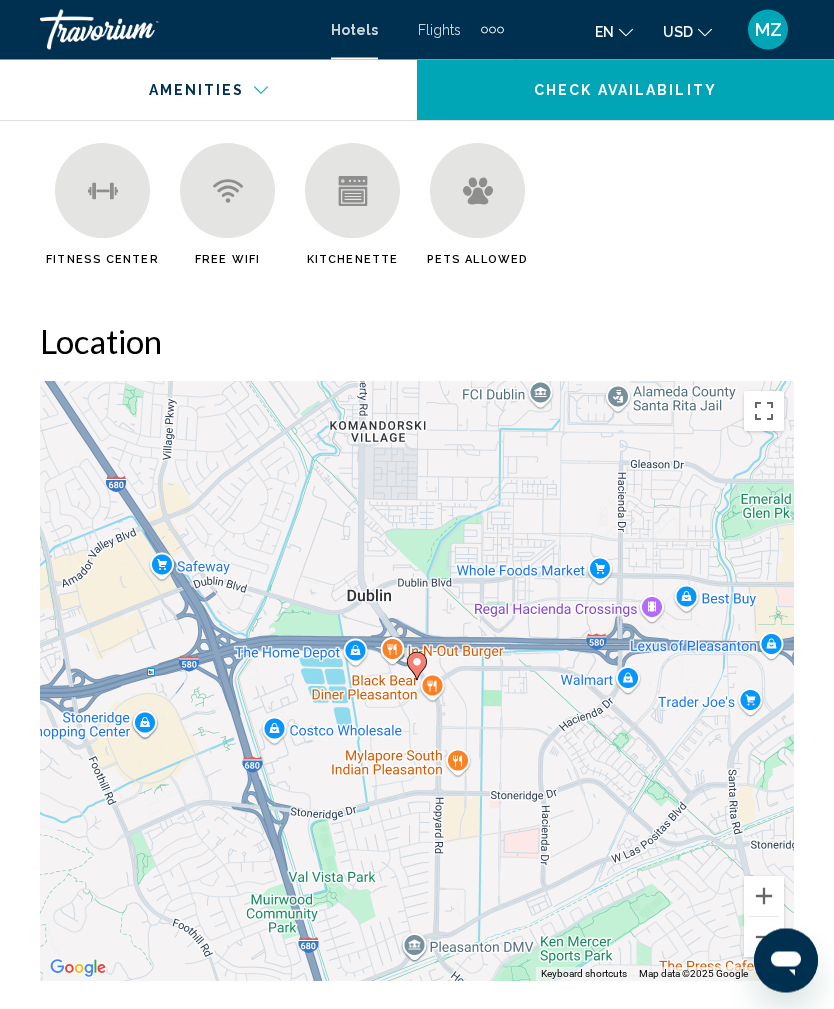 scroll, scrollTop: 2240, scrollLeft: 0, axis: vertical 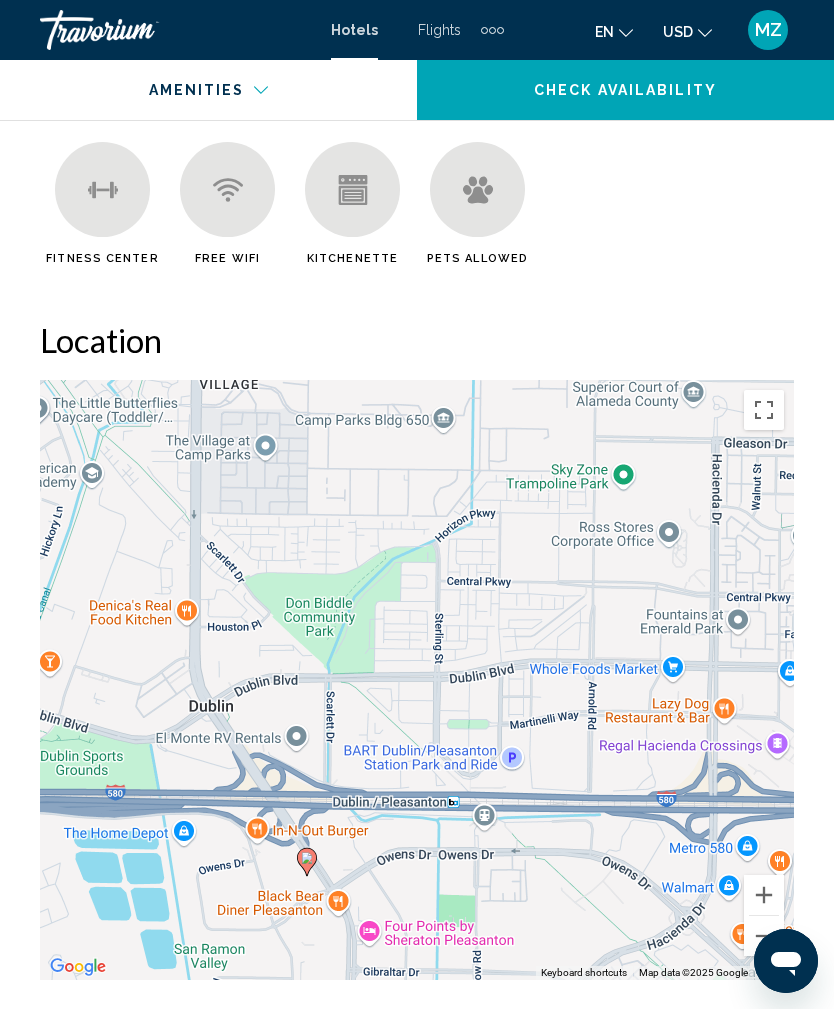 click at bounding box center (764, 936) 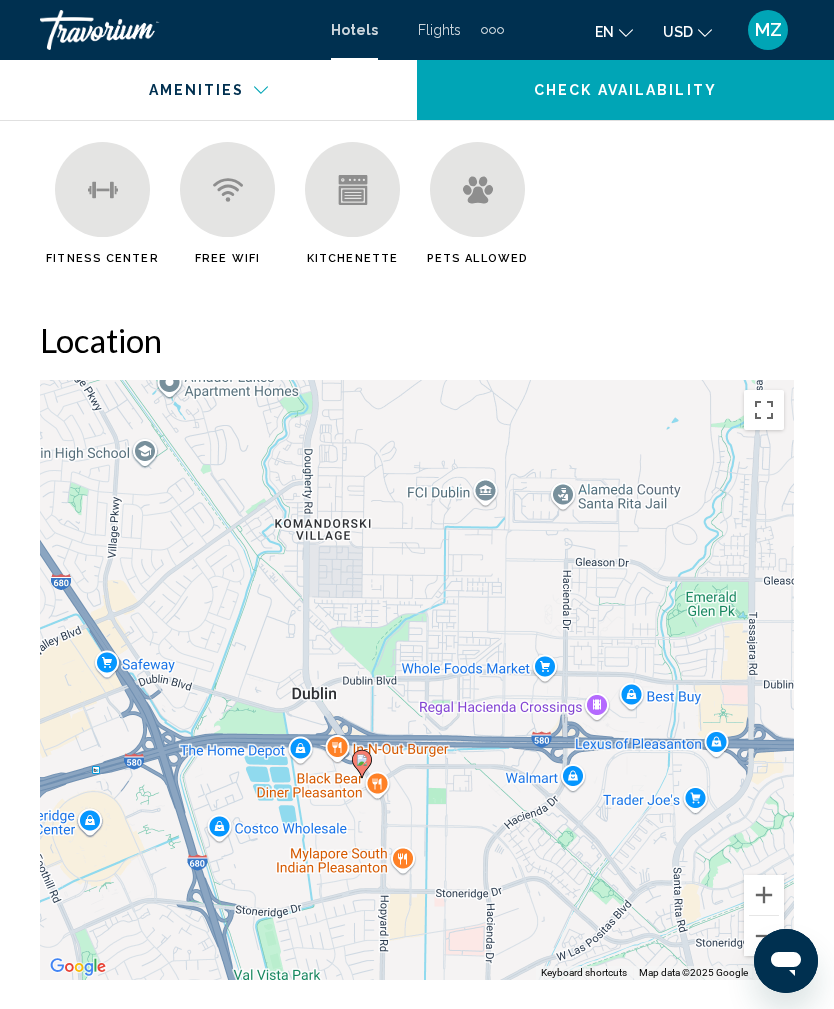 click at bounding box center [764, 936] 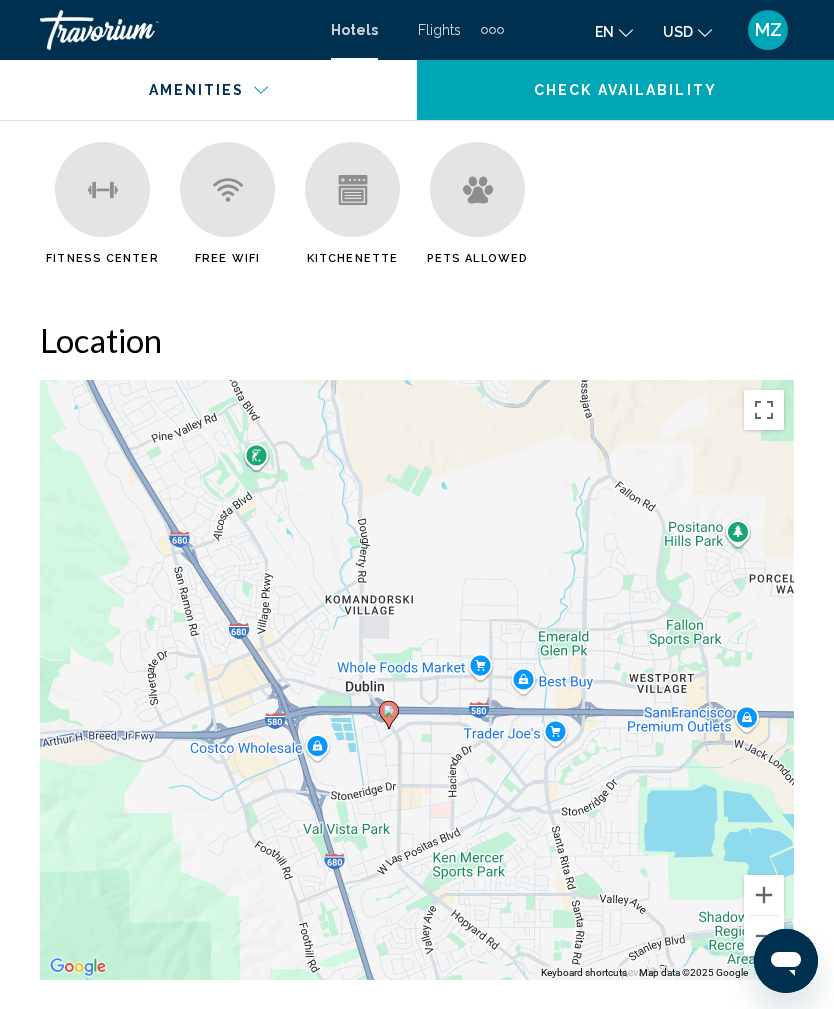 click at bounding box center (764, 936) 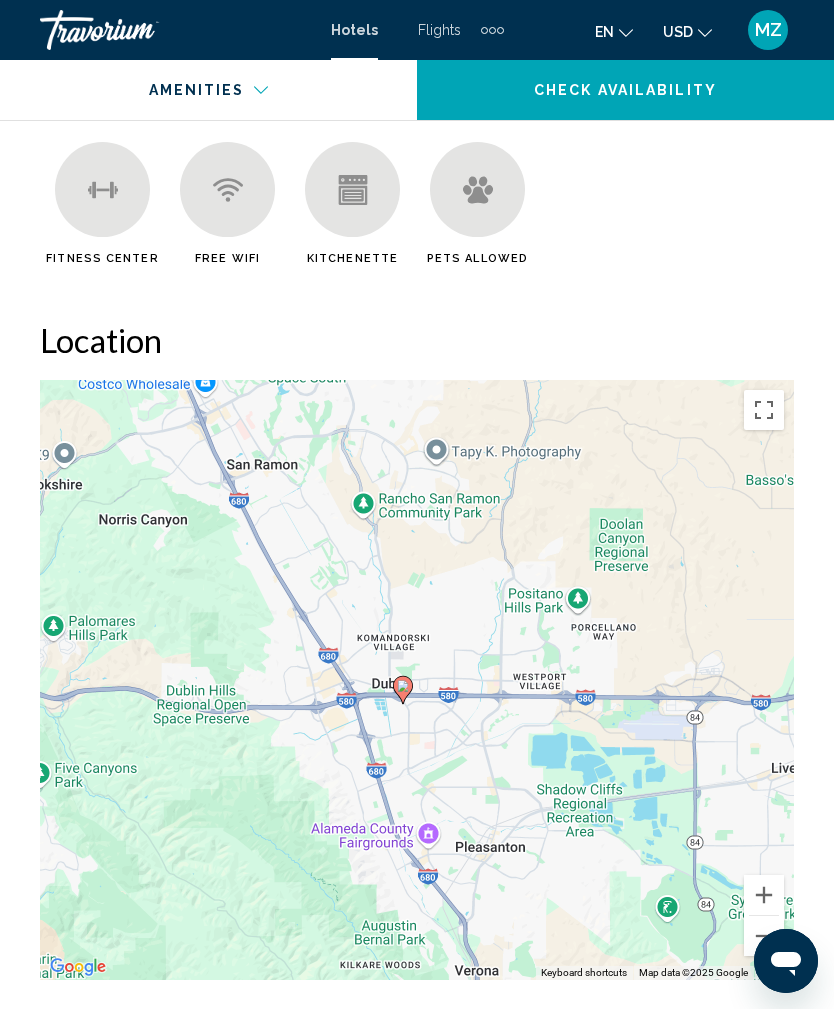 click at bounding box center [764, 936] 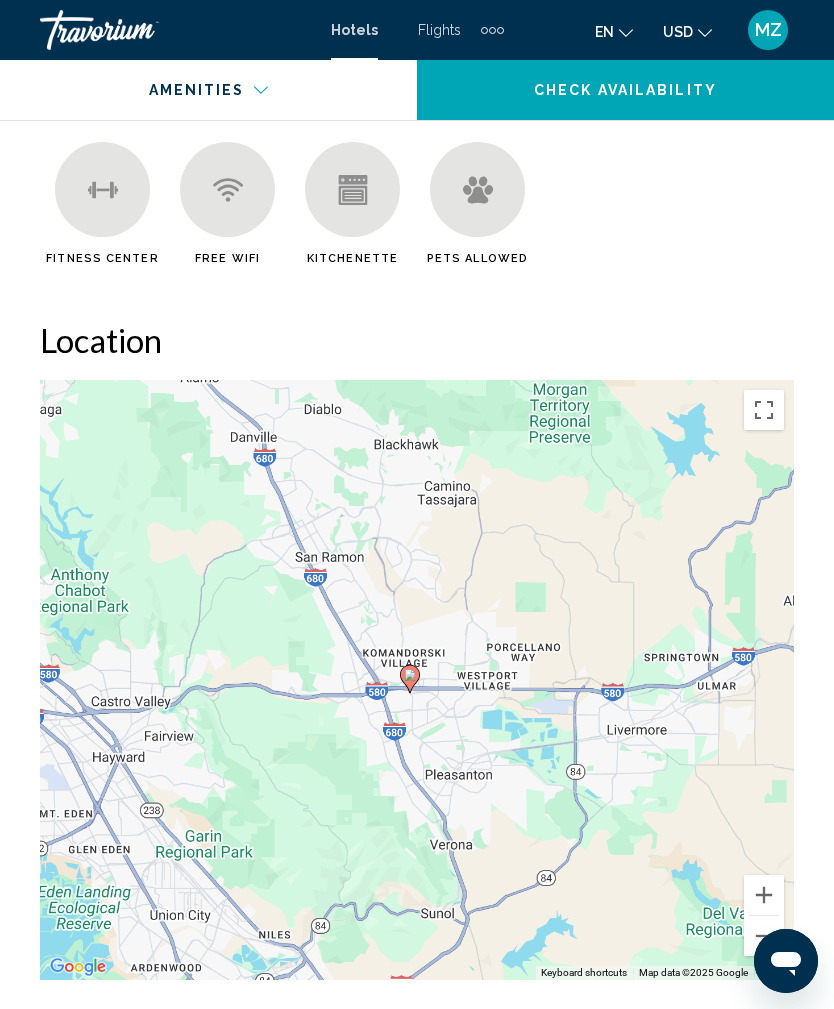 click at bounding box center [764, 936] 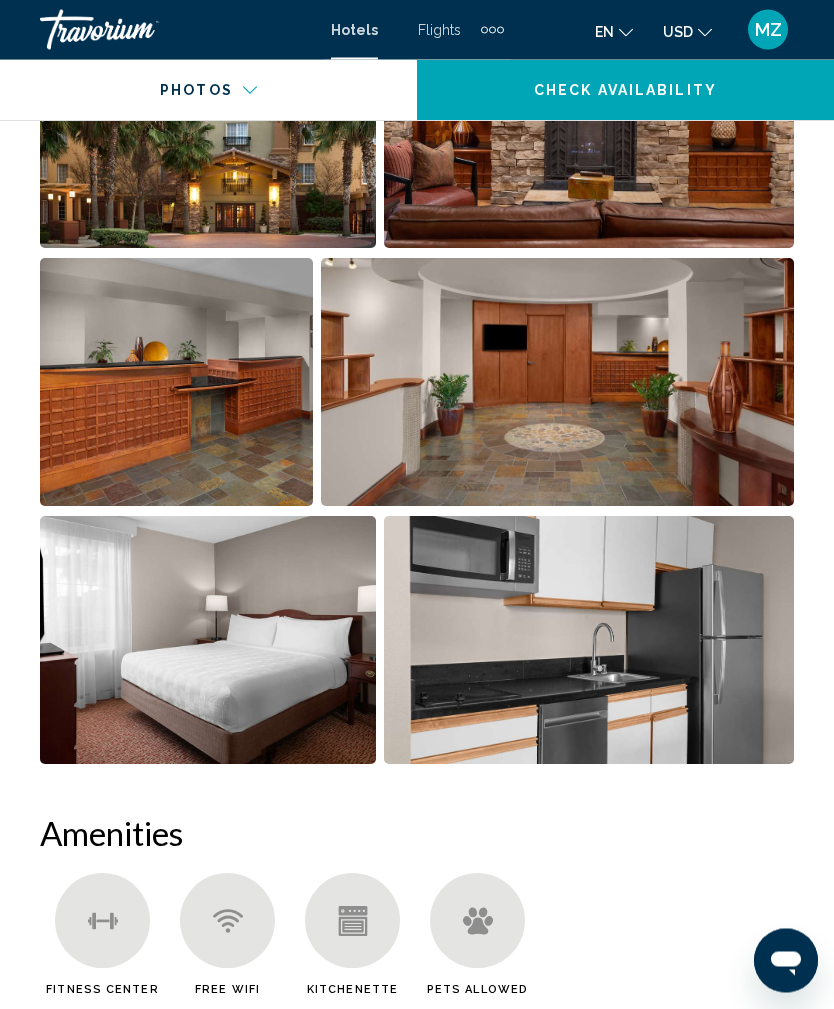 scroll, scrollTop: 1449, scrollLeft: 0, axis: vertical 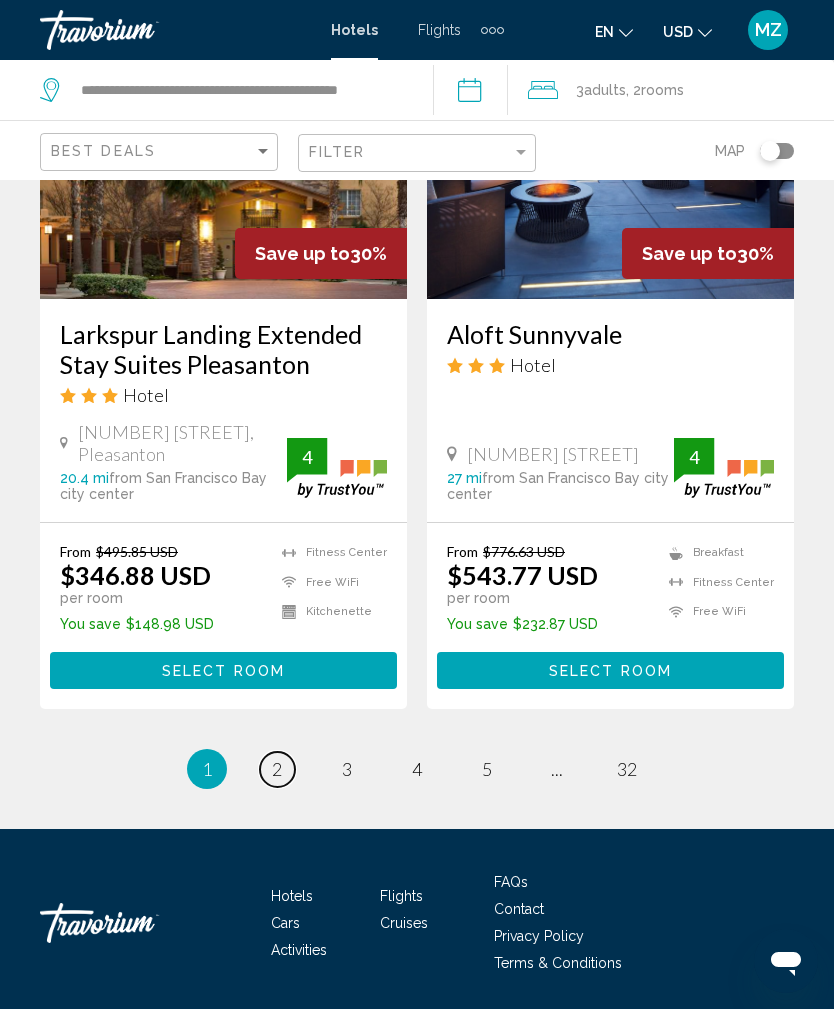 click on "2" at bounding box center [277, 769] 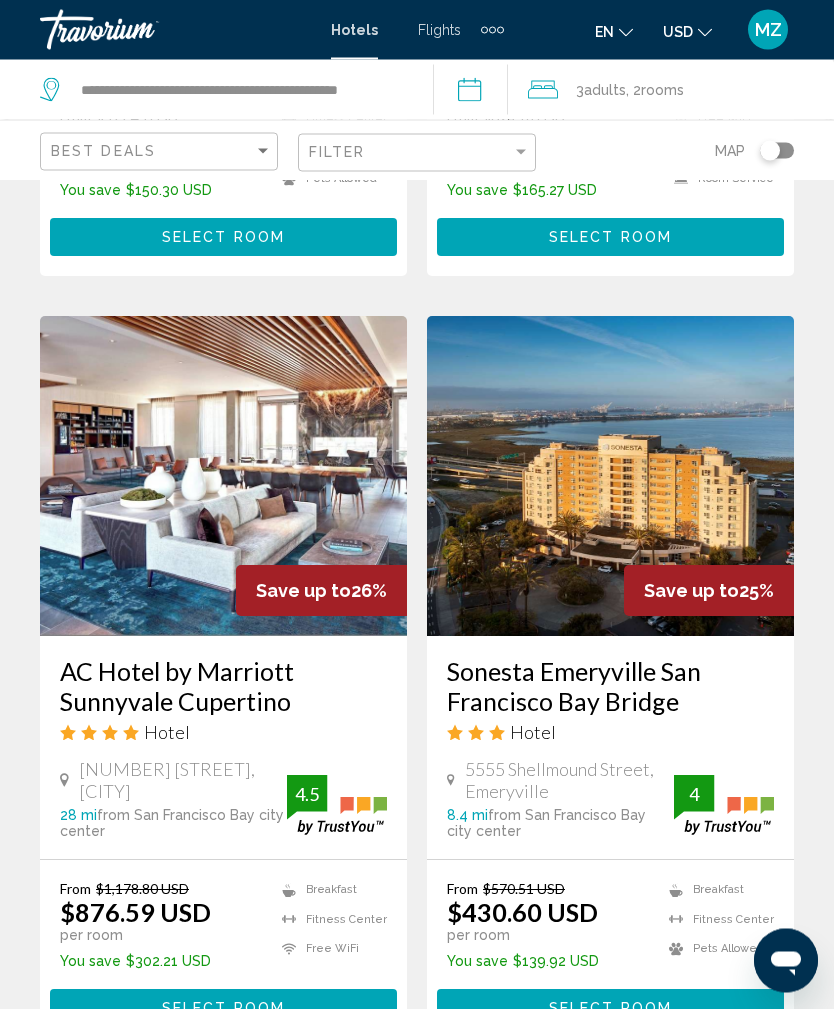 scroll, scrollTop: 1475, scrollLeft: 0, axis: vertical 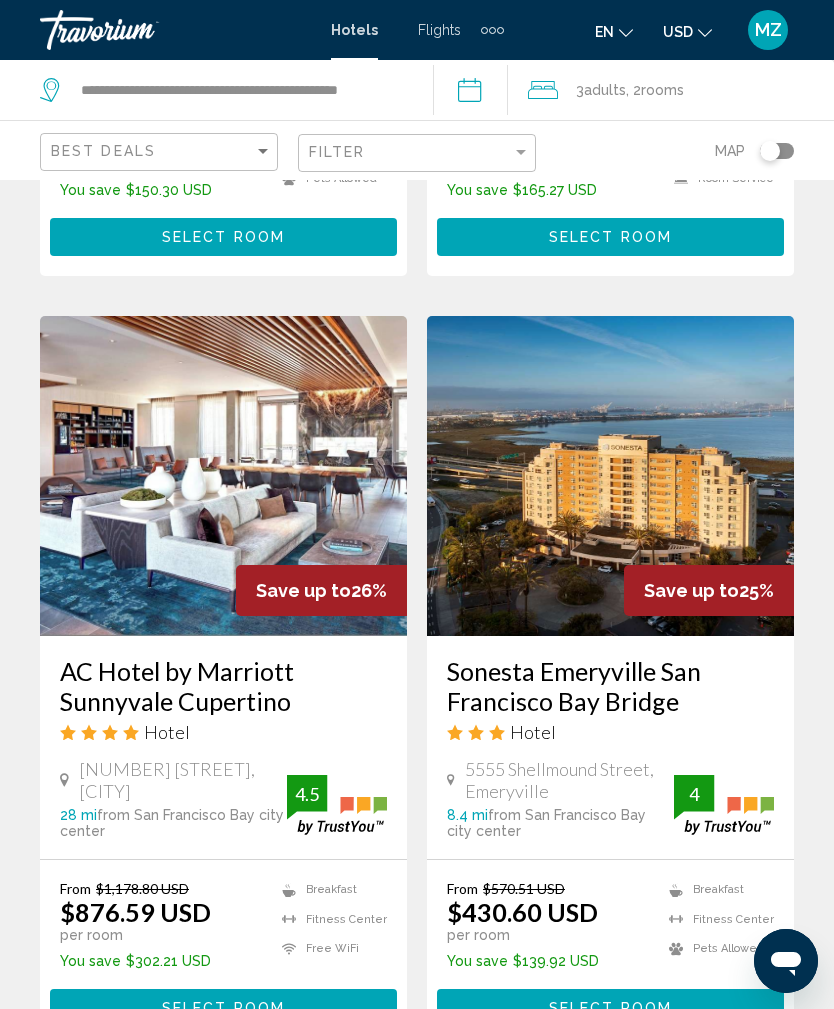 click at bounding box center [610, 476] 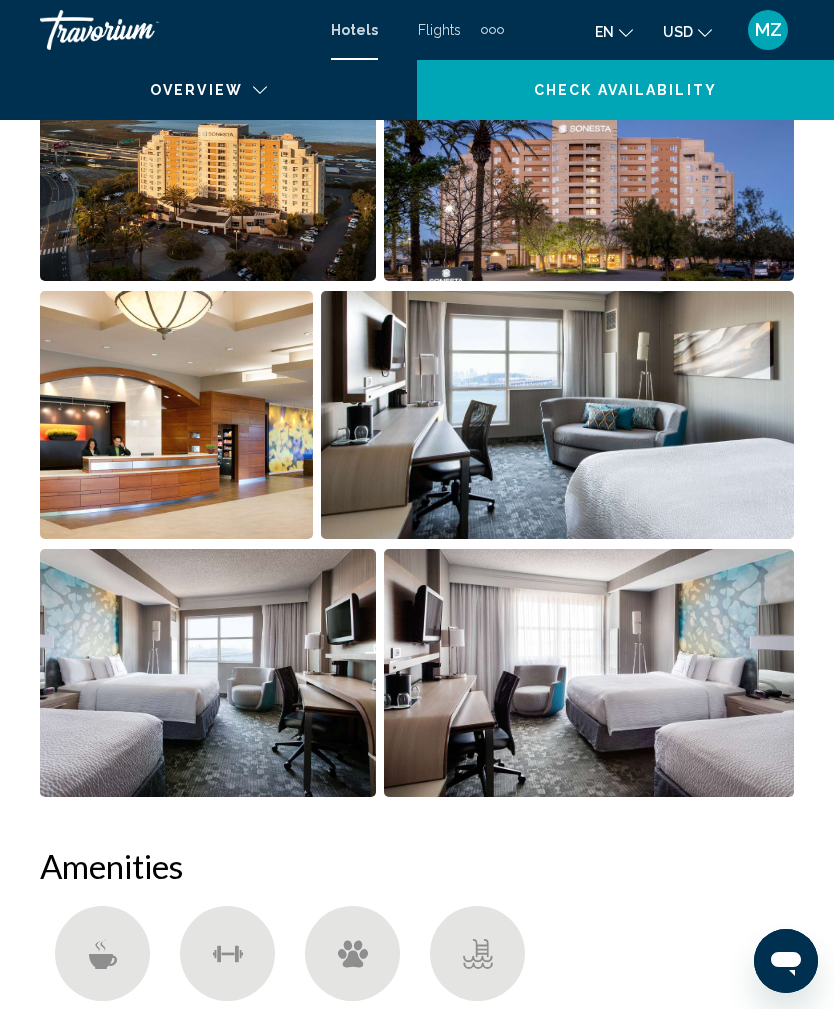 scroll, scrollTop: 0, scrollLeft: 0, axis: both 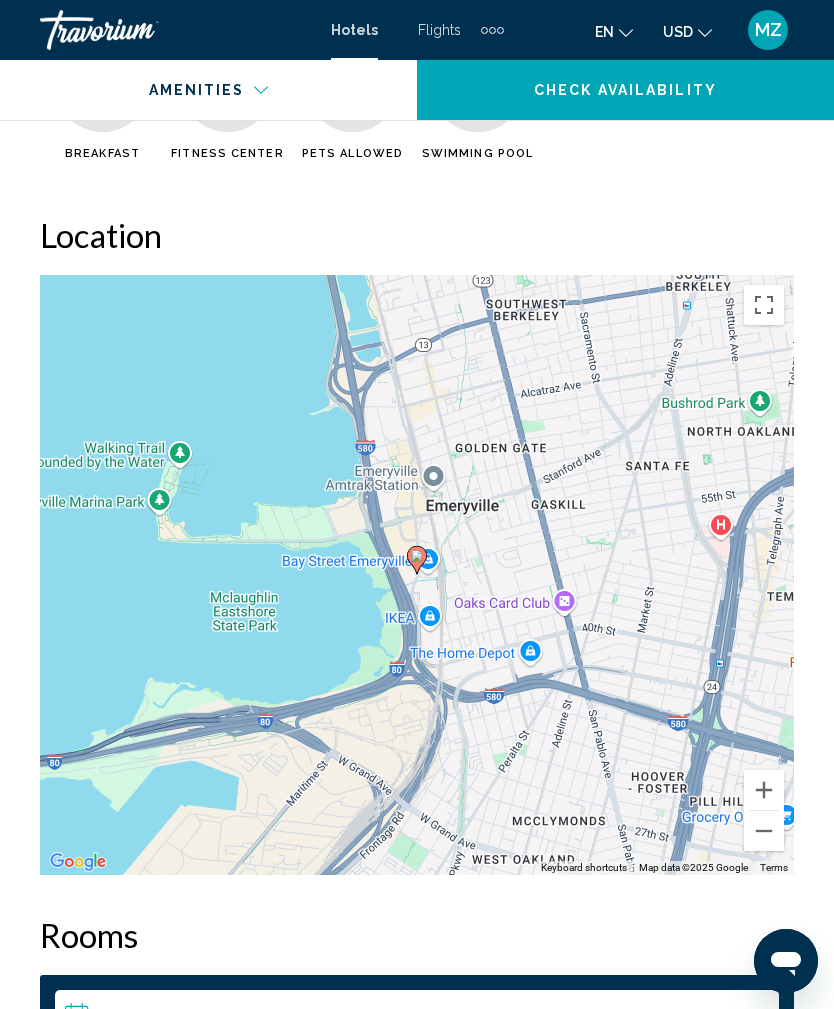 click at bounding box center (764, 831) 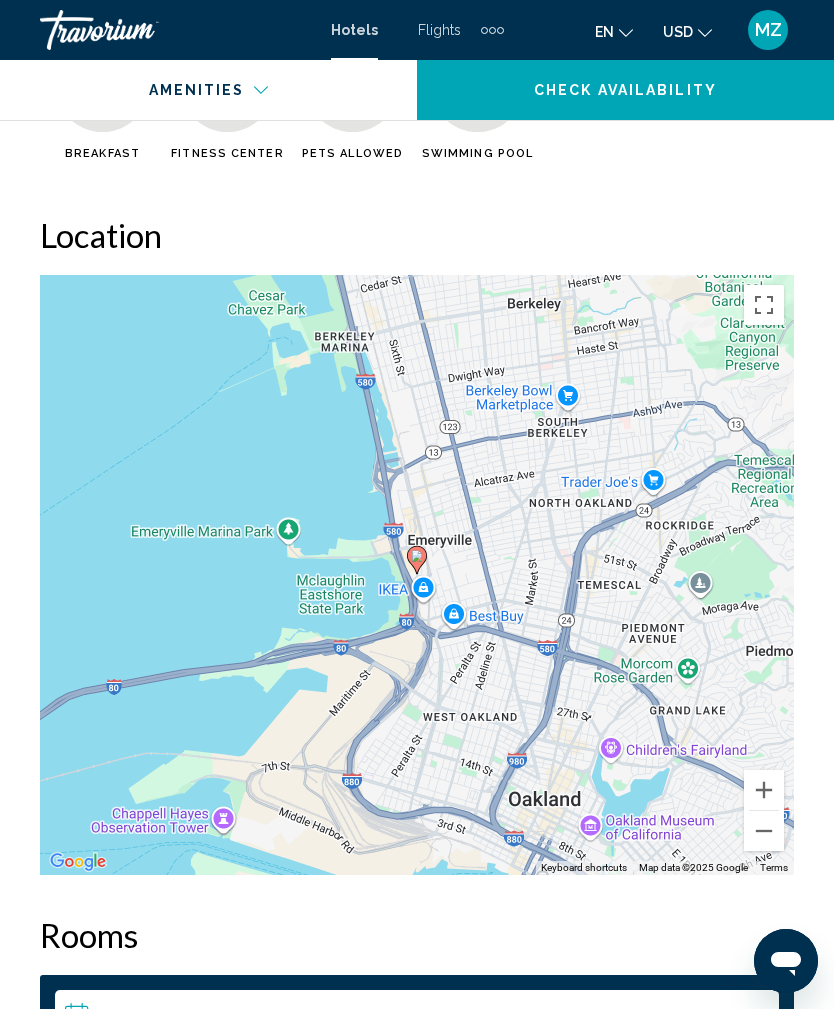 click at bounding box center [764, 831] 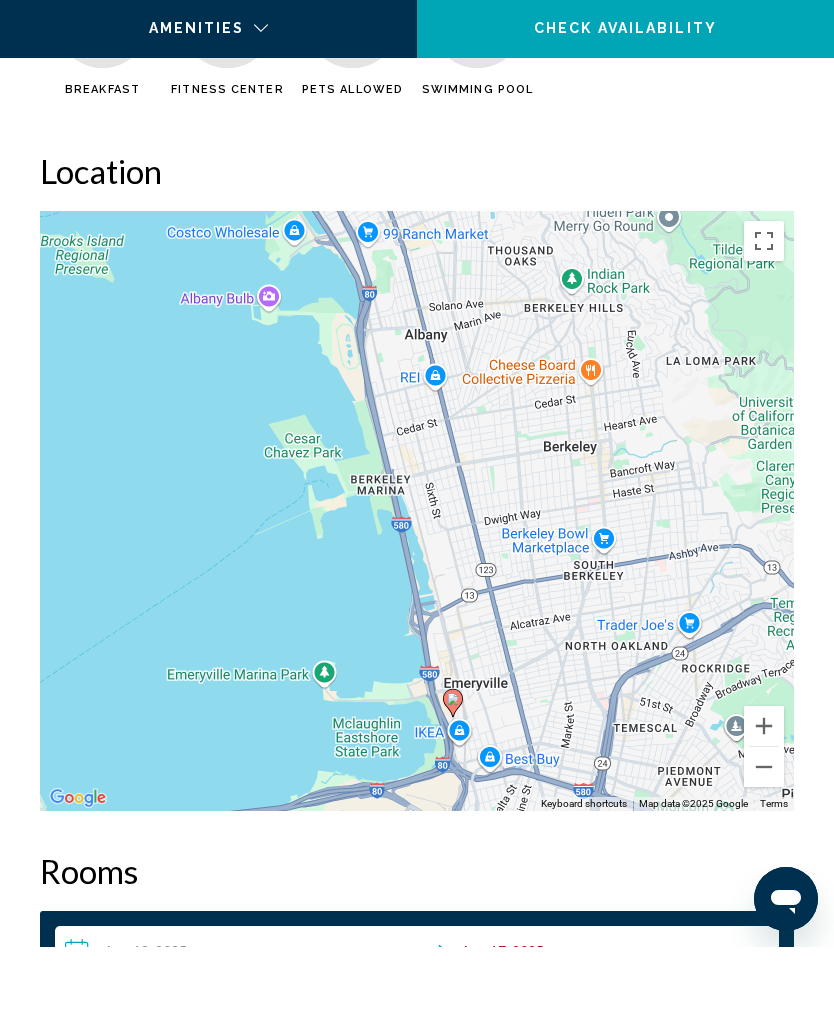 scroll, scrollTop: 2409, scrollLeft: 0, axis: vertical 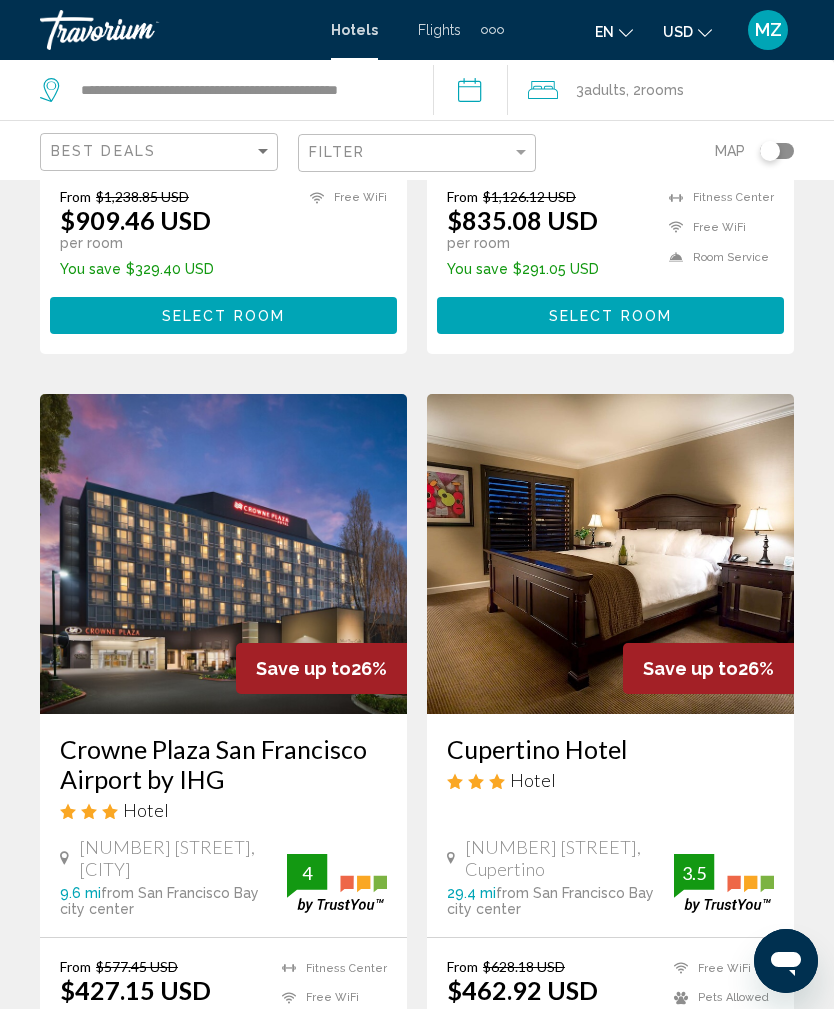 click at bounding box center [223, 554] 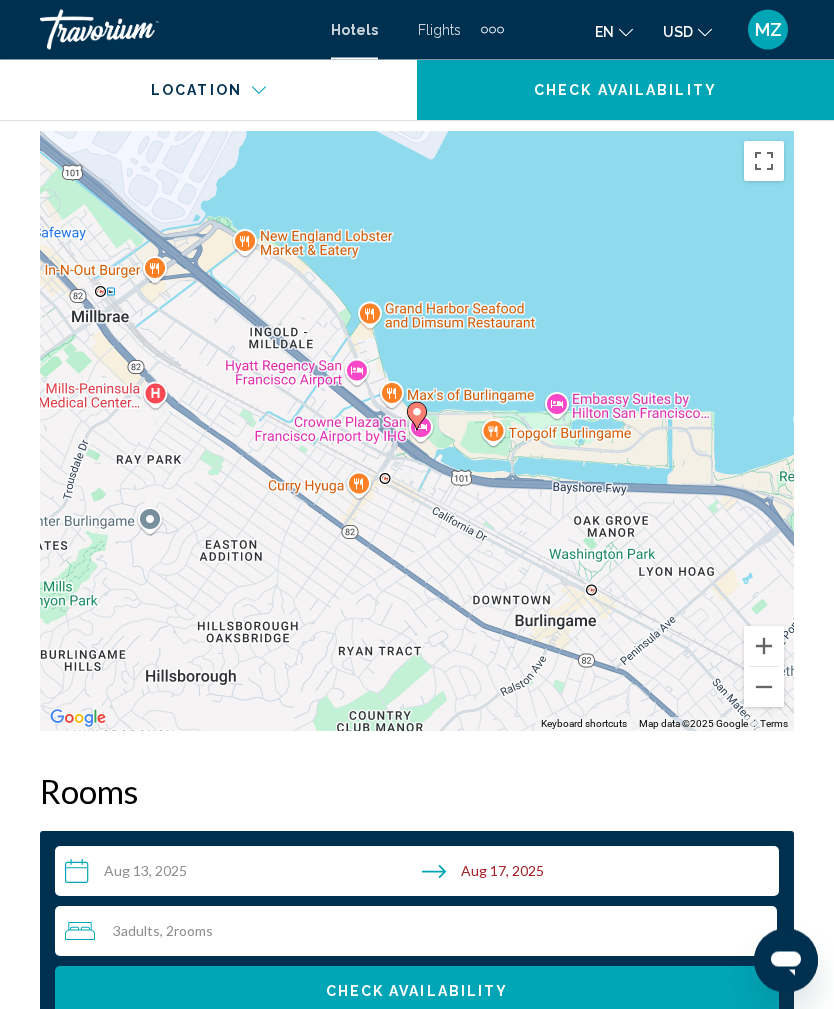 scroll, scrollTop: 2447, scrollLeft: 0, axis: vertical 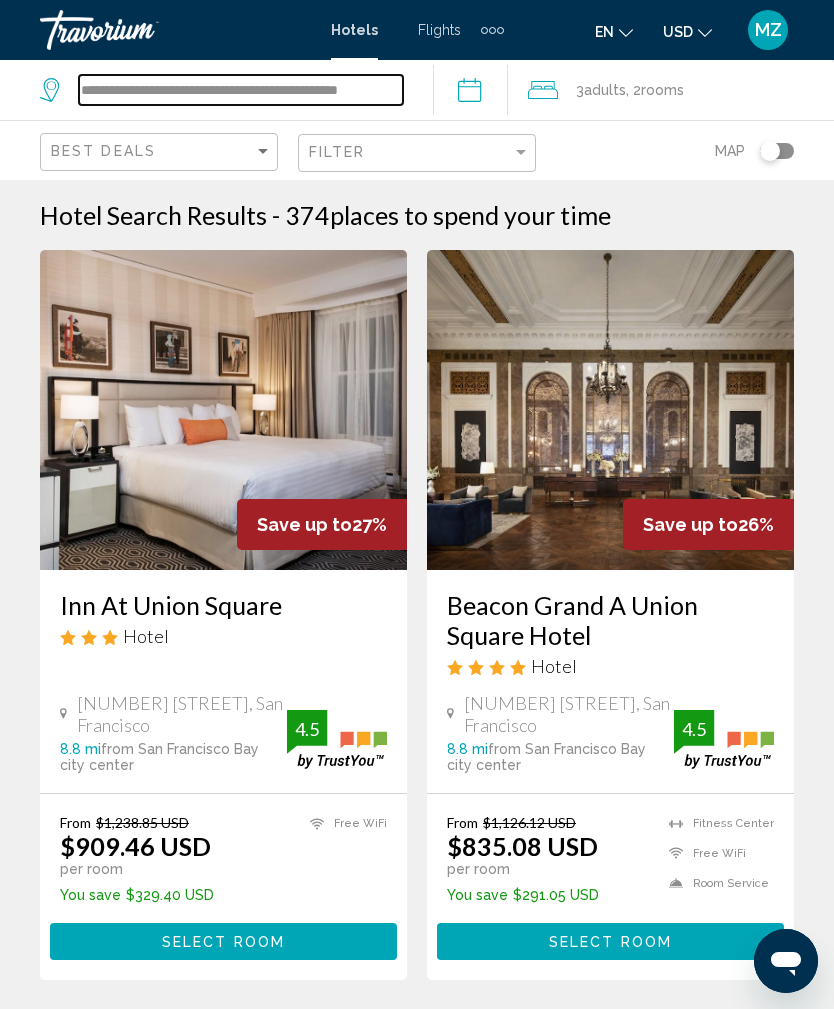 click on "**********" at bounding box center (241, 90) 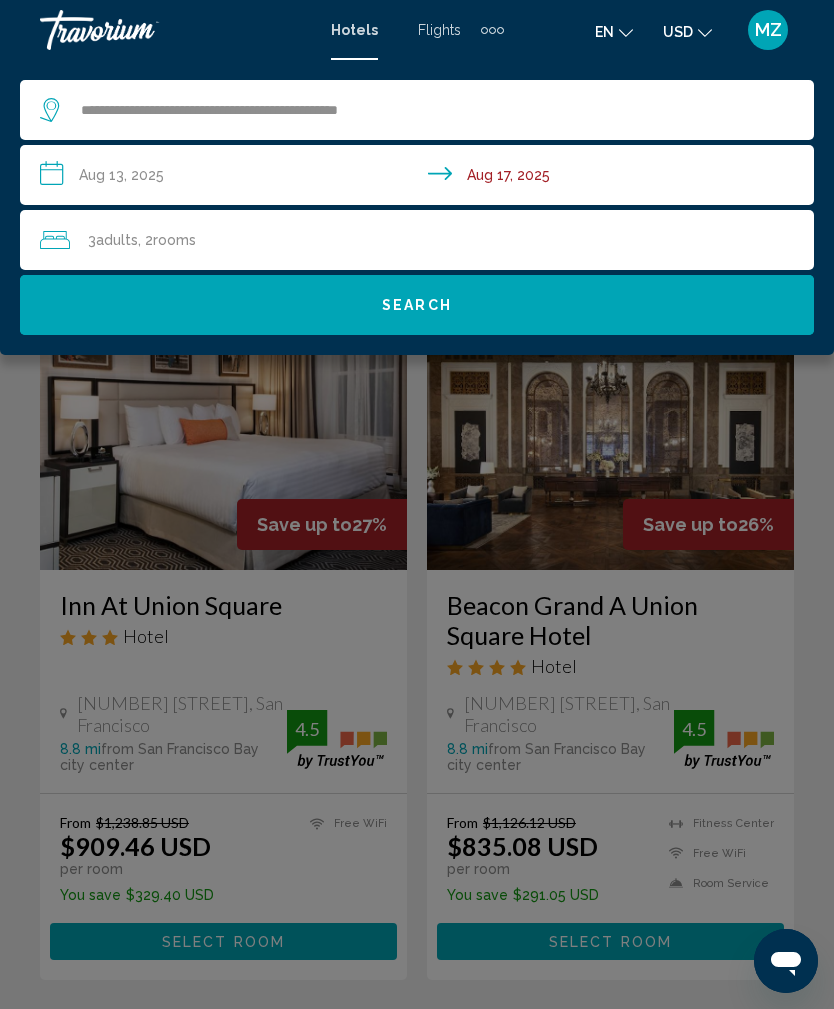 click on "rooms" 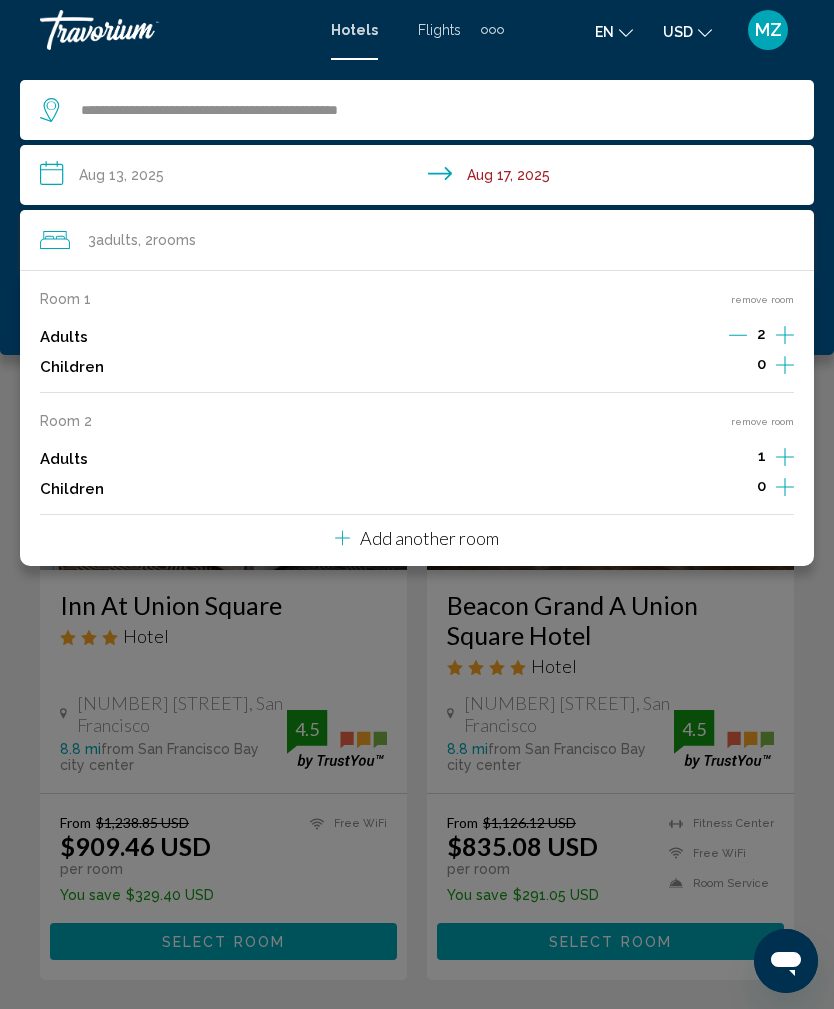 click on "remove room" at bounding box center [762, 421] 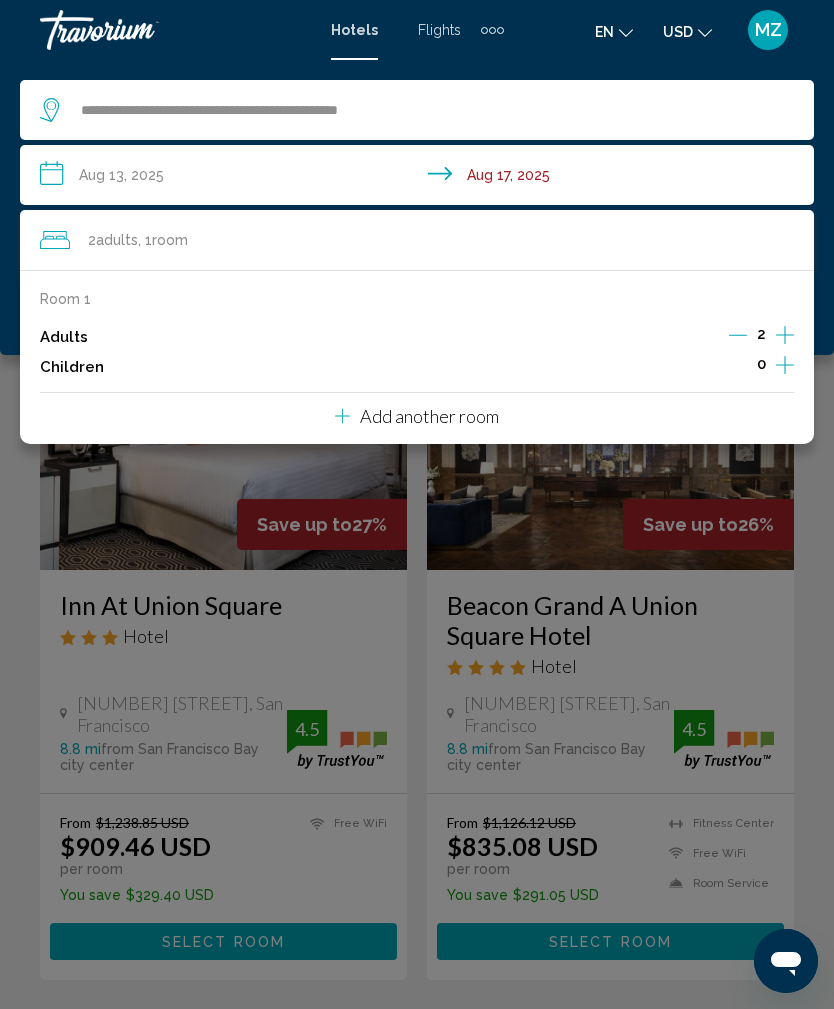 click 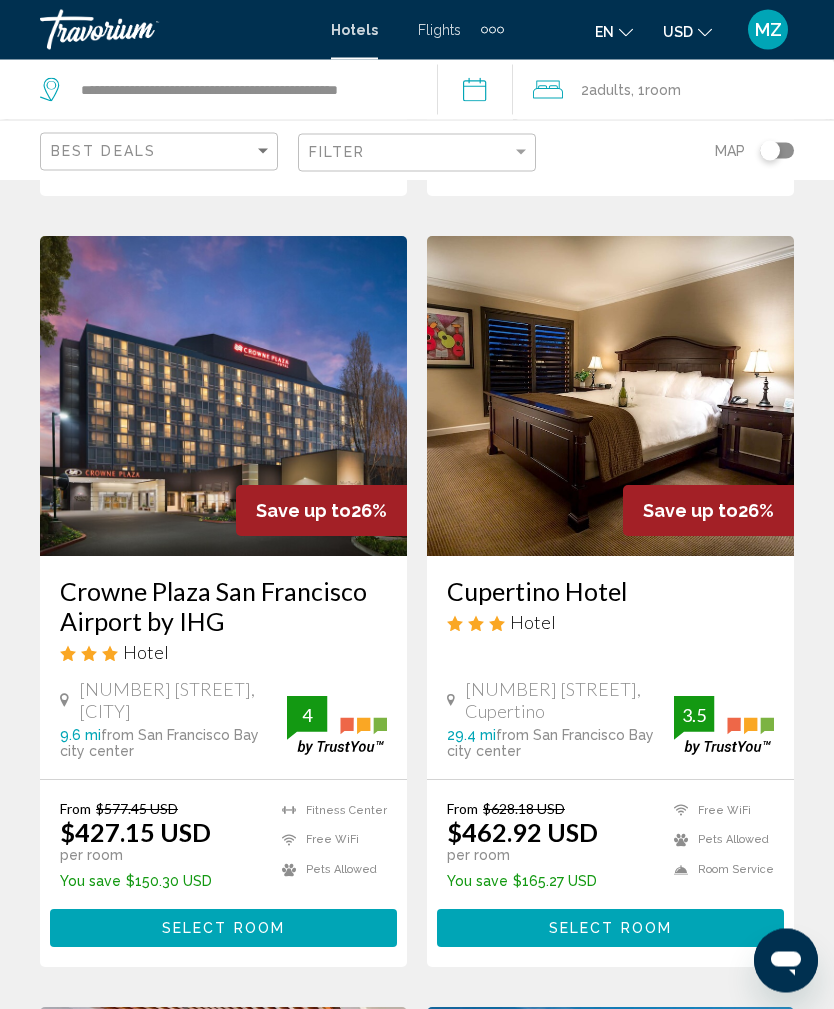 scroll, scrollTop: 781, scrollLeft: 0, axis: vertical 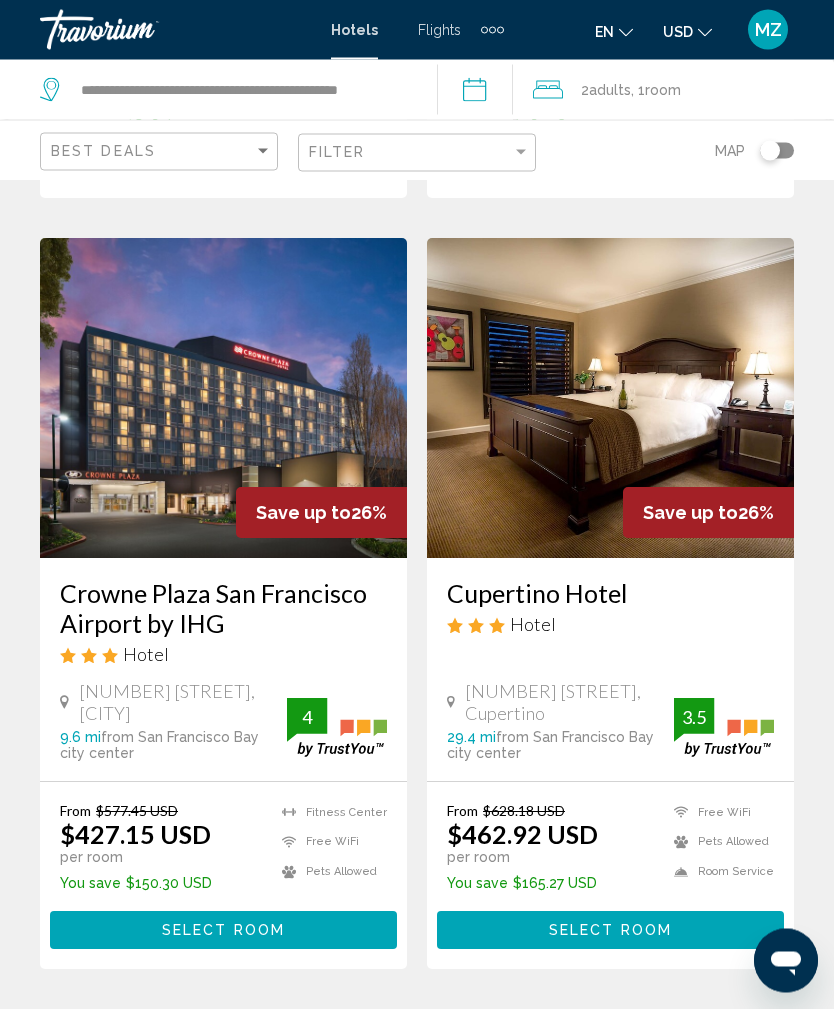 click at bounding box center [223, 399] 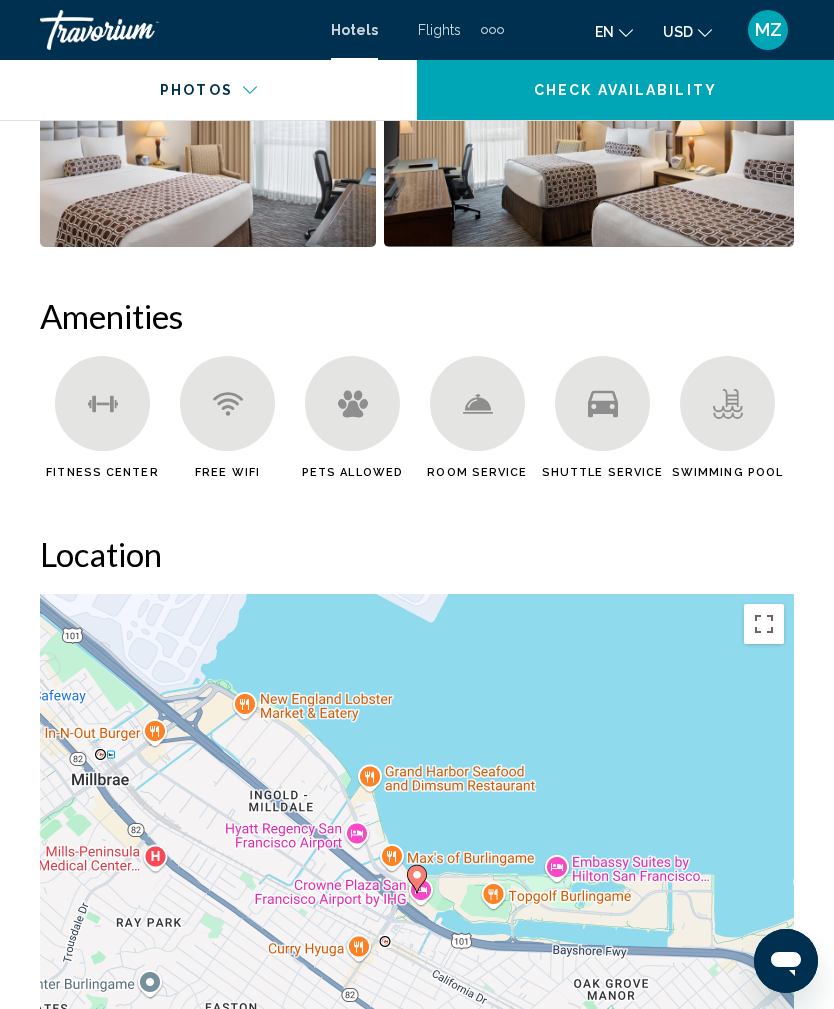 scroll, scrollTop: 1988, scrollLeft: 0, axis: vertical 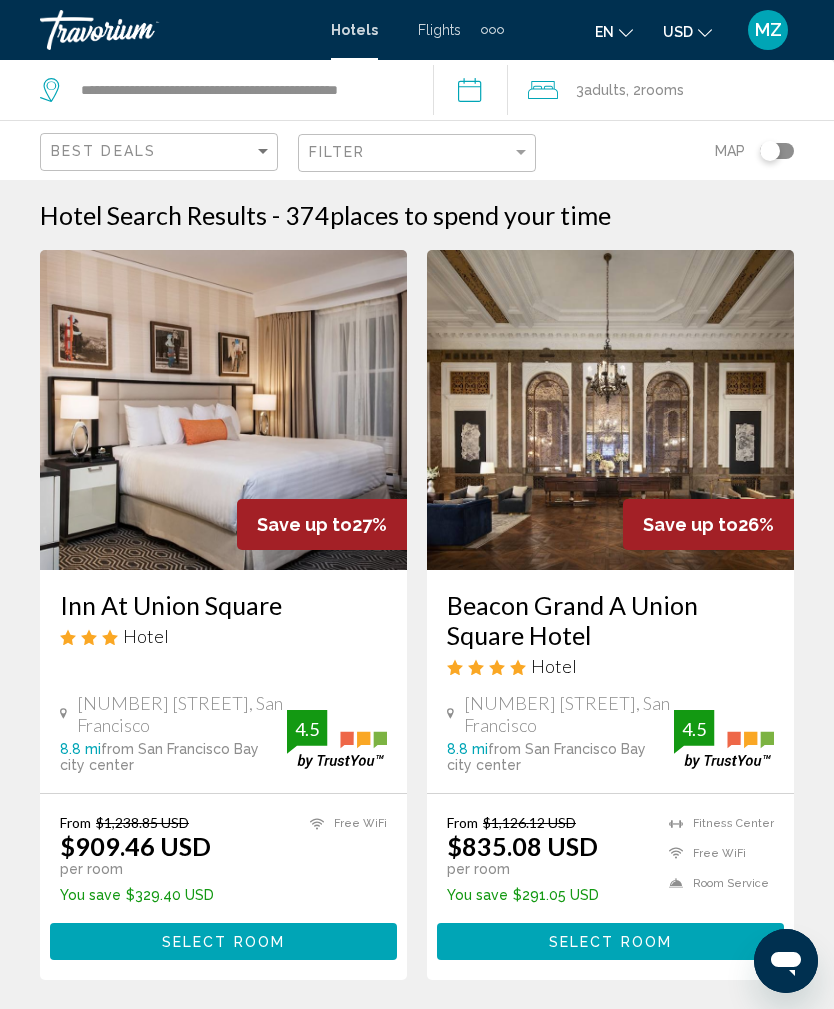 click on "**********" at bounding box center (475, 93) 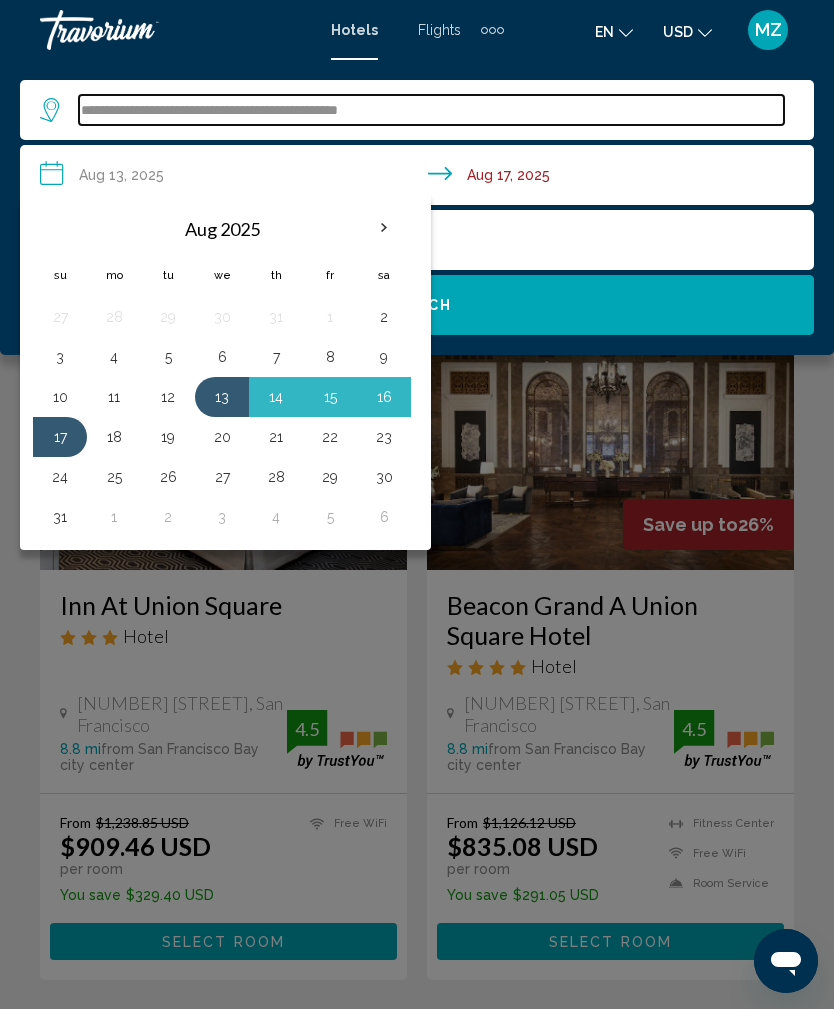 click on "**********" at bounding box center [431, 110] 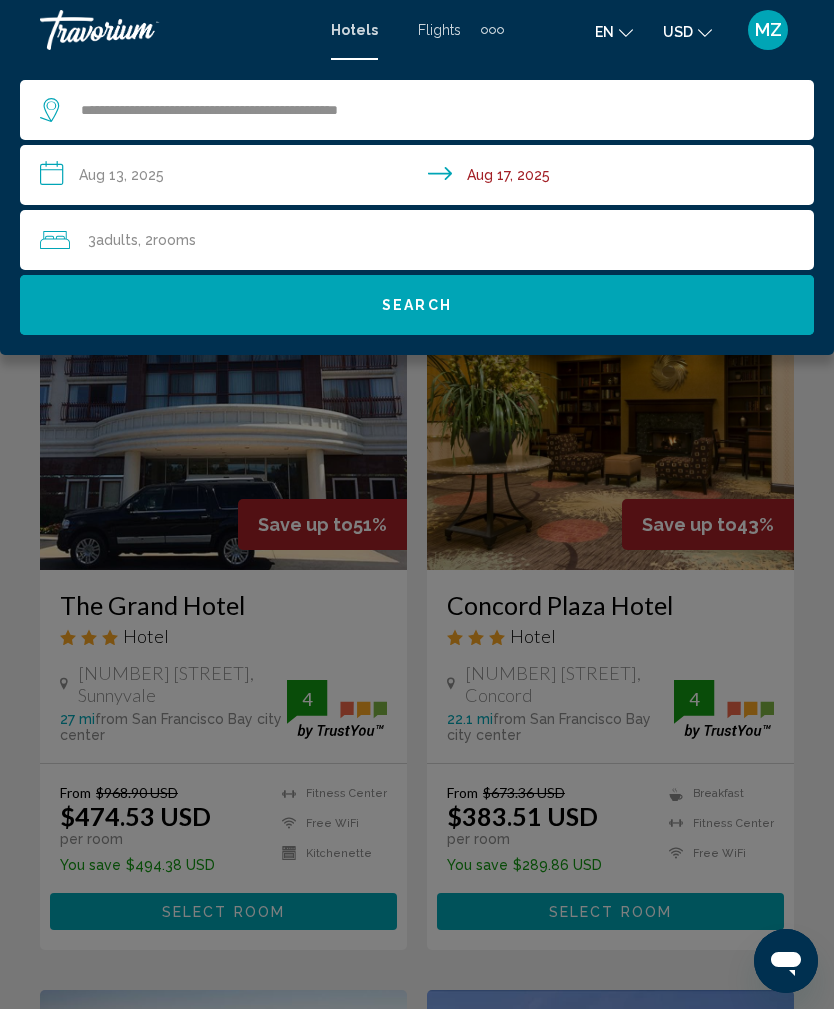 click on "3  Adult Adults , 2  Room rooms" 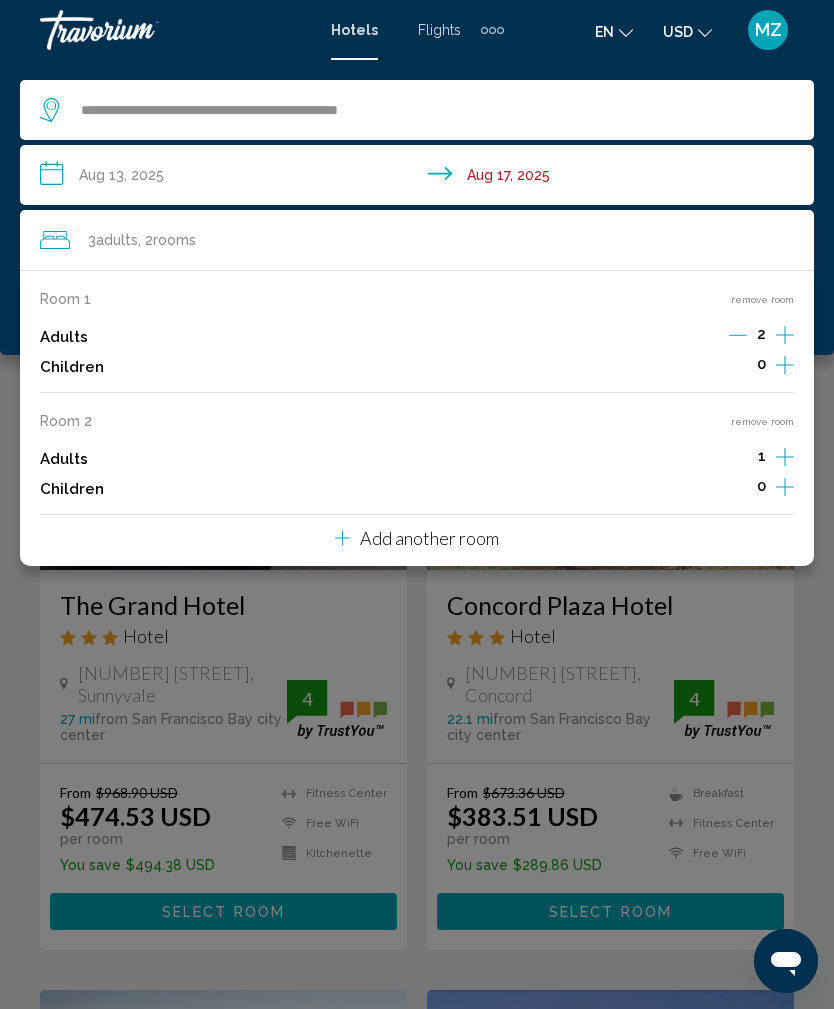 click on "remove room" at bounding box center [762, 421] 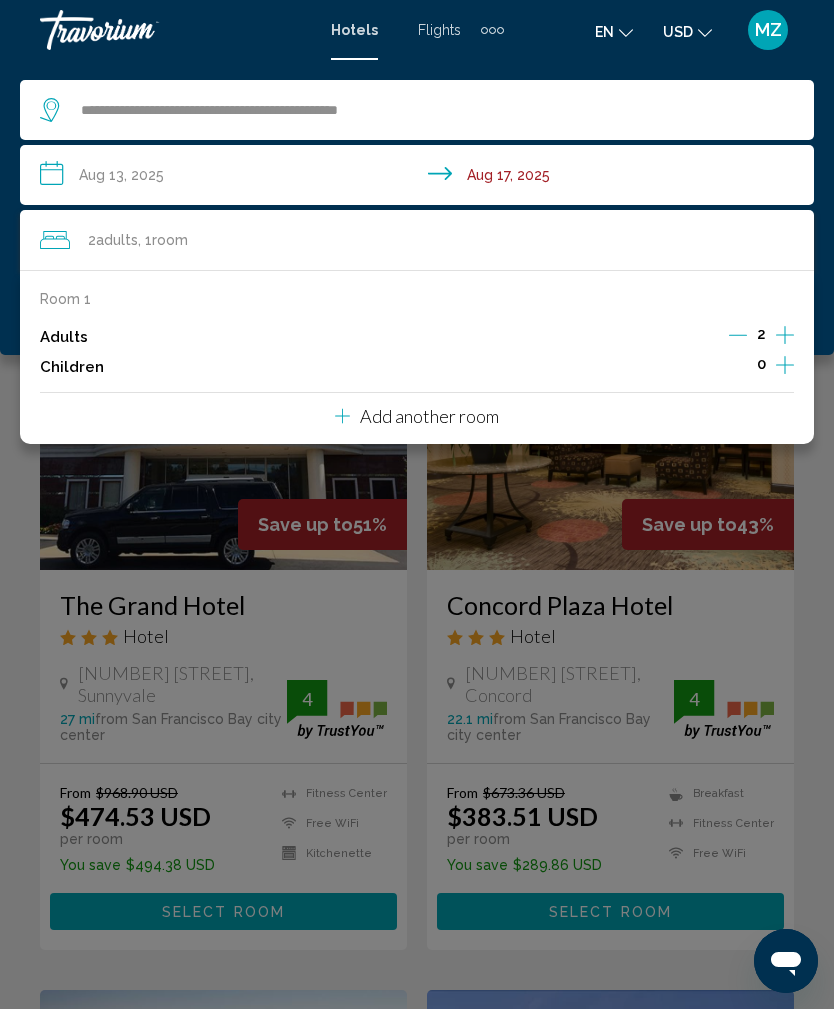 click 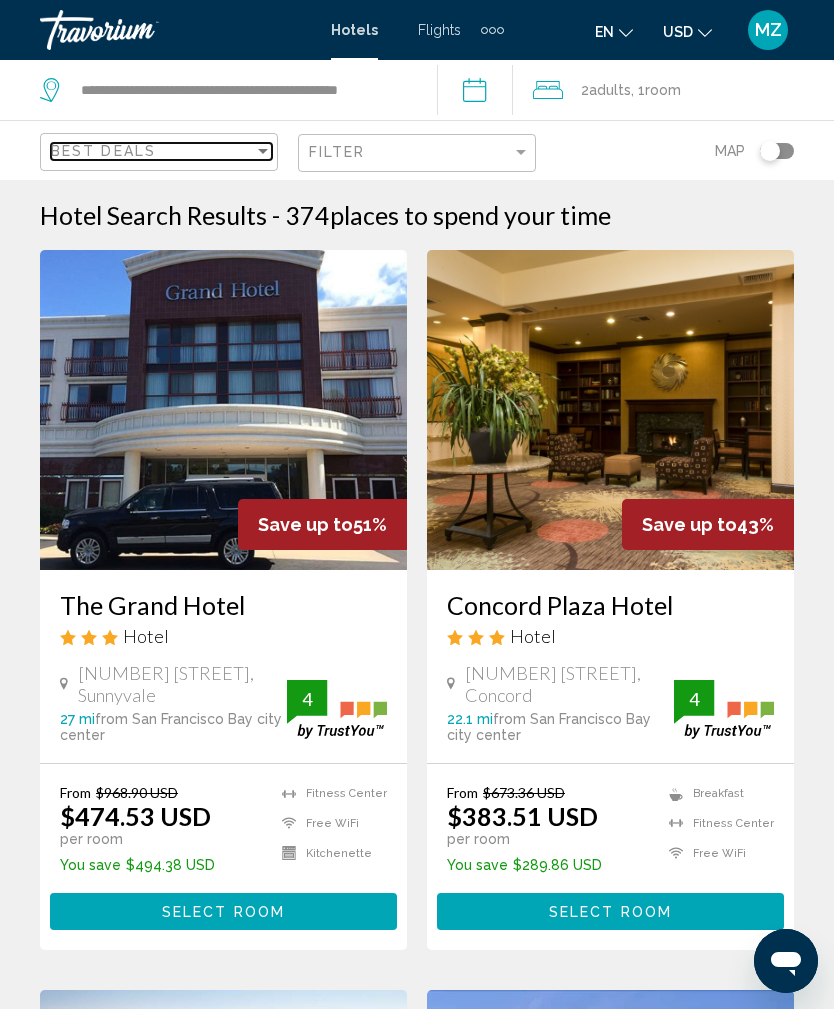click on "Best Deals" at bounding box center [152, 151] 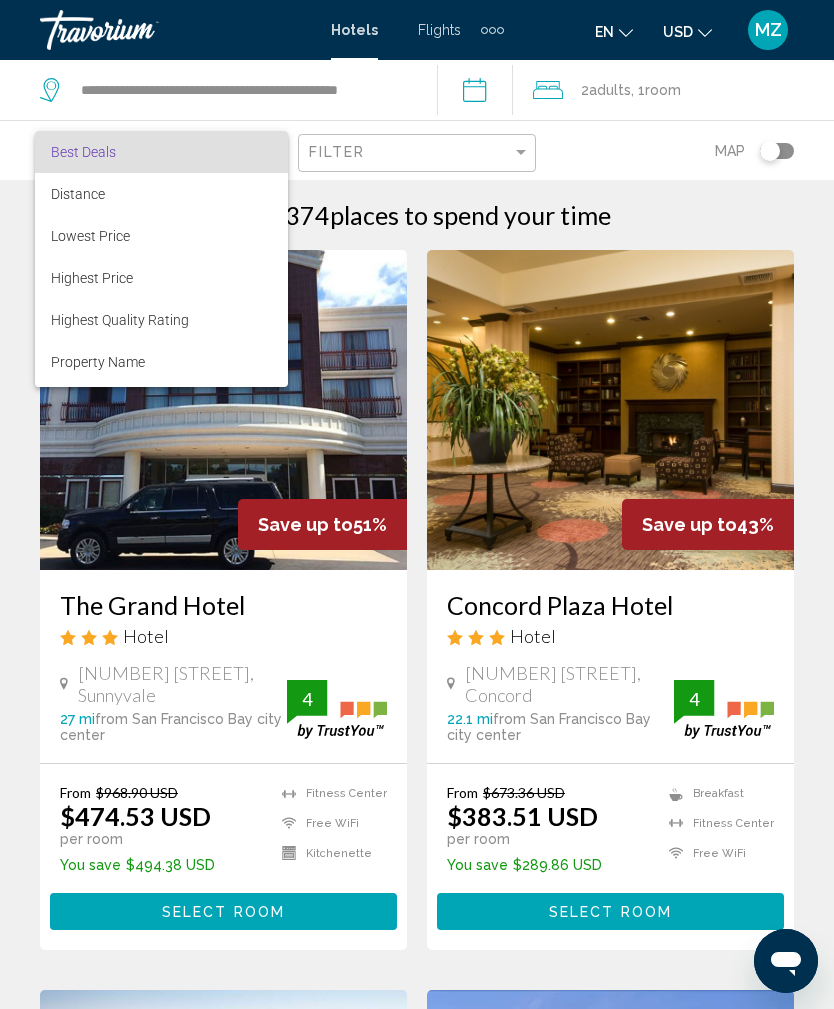 click at bounding box center (417, 504) 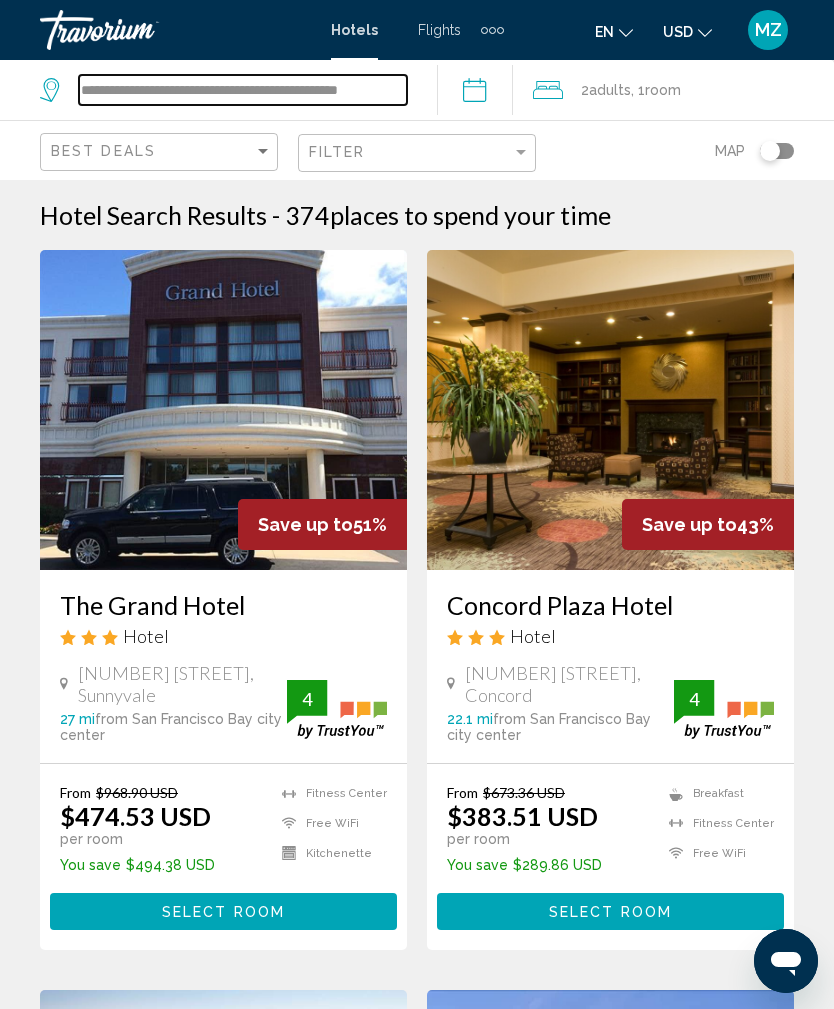 click on "**********" at bounding box center [243, 90] 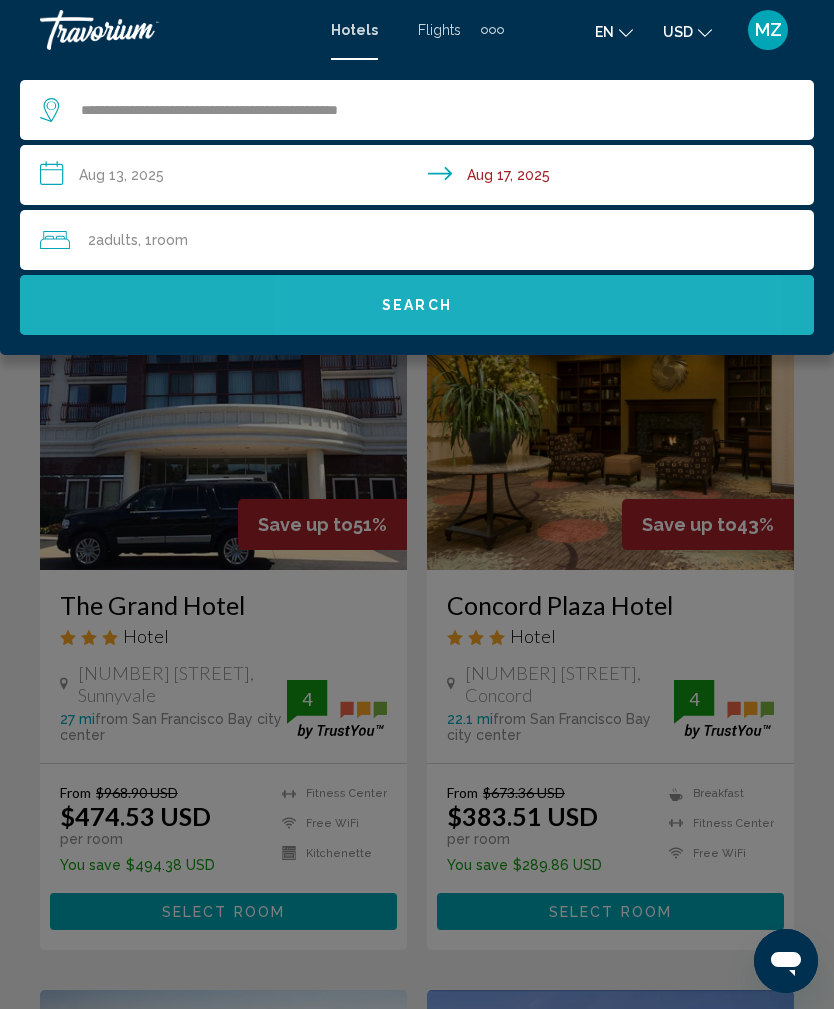 click on "Search" 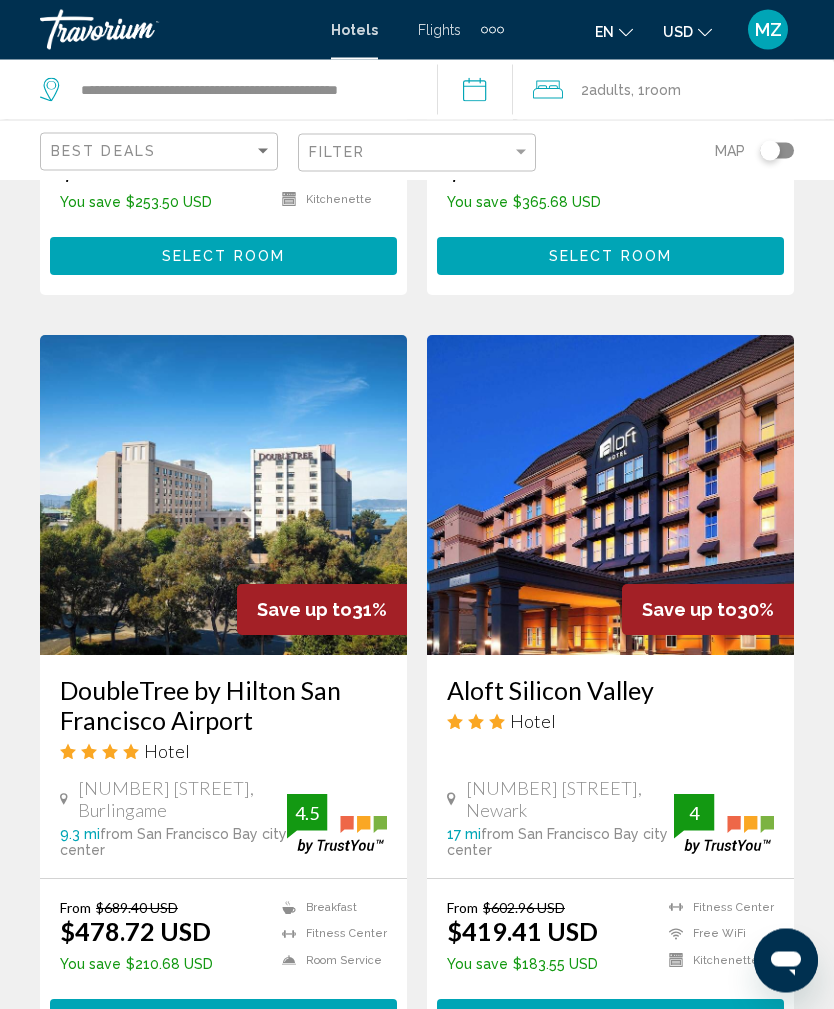 scroll, scrollTop: 3782, scrollLeft: 0, axis: vertical 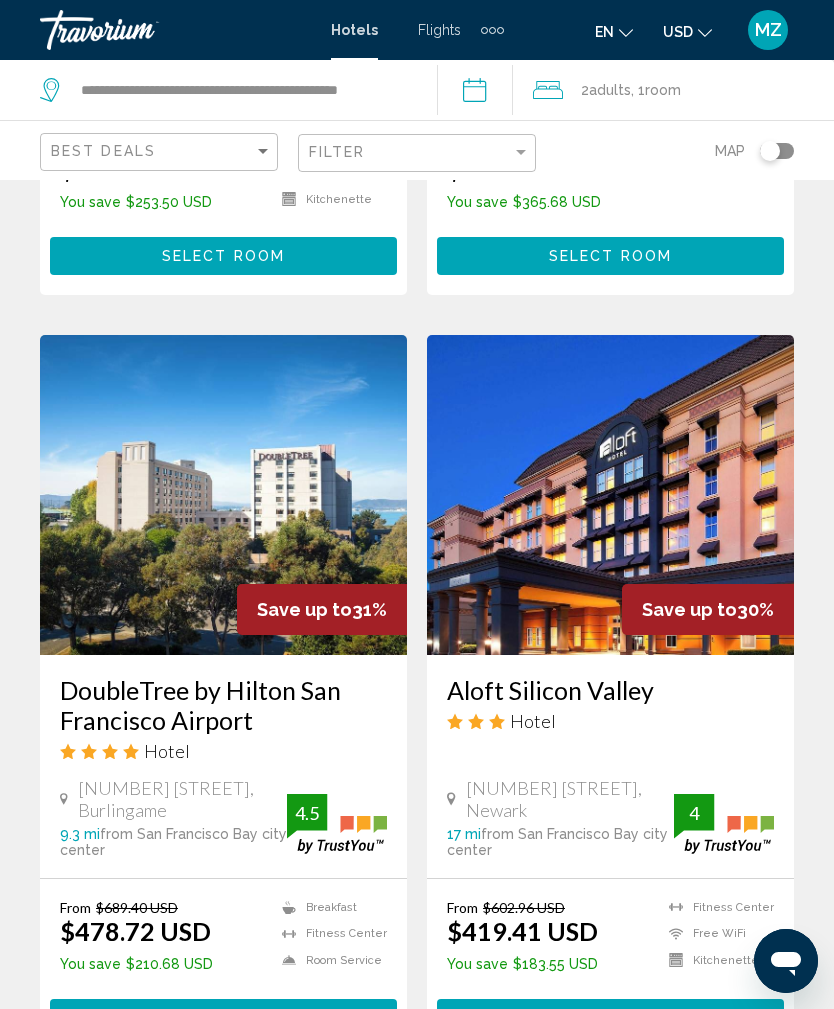 click at bounding box center (223, 495) 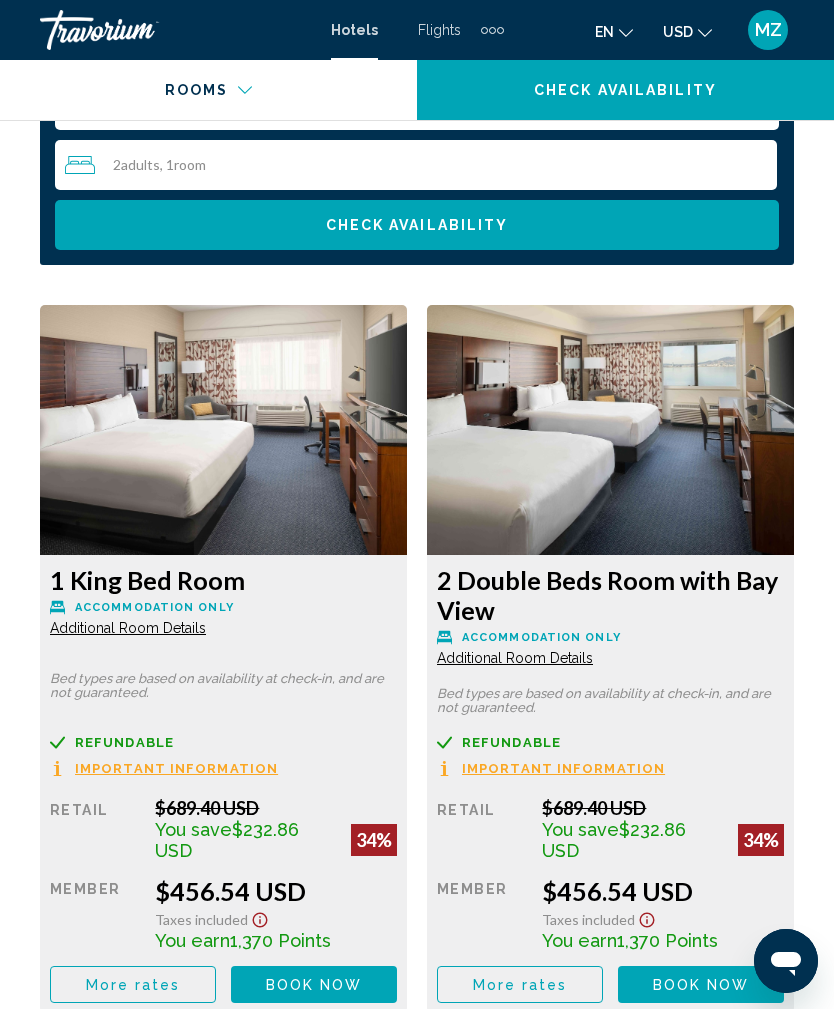 scroll, scrollTop: 3253, scrollLeft: 0, axis: vertical 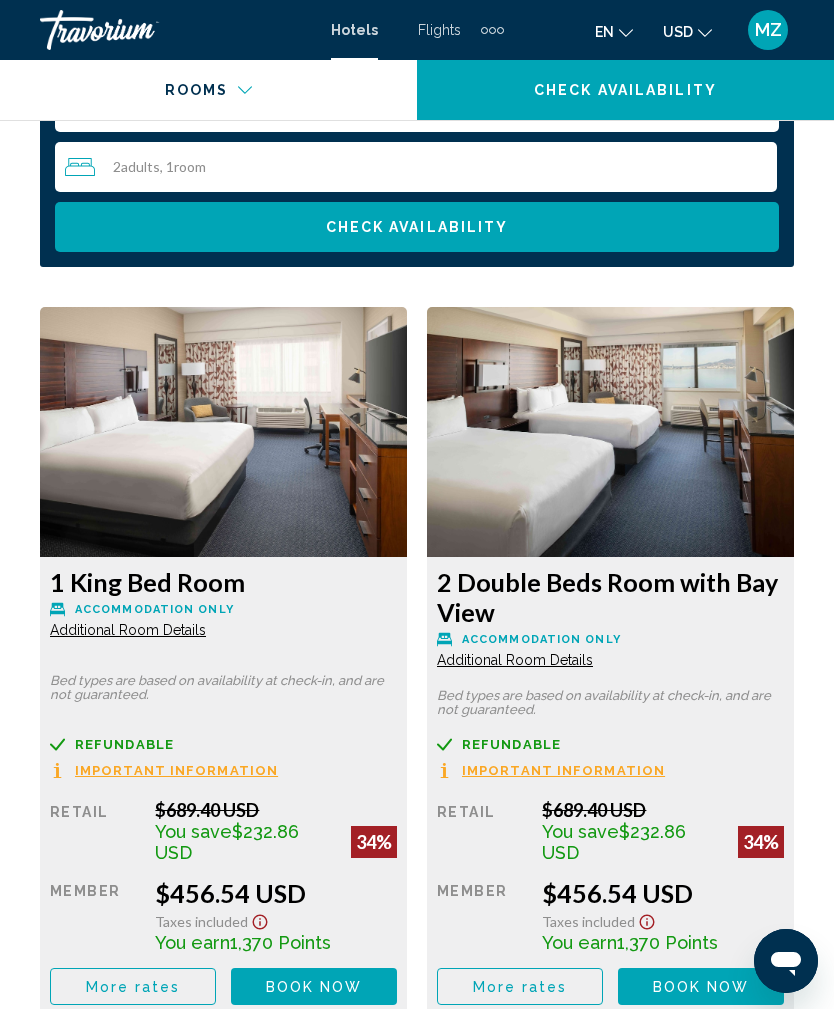 click at bounding box center (223, 432) 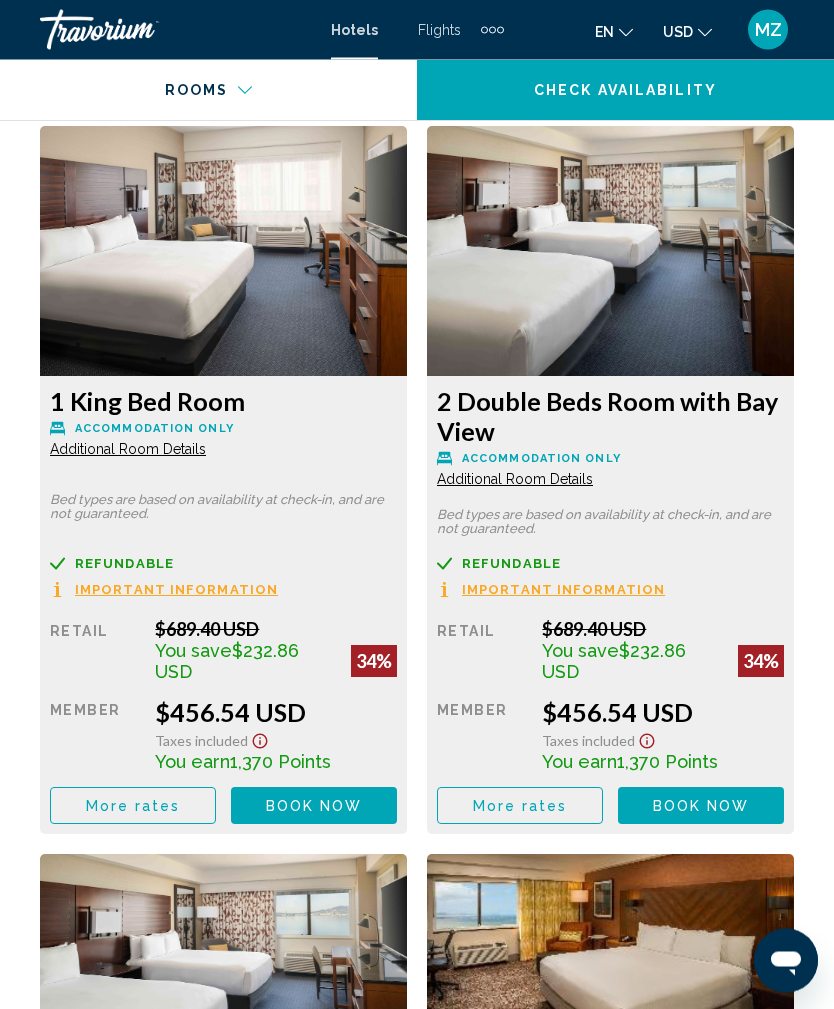 scroll, scrollTop: 3435, scrollLeft: 0, axis: vertical 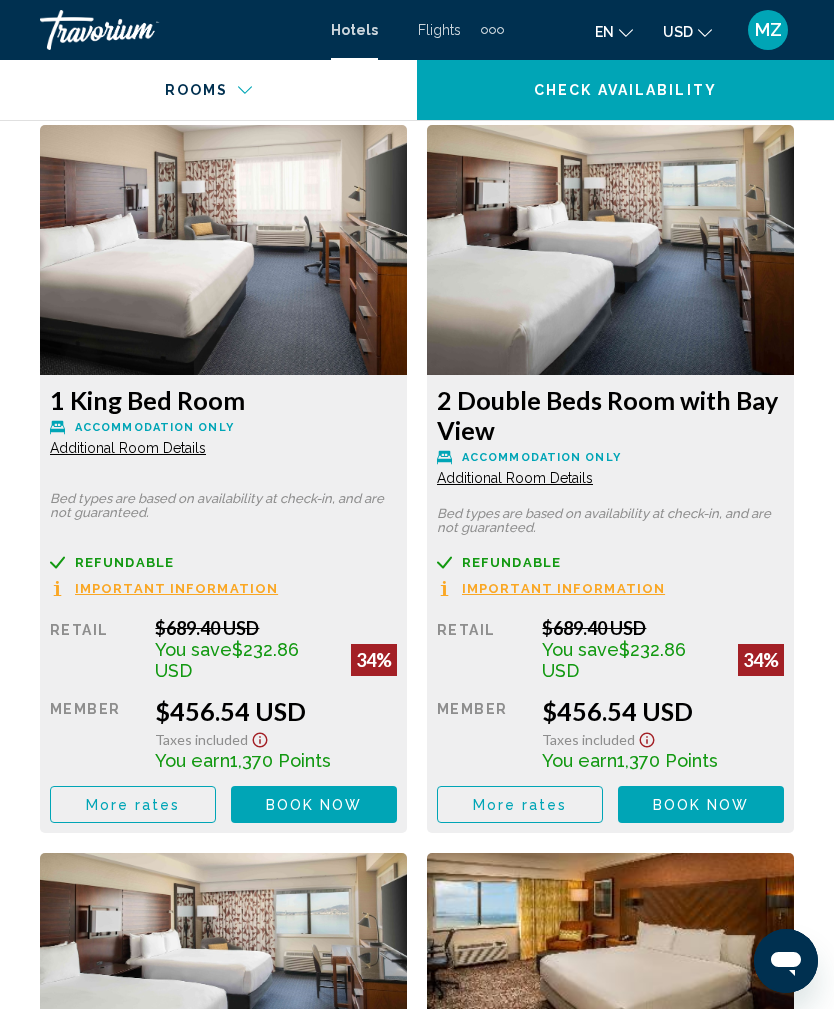 click on "Book now" at bounding box center (314, 805) 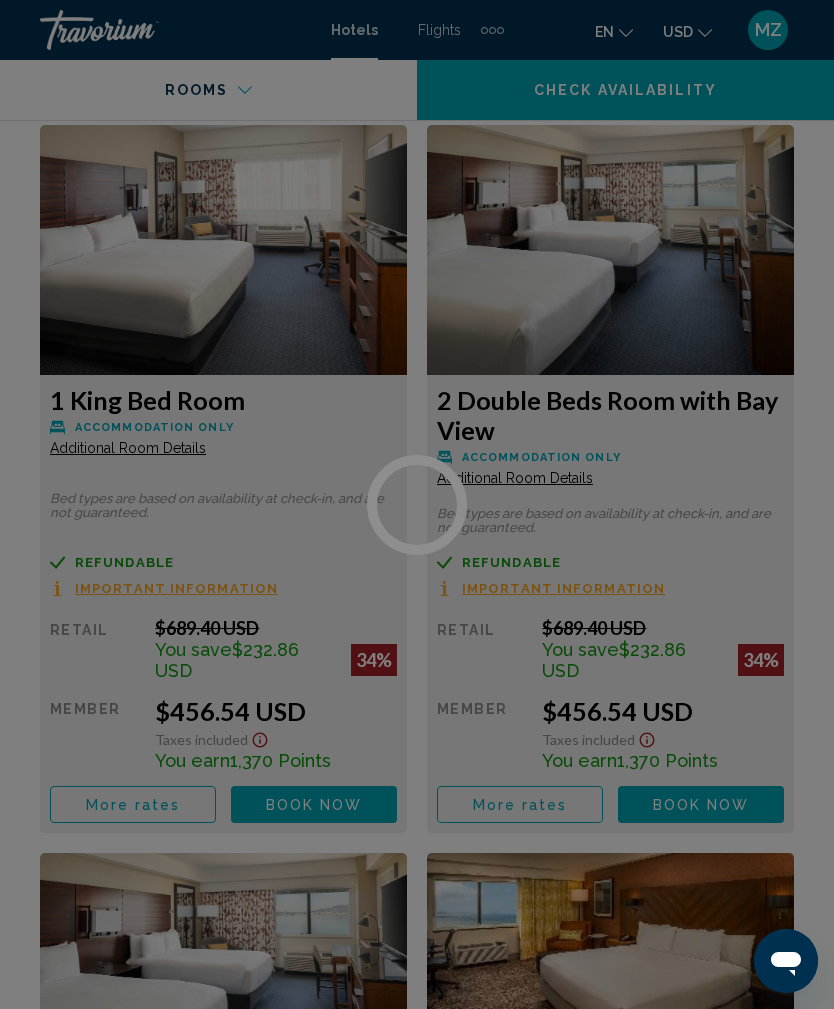 scroll, scrollTop: 0, scrollLeft: 0, axis: both 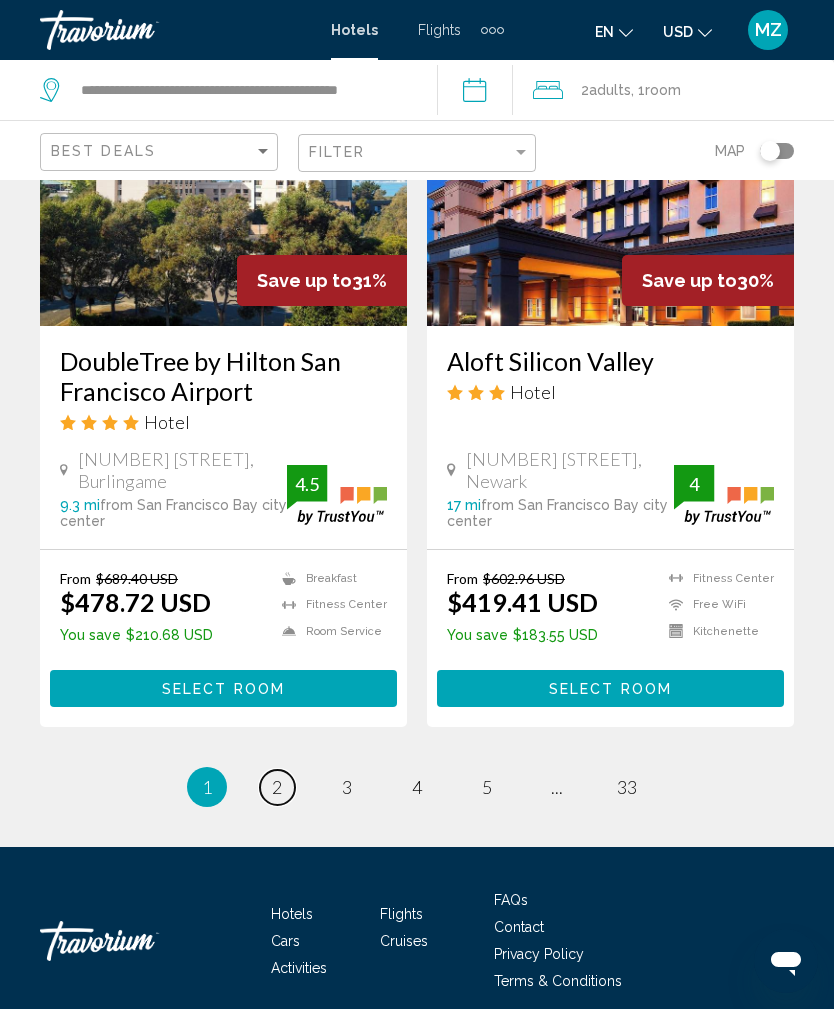 click on "2" at bounding box center [277, 787] 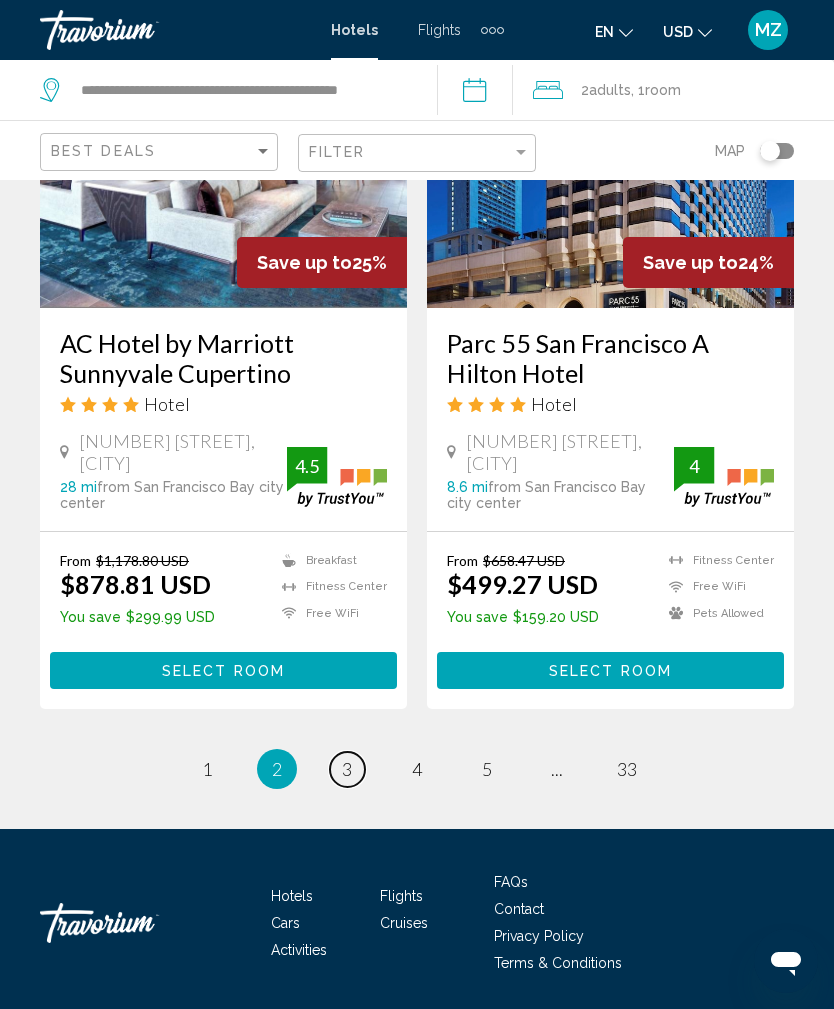click on "3" at bounding box center (347, 769) 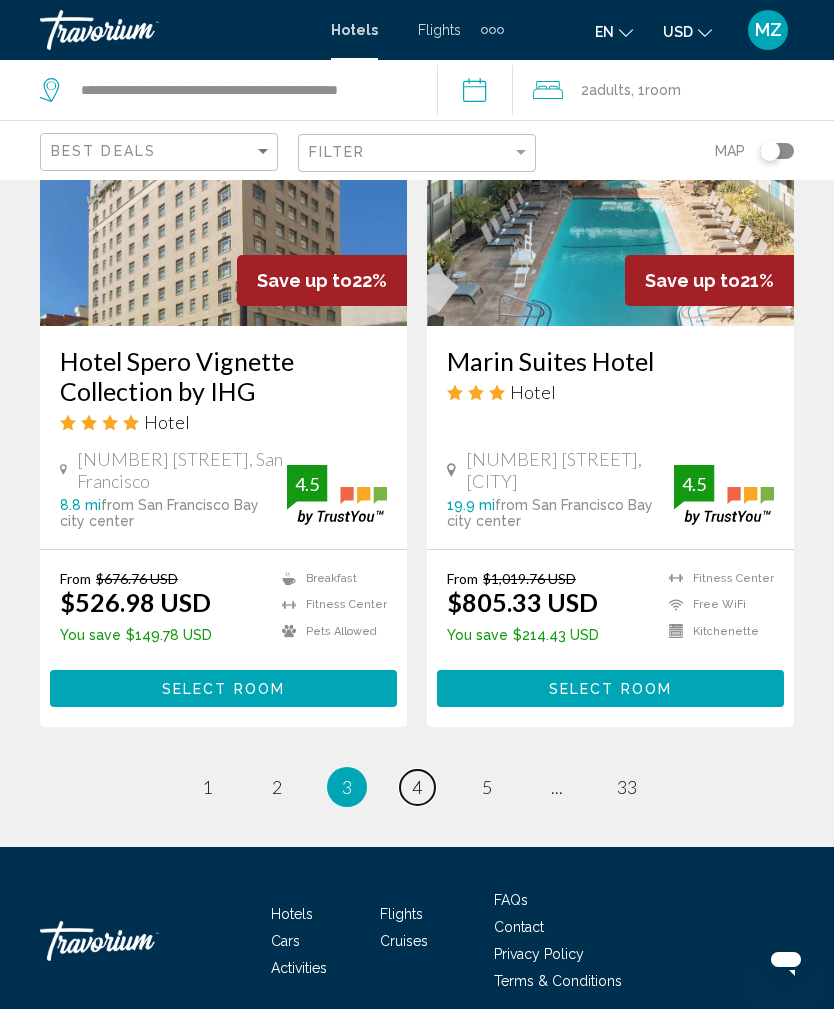 click on "page  4" at bounding box center [417, 787] 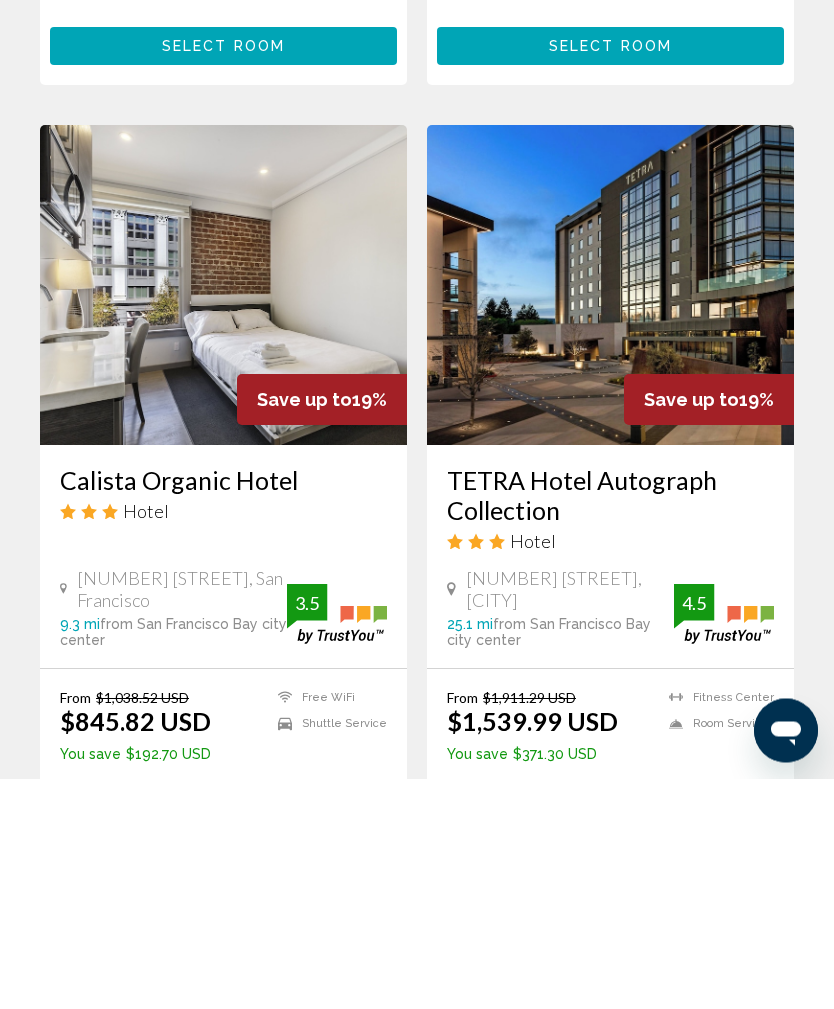 scroll, scrollTop: 4021, scrollLeft: 0, axis: vertical 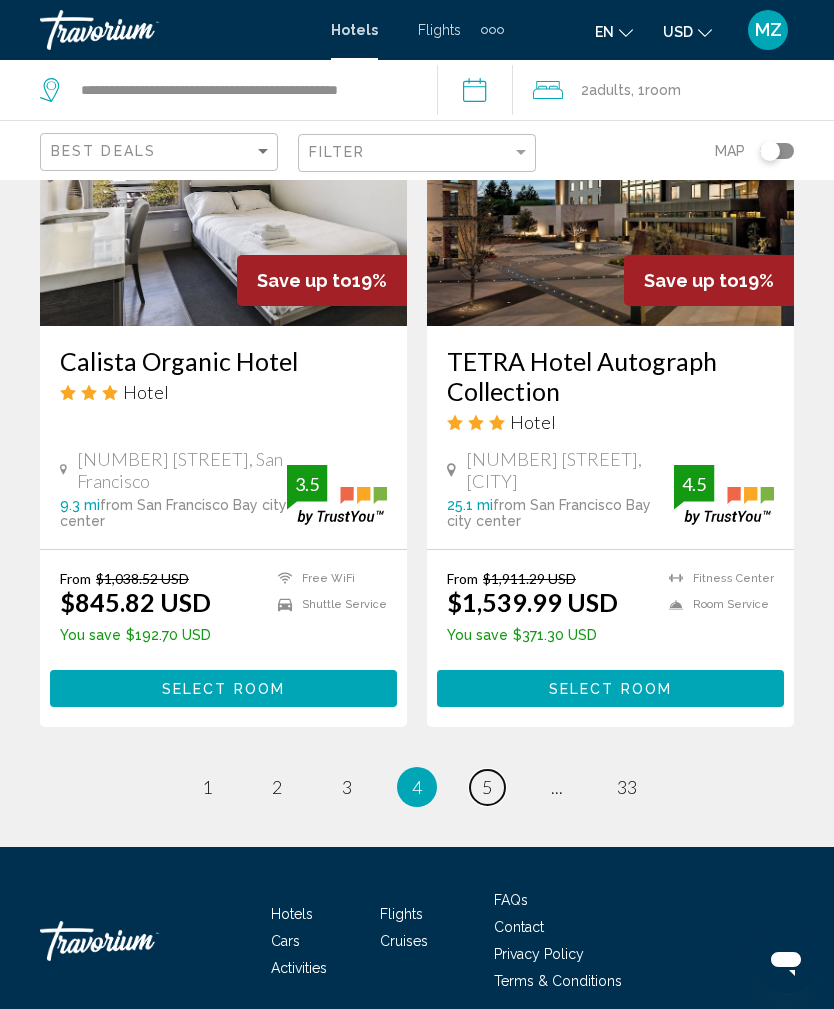 click on "page  5" at bounding box center (487, 787) 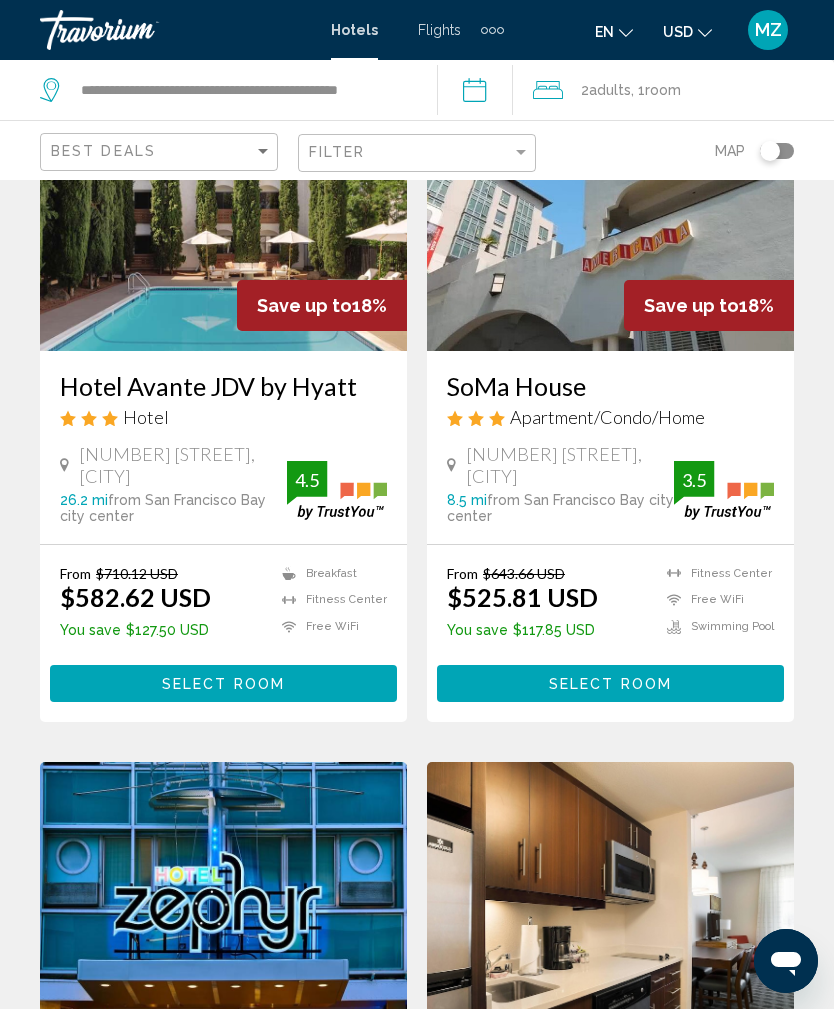 scroll, scrollTop: 0, scrollLeft: 0, axis: both 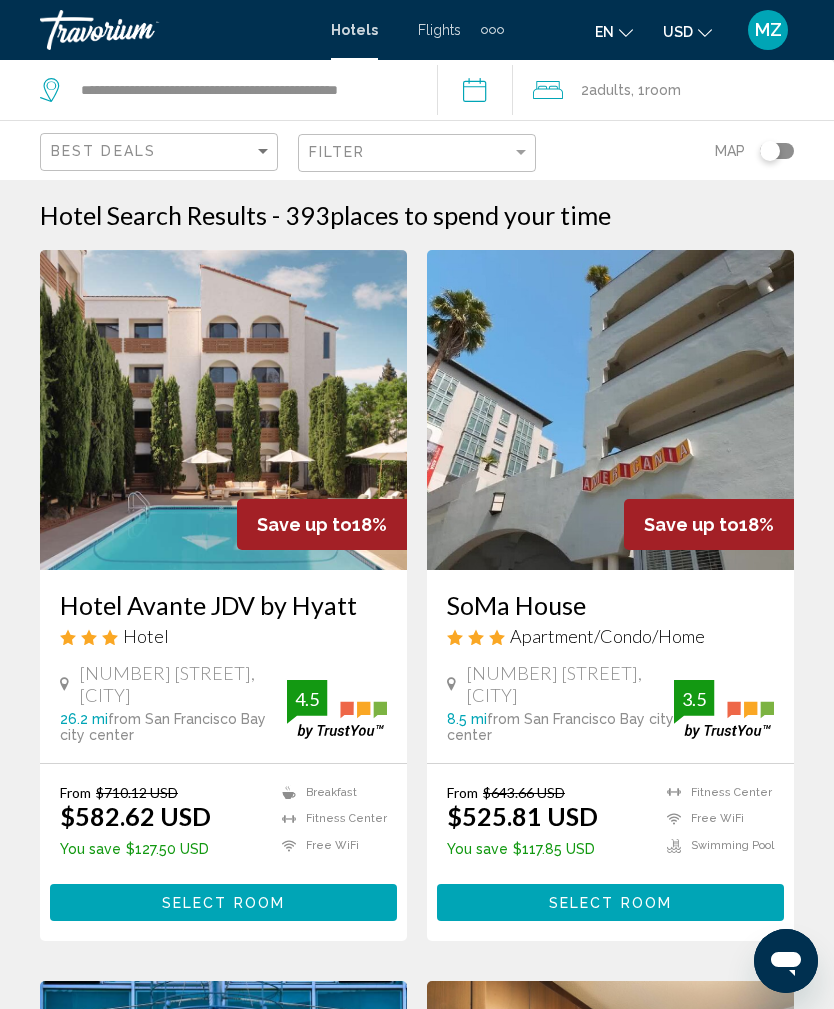 click on "**********" at bounding box center [479, 93] 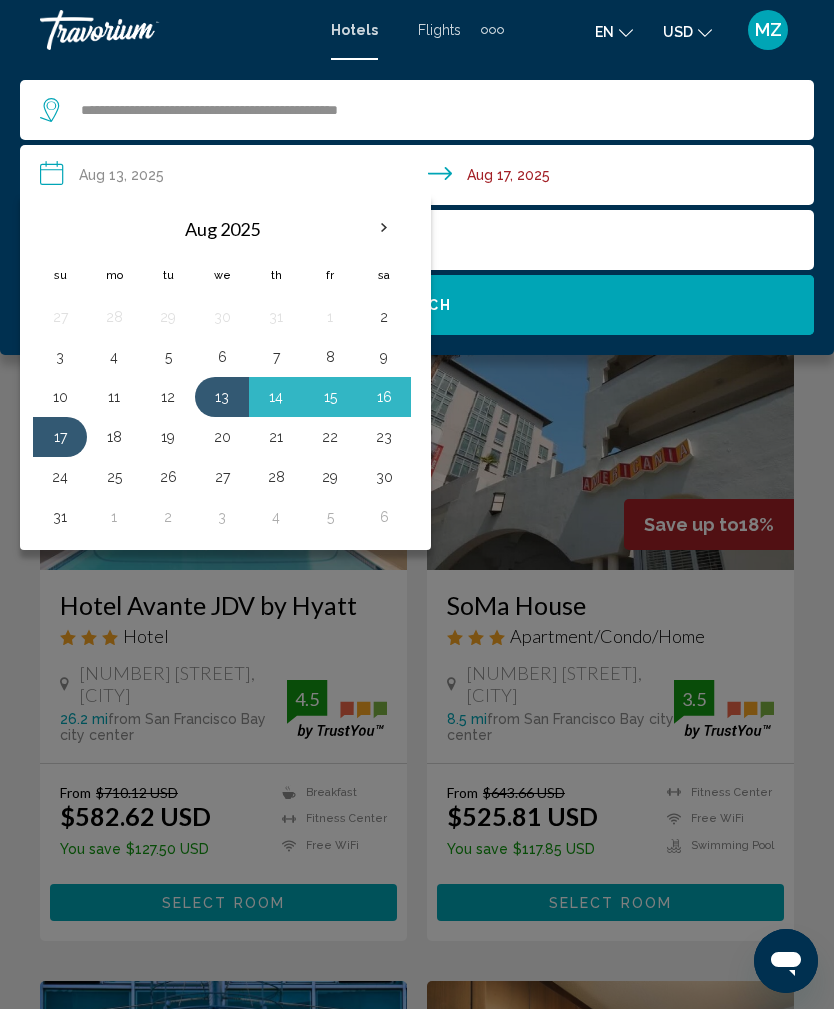 click on "15" at bounding box center (330, 397) 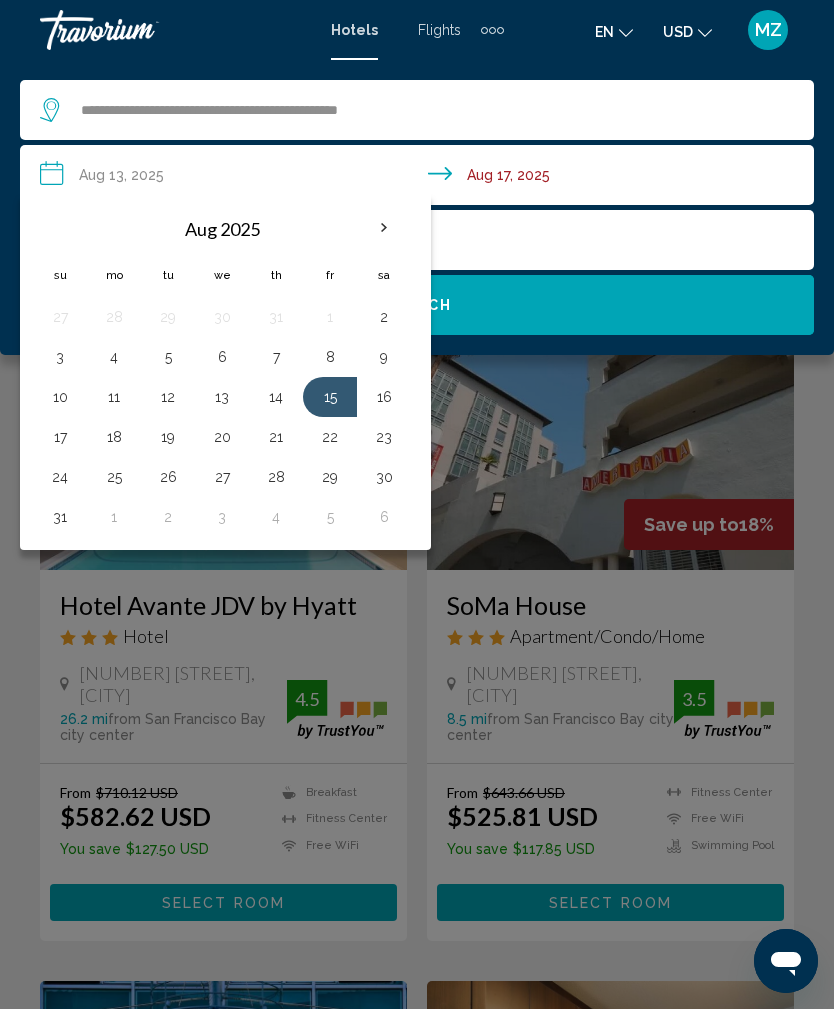 click on "17" at bounding box center (60, 437) 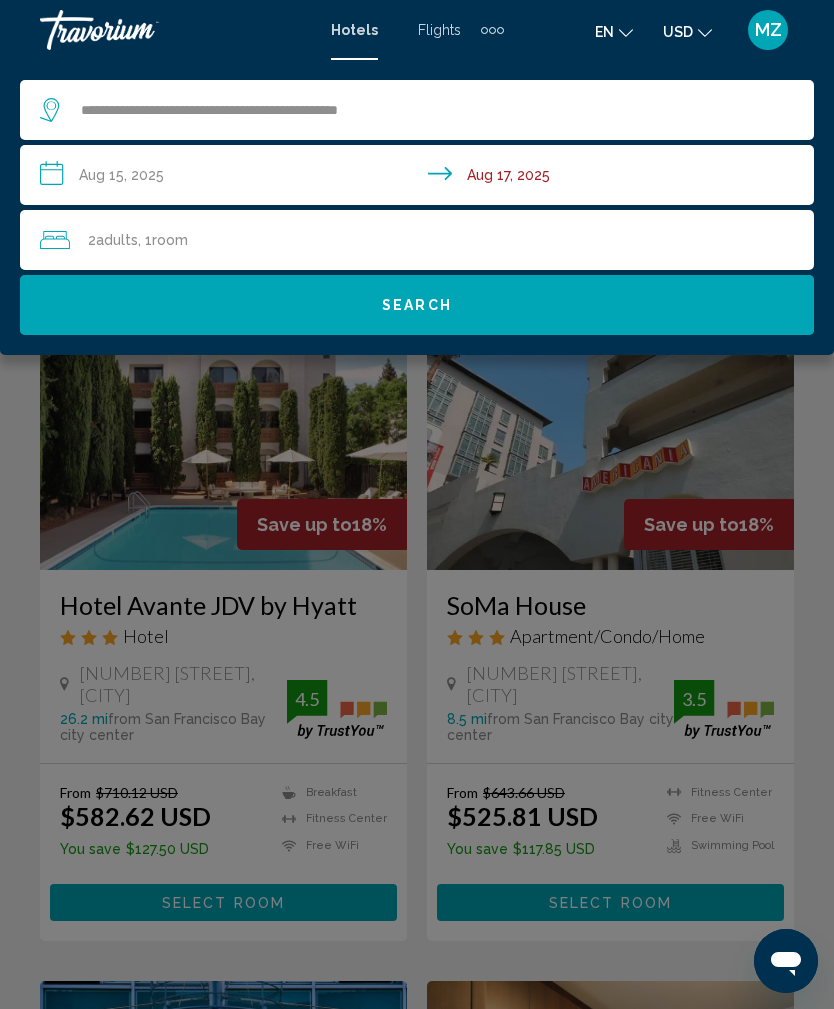 click on "Search" 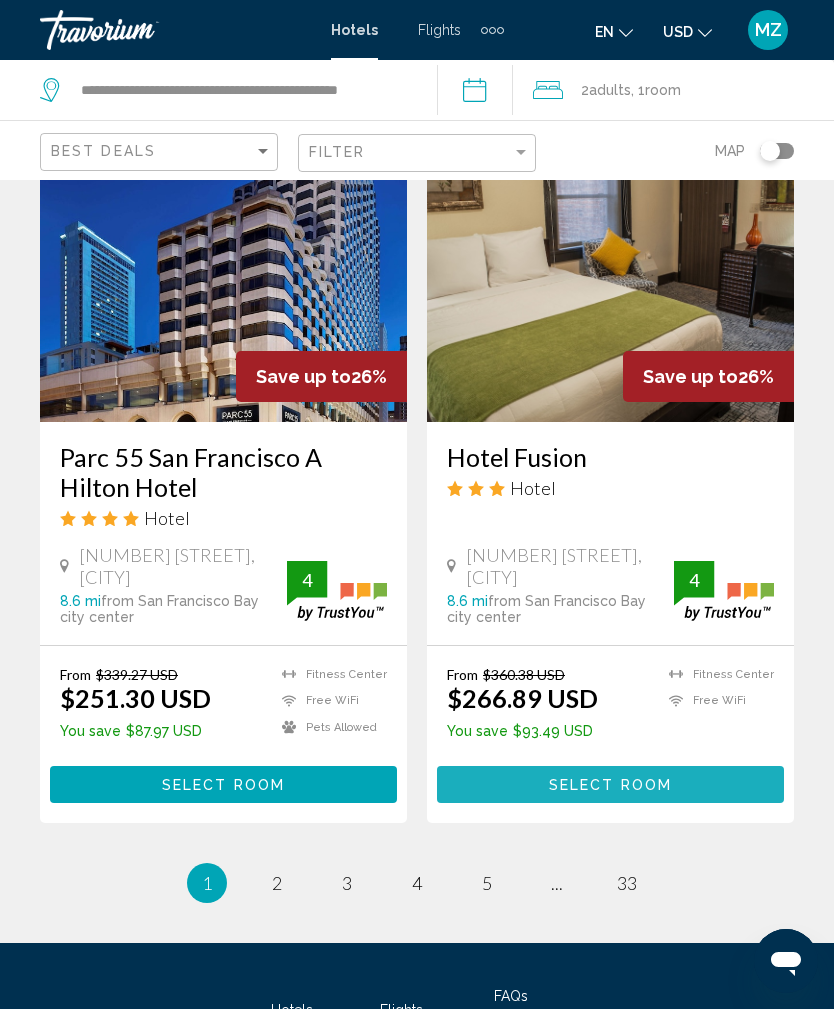 scroll, scrollTop: 3967, scrollLeft: 0, axis: vertical 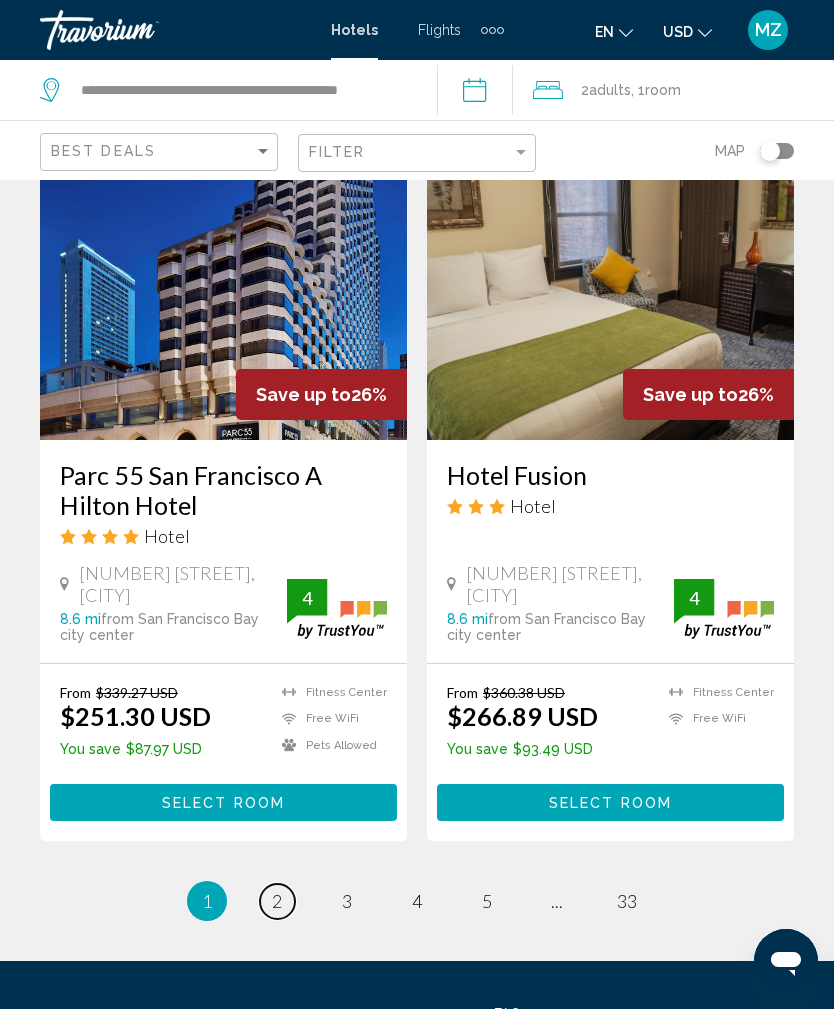click on "2" at bounding box center [277, 901] 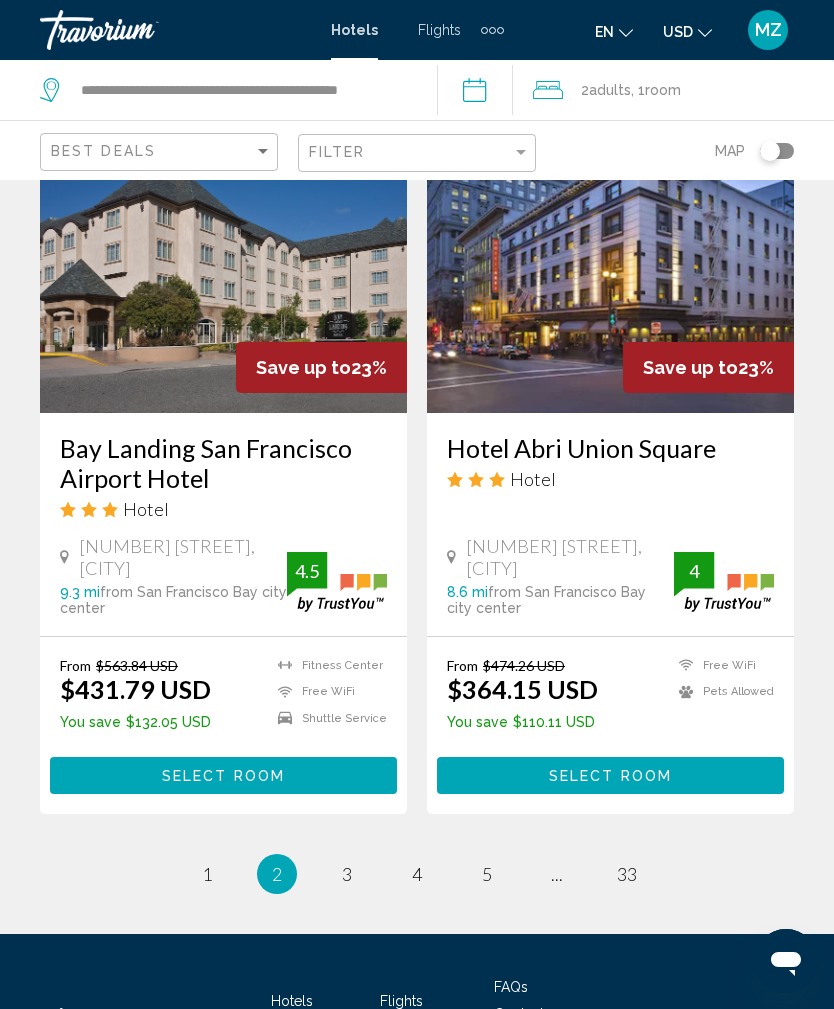 scroll, scrollTop: 4063, scrollLeft: 0, axis: vertical 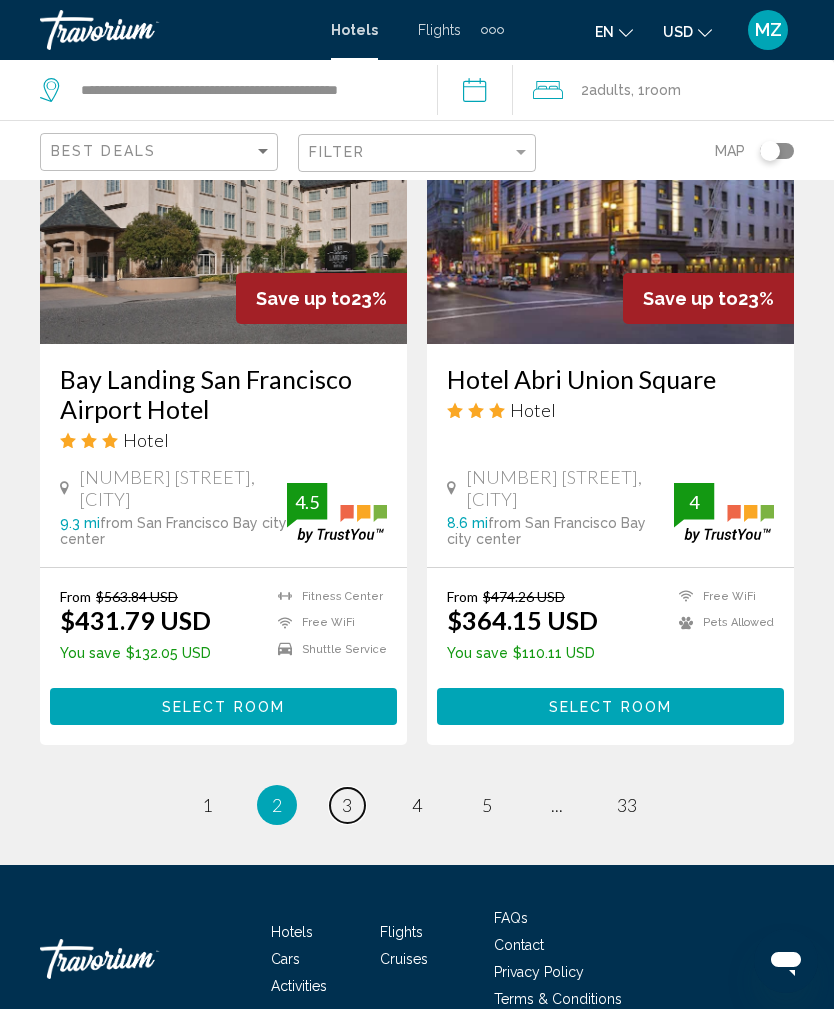 click on "3" at bounding box center [347, 805] 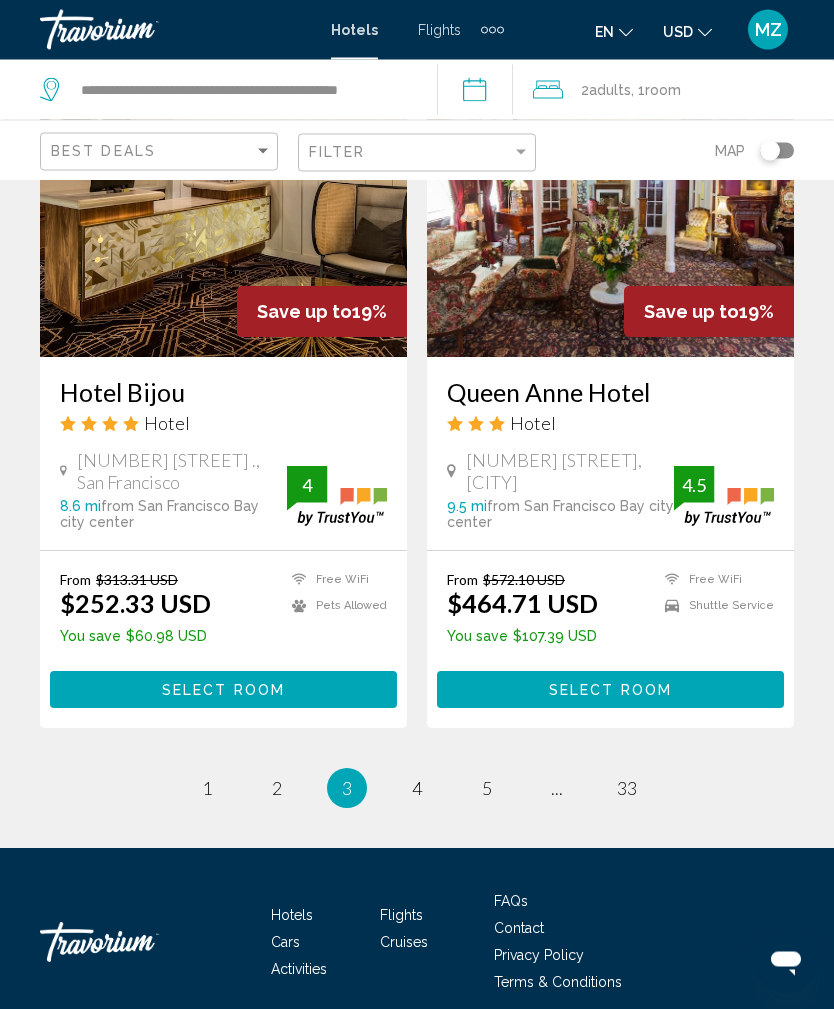 scroll, scrollTop: 4039, scrollLeft: 0, axis: vertical 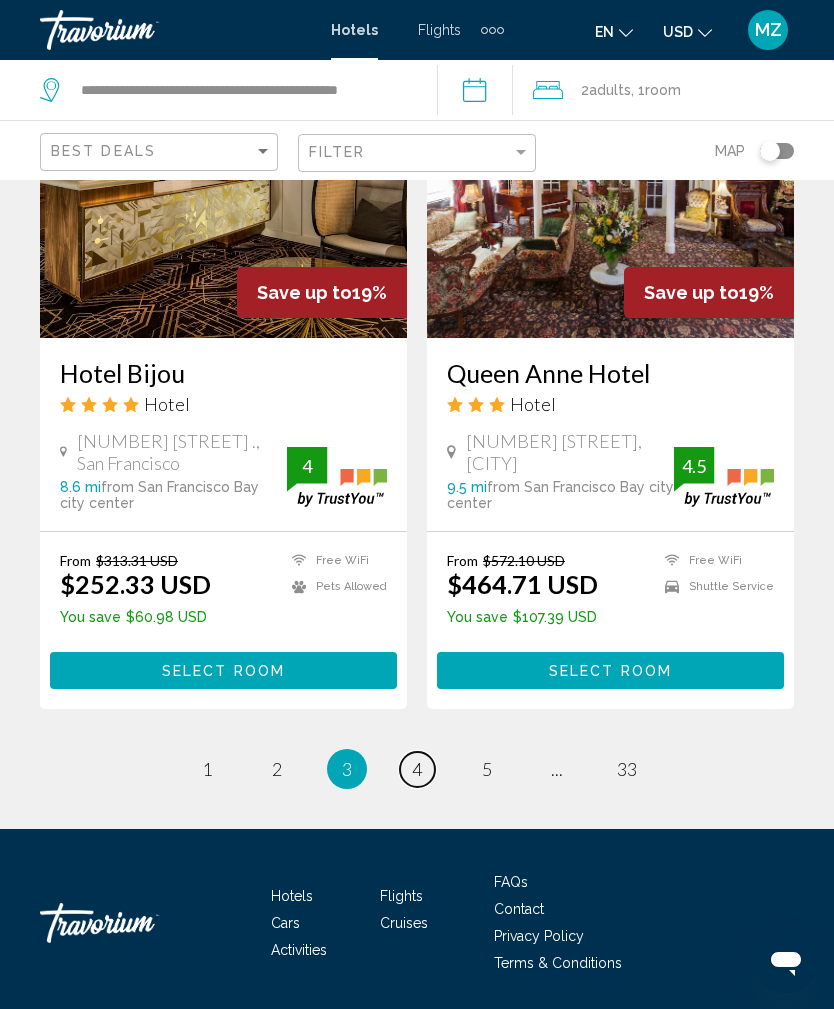 click on "4" at bounding box center [417, 769] 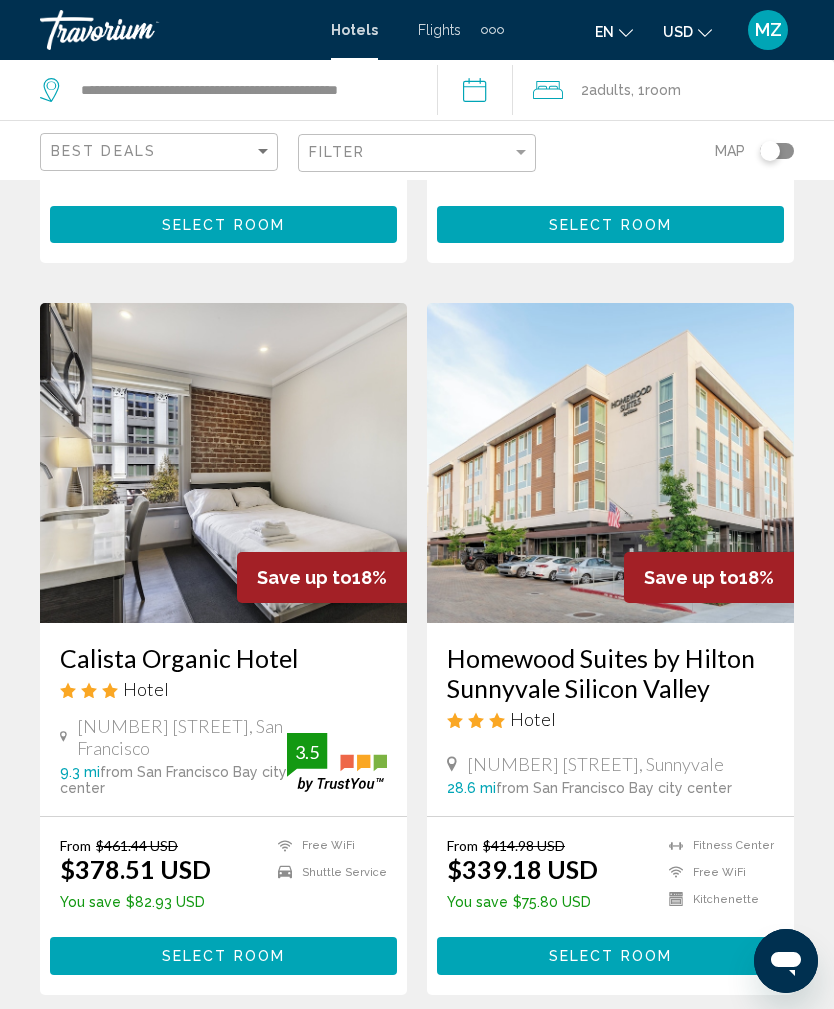 scroll, scrollTop: 2963, scrollLeft: 0, axis: vertical 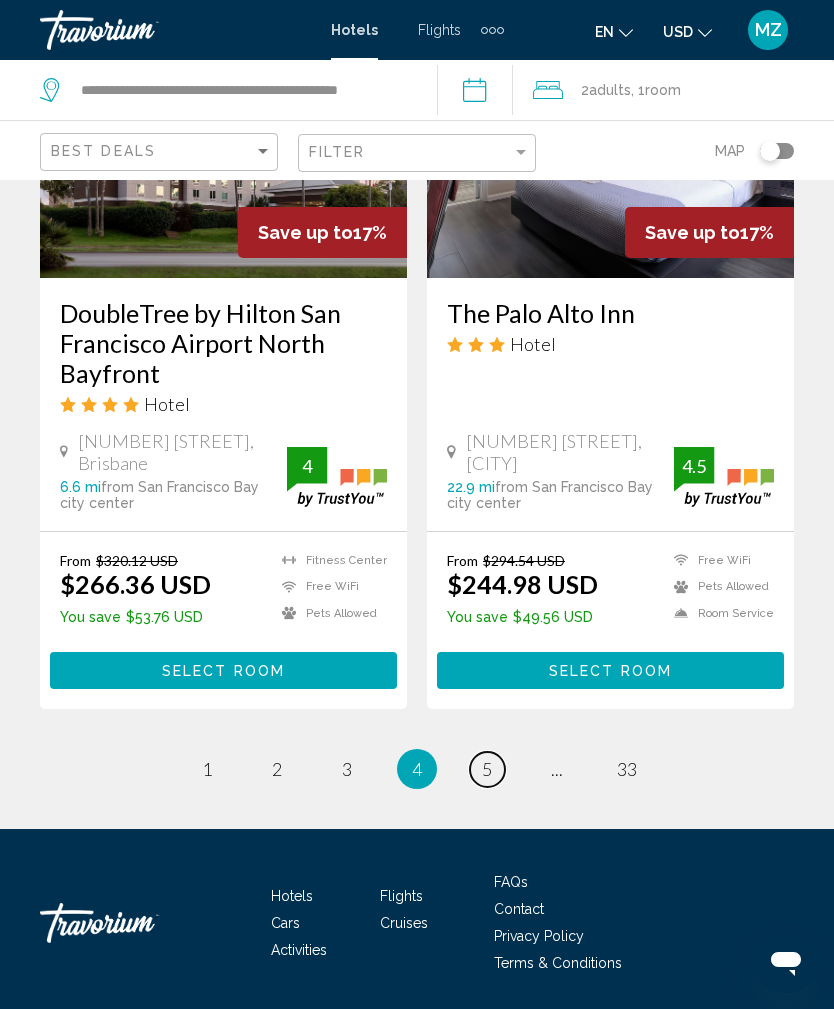 click on "5" at bounding box center [487, 769] 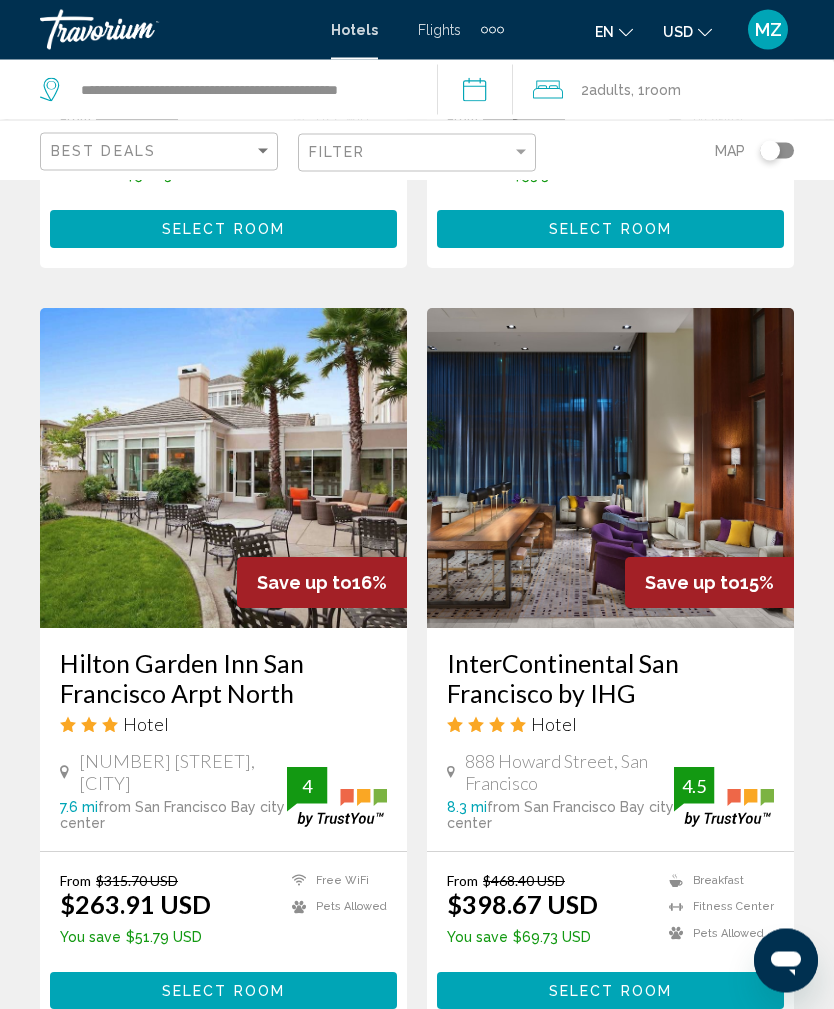 scroll, scrollTop: 3779, scrollLeft: 0, axis: vertical 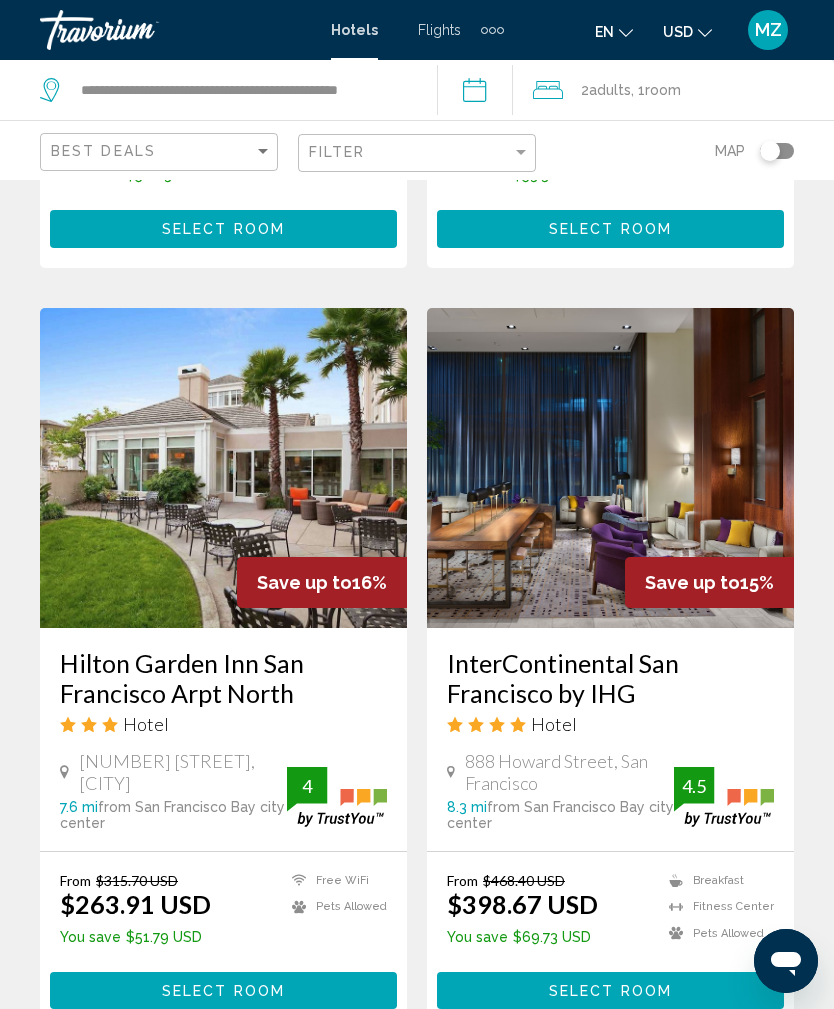 click at bounding box center (223, 468) 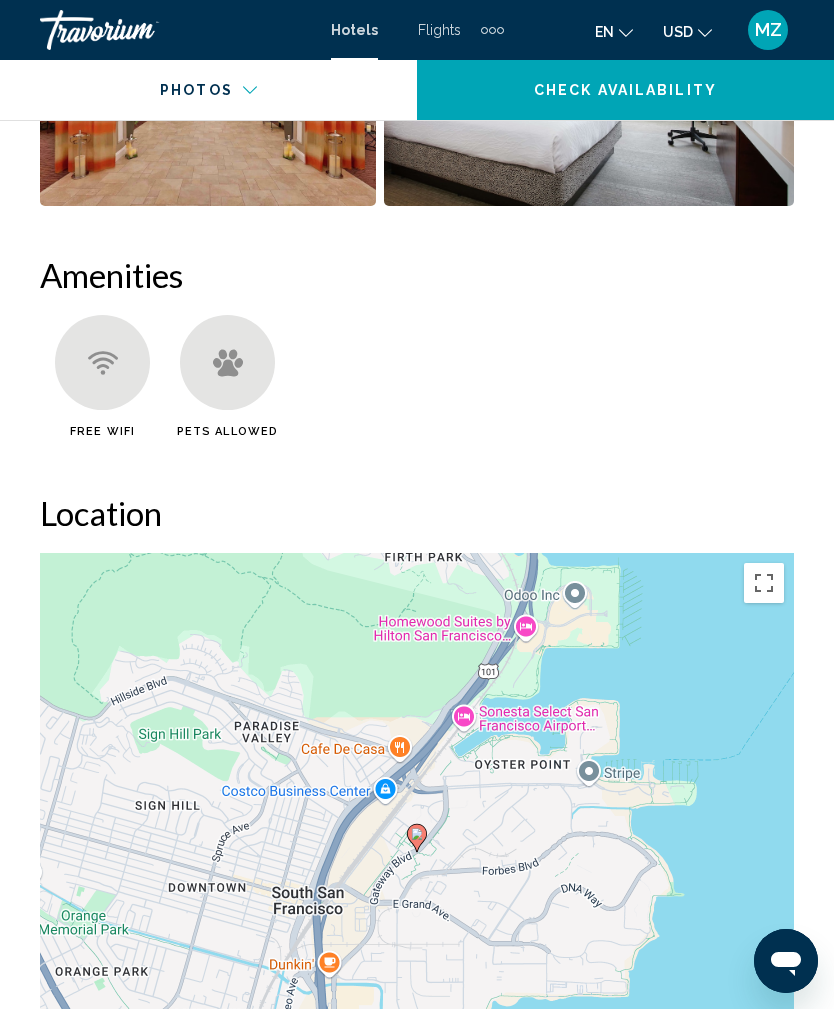 scroll, scrollTop: 2070, scrollLeft: 0, axis: vertical 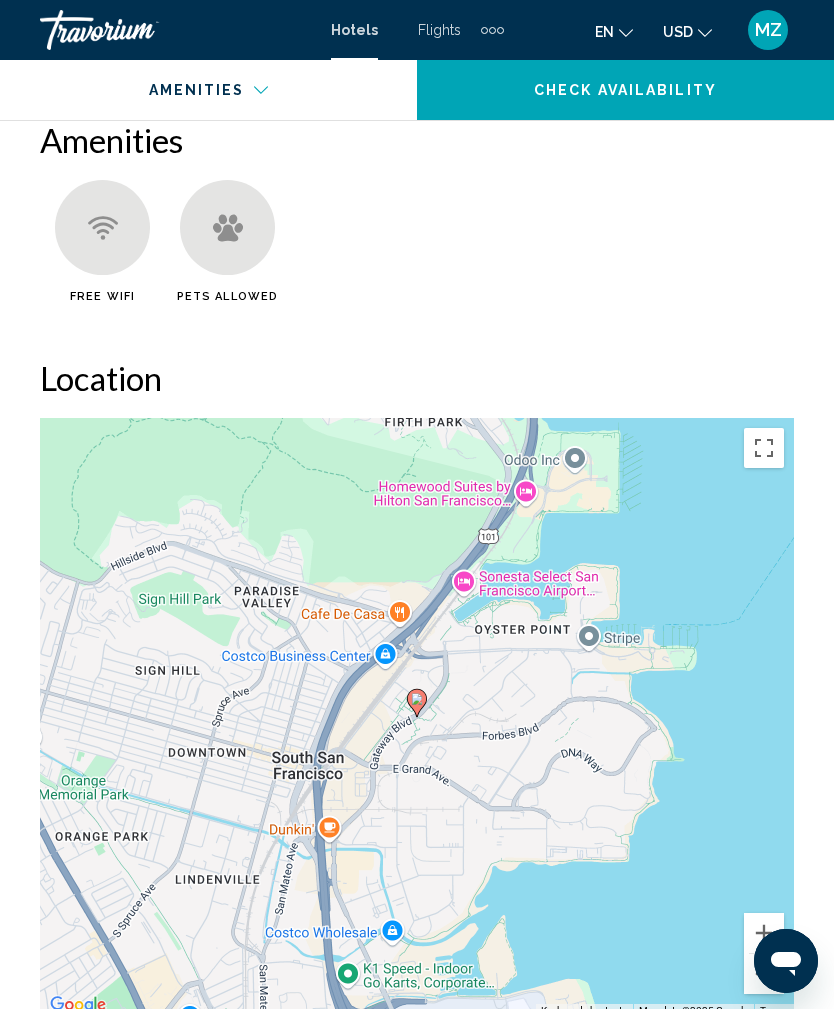 click at bounding box center (764, 974) 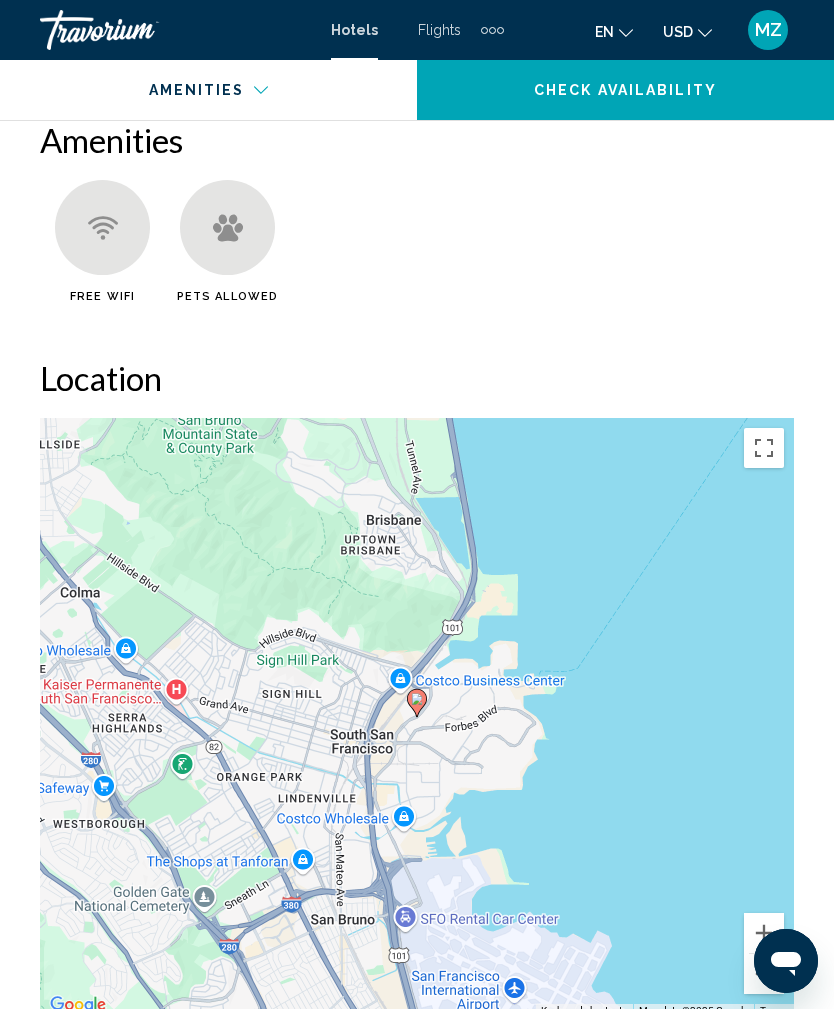 click at bounding box center (764, 974) 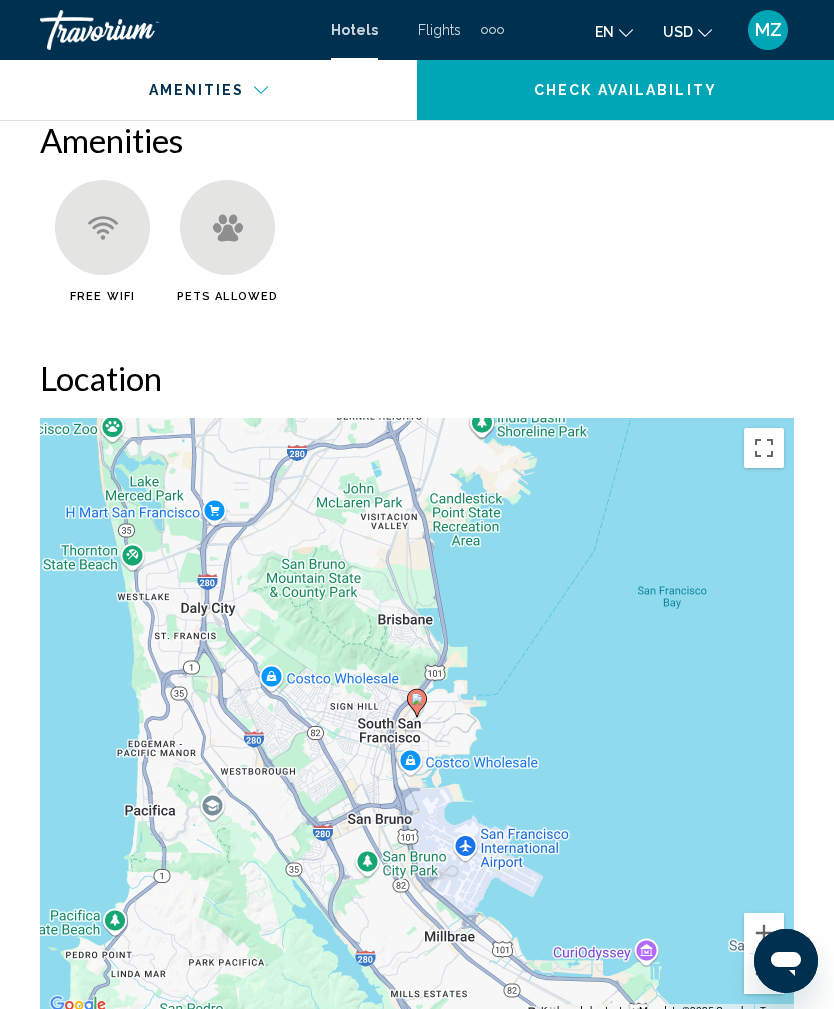 click at bounding box center [764, 974] 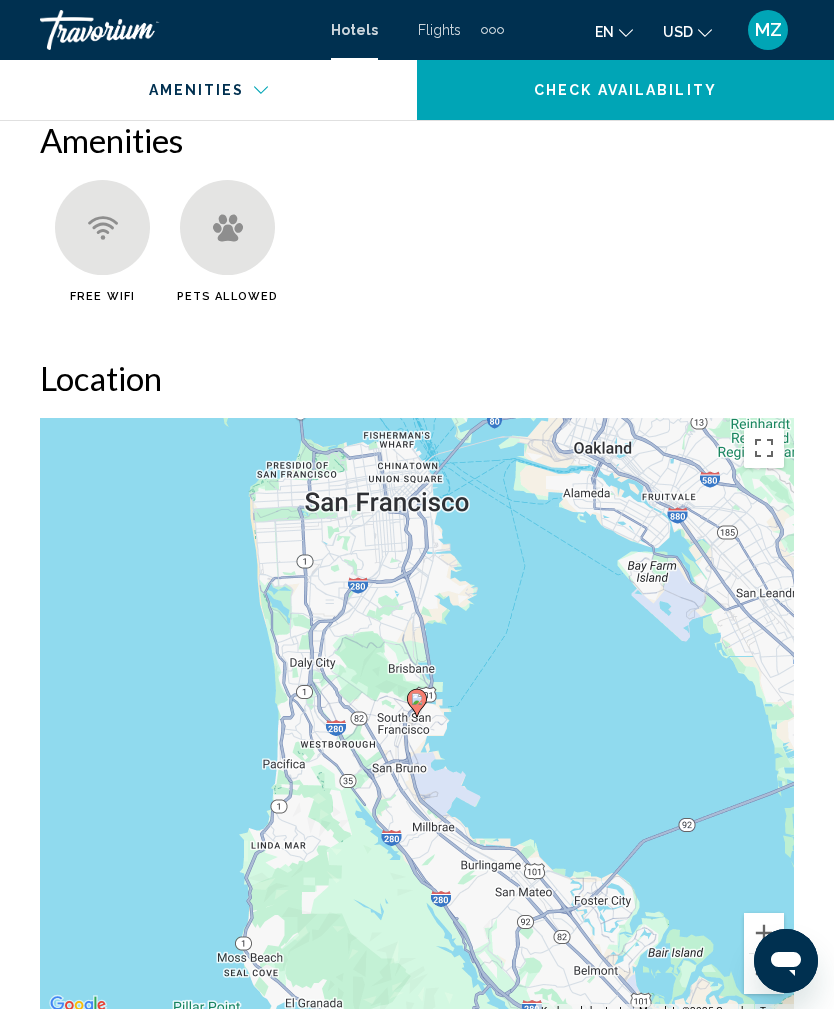 click at bounding box center (764, 974) 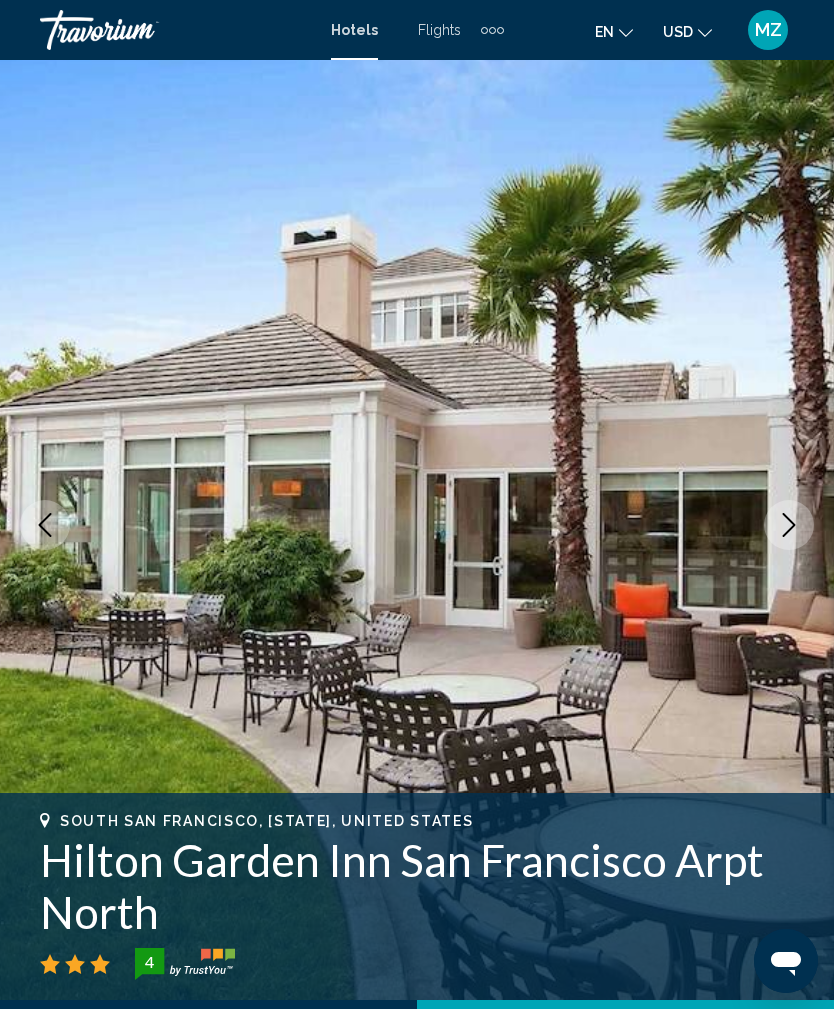 scroll, scrollTop: 0, scrollLeft: 0, axis: both 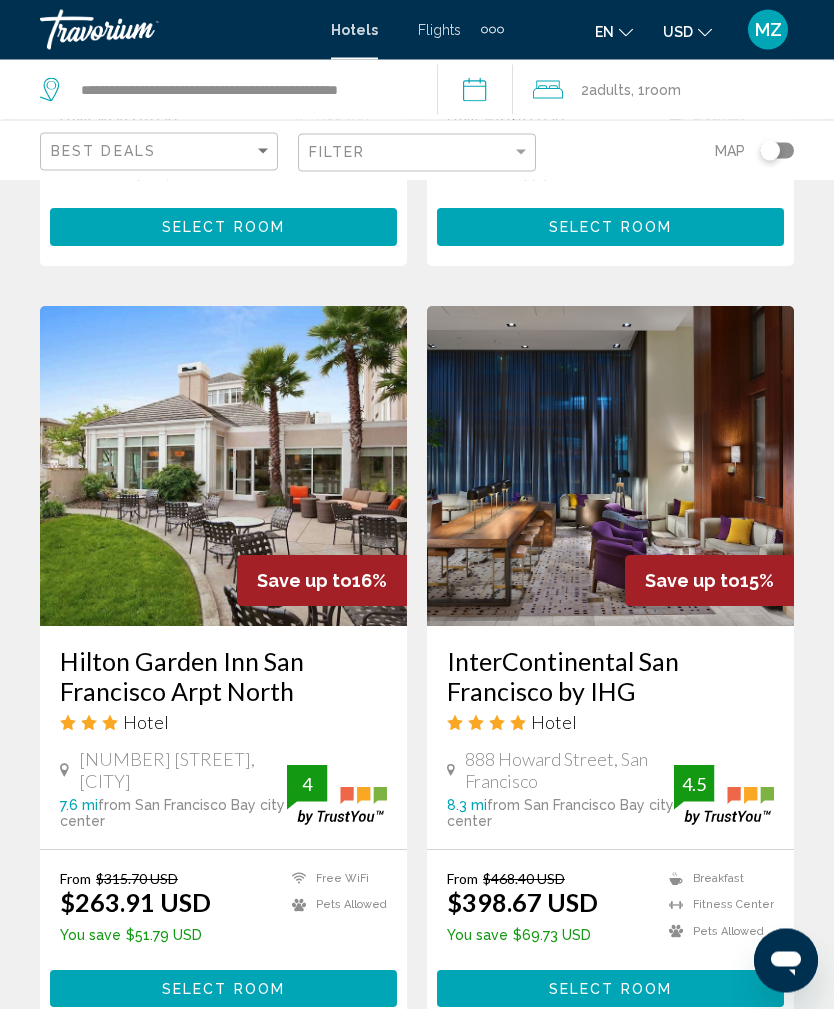 click at bounding box center (223, 467) 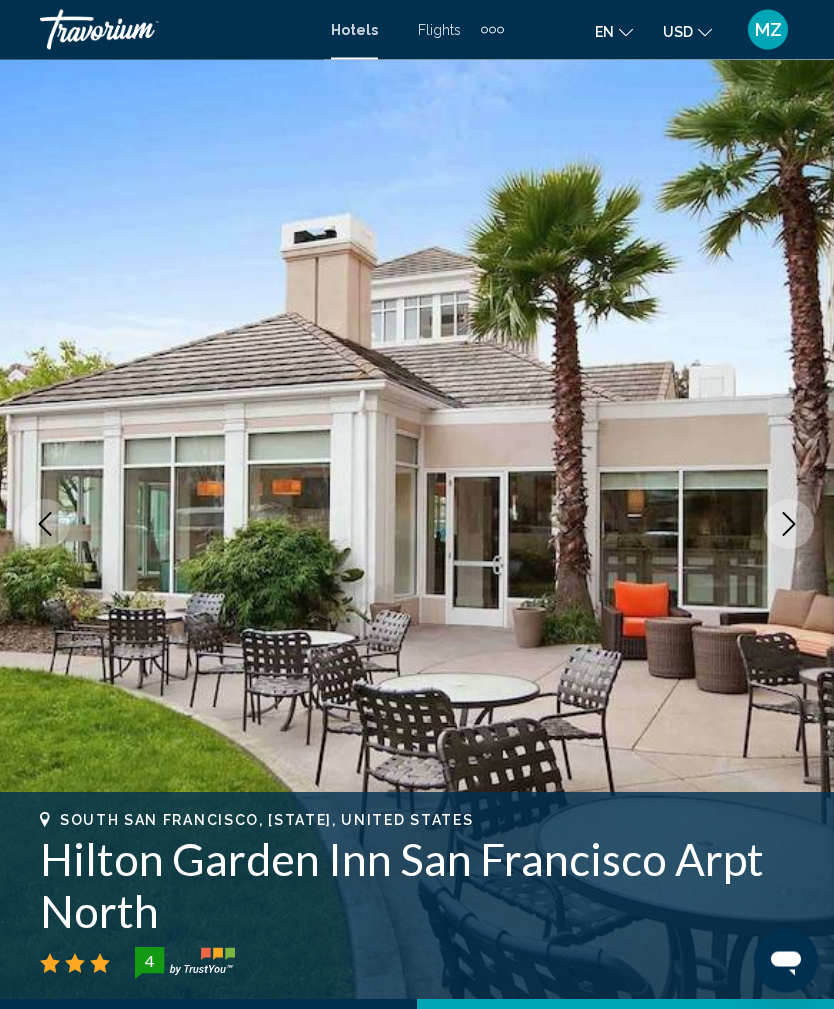 scroll, scrollTop: 0, scrollLeft: 0, axis: both 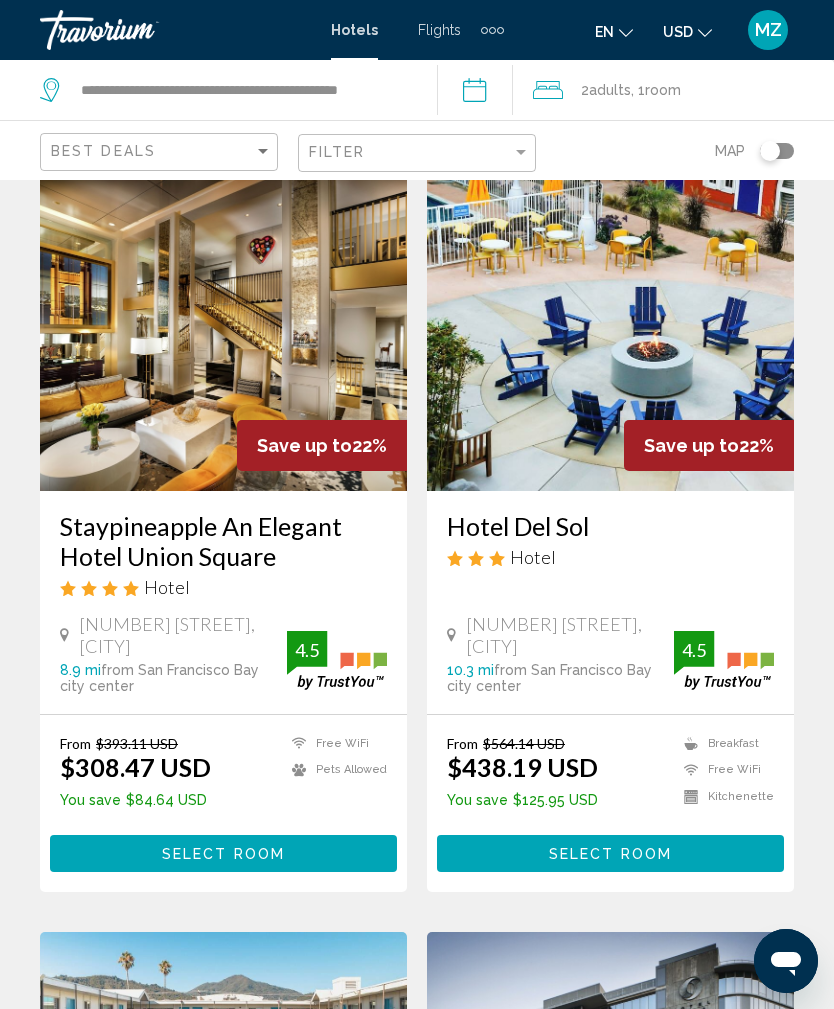 click at bounding box center (223, 331) 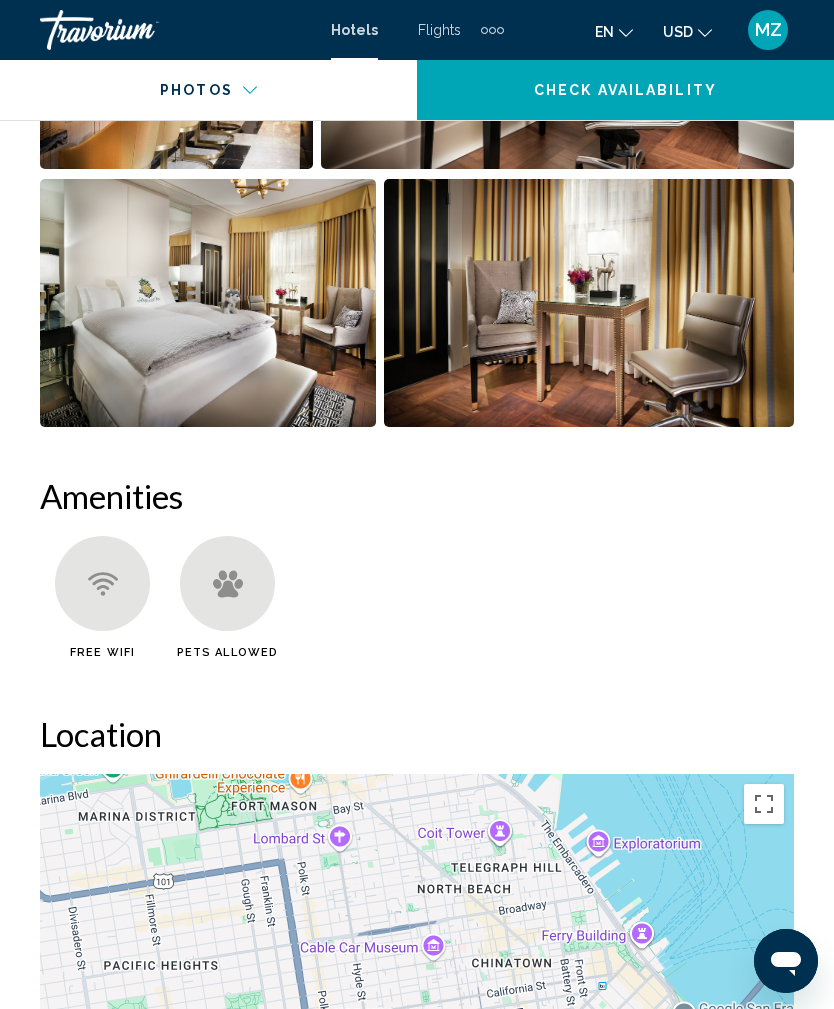 scroll, scrollTop: 1835, scrollLeft: 0, axis: vertical 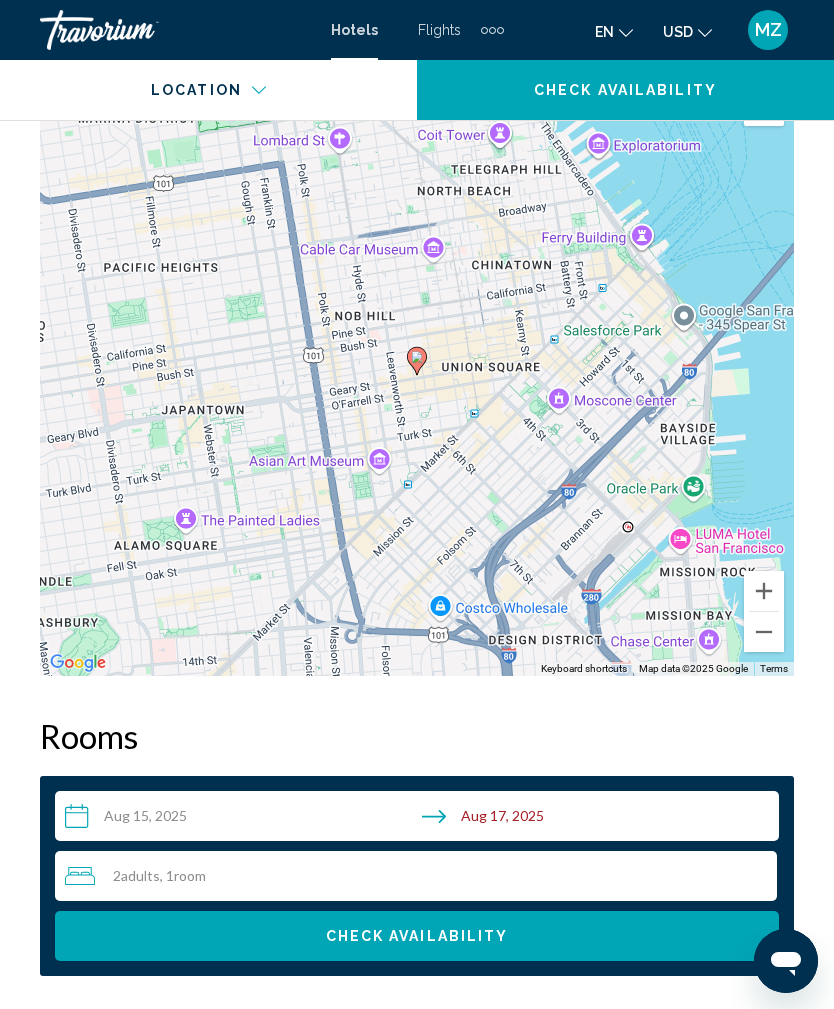 click on "To activate drag with keyboard, press Alt + Enter. Once in keyboard drag state, use the arrow keys to move the marker. To complete the drag, press the Enter key. To cancel, press Escape." at bounding box center (417, 376) 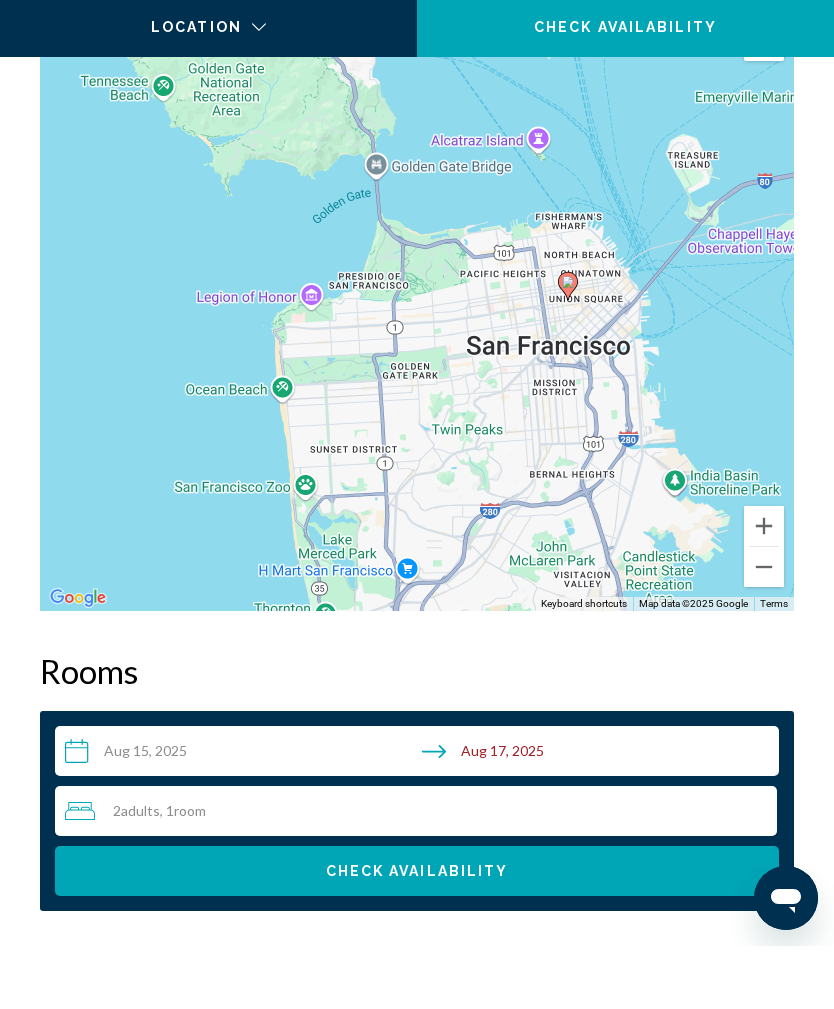 scroll, scrollTop: 2596, scrollLeft: 0, axis: vertical 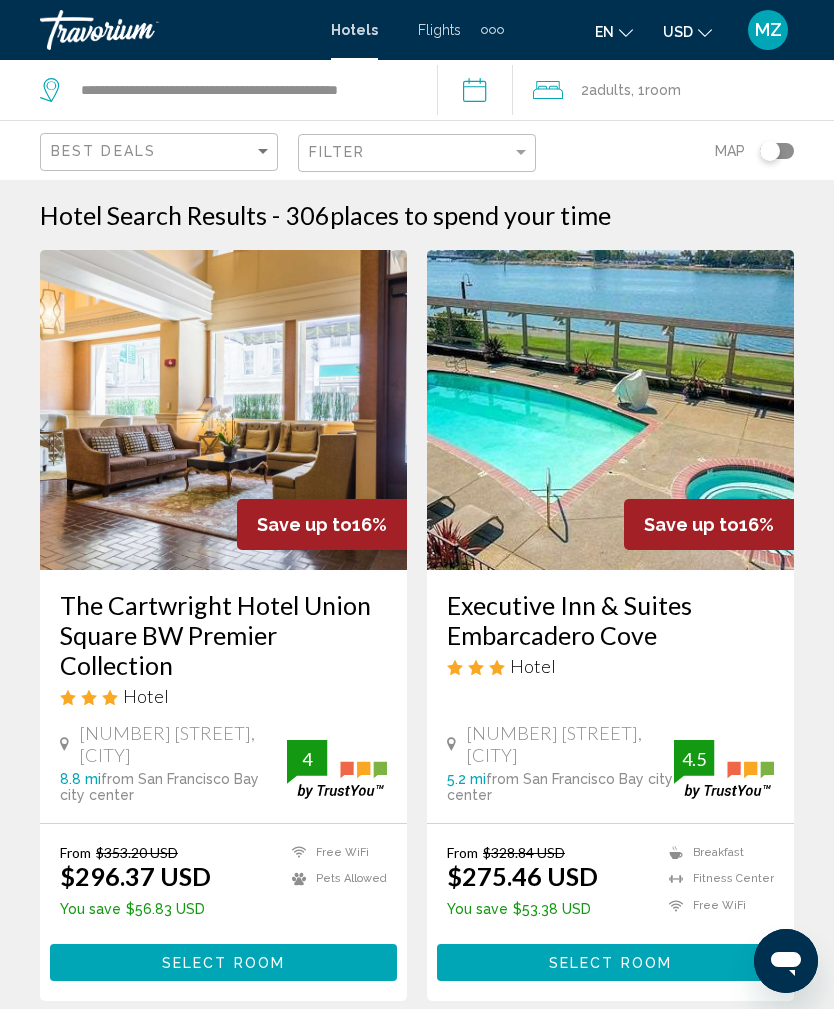 click on "**********" at bounding box center [479, 93] 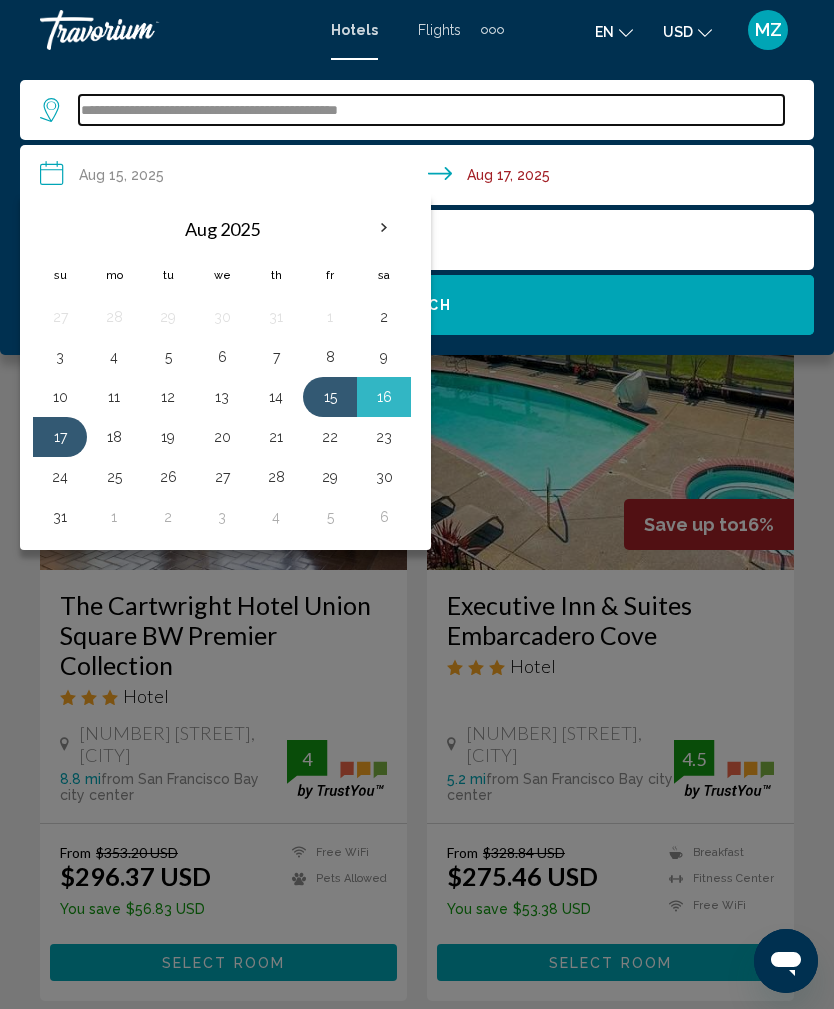click on "**********" at bounding box center (431, 110) 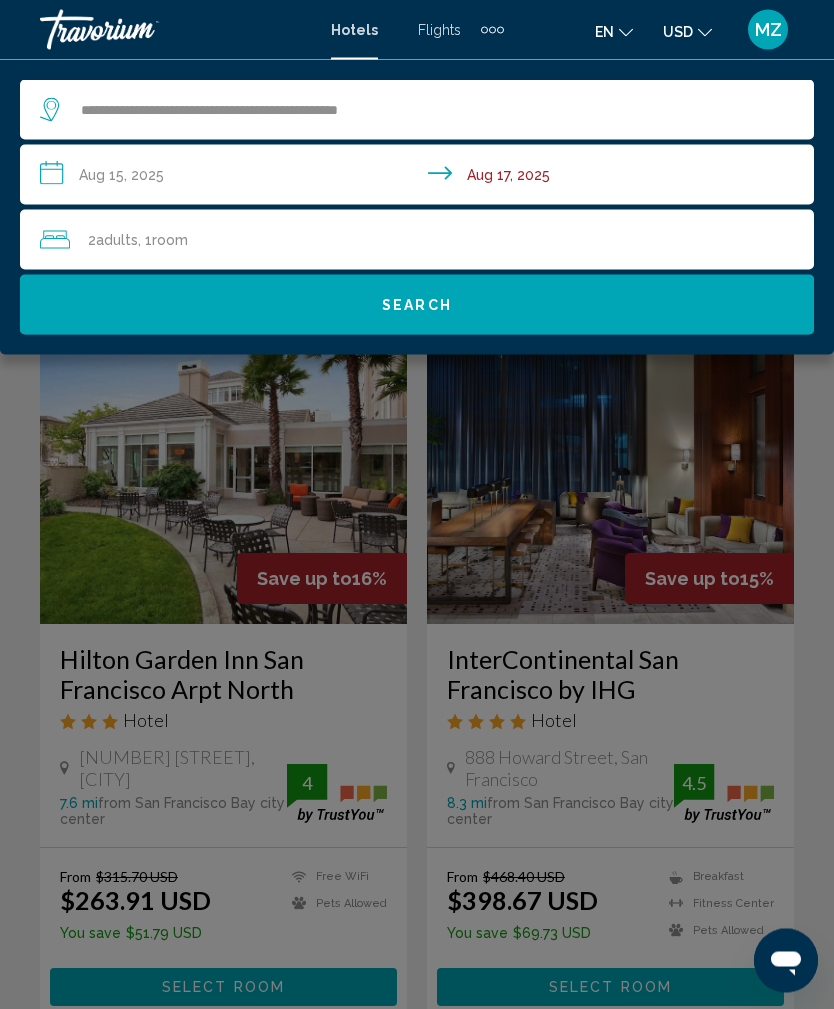 click 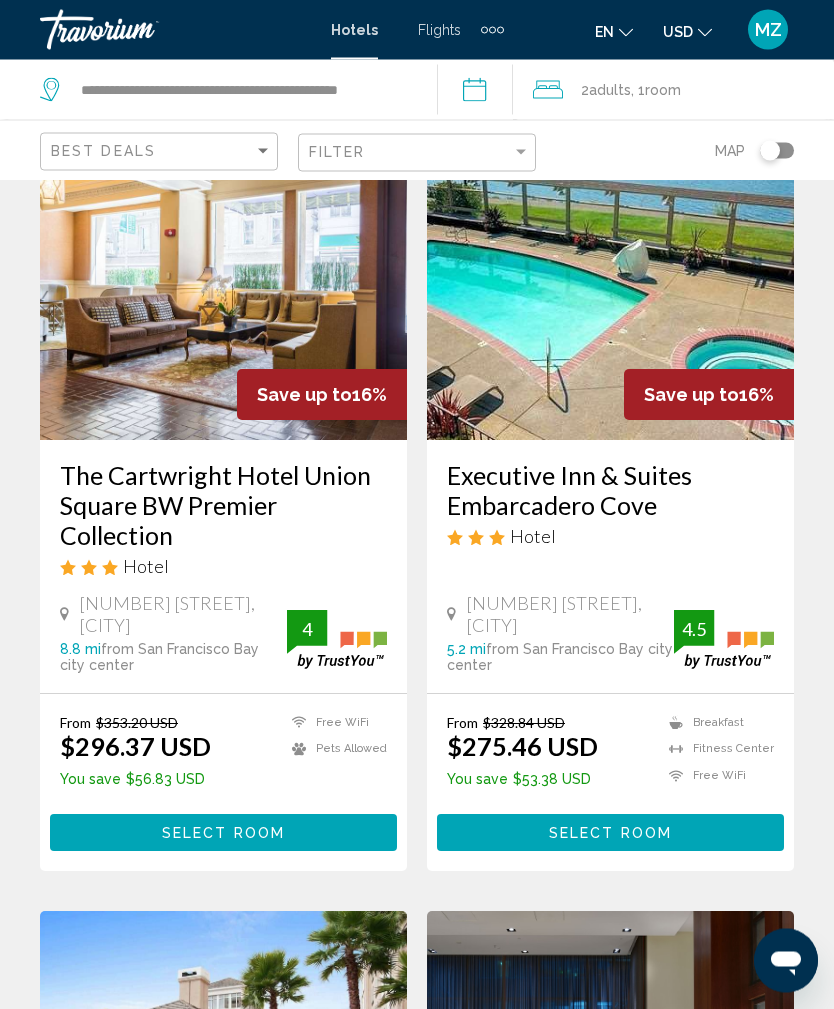 scroll, scrollTop: 0, scrollLeft: 0, axis: both 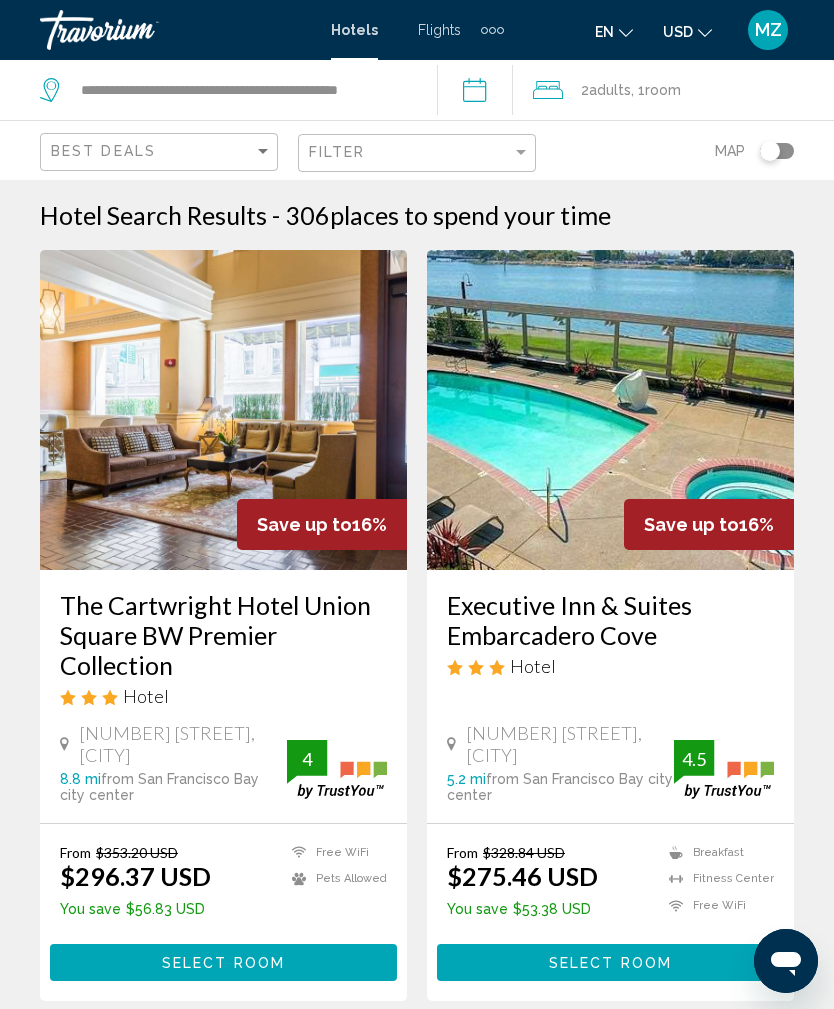 click on "**********" at bounding box center [479, 93] 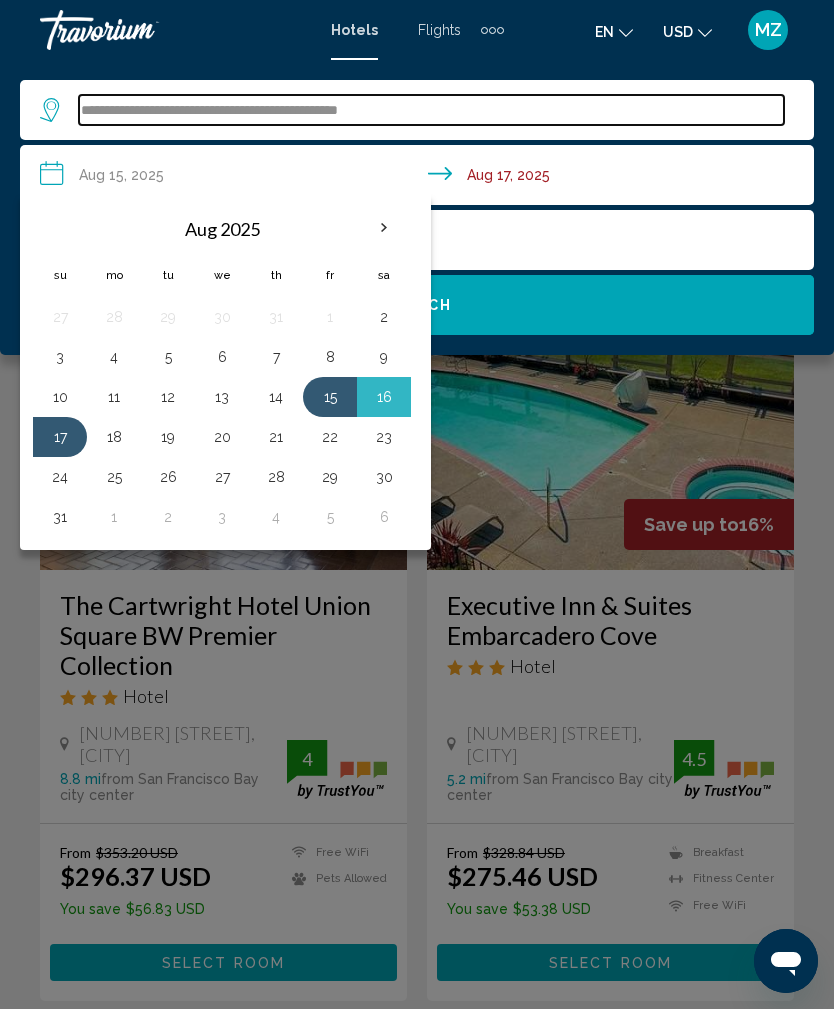 click on "**********" at bounding box center (431, 110) 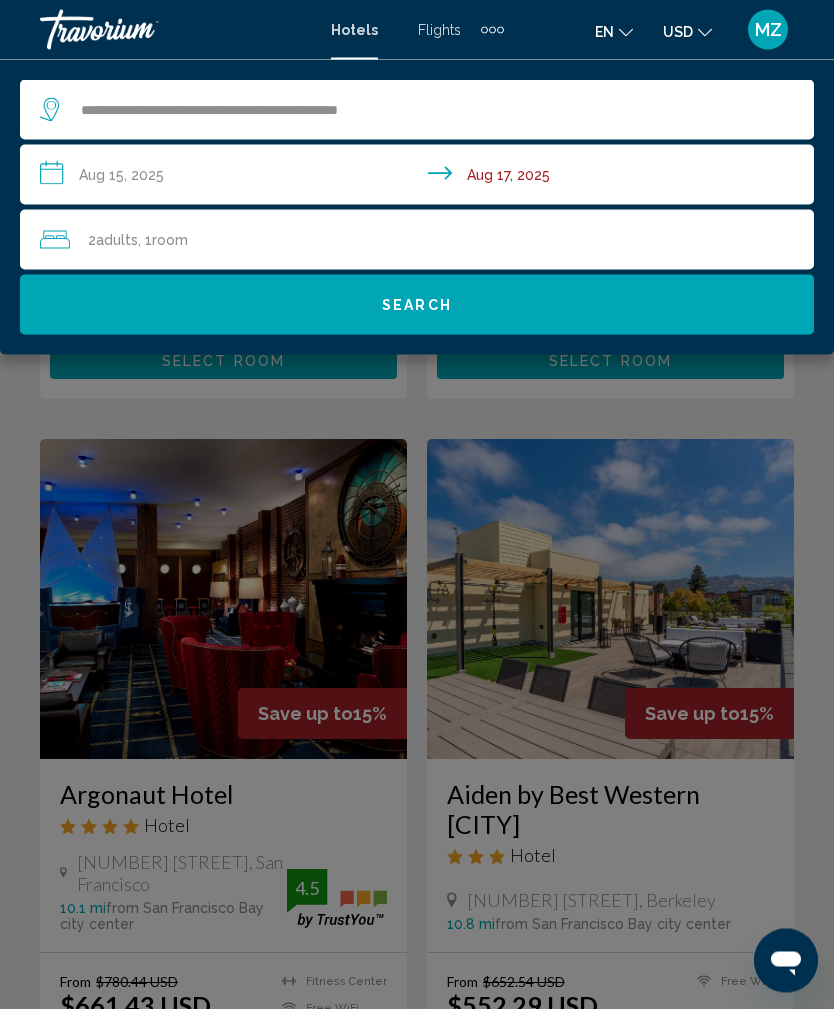 scroll, scrollTop: 2158, scrollLeft: 0, axis: vertical 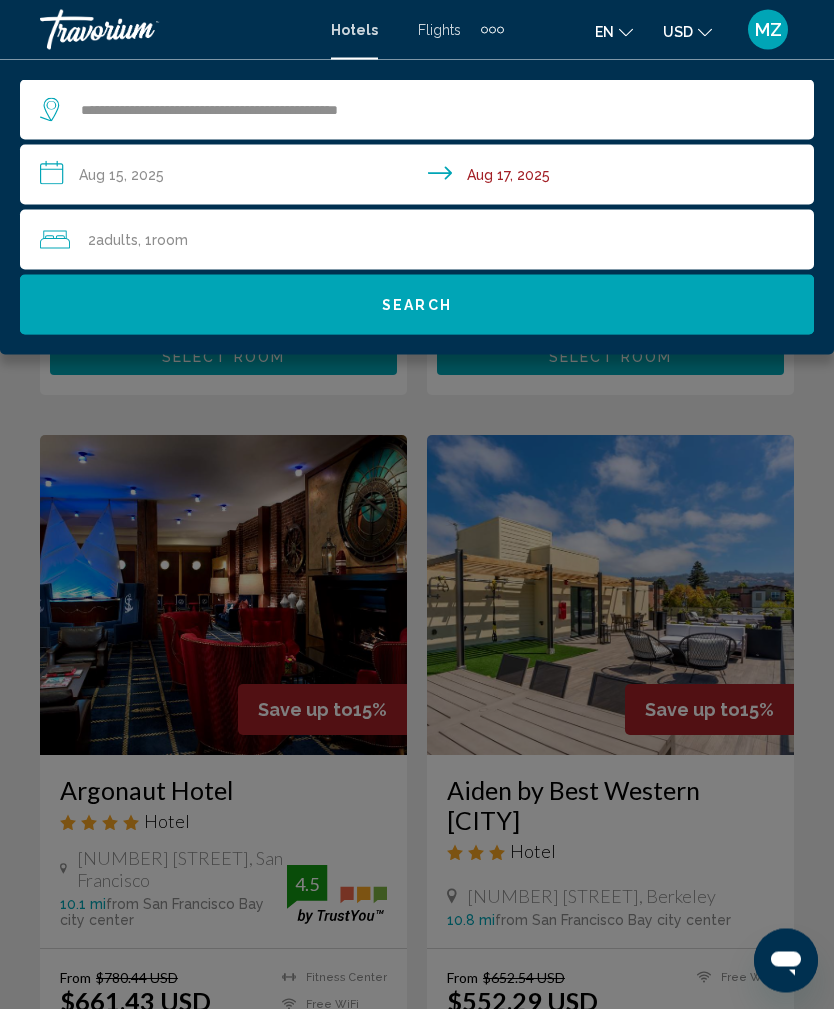 click 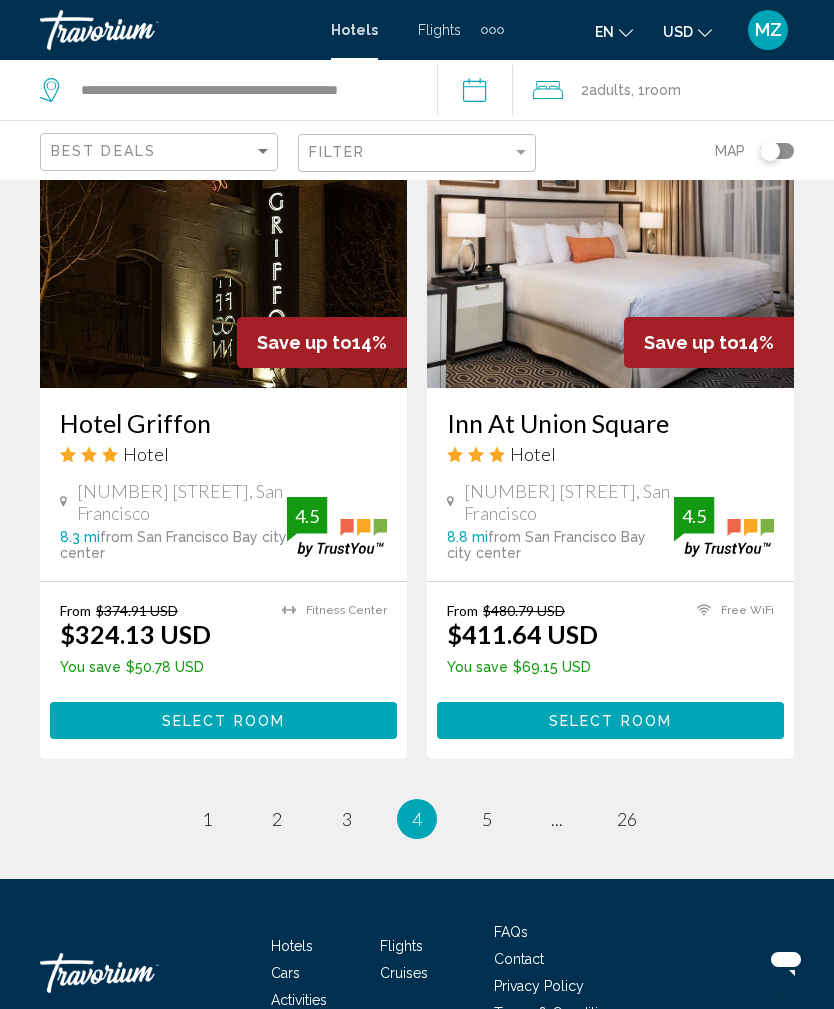 scroll, scrollTop: 4069, scrollLeft: 0, axis: vertical 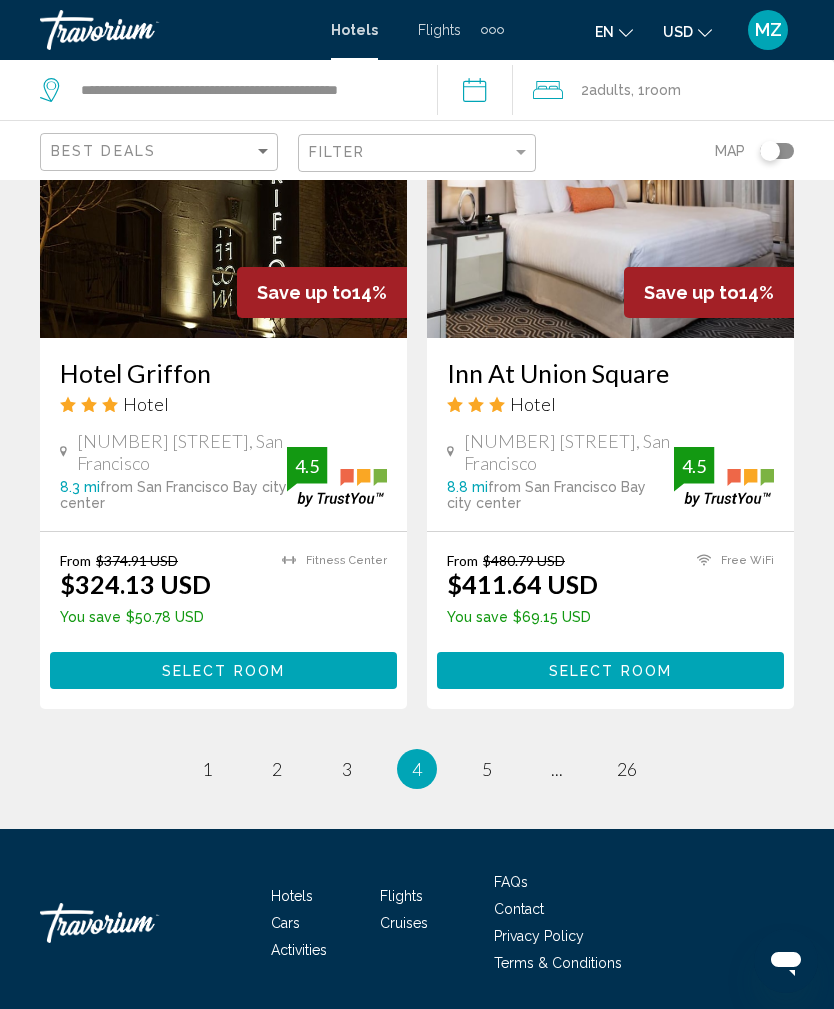 click on "Save up to  16%   The Cartwright Hotel Union Square BW Premier Collection
Hotel
[NUMBER] [STREET], San Francisco [DISTANCE]  from San Francisco Bay city center from hotel 4 From $[PRICE] USD $[PRICE] USD  You save  $[PRICE] USD
Free WiFi
Pets Allowed  4 Select Room Save up to  16%   Executive Inn & Suites Embarcadero Cove
Hotel
[NUMBER] [STREET], Oakland [DISTANCE]  from San Francisco Bay city center from hotel 4.5 From $[PRICE] USD $[PRICE] USD  You save  $[PRICE] USD
Breakfast
Fitness Center
Free WiFi
4" at bounding box center [417, -1535] 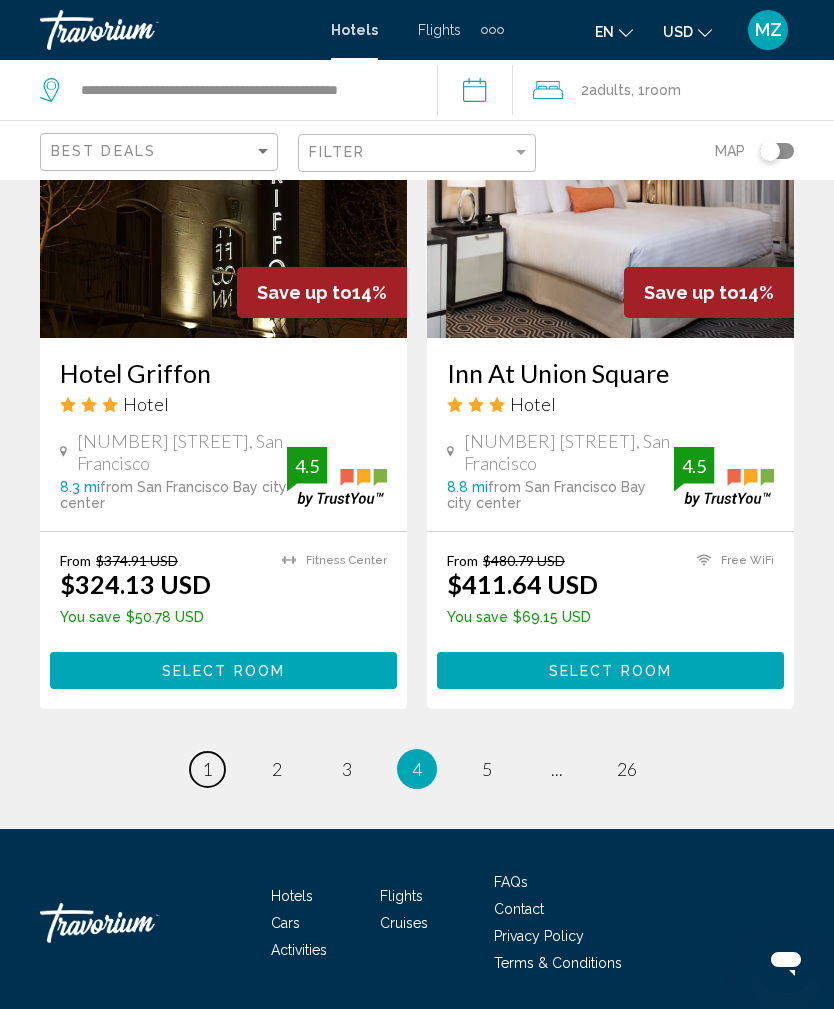 click on "1" at bounding box center [207, 769] 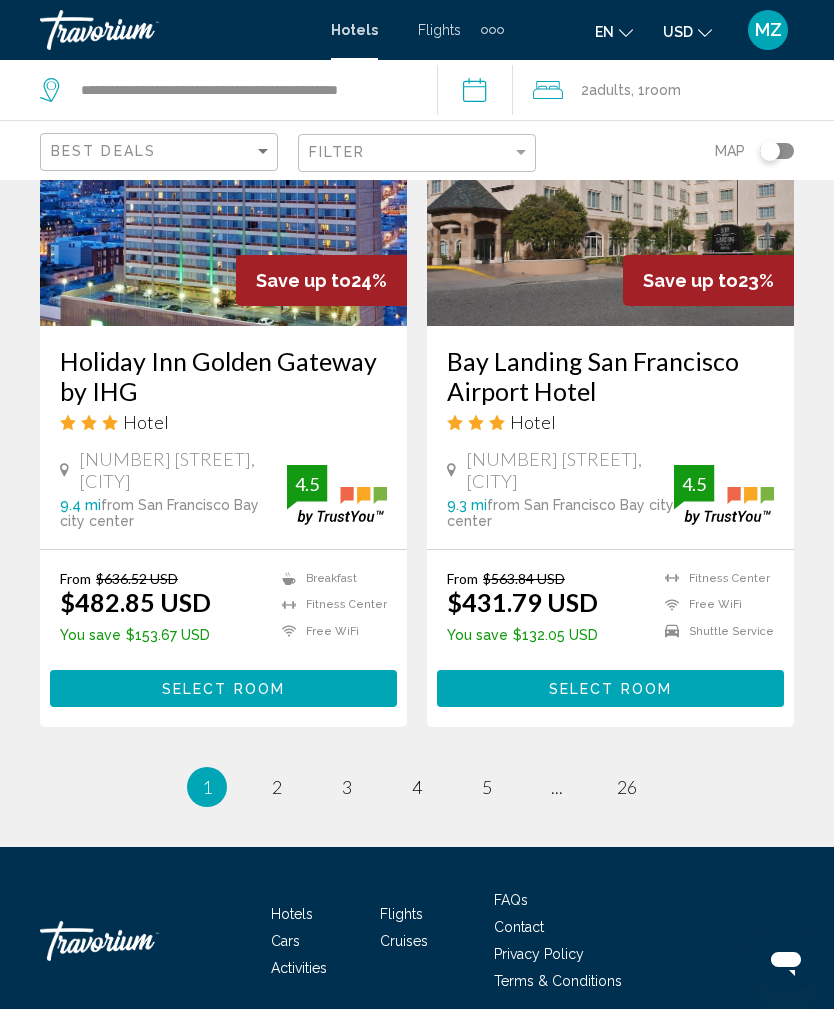 click on "You're on page  1" at bounding box center [207, 787] 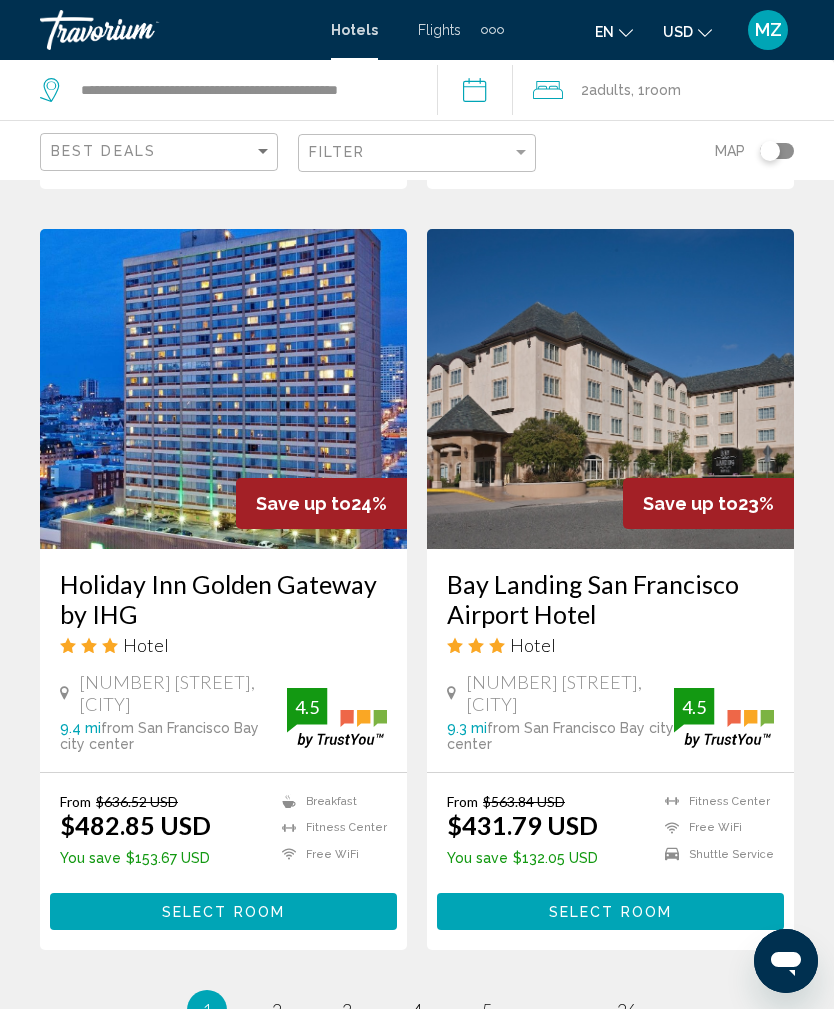 scroll, scrollTop: 3827, scrollLeft: 0, axis: vertical 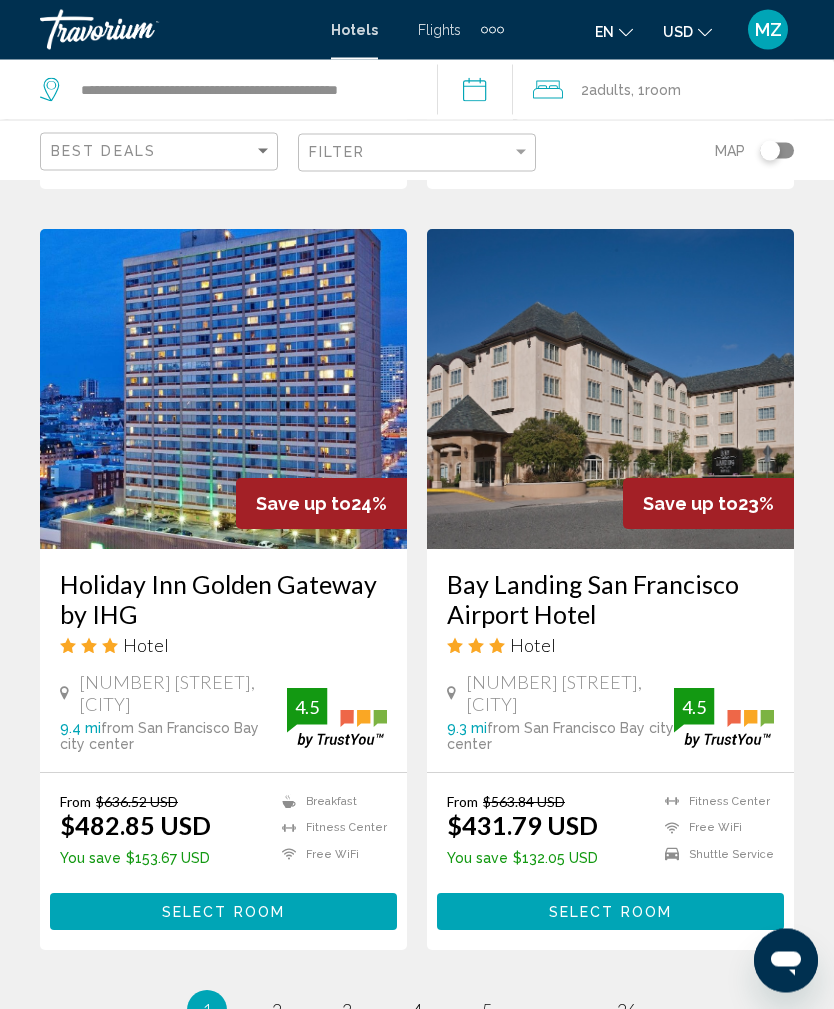 click at bounding box center (223, 390) 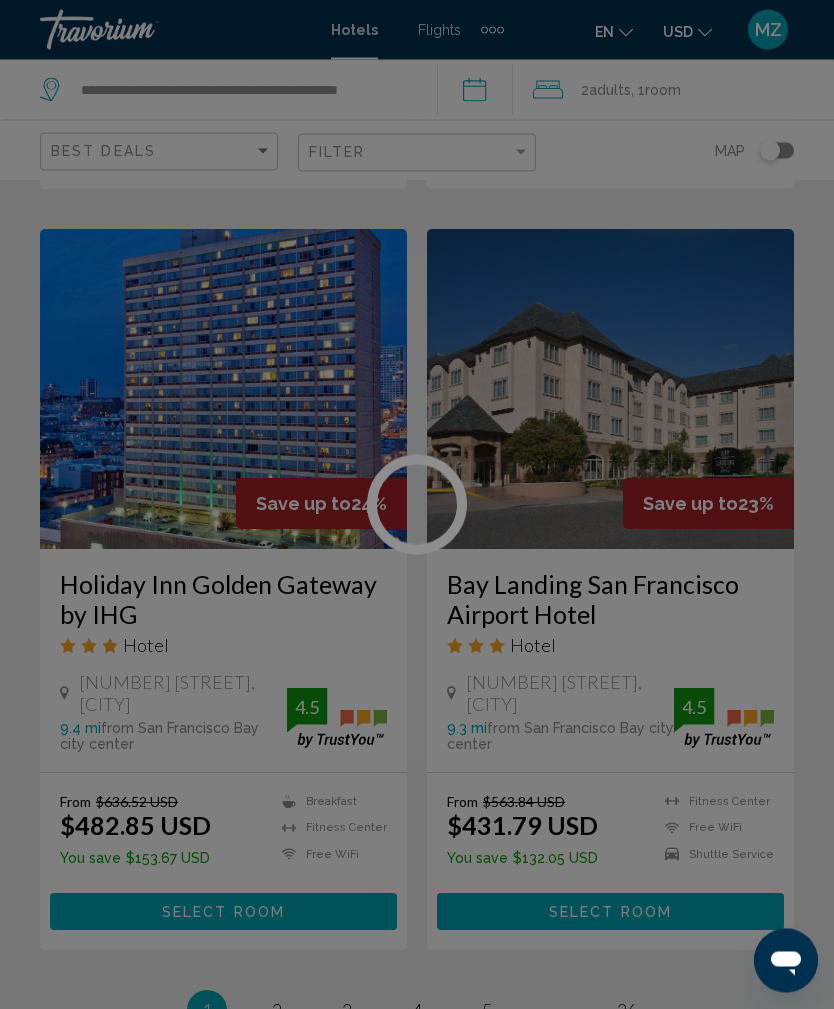 scroll, scrollTop: 3828, scrollLeft: 0, axis: vertical 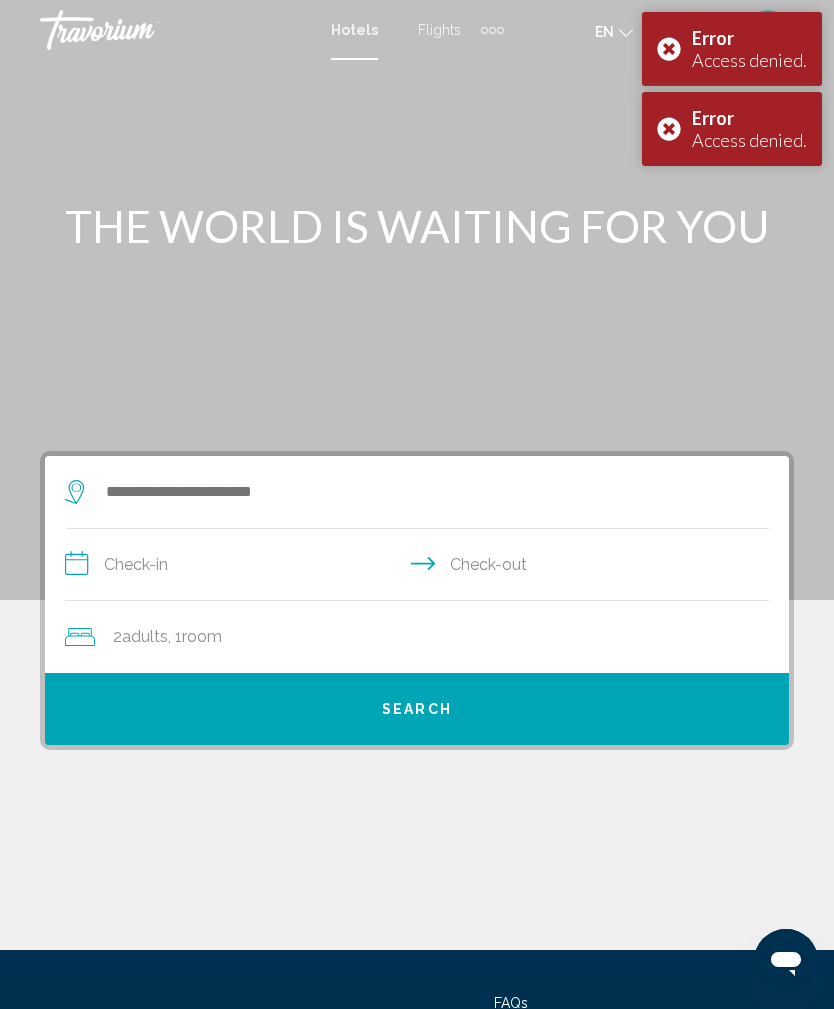 click on "Error   Access denied." at bounding box center (732, 129) 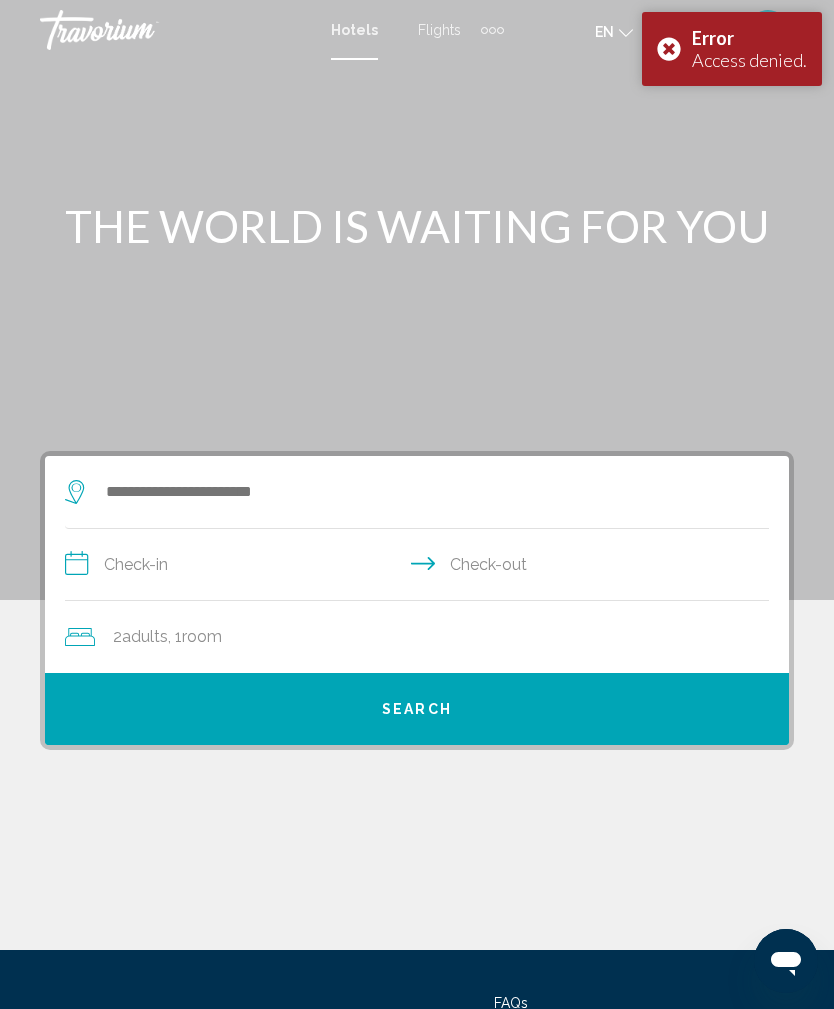 click on "Error   Access denied." at bounding box center [732, 49] 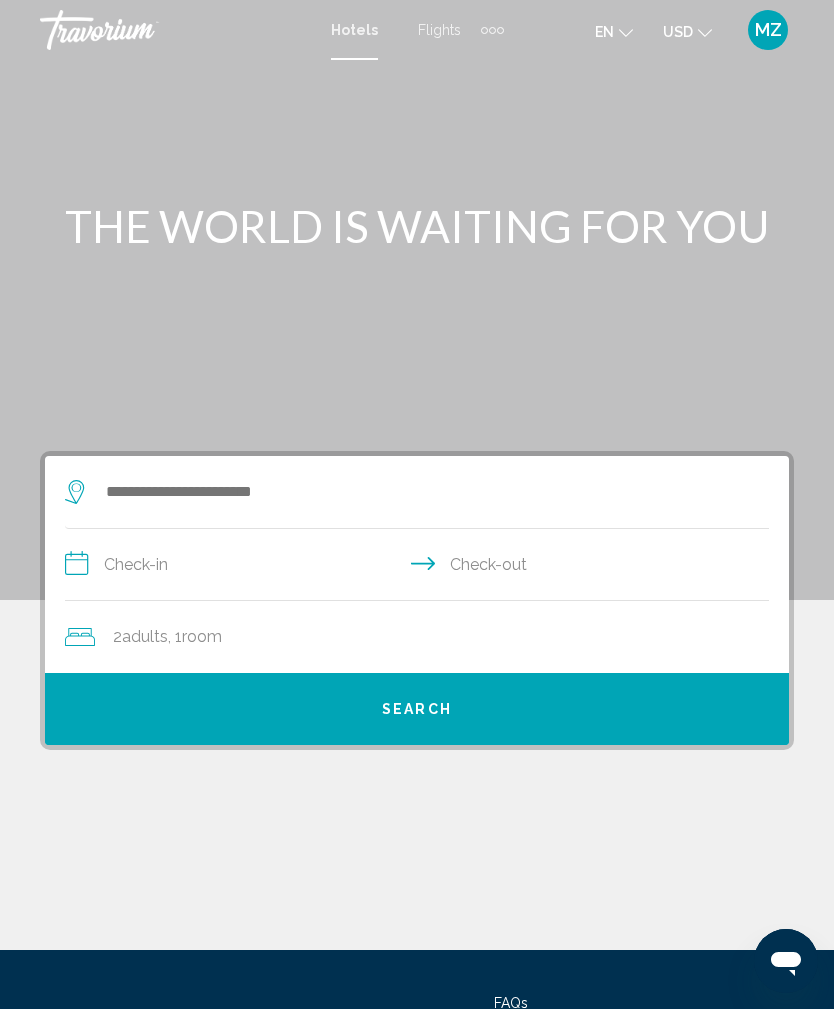 click at bounding box center (402, 492) 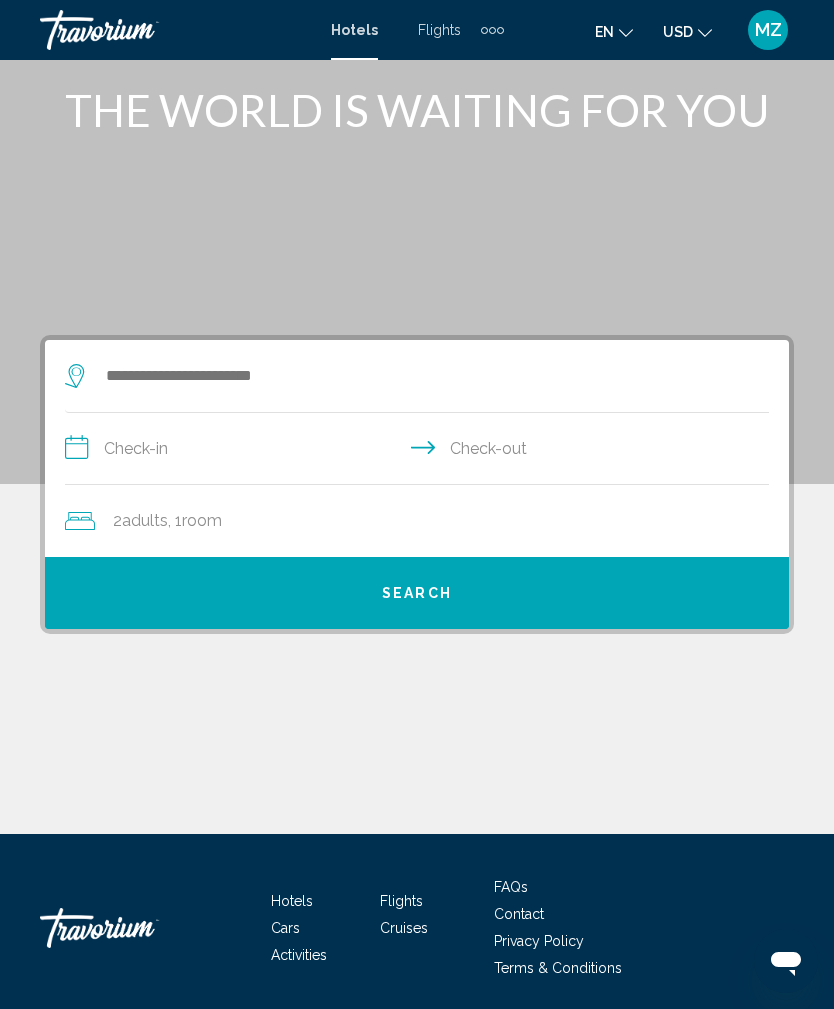 scroll, scrollTop: 122, scrollLeft: 0, axis: vertical 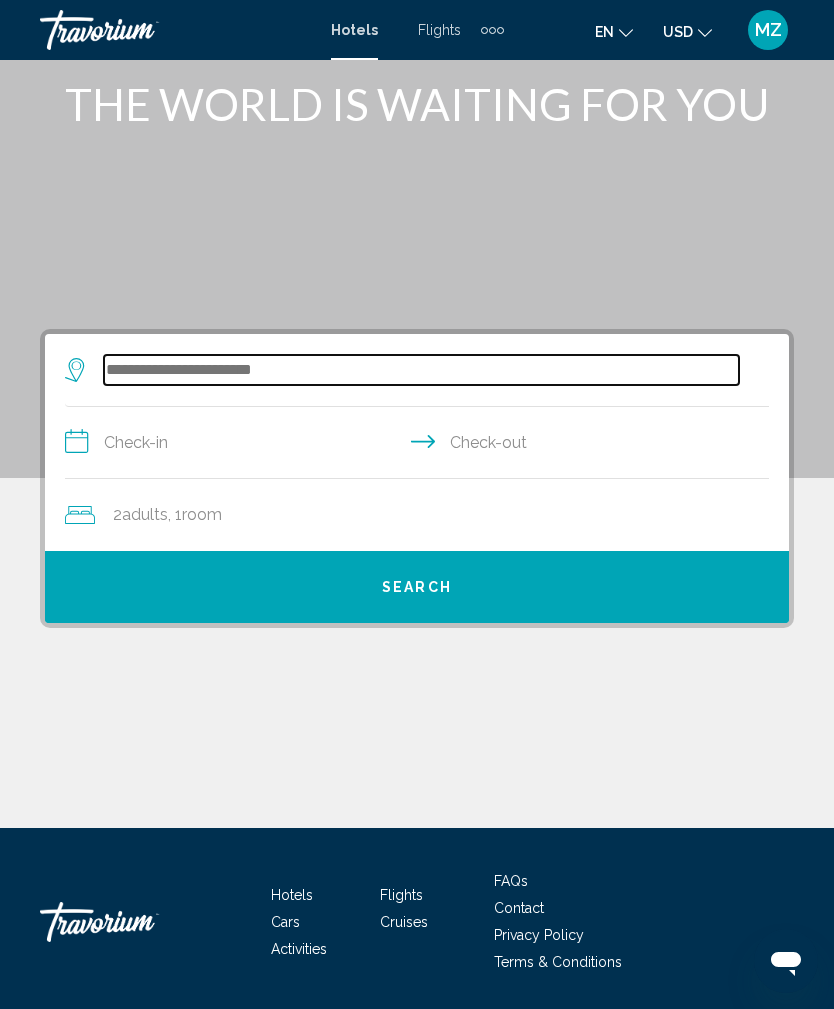 click at bounding box center [421, 370] 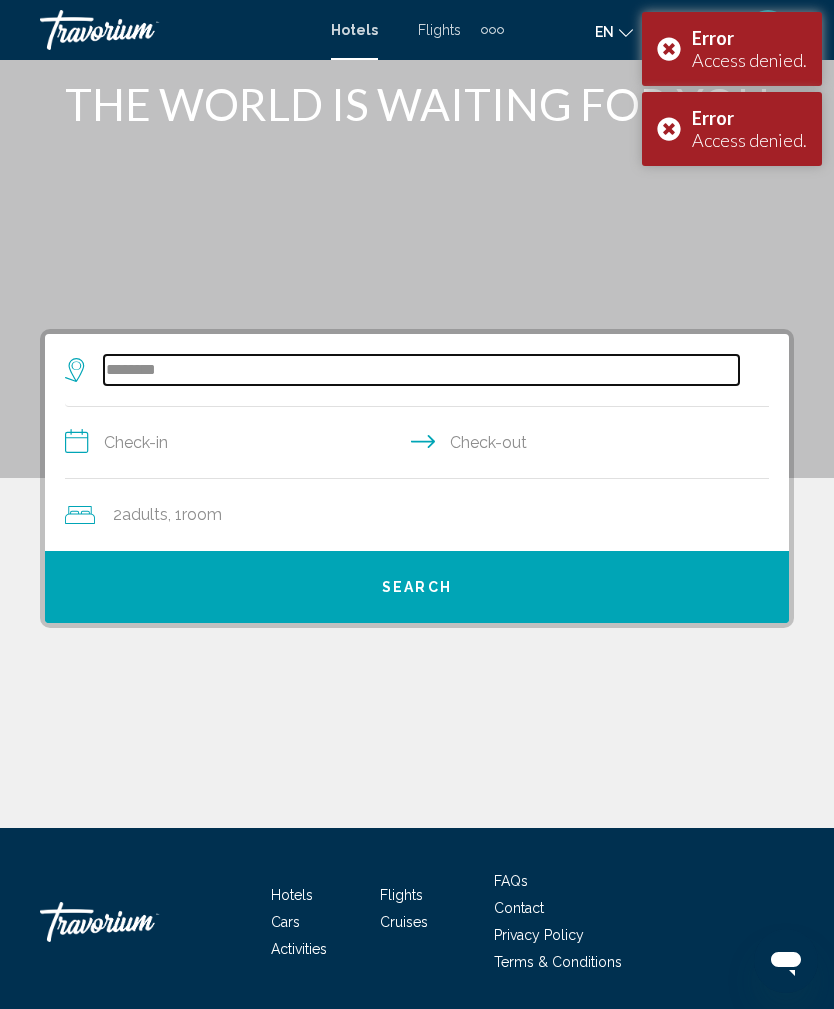type on "********" 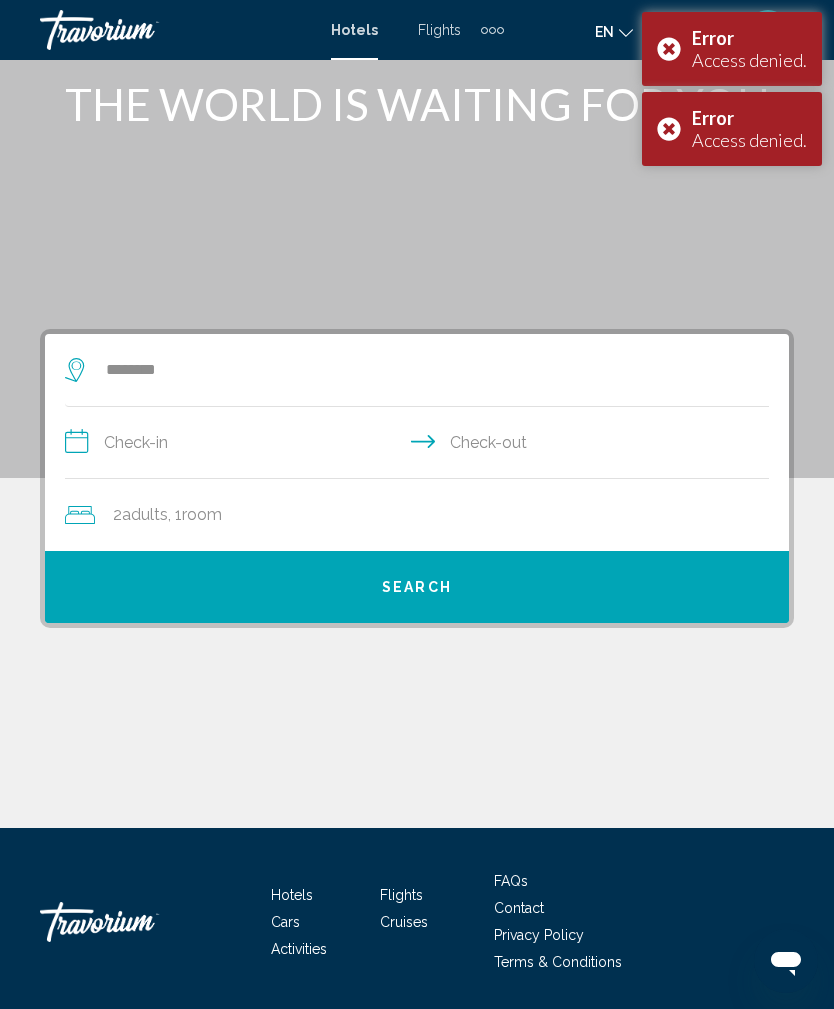 click on "Flights" at bounding box center (439, 30) 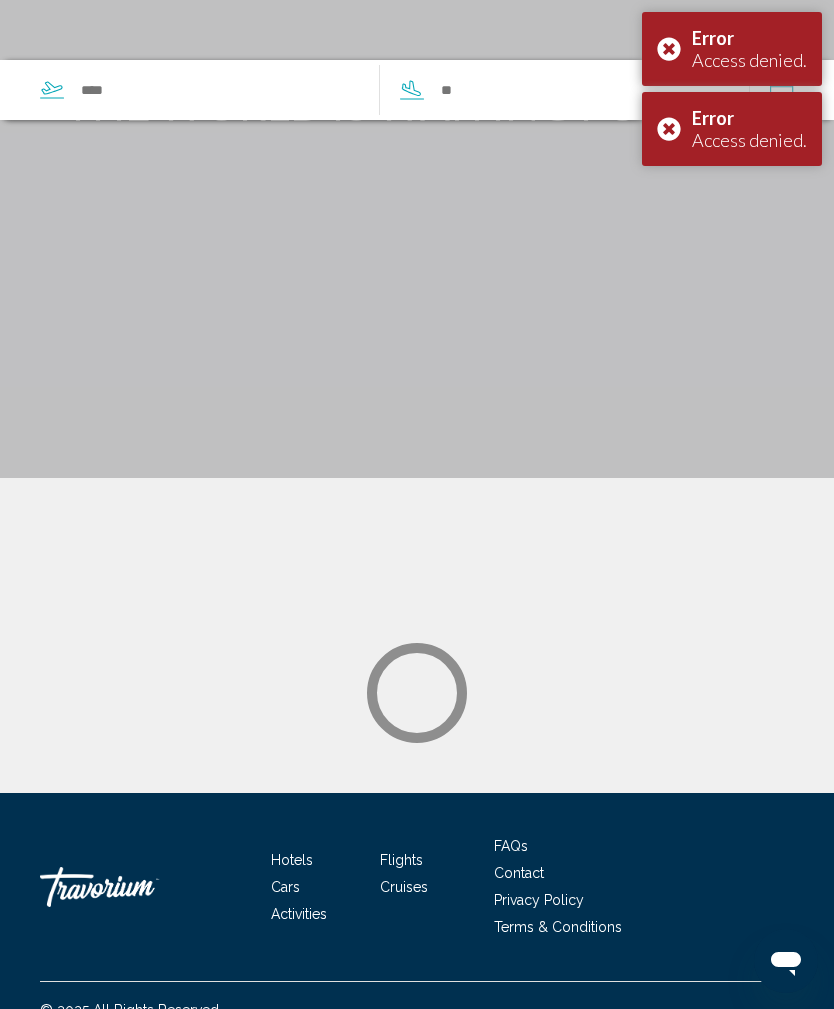 scroll, scrollTop: 0, scrollLeft: 0, axis: both 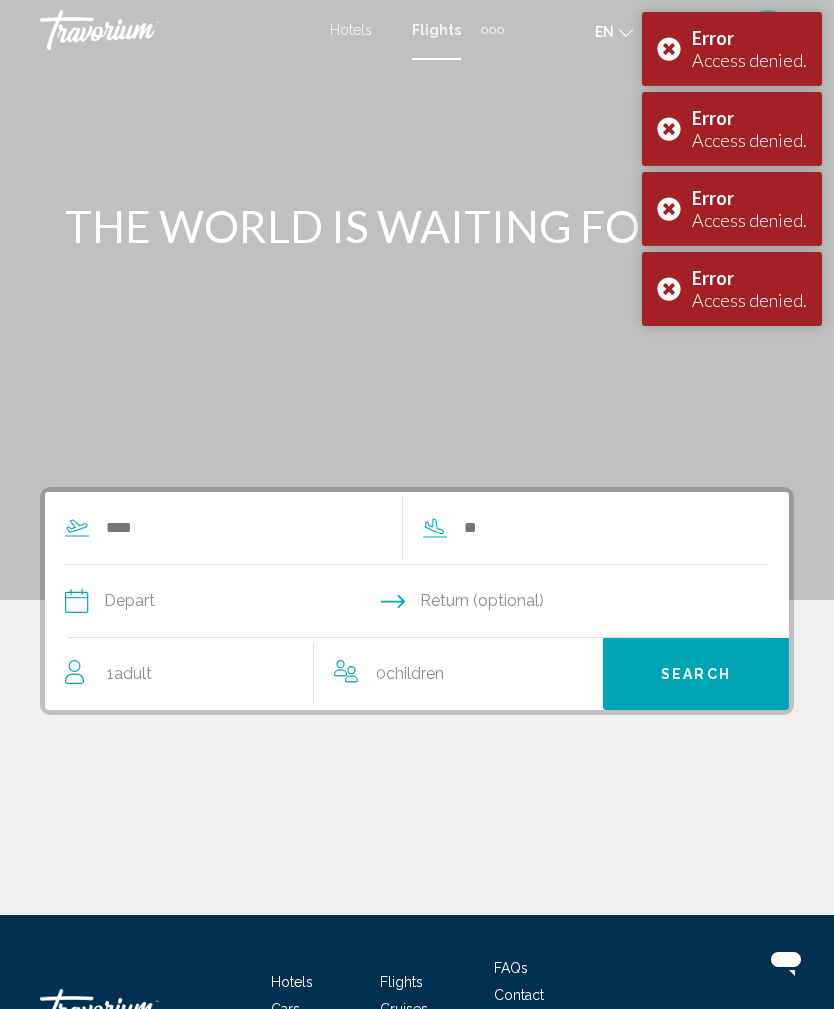 click on "Error   Access denied." at bounding box center [732, 289] 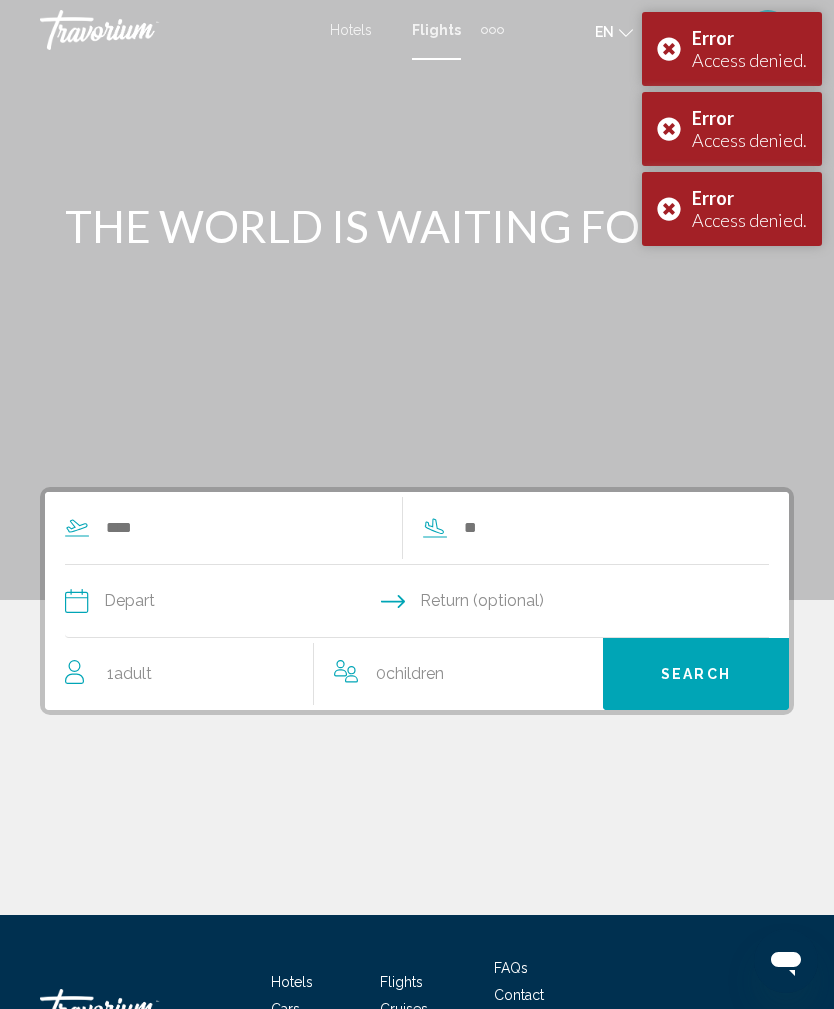 click on "Error   Access denied." at bounding box center [732, 209] 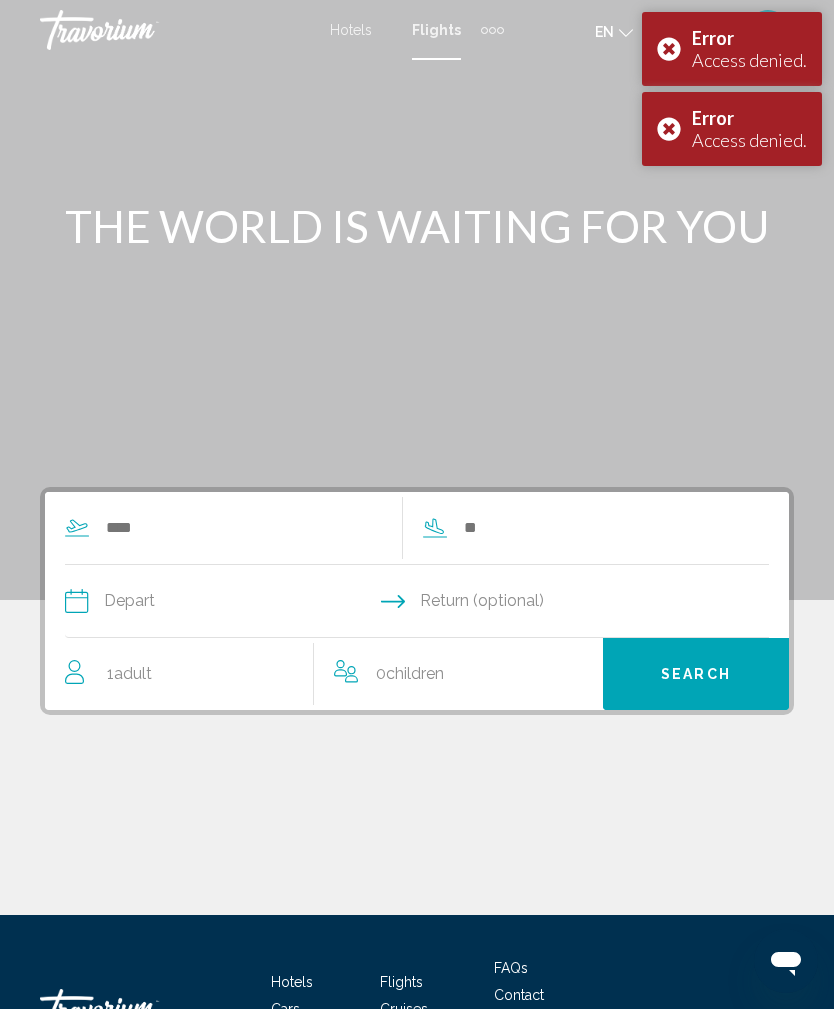 click on "Error   Access denied." at bounding box center (732, 129) 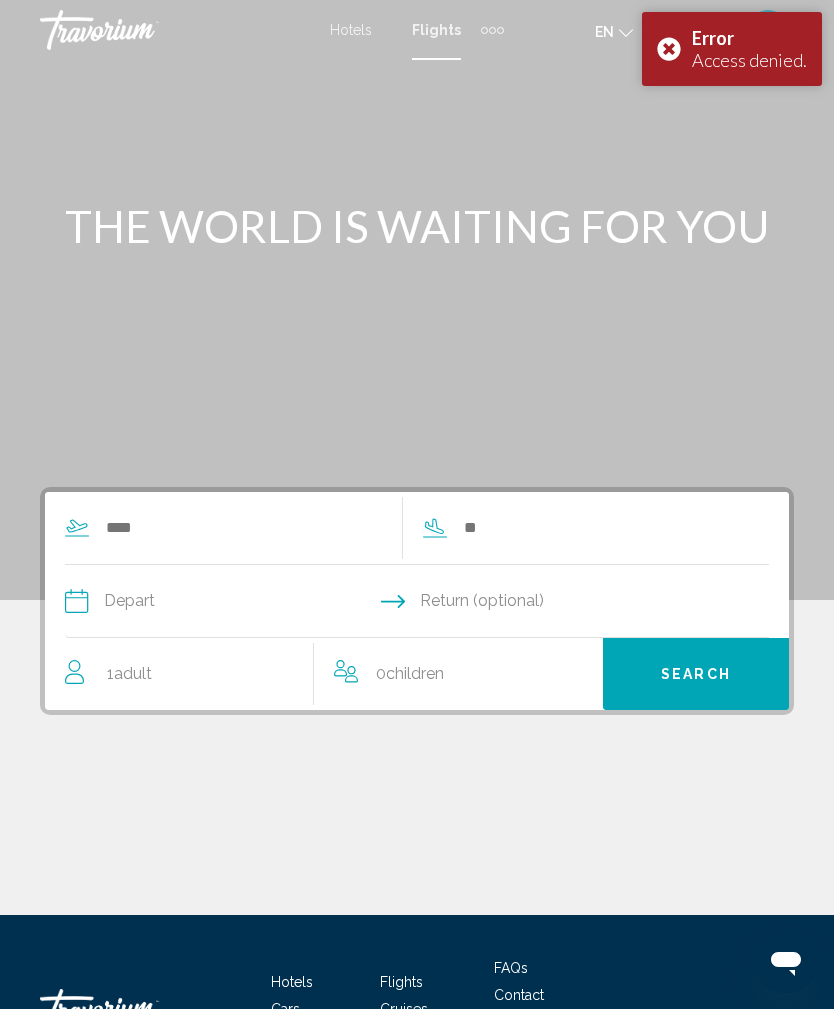 click on "Error   Access denied." at bounding box center (732, 49) 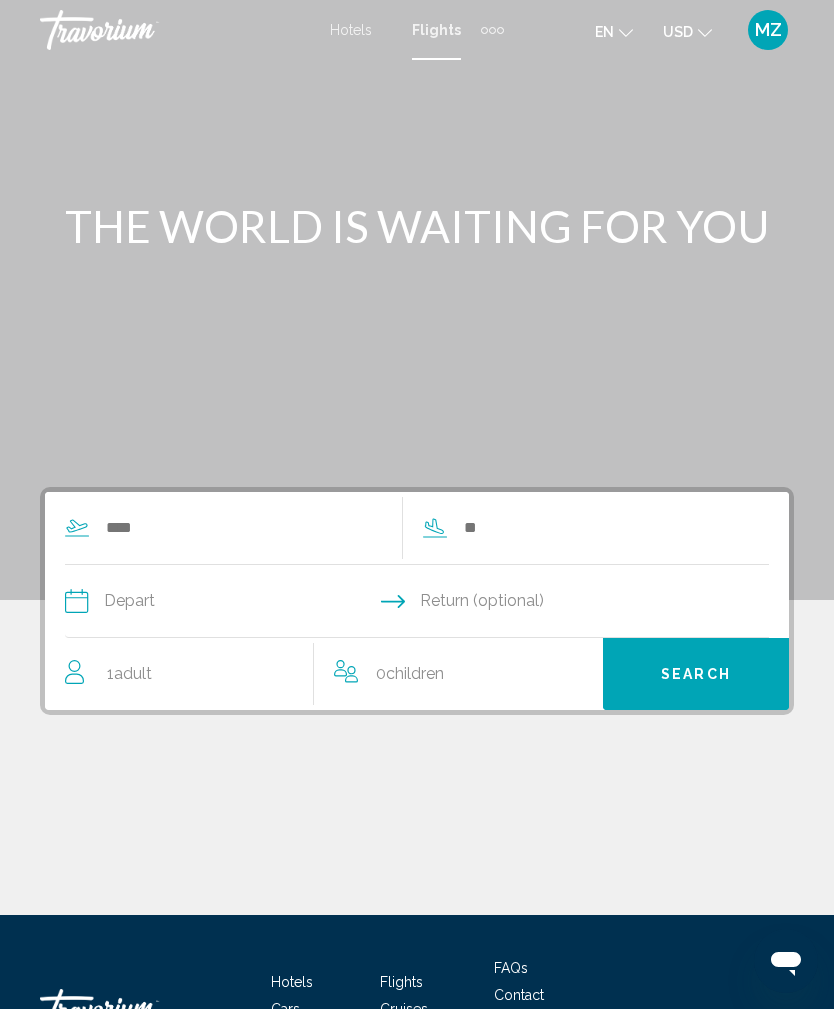 click 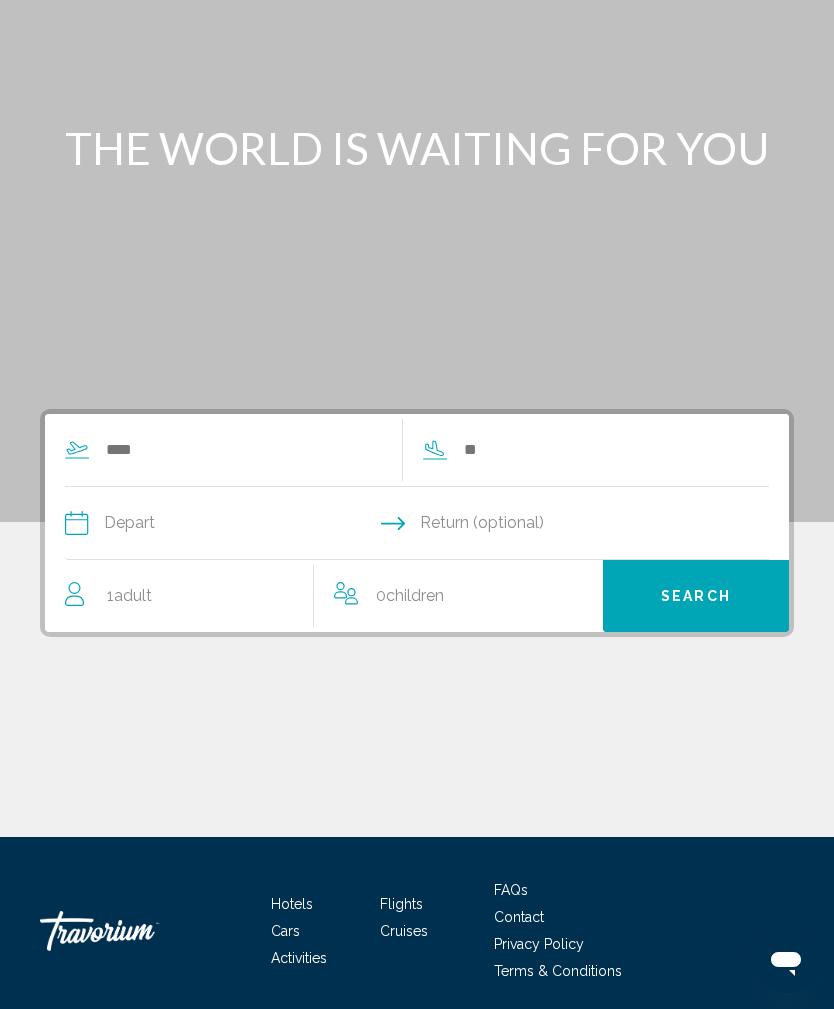 scroll, scrollTop: 87, scrollLeft: 0, axis: vertical 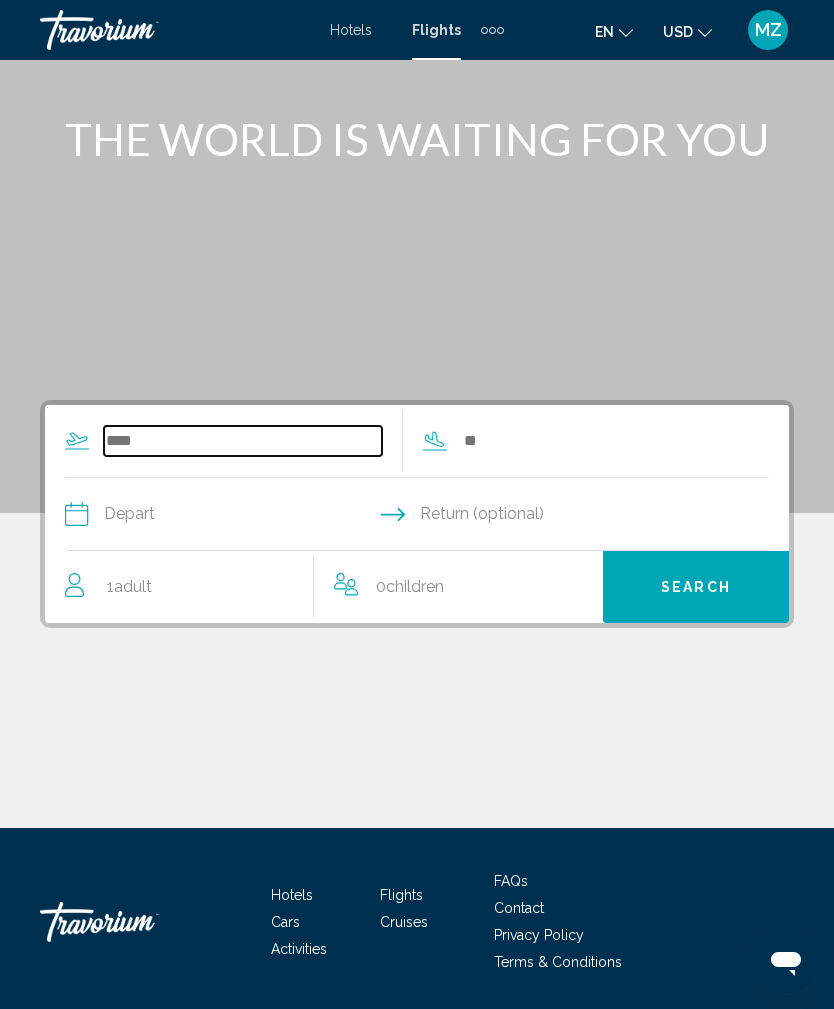 click at bounding box center (243, 441) 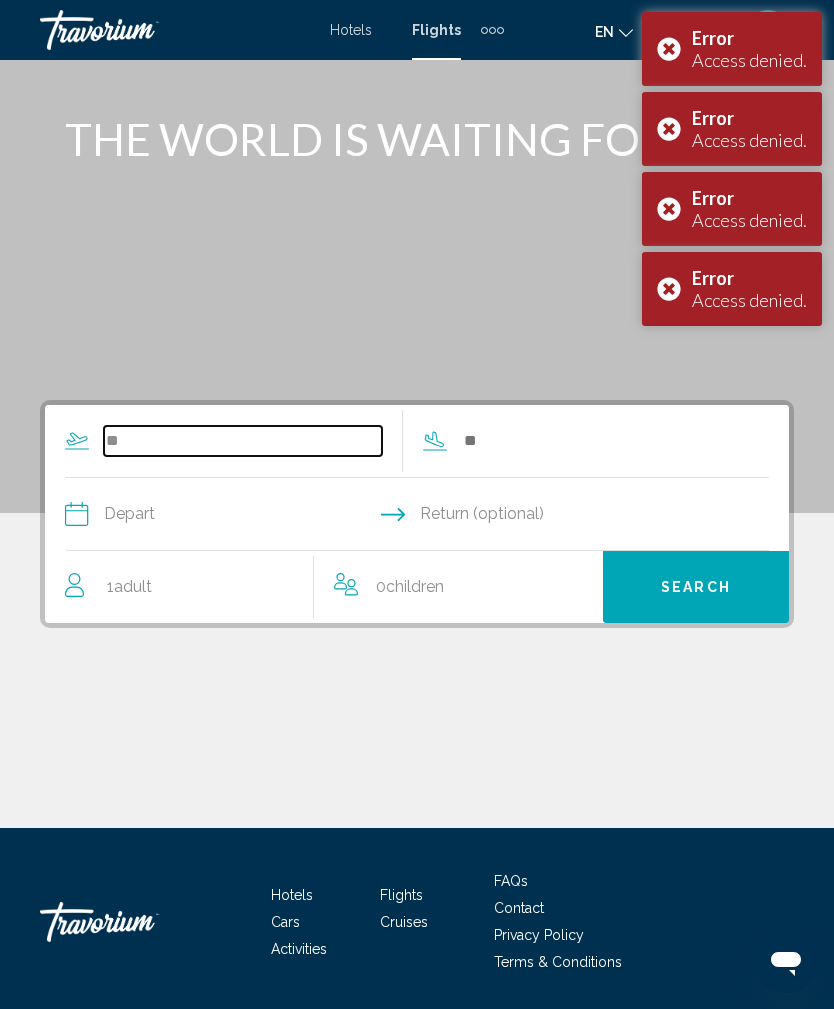 type on "*" 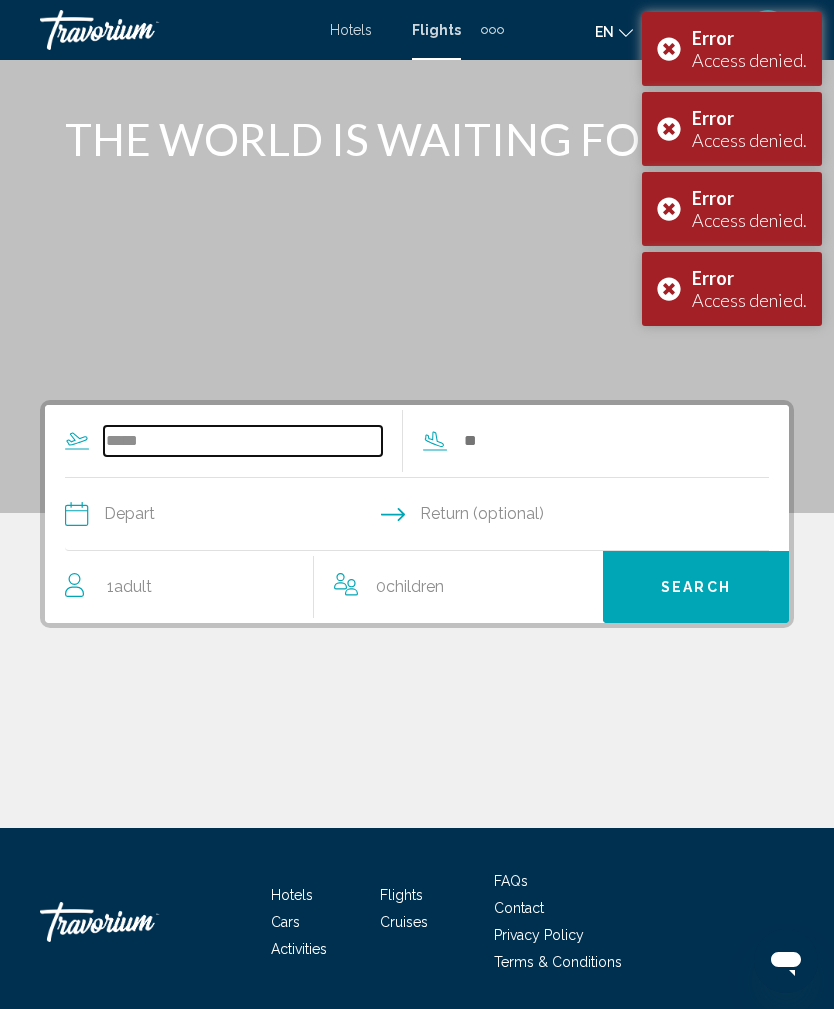 type on "******" 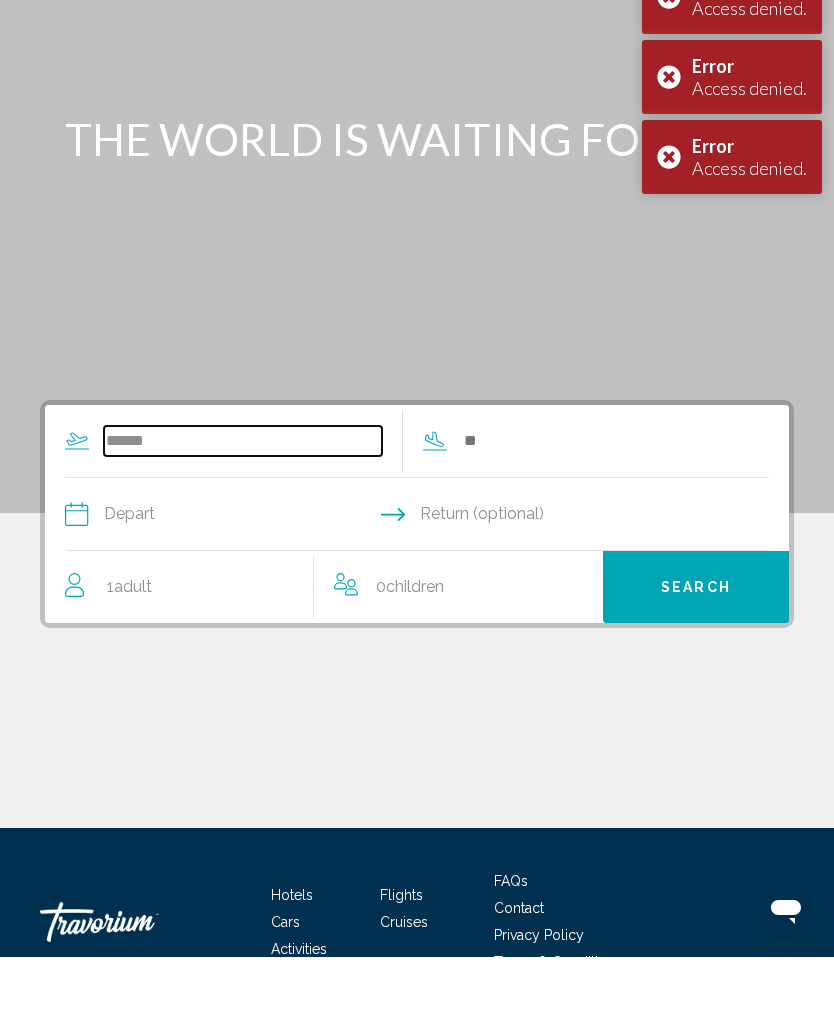 scroll, scrollTop: 0, scrollLeft: 0, axis: both 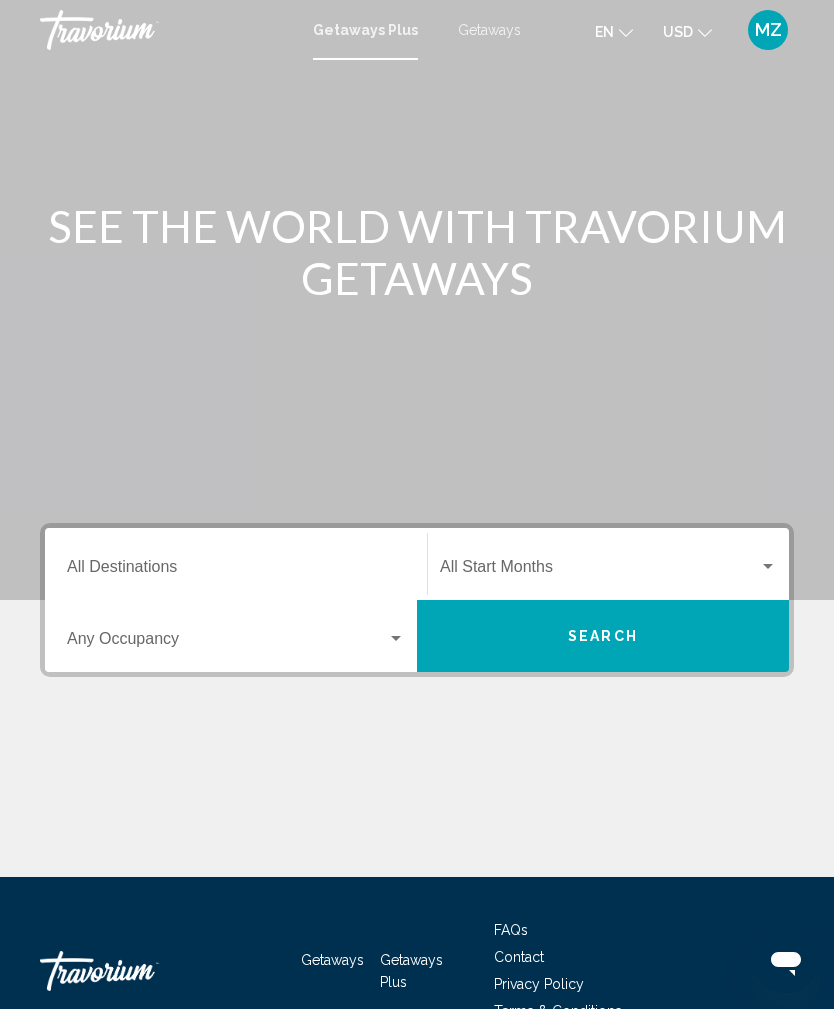 click on "Destination All Destinations" at bounding box center (236, 571) 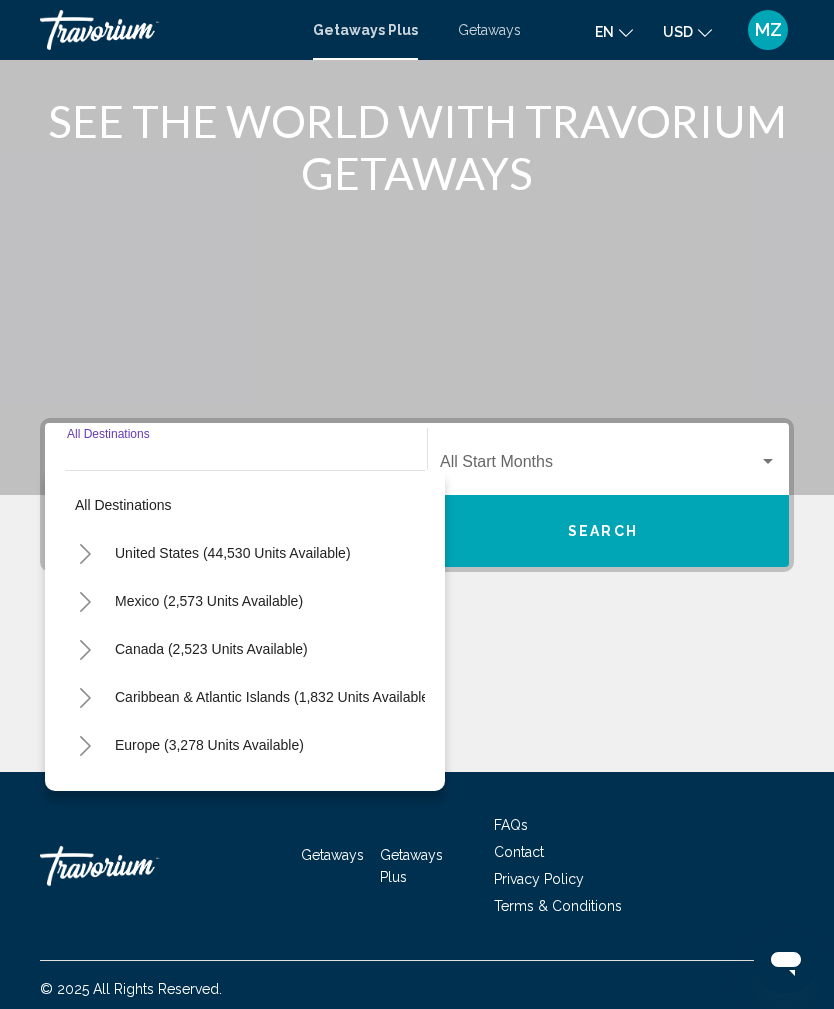 scroll, scrollTop: 113, scrollLeft: 0, axis: vertical 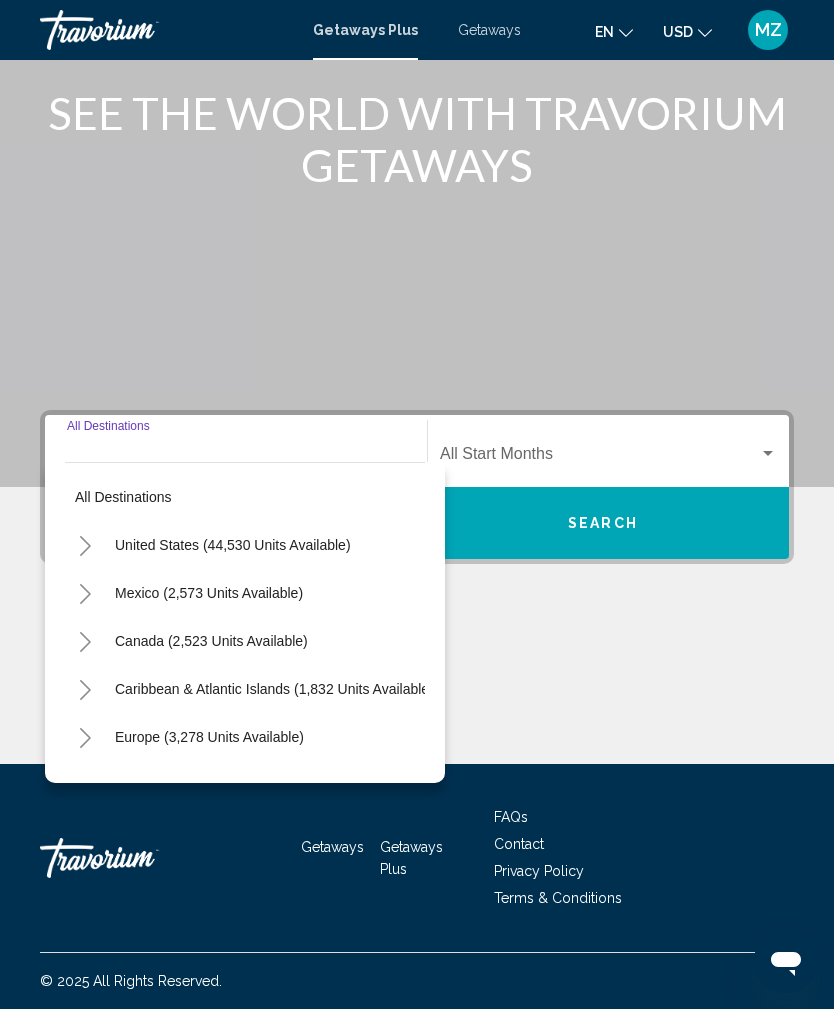 click 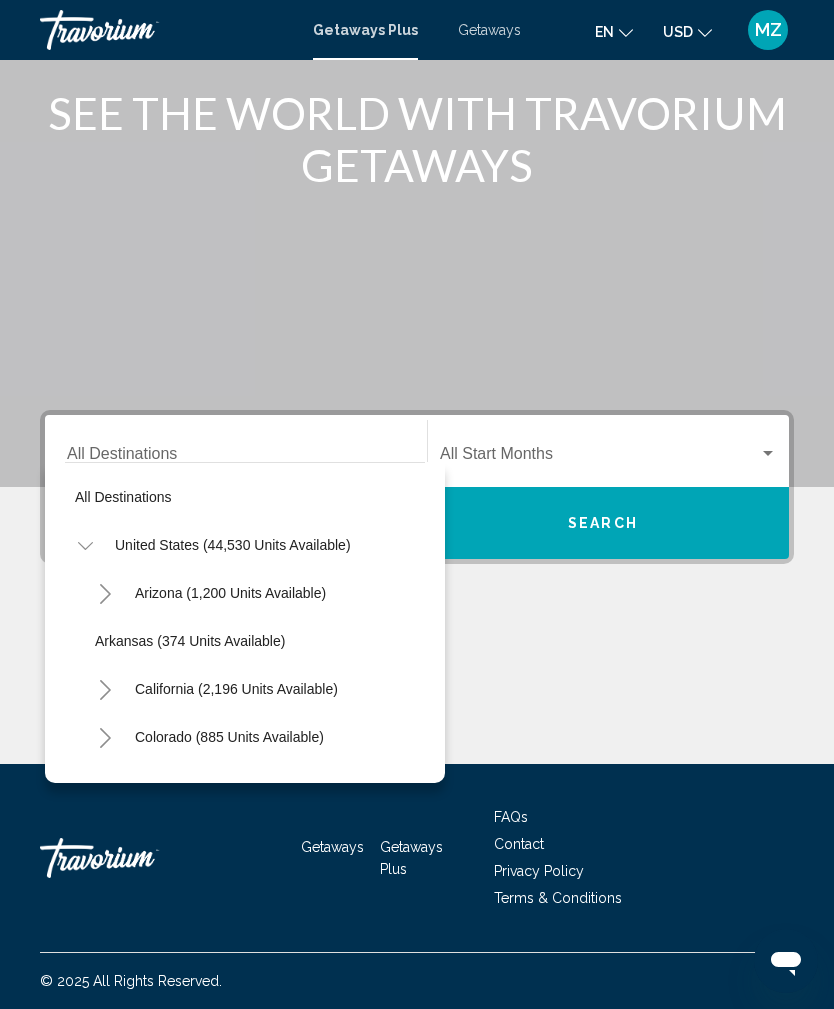 click 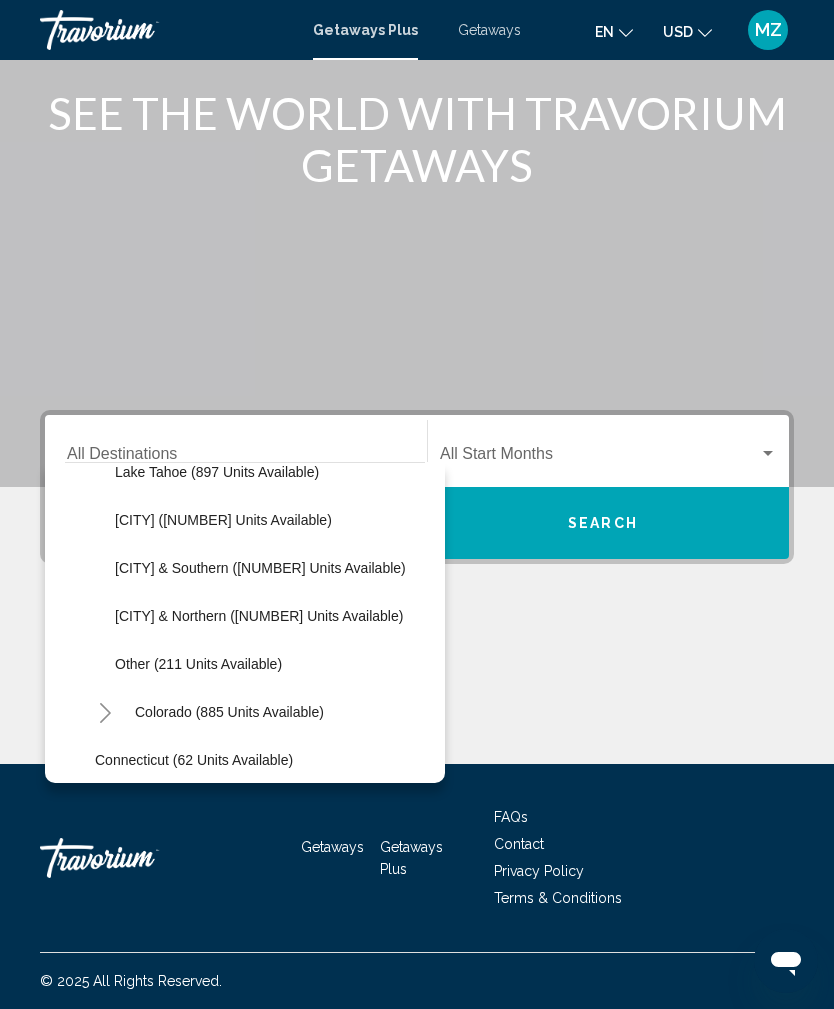 scroll, scrollTop: 314, scrollLeft: 0, axis: vertical 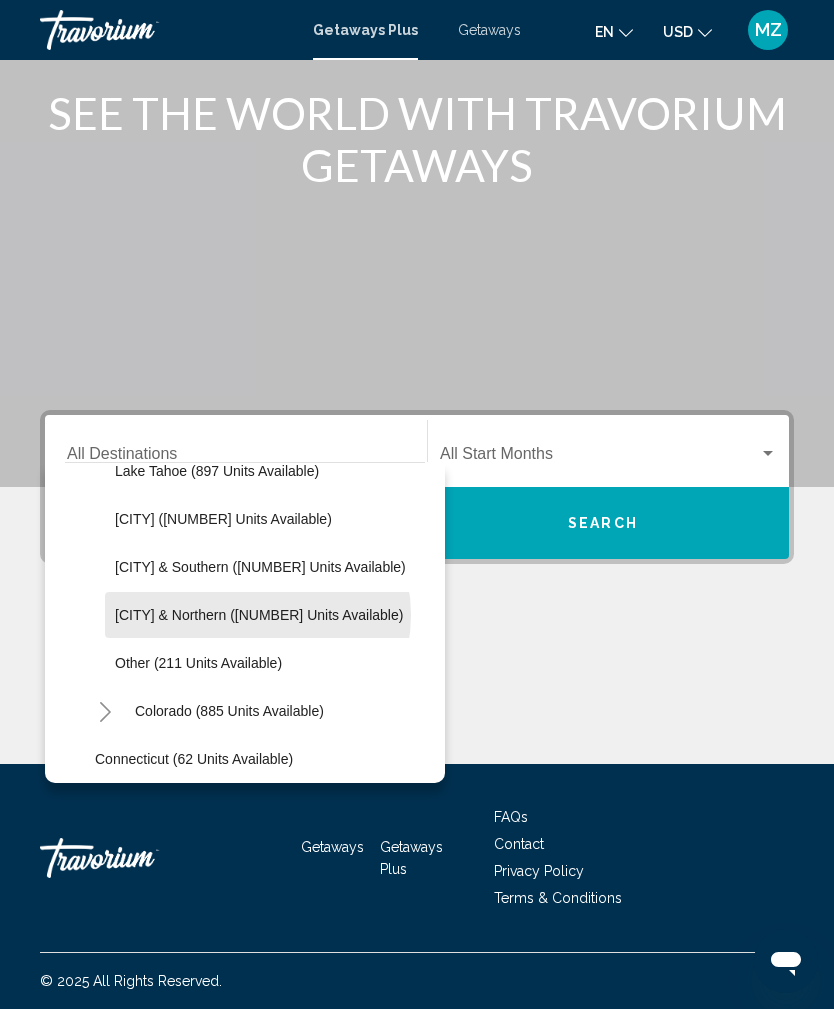 click on "San Francisco & Northern (70 units available)" 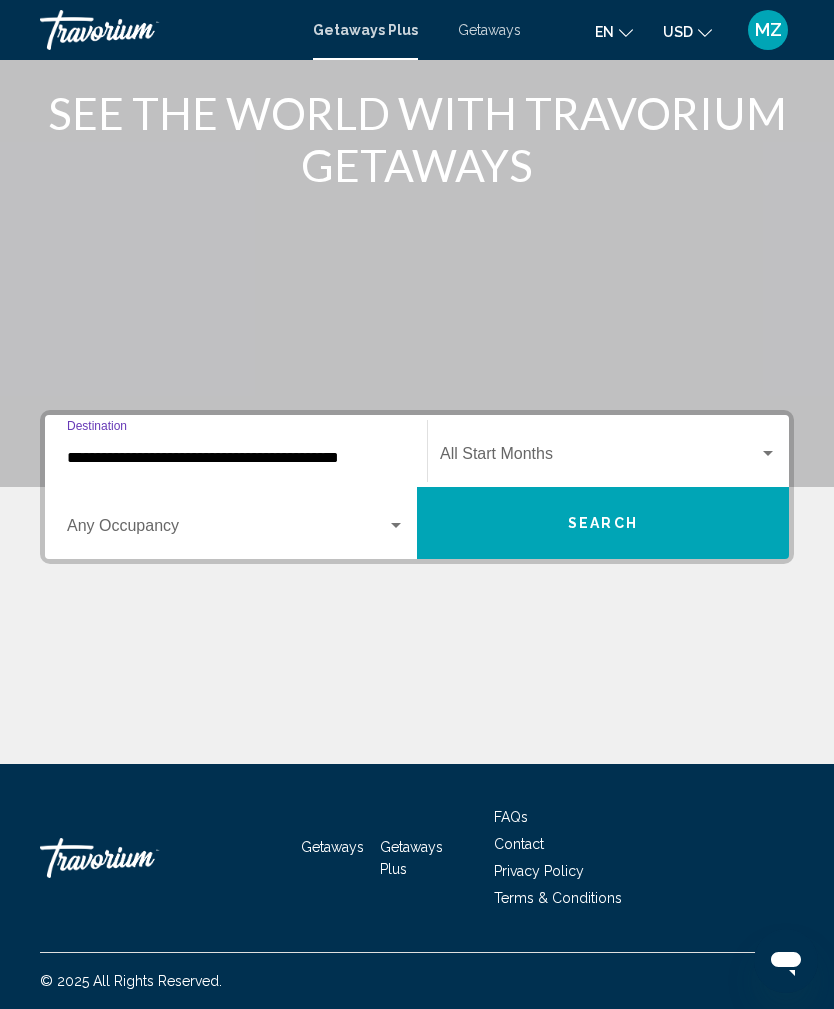 click at bounding box center [396, 526] 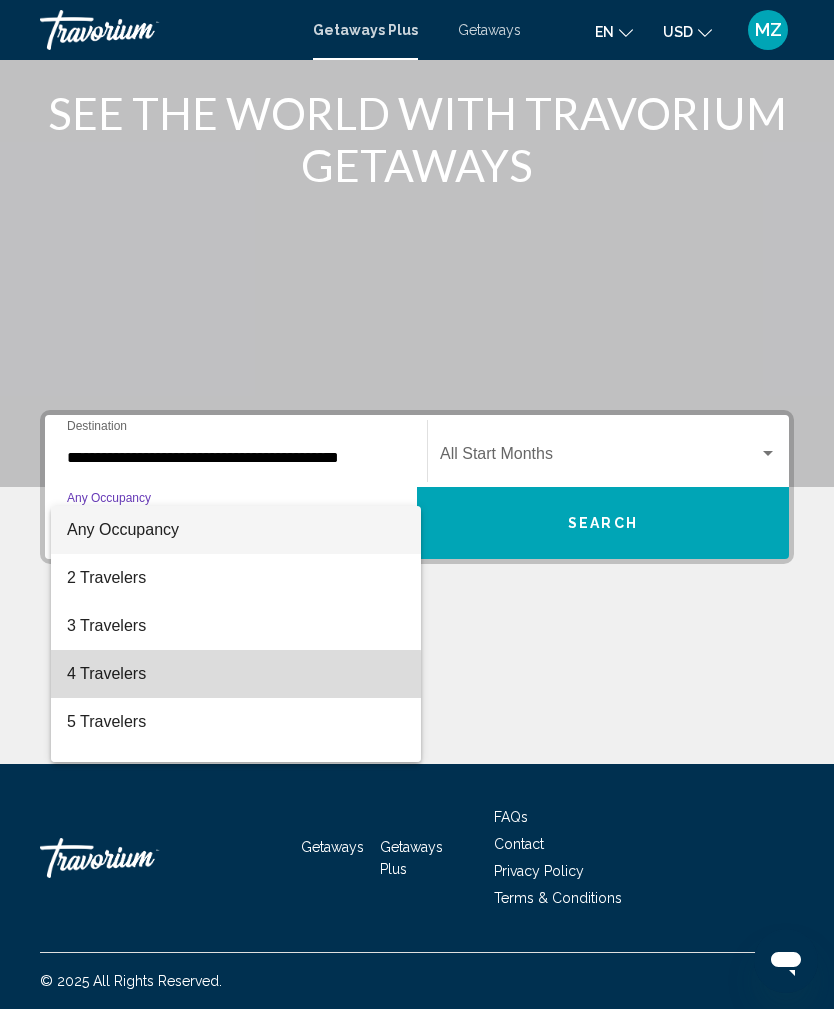 click on "4 Travelers" at bounding box center (236, 674) 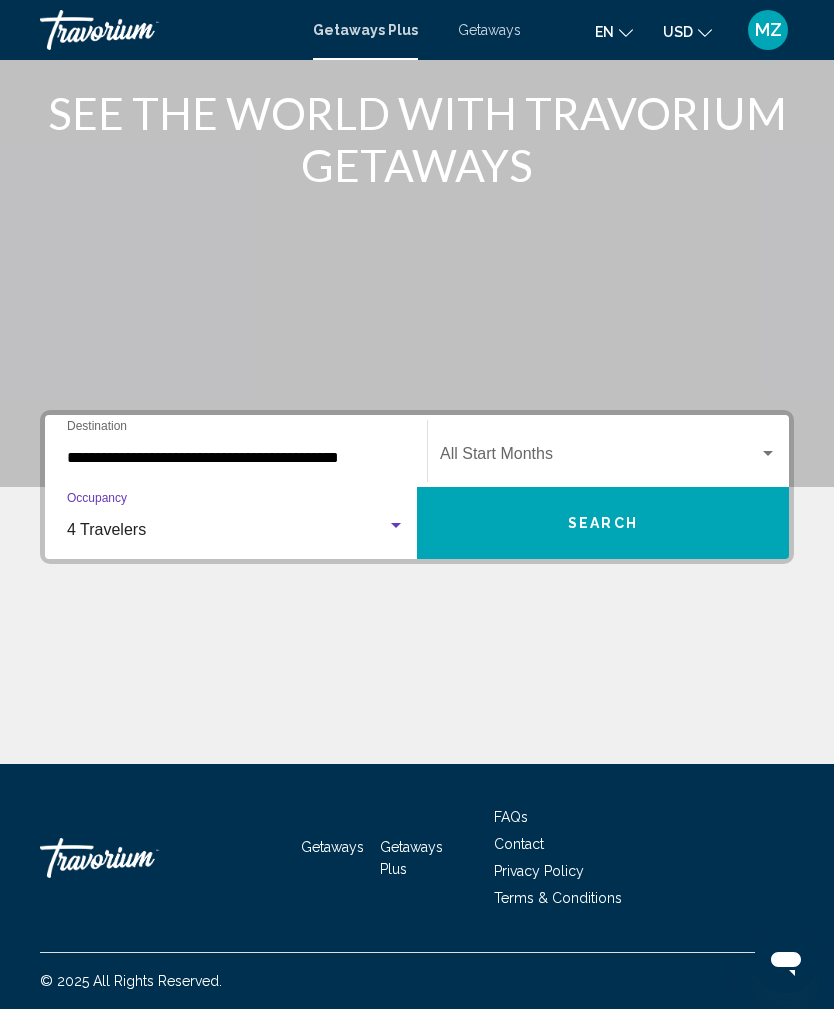 click at bounding box center [768, 454] 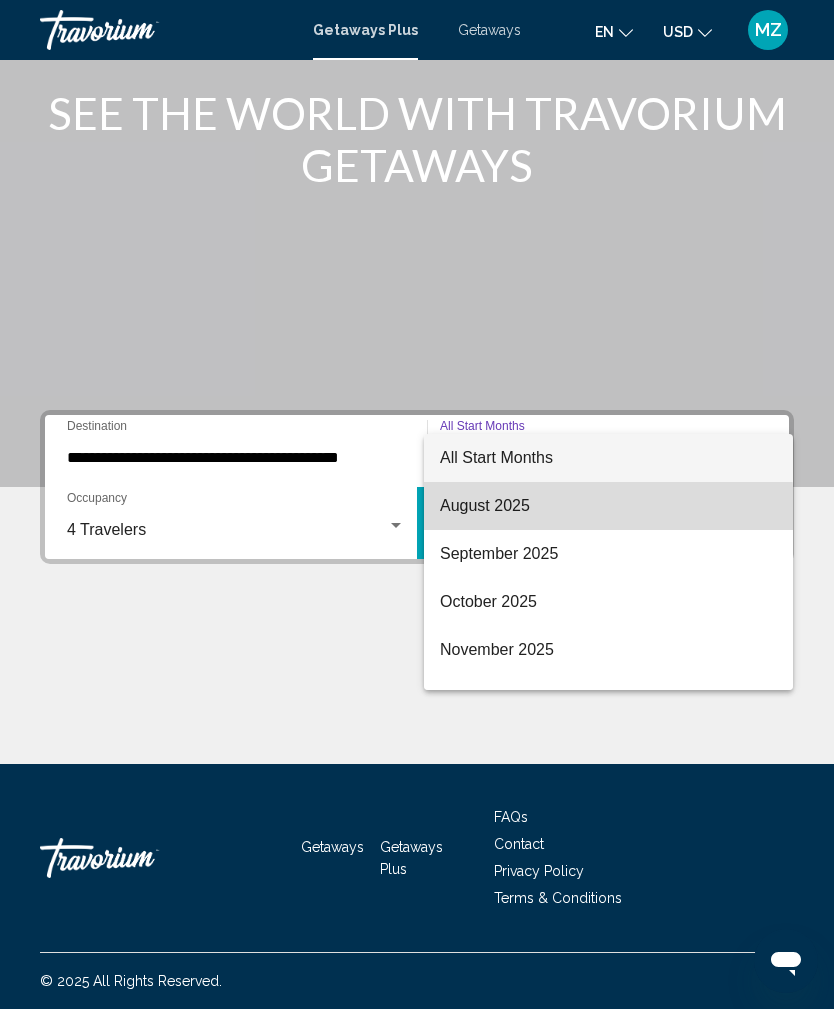 click on "August 2025" at bounding box center (608, 506) 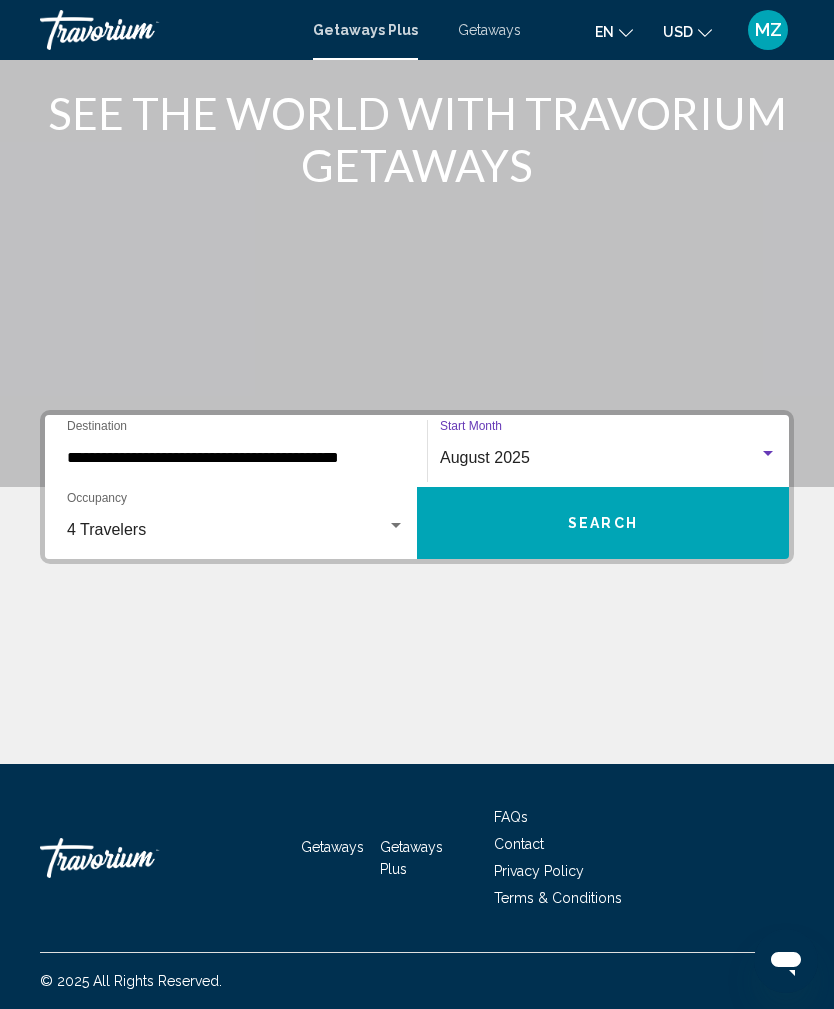 click on "Search" at bounding box center [603, 523] 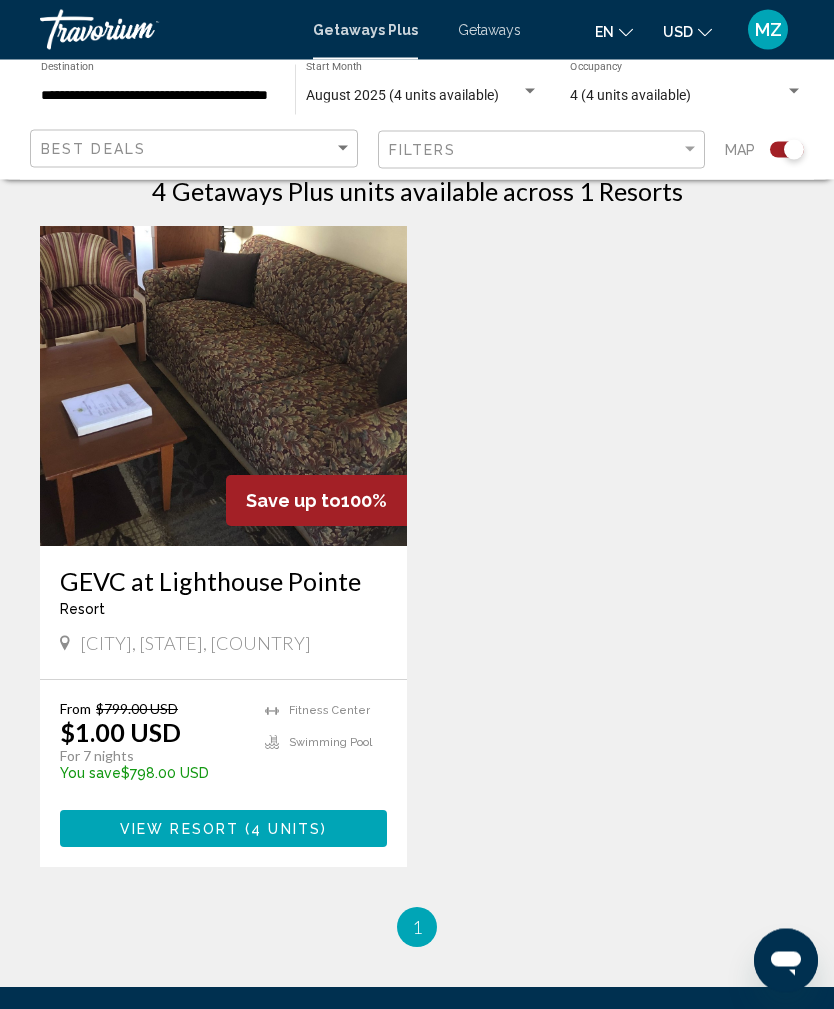 scroll, scrollTop: 464, scrollLeft: 0, axis: vertical 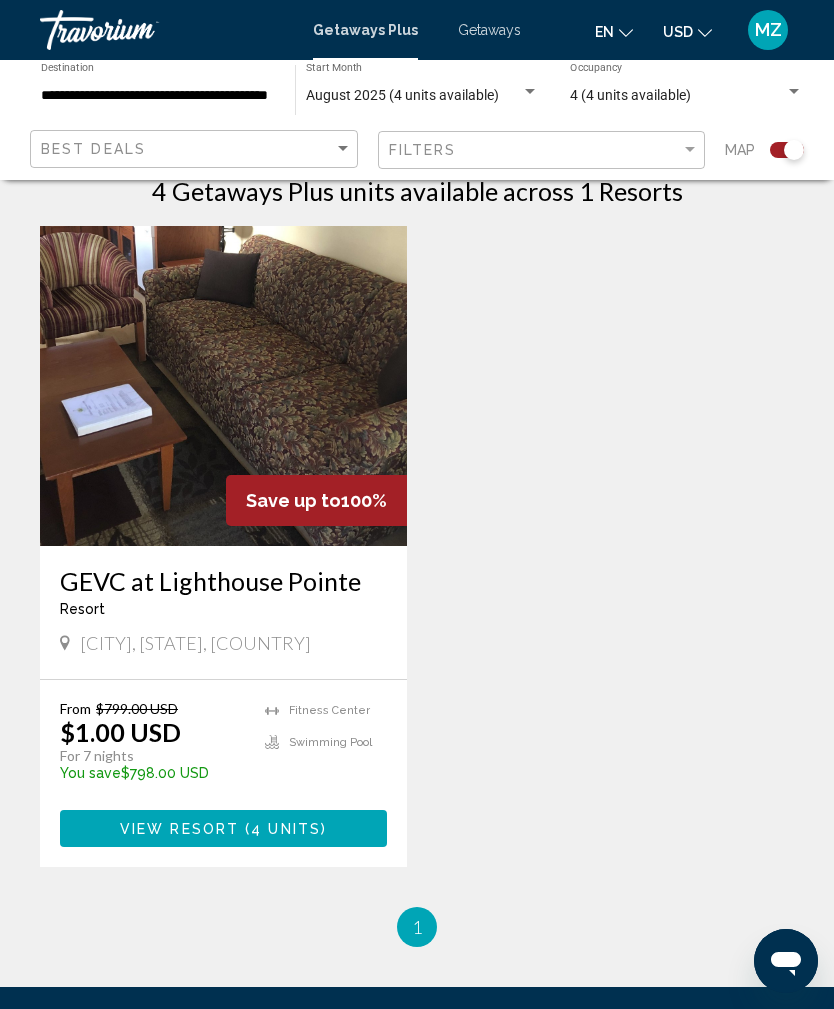click at bounding box center [223, 386] 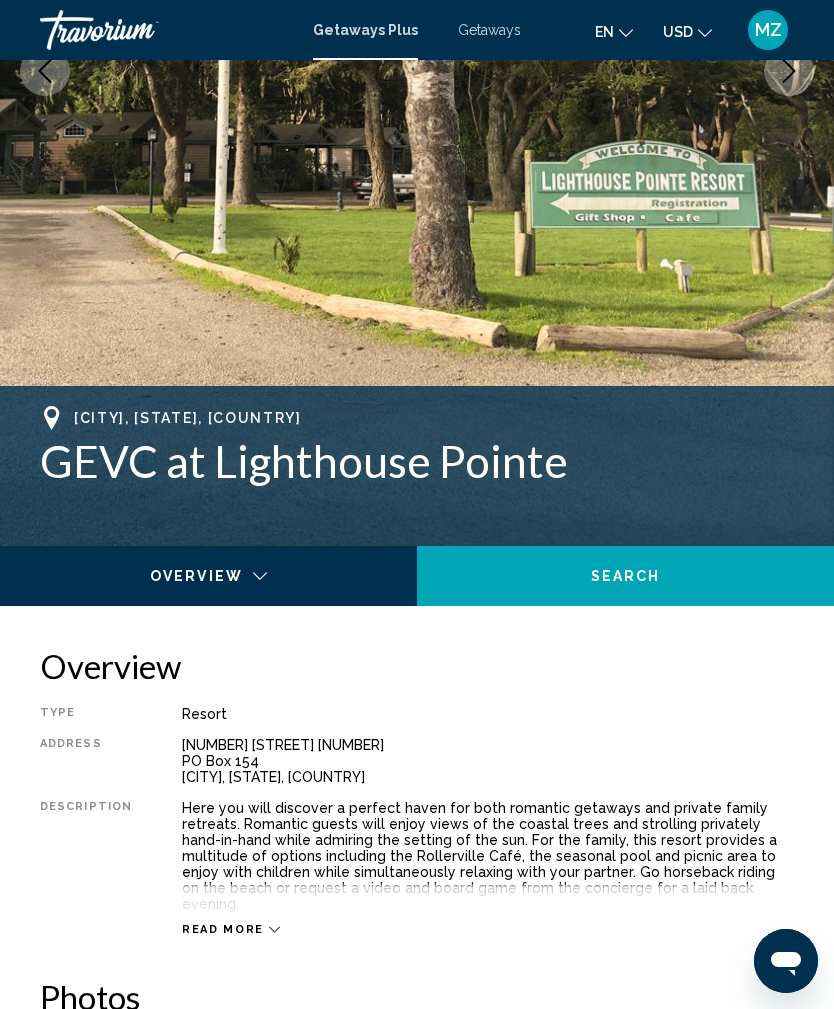 scroll, scrollTop: 0, scrollLeft: 0, axis: both 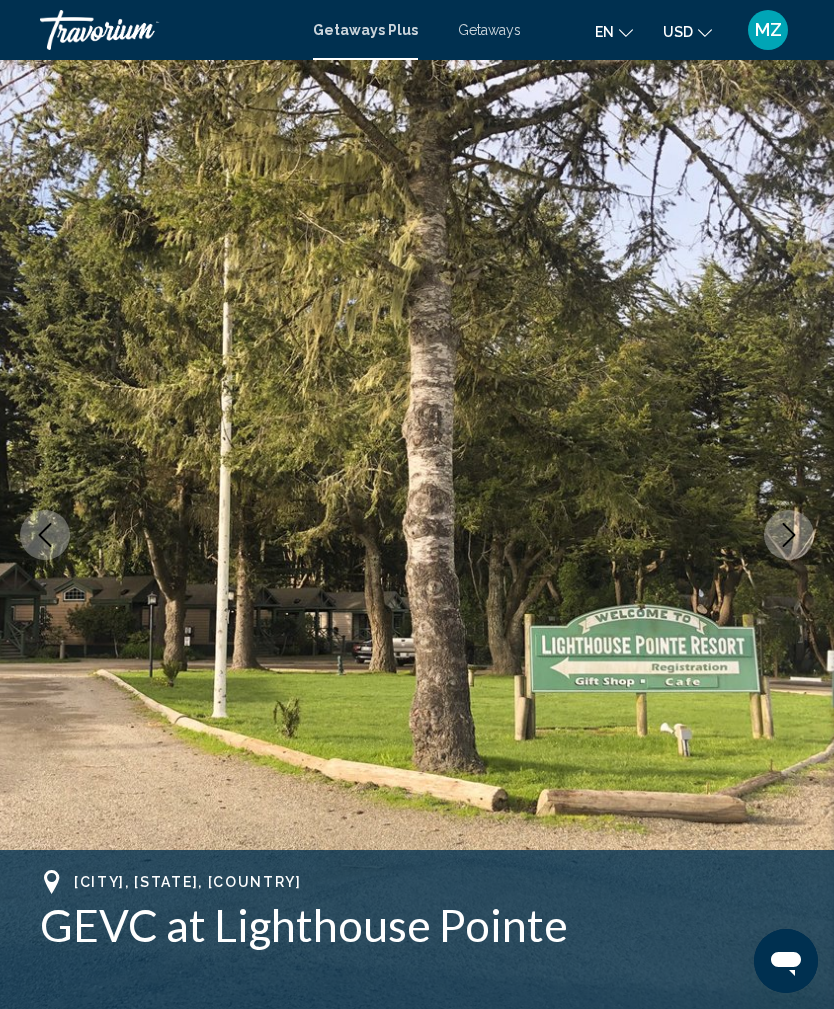click at bounding box center [789, 535] 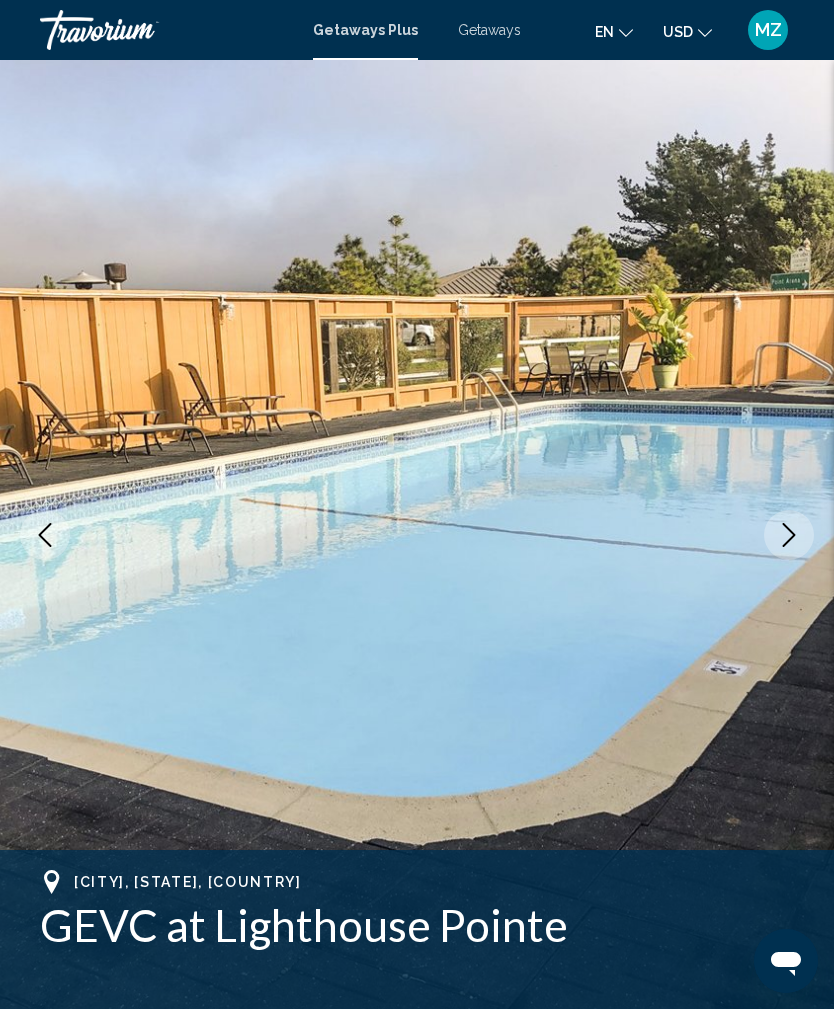 click 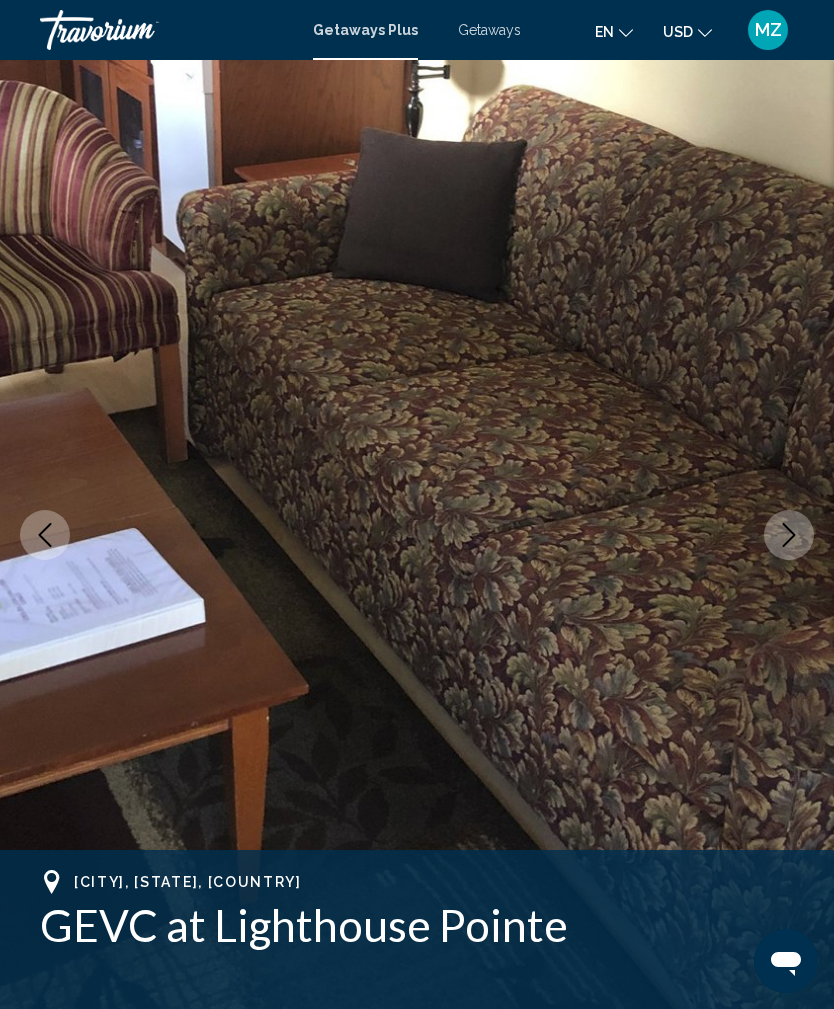 click 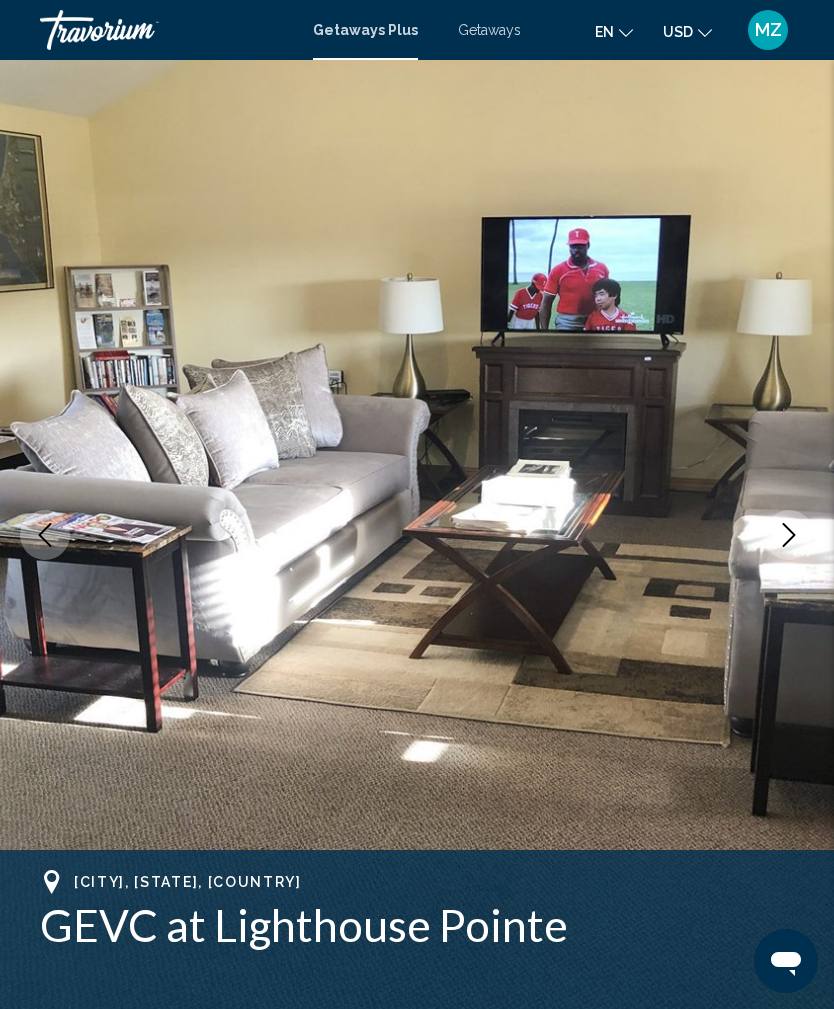 click 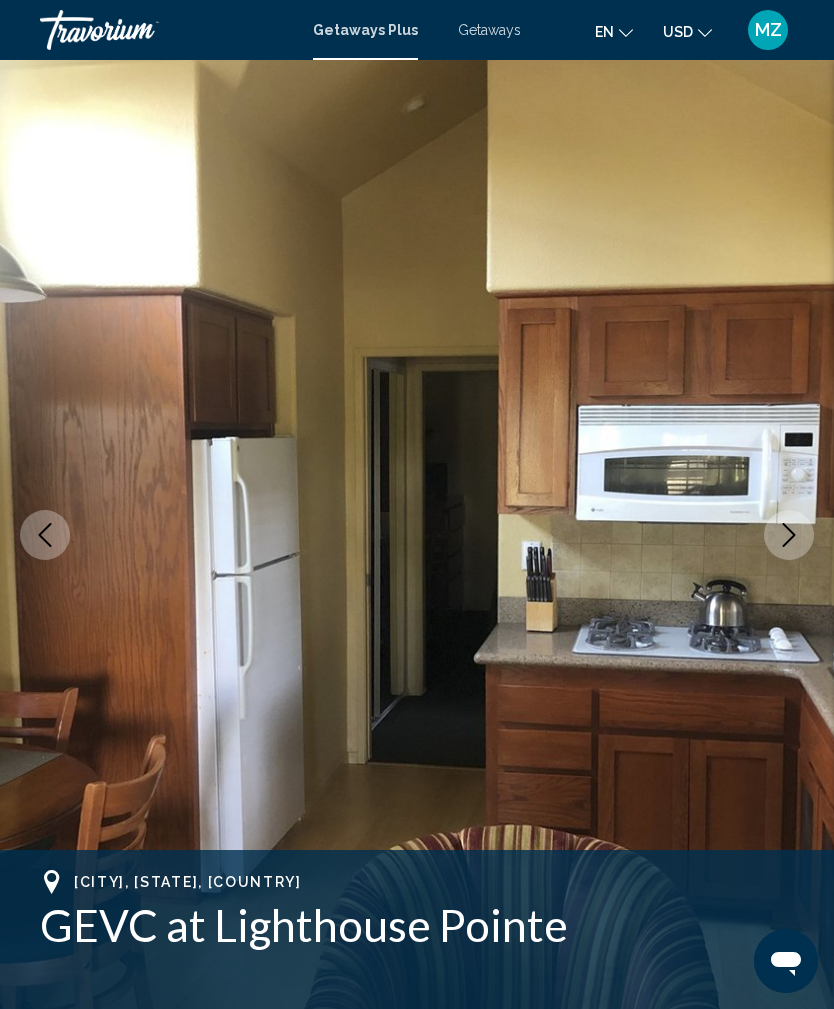 click 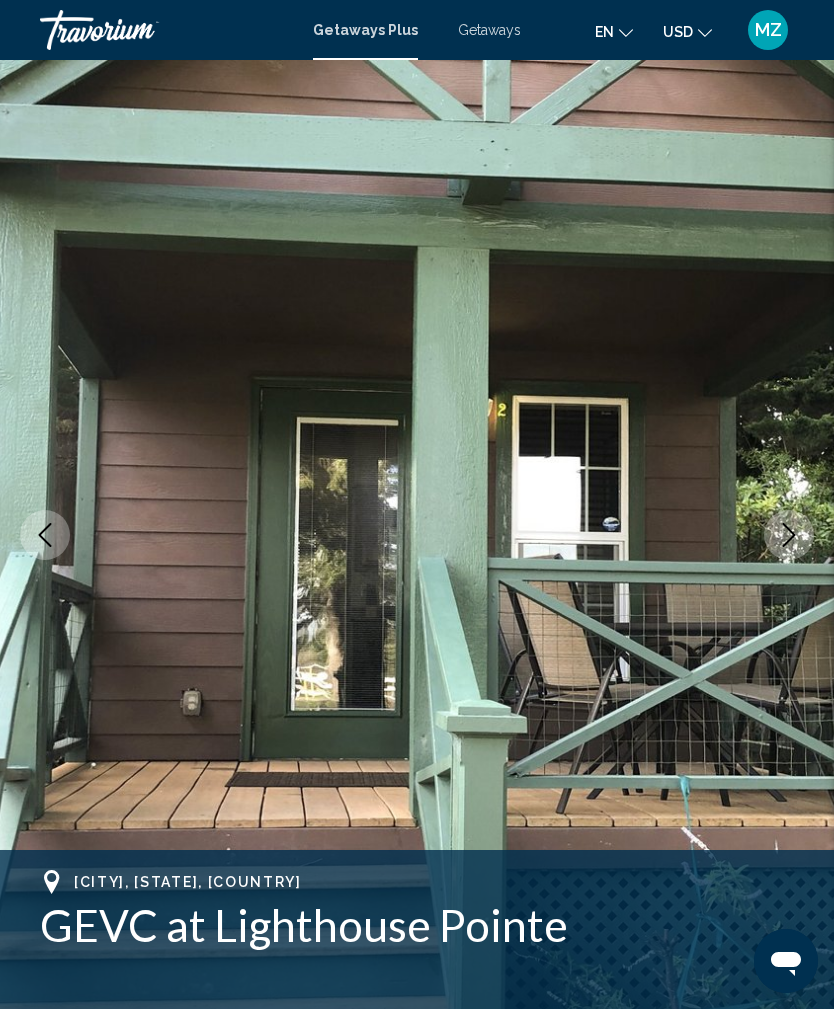 click 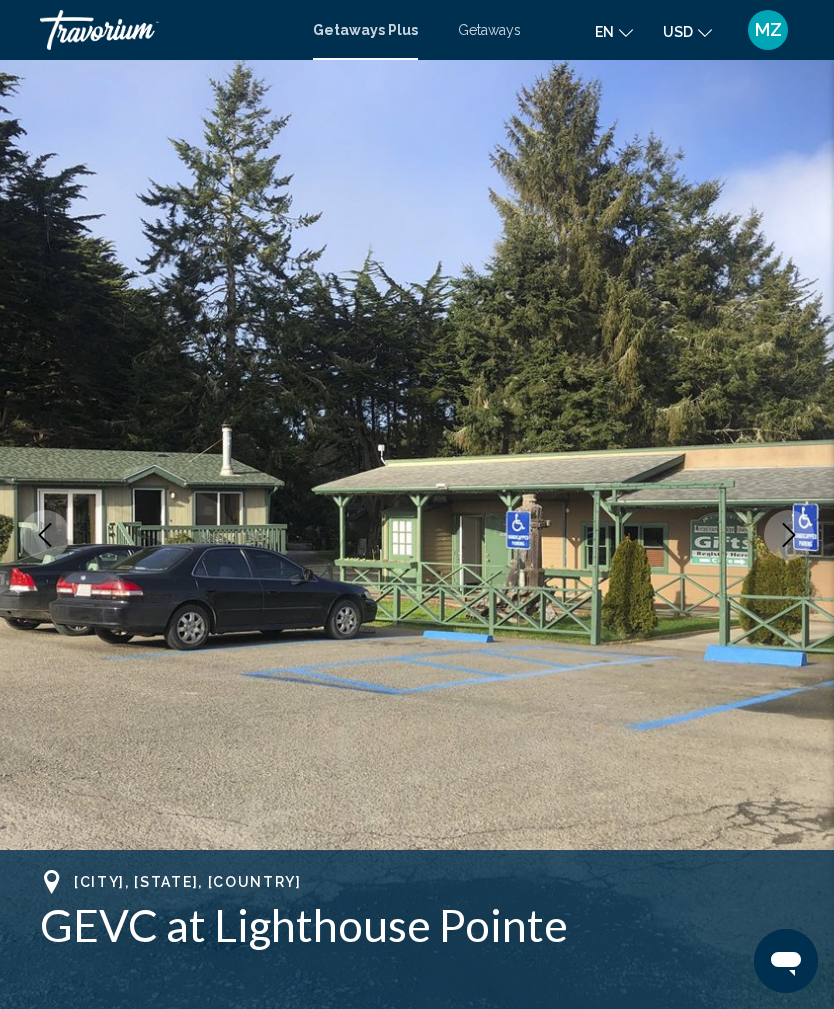 click at bounding box center [789, 535] 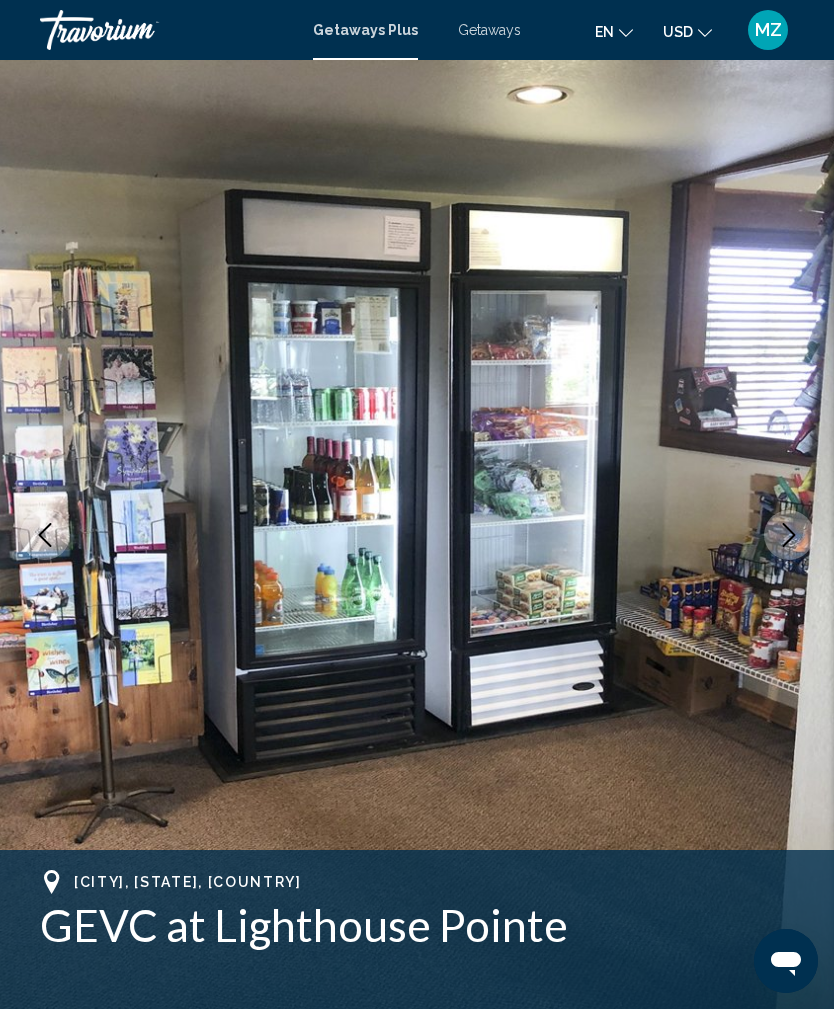 click at bounding box center [789, 535] 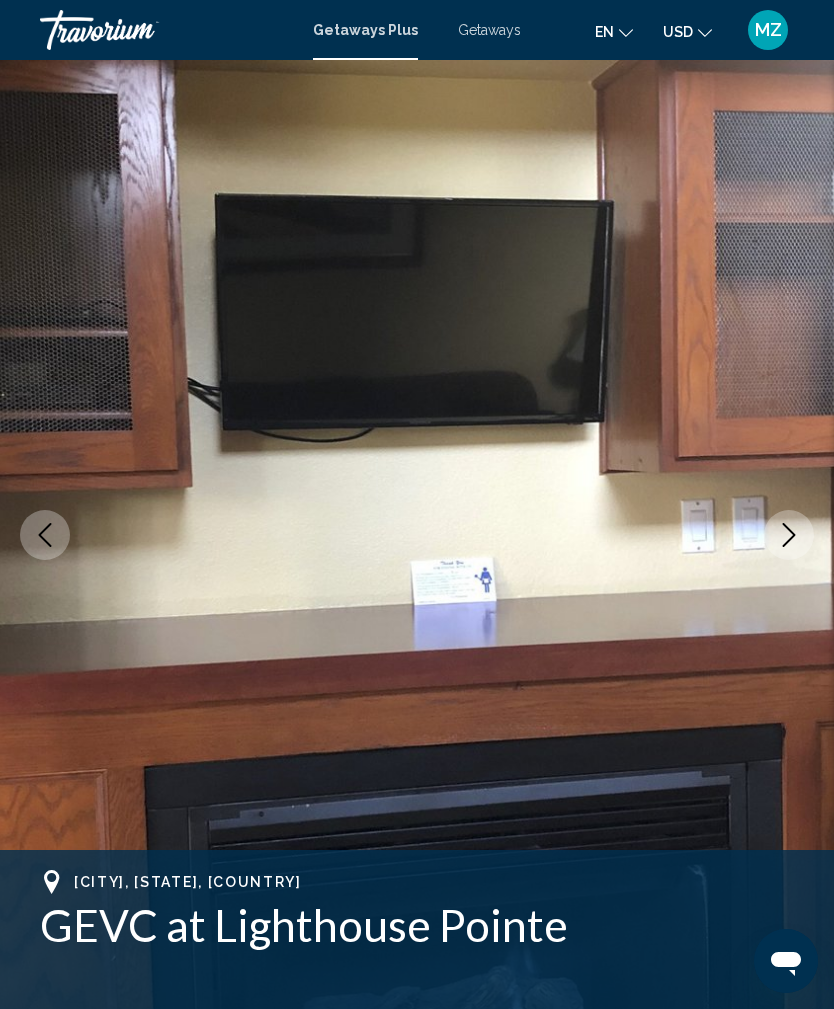 click 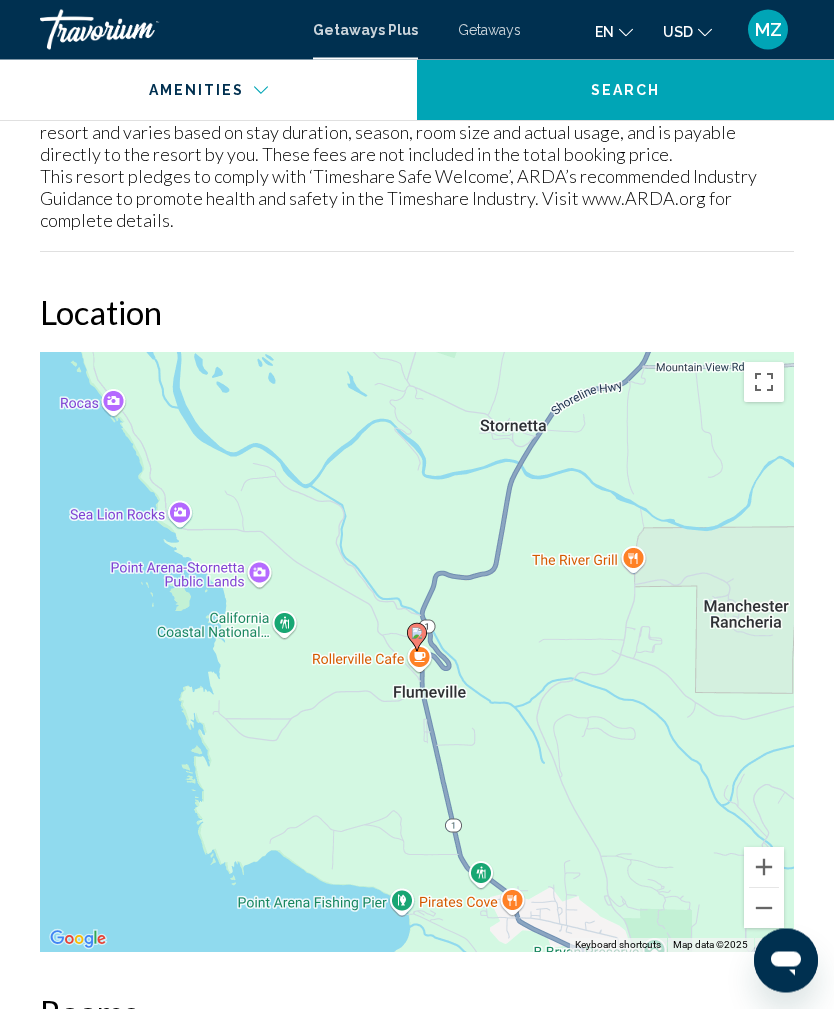 scroll, scrollTop: 3214, scrollLeft: 0, axis: vertical 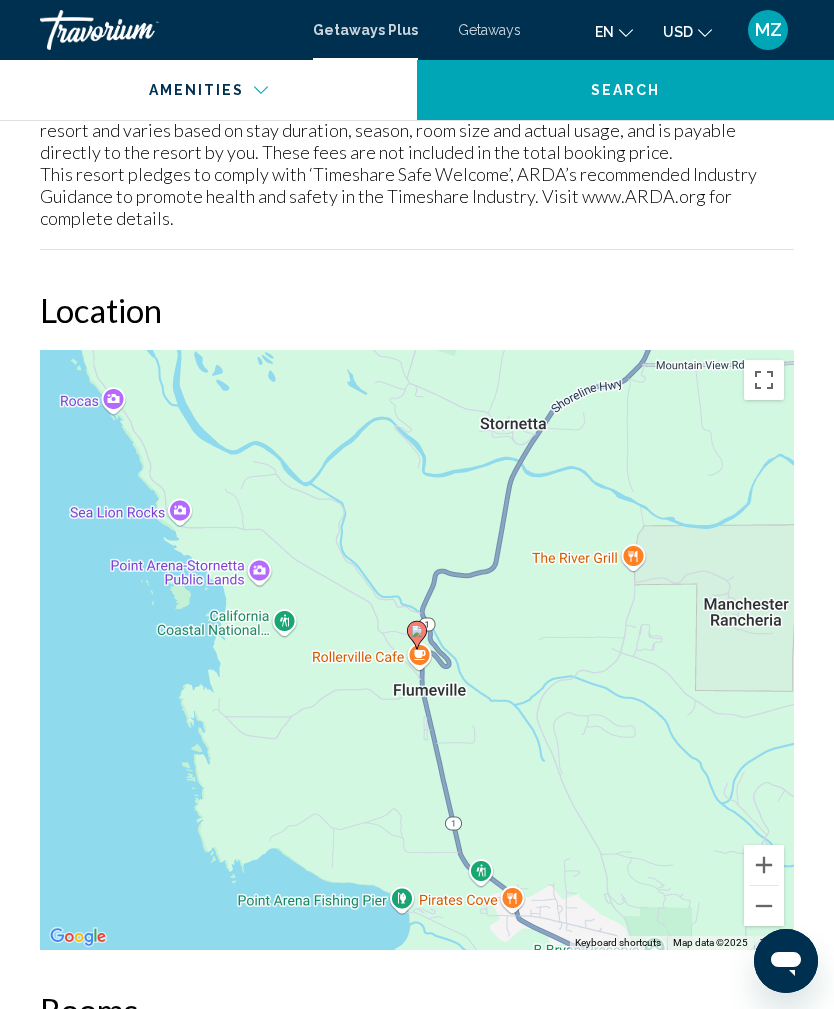 click at bounding box center (764, 906) 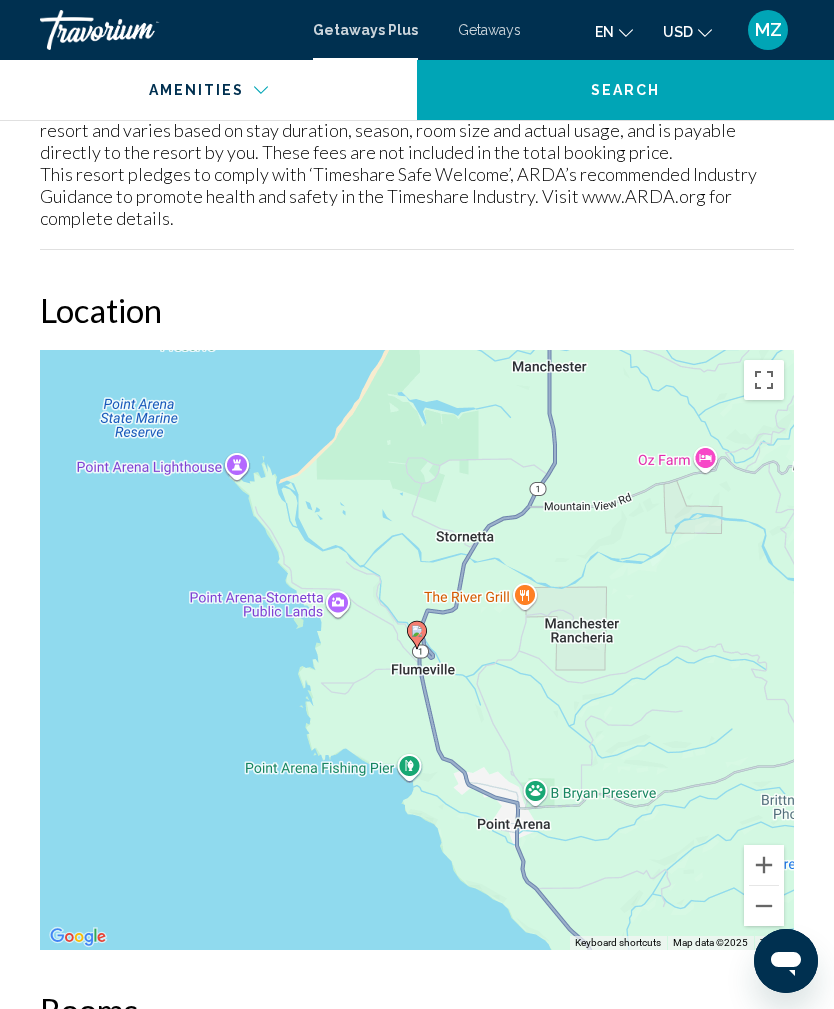 click at bounding box center [764, 906] 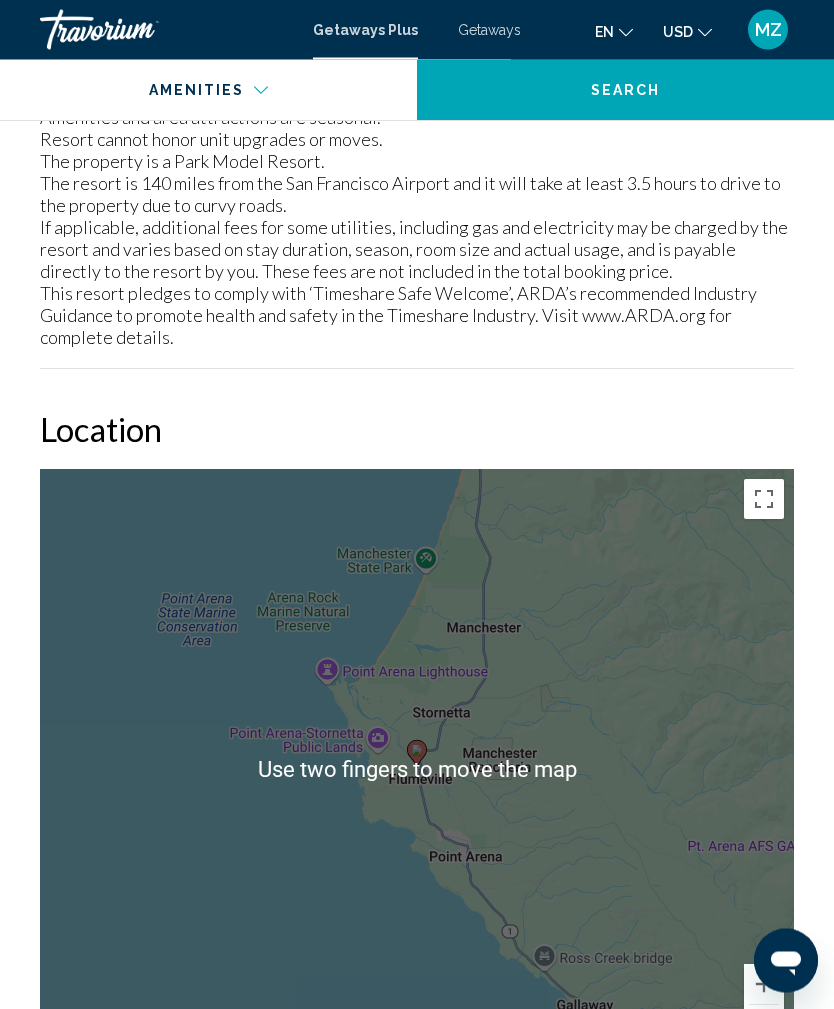 scroll, scrollTop: 3066, scrollLeft: 0, axis: vertical 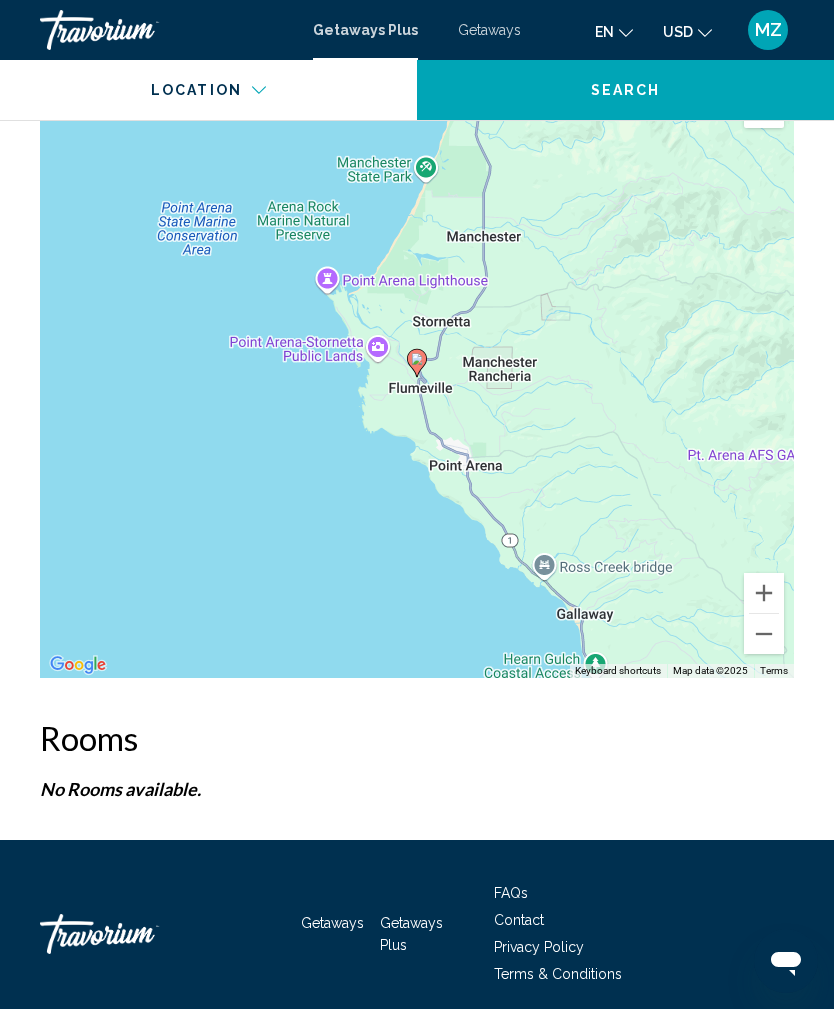 click at bounding box center [764, 634] 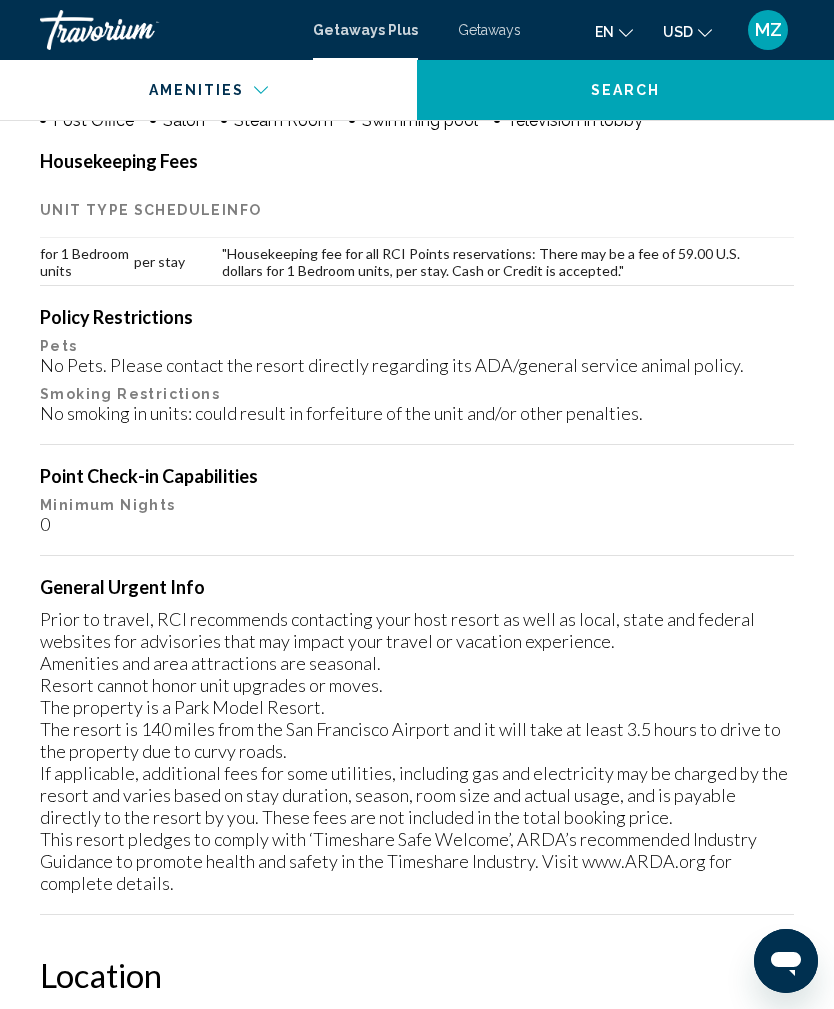 scroll, scrollTop: 64, scrollLeft: 0, axis: vertical 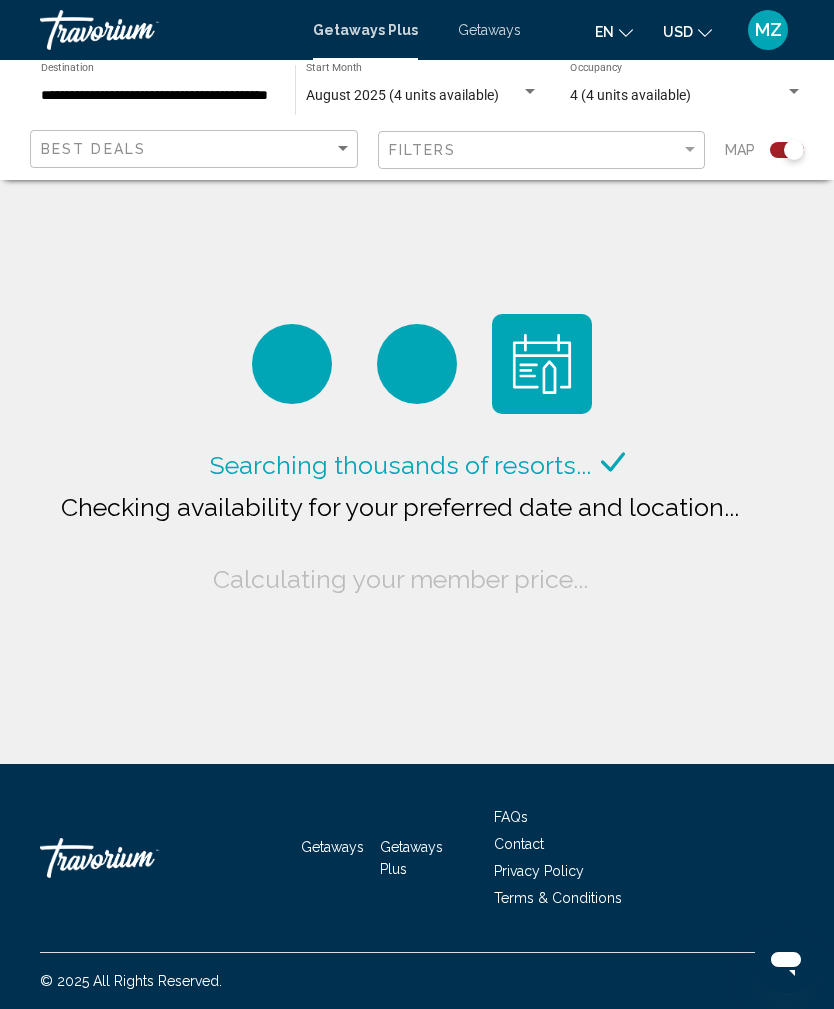 click on "**********" at bounding box center (158, 96) 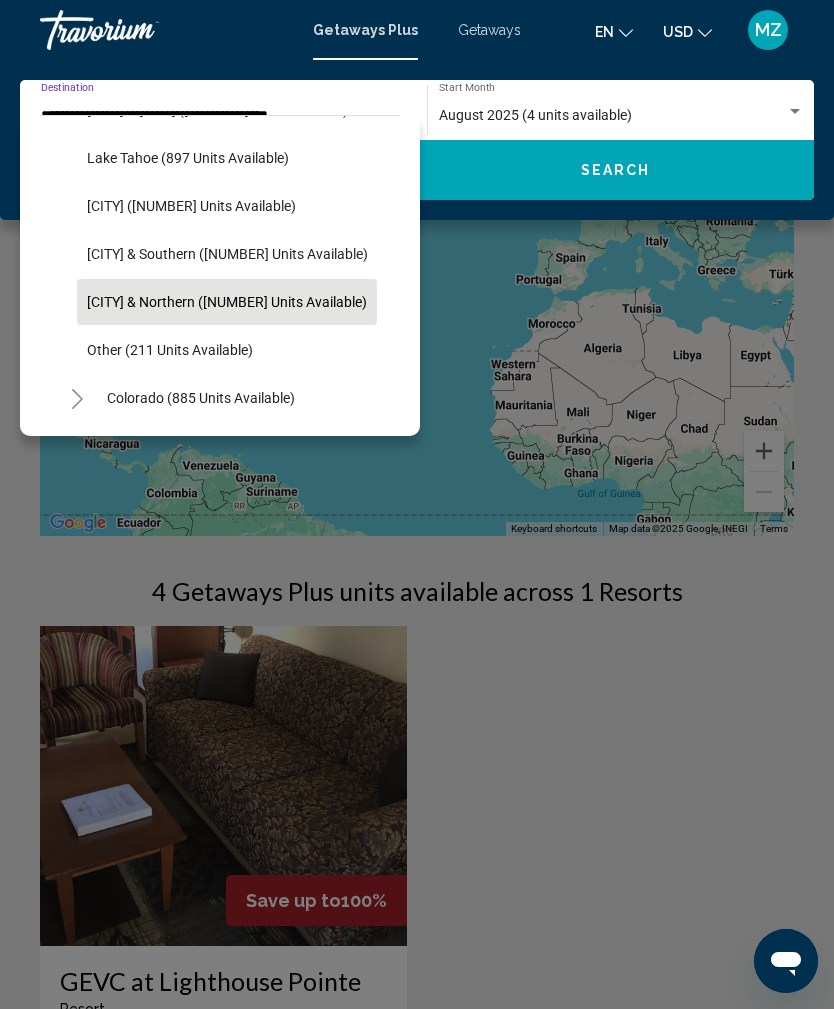 scroll, scrollTop: 274, scrollLeft: 3, axis: both 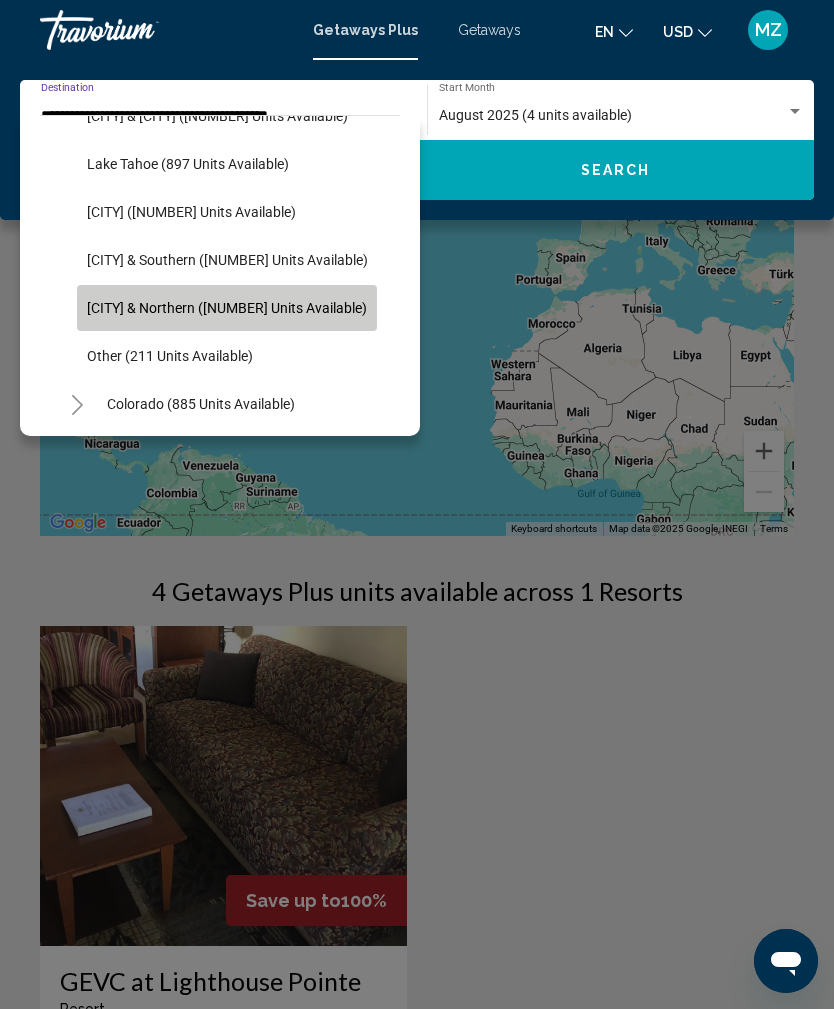 click on "San Francisco & Northern (70 units available)" 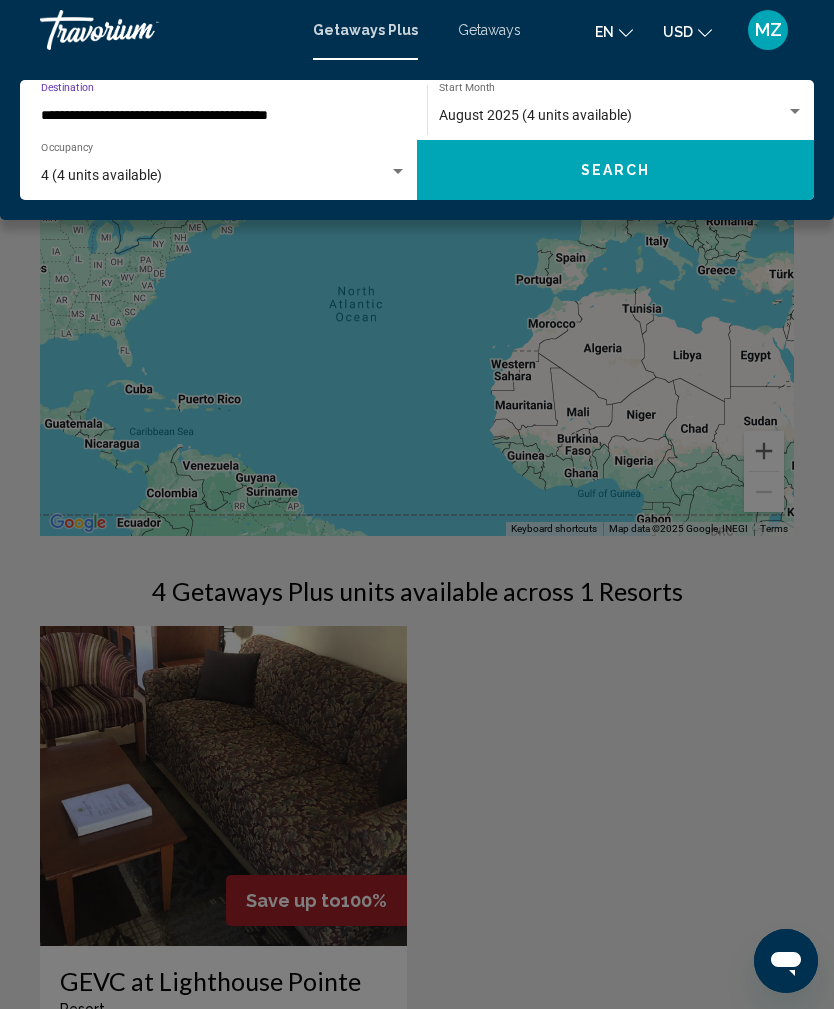 click on "Search" 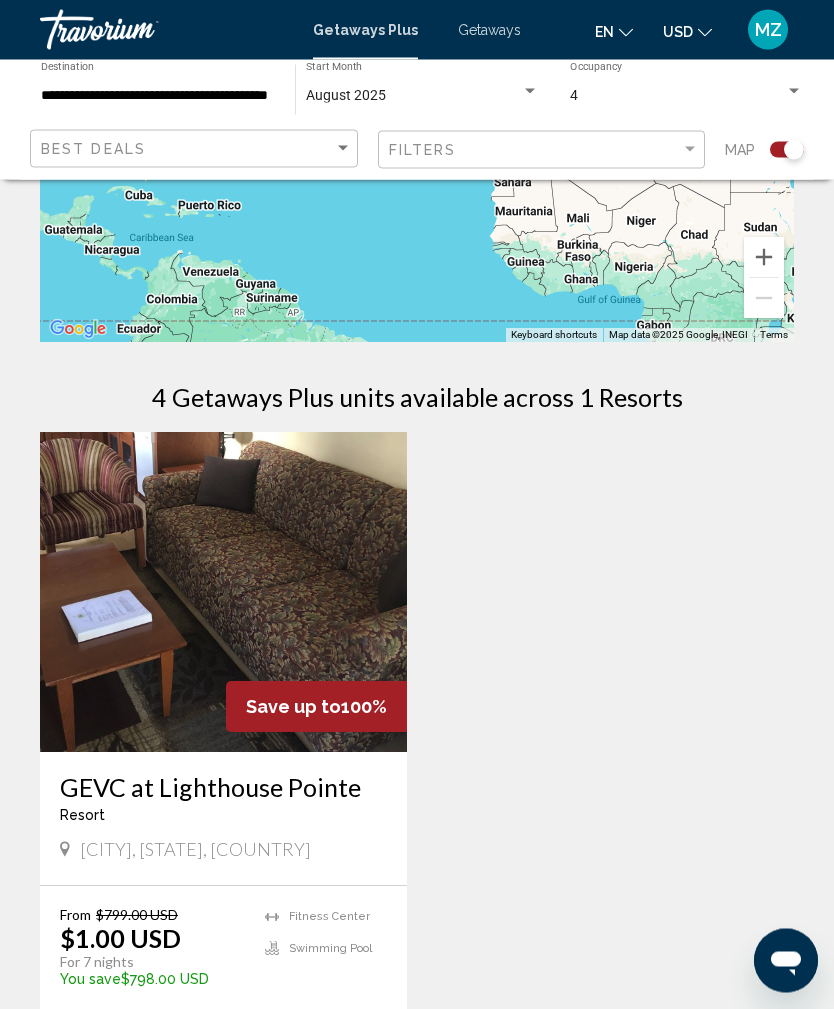 scroll, scrollTop: 259, scrollLeft: 0, axis: vertical 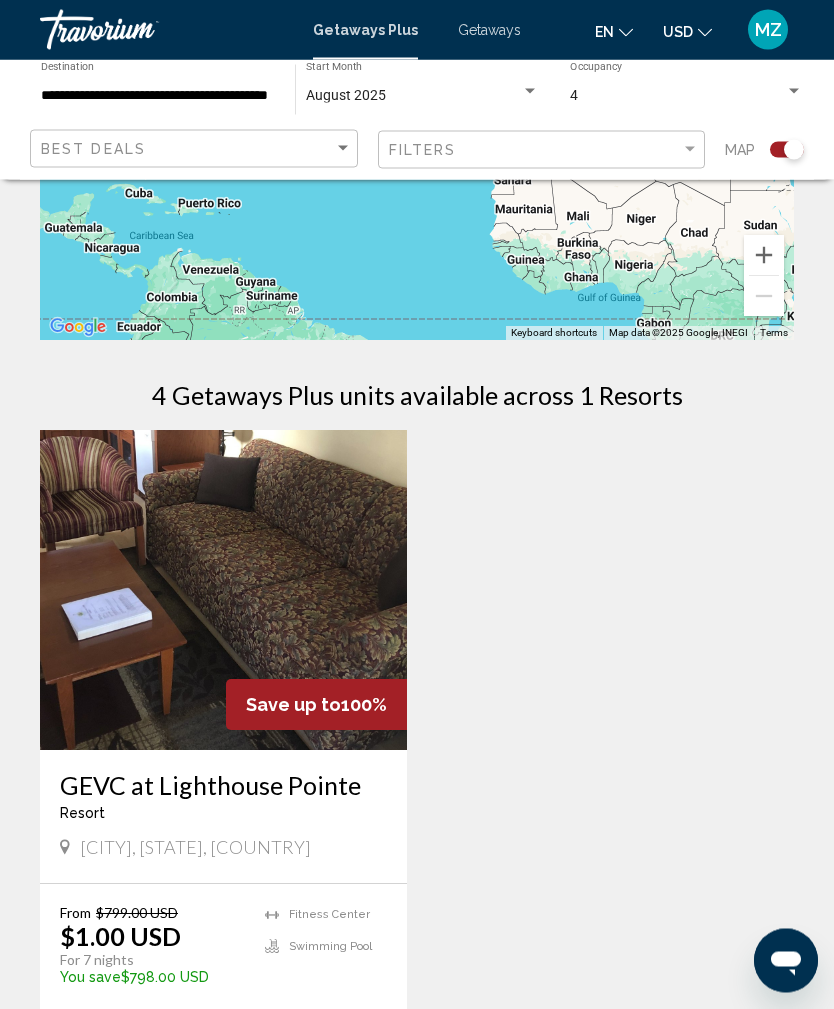 click at bounding box center [223, 591] 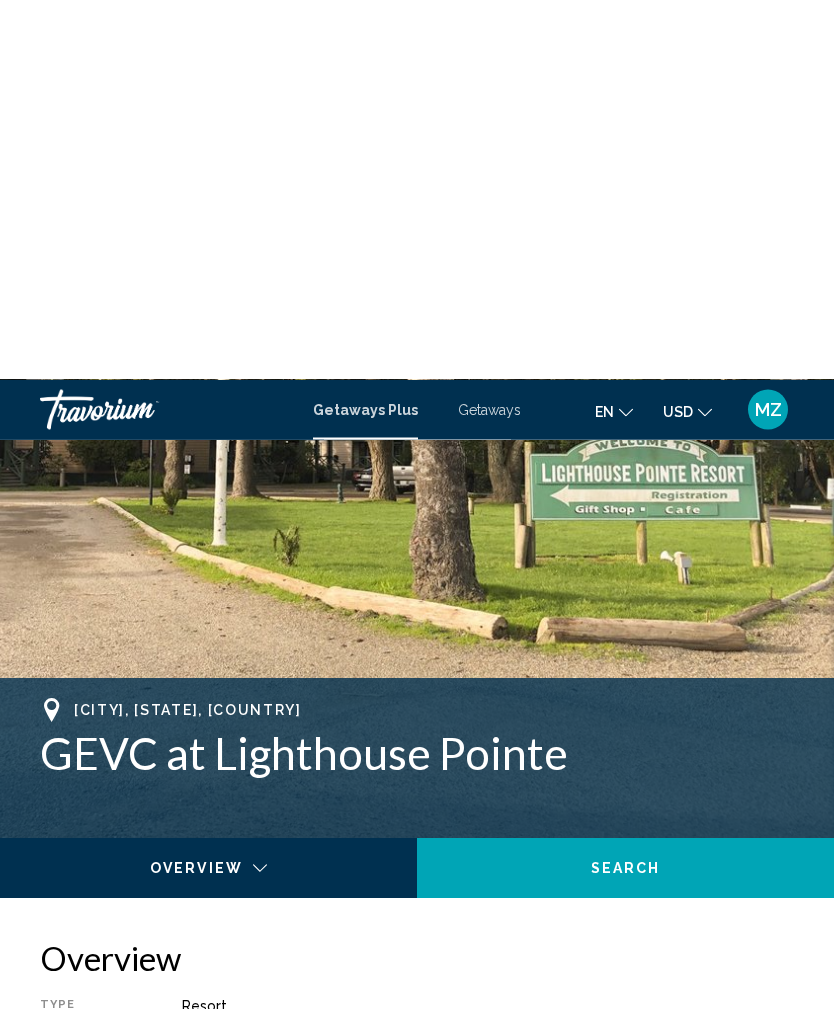 scroll, scrollTop: 8, scrollLeft: 0, axis: vertical 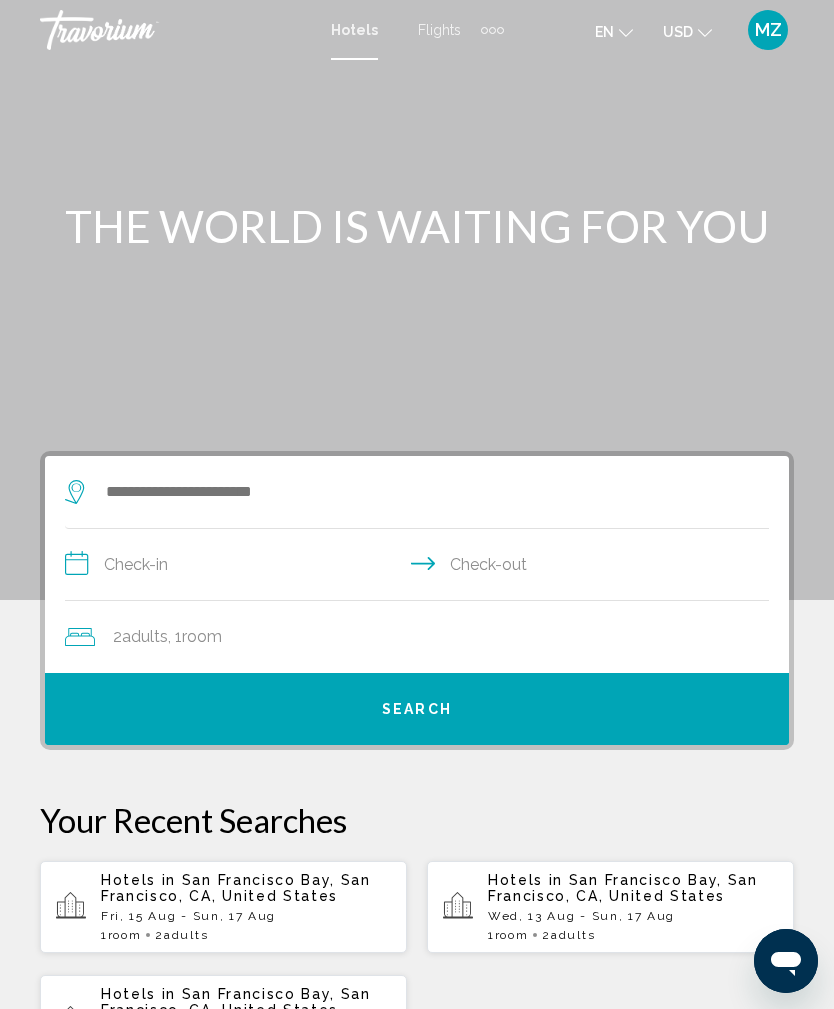 click 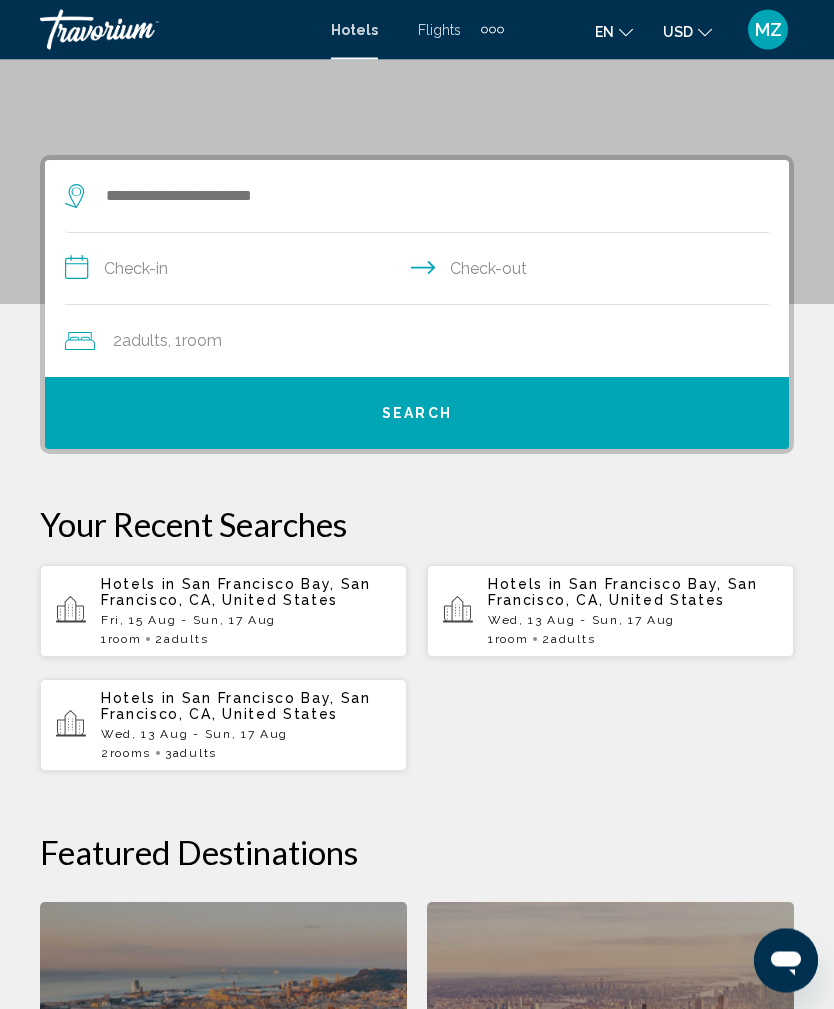scroll, scrollTop: 244, scrollLeft: 0, axis: vertical 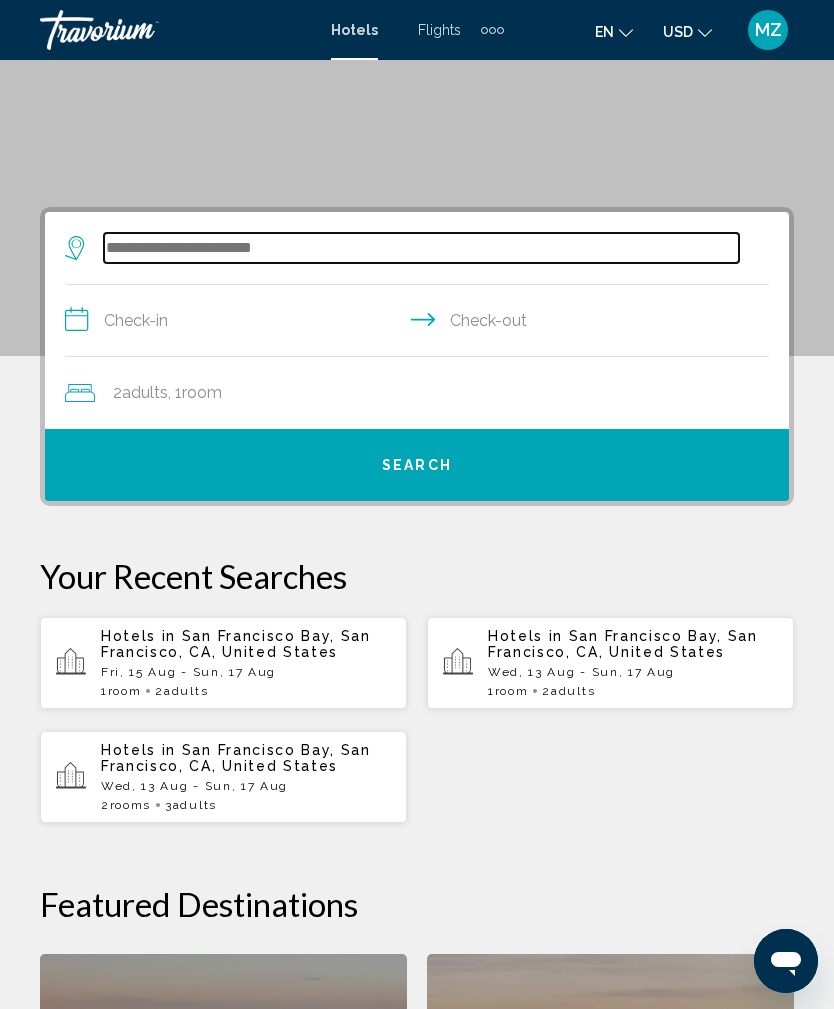 click at bounding box center [421, 248] 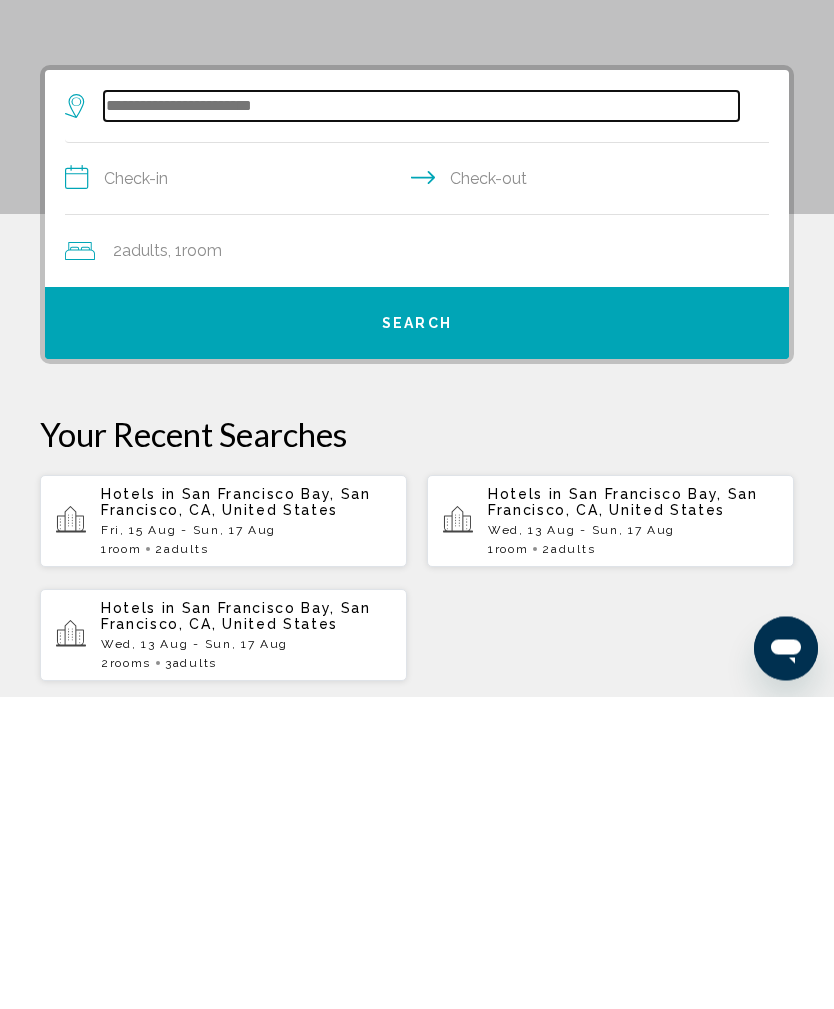 scroll, scrollTop: 0, scrollLeft: 0, axis: both 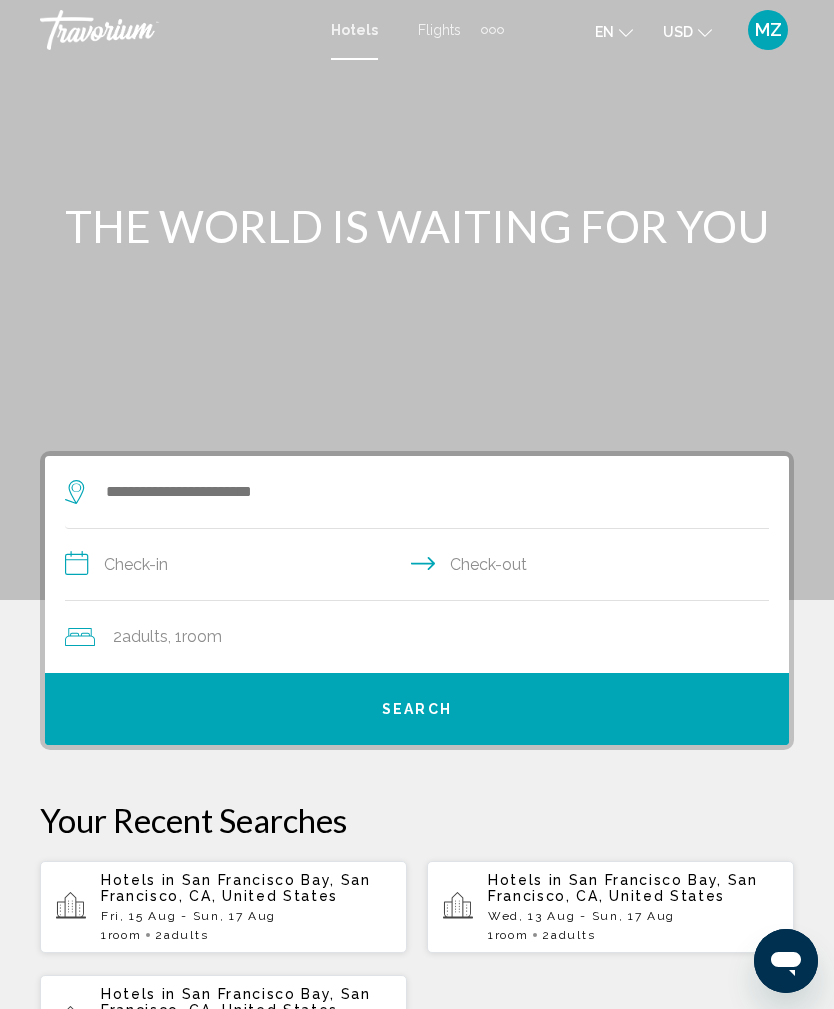 click on "Flights" at bounding box center (439, 30) 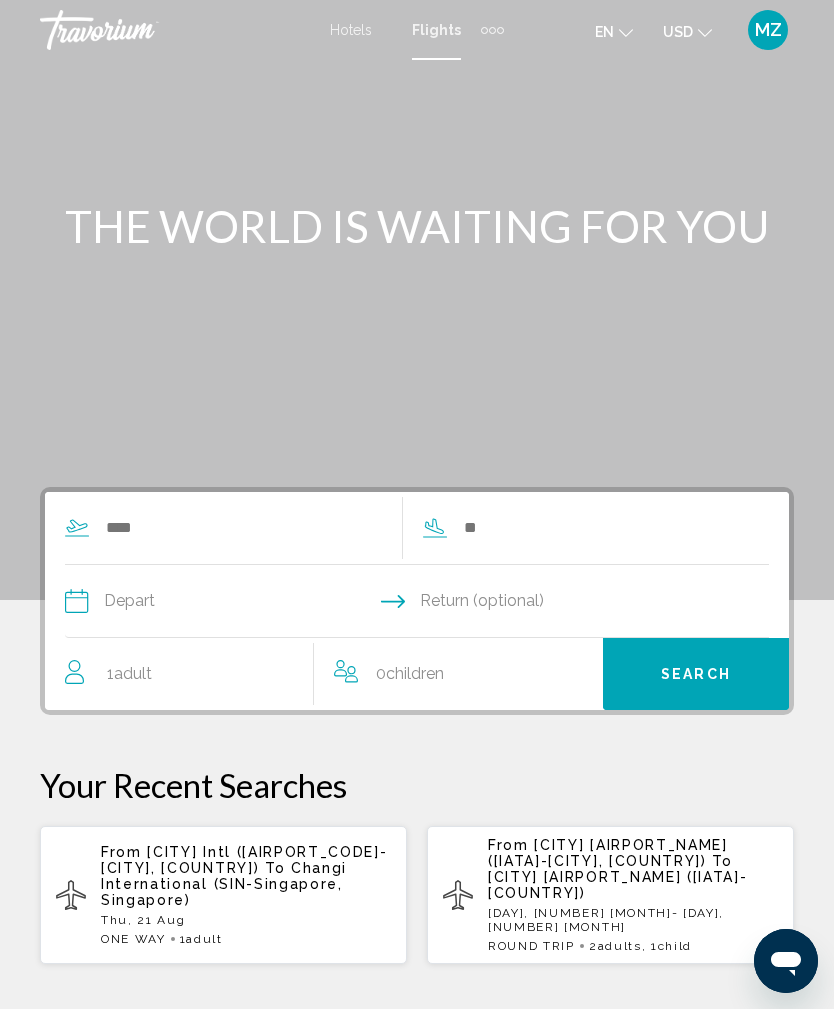 click 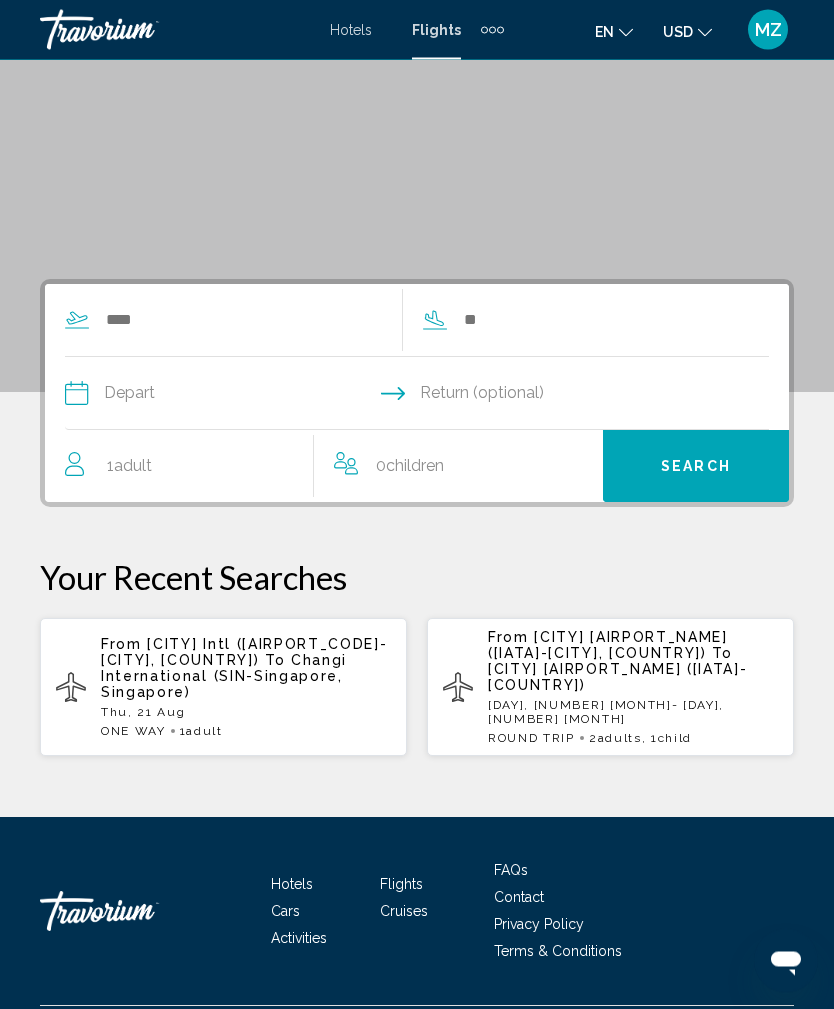 scroll, scrollTop: 245, scrollLeft: 0, axis: vertical 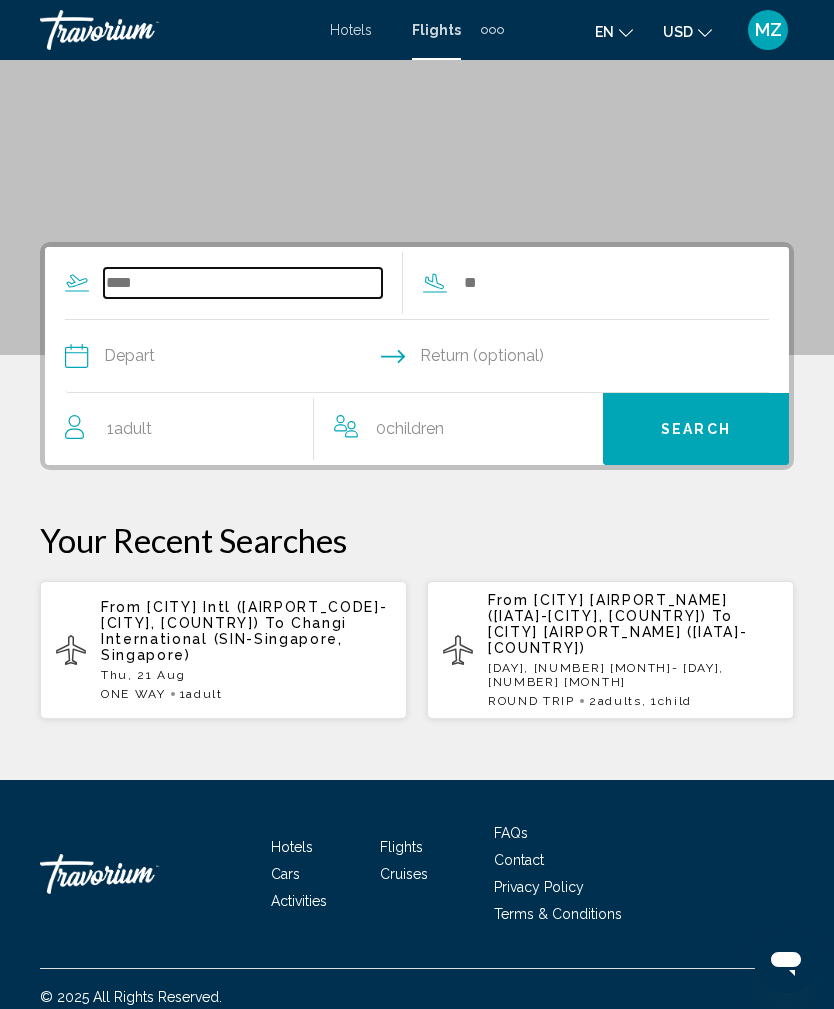 click at bounding box center [243, 283] 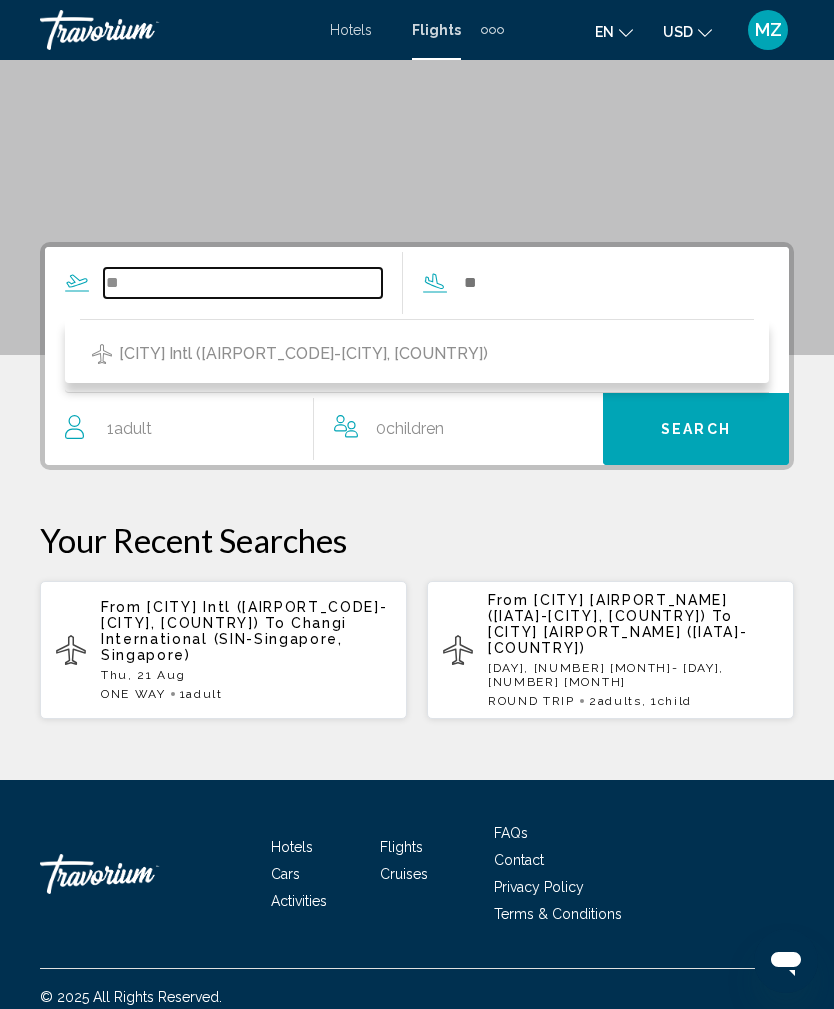 type on "*" 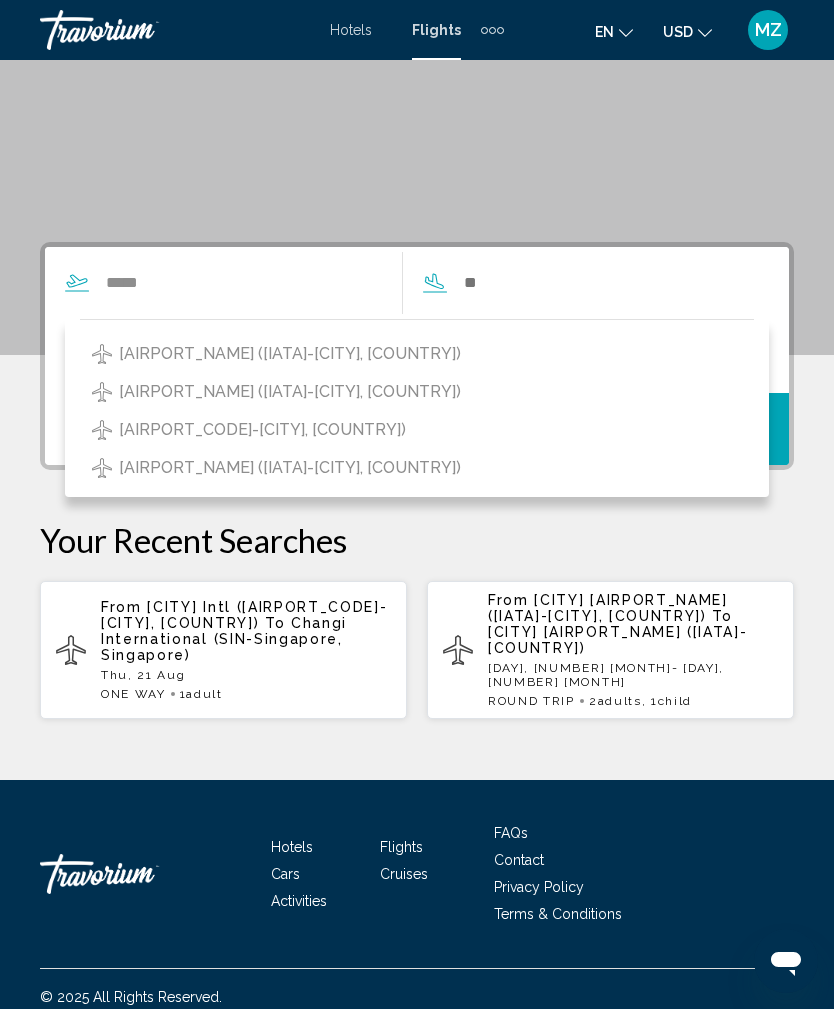 click on "Seattle Tacoma Intl Airport (SEA-Seattle, United States of America)" at bounding box center (290, 354) 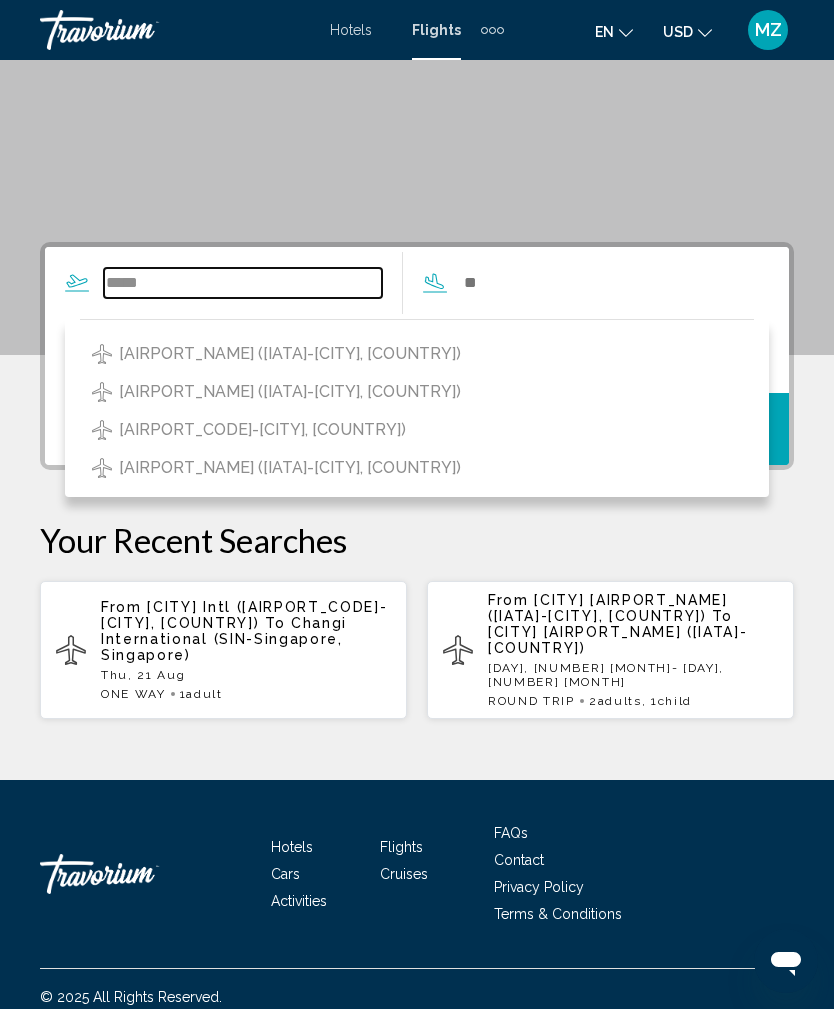 type on "**********" 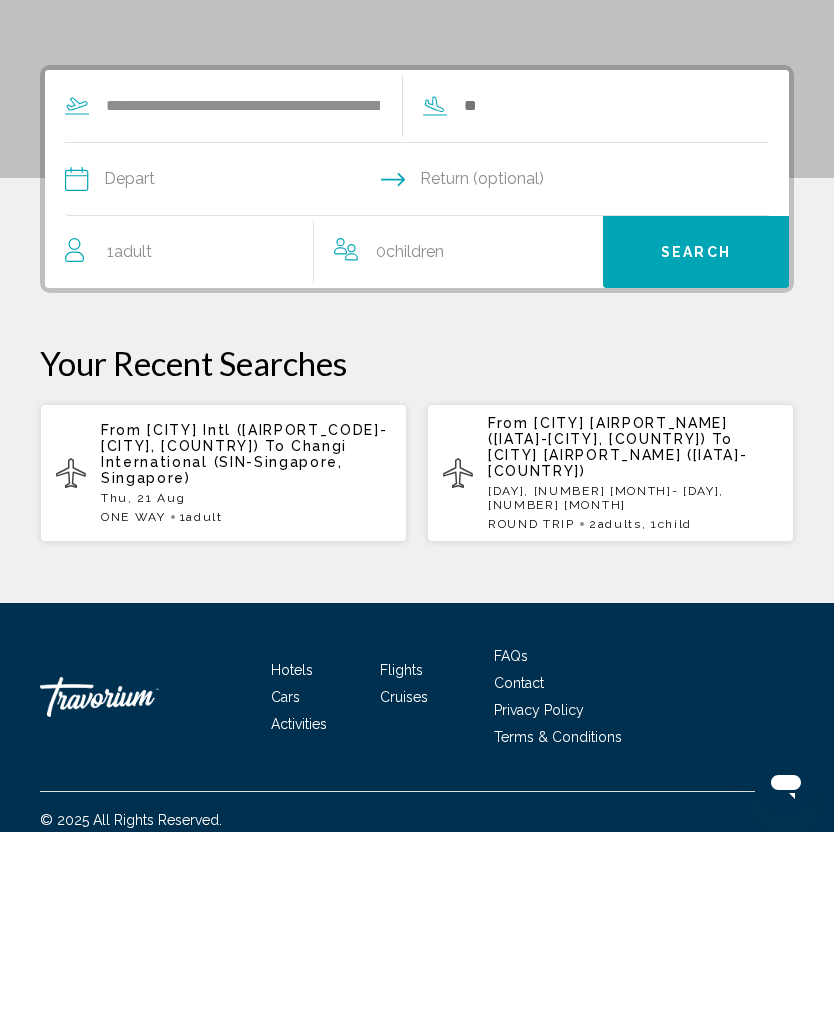 click at bounding box center [601, 283] 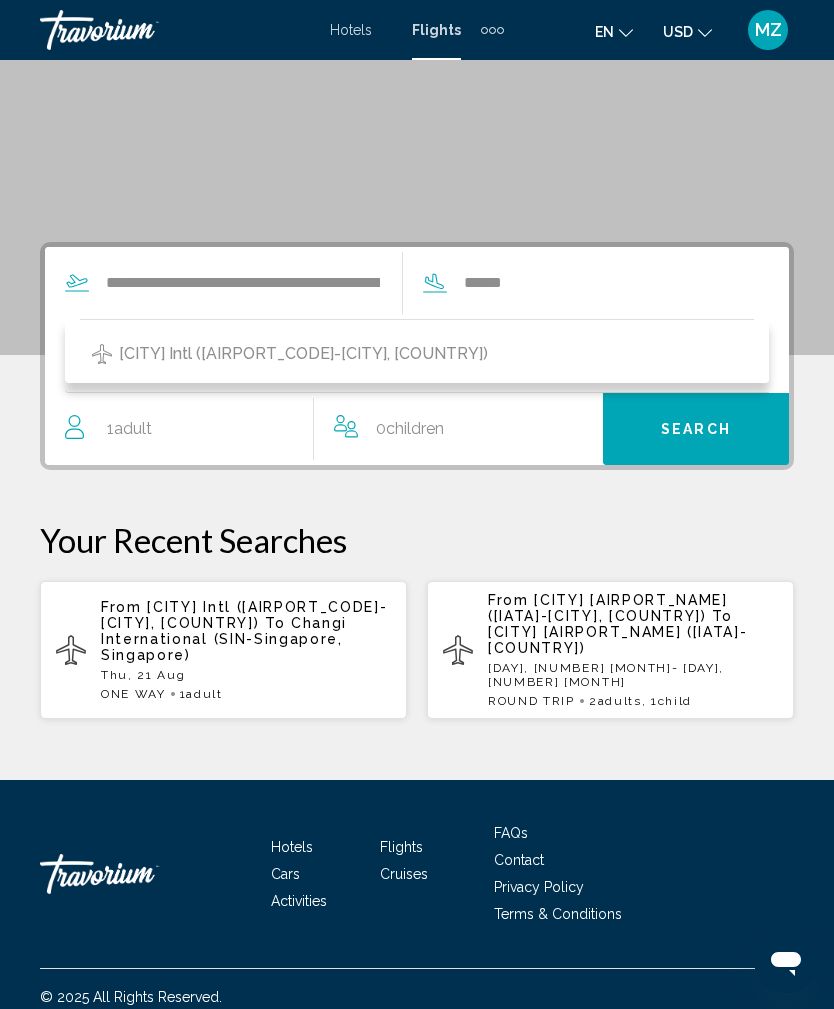 click on "San Francisco Intl  (SFO-San Francisco, United States of America)" at bounding box center (303, 354) 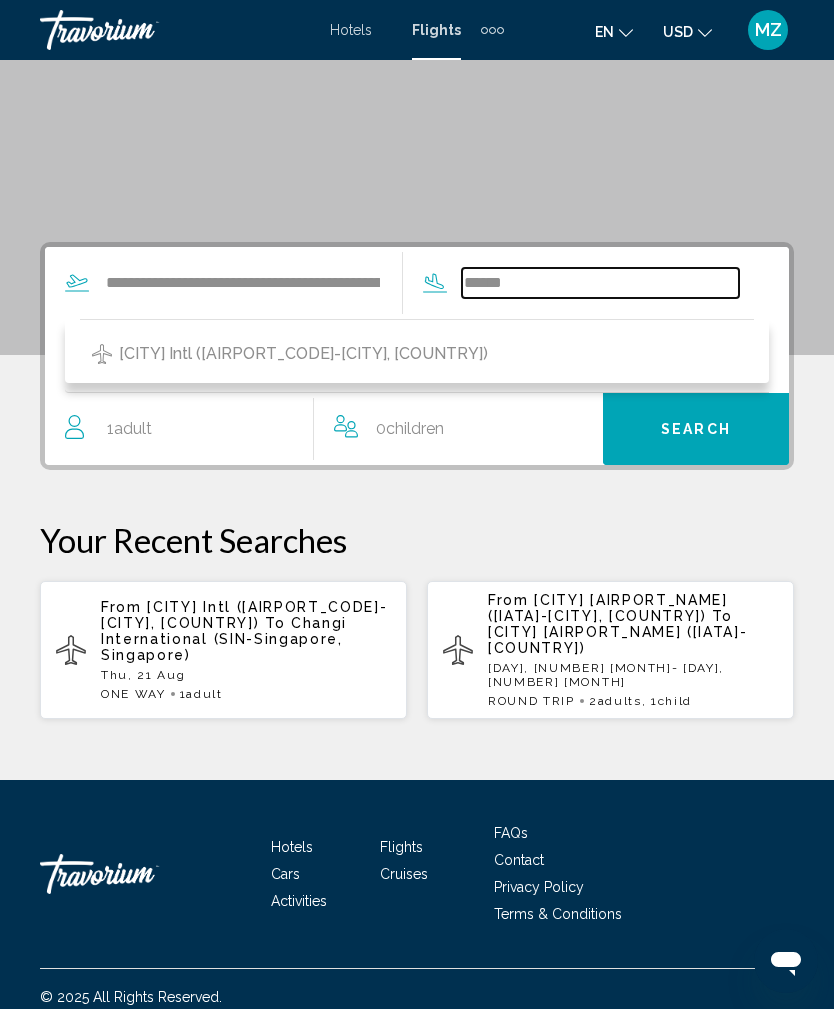 type on "**********" 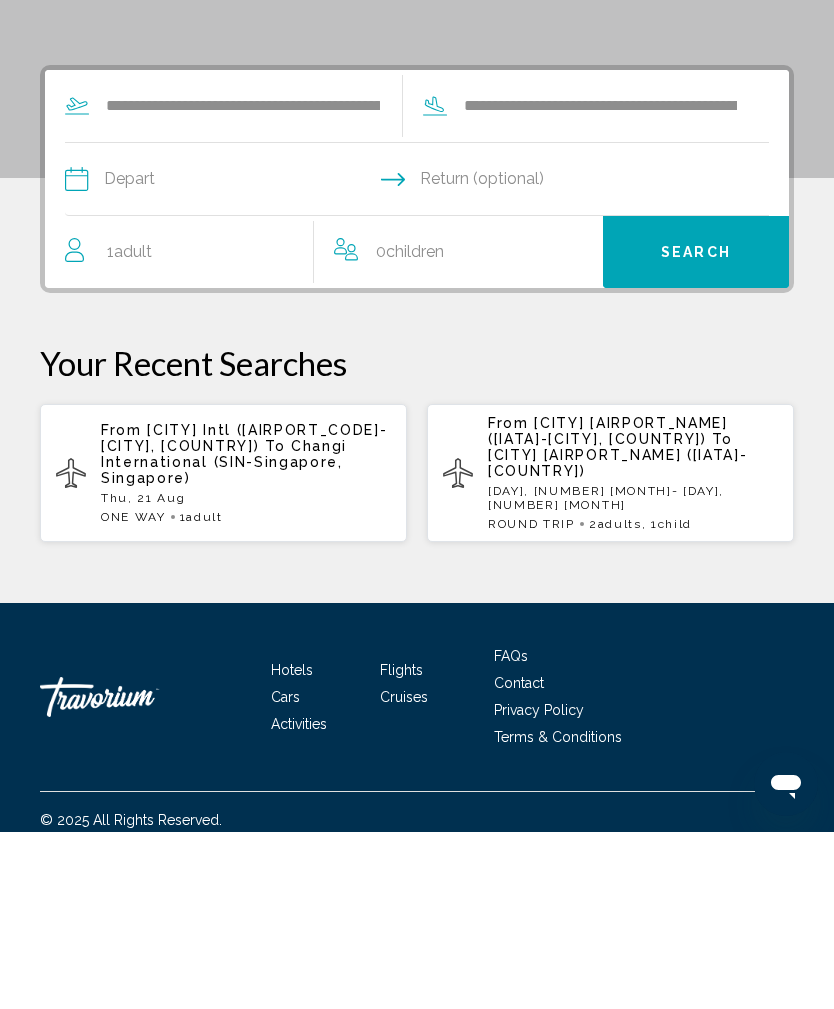 click at bounding box center [240, 359] 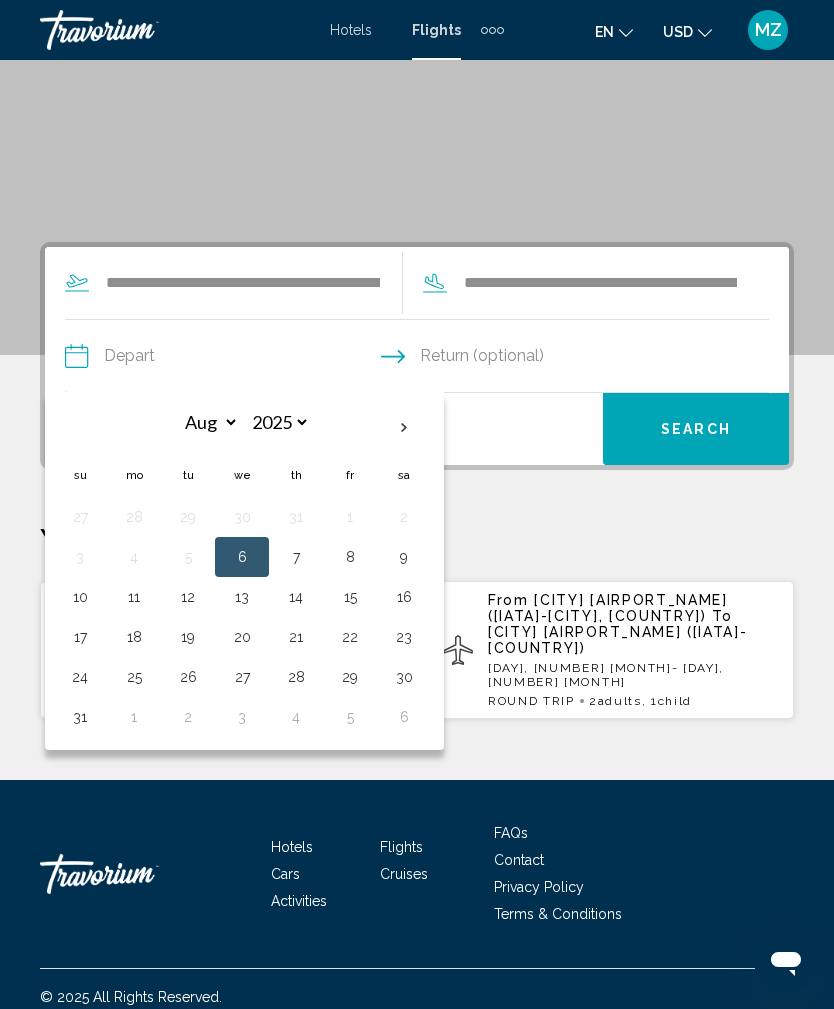 click on "15" at bounding box center [350, 597] 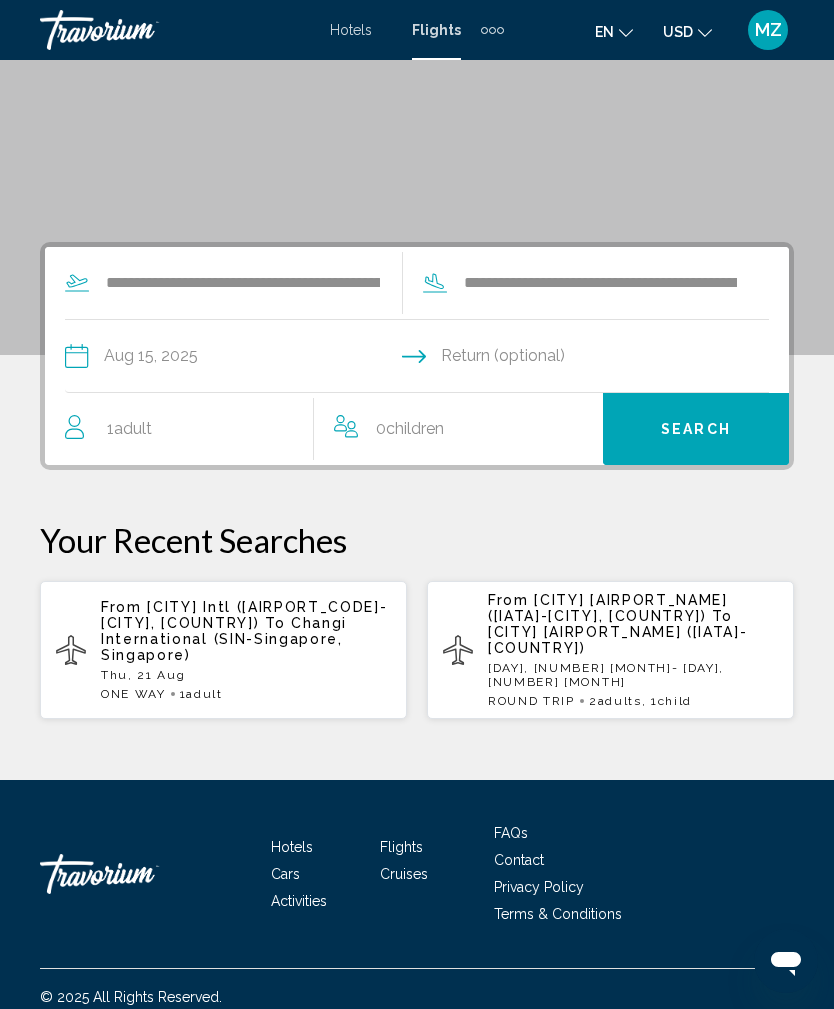 click at bounding box center (597, 359) 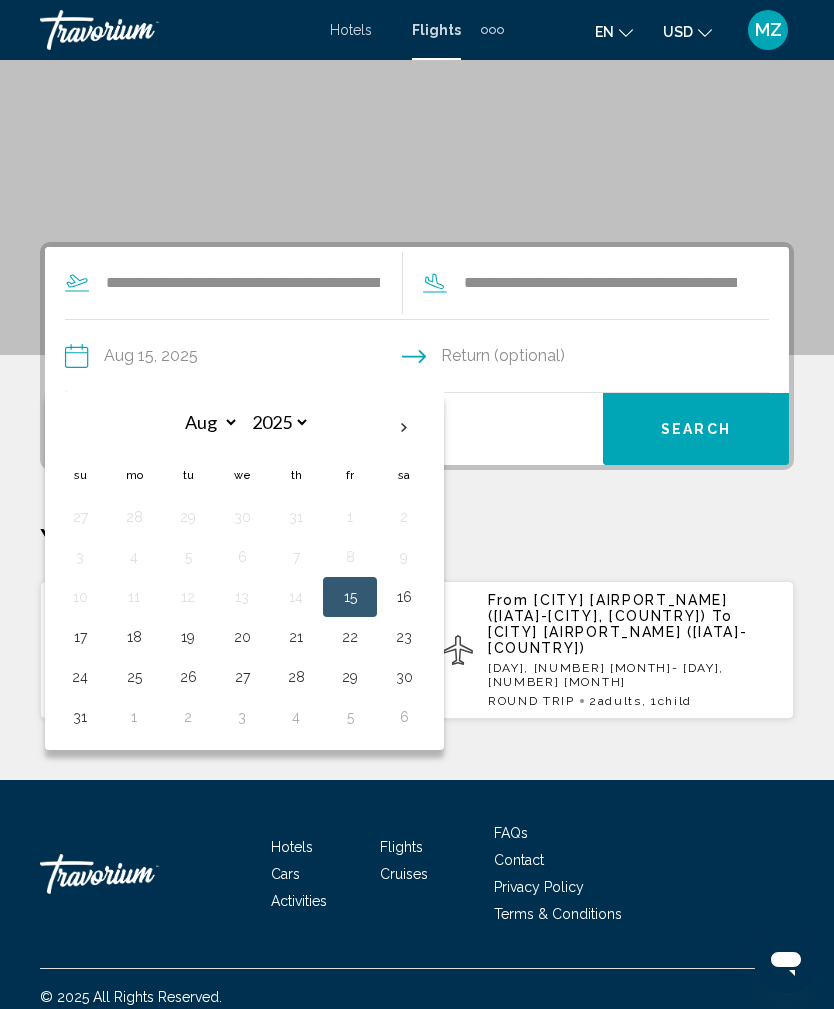 click on "20" at bounding box center (242, 637) 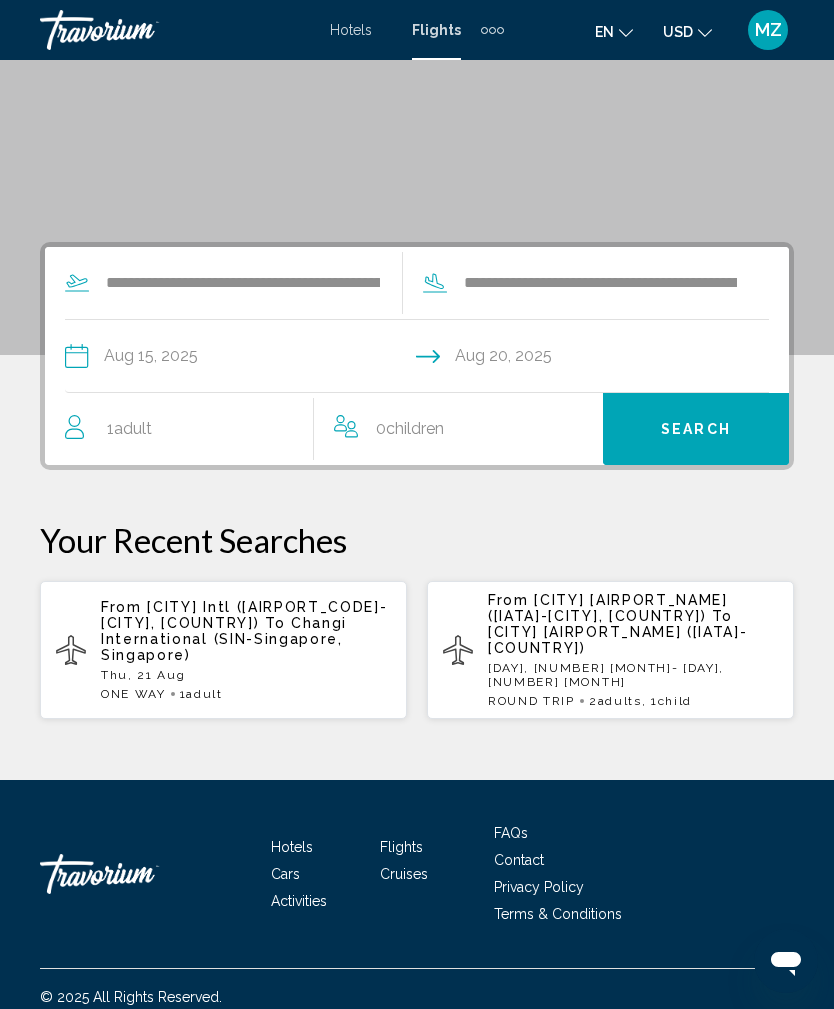click on "Adult" at bounding box center [133, 428] 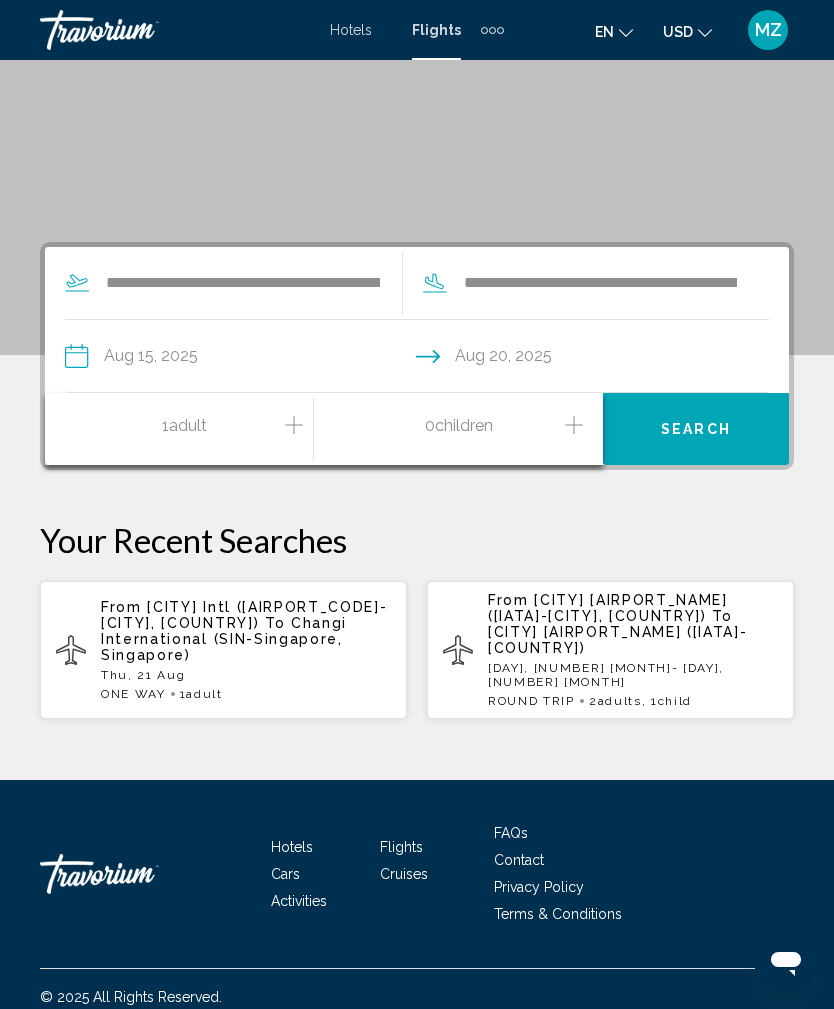click 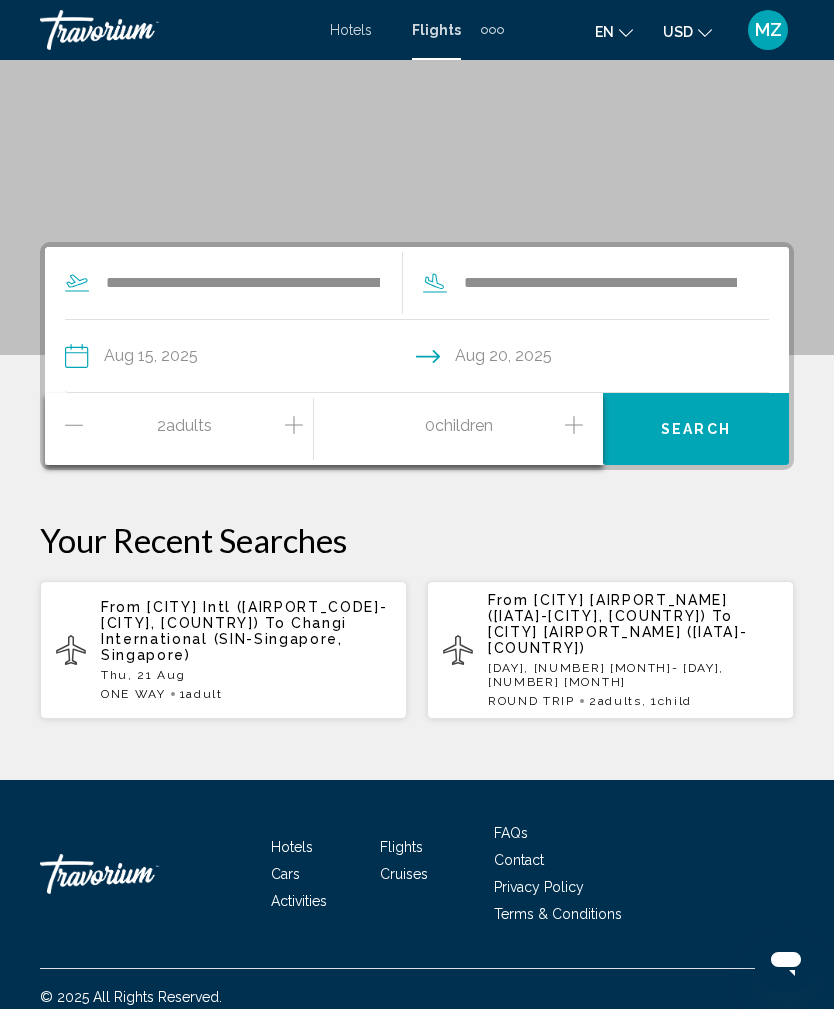 click 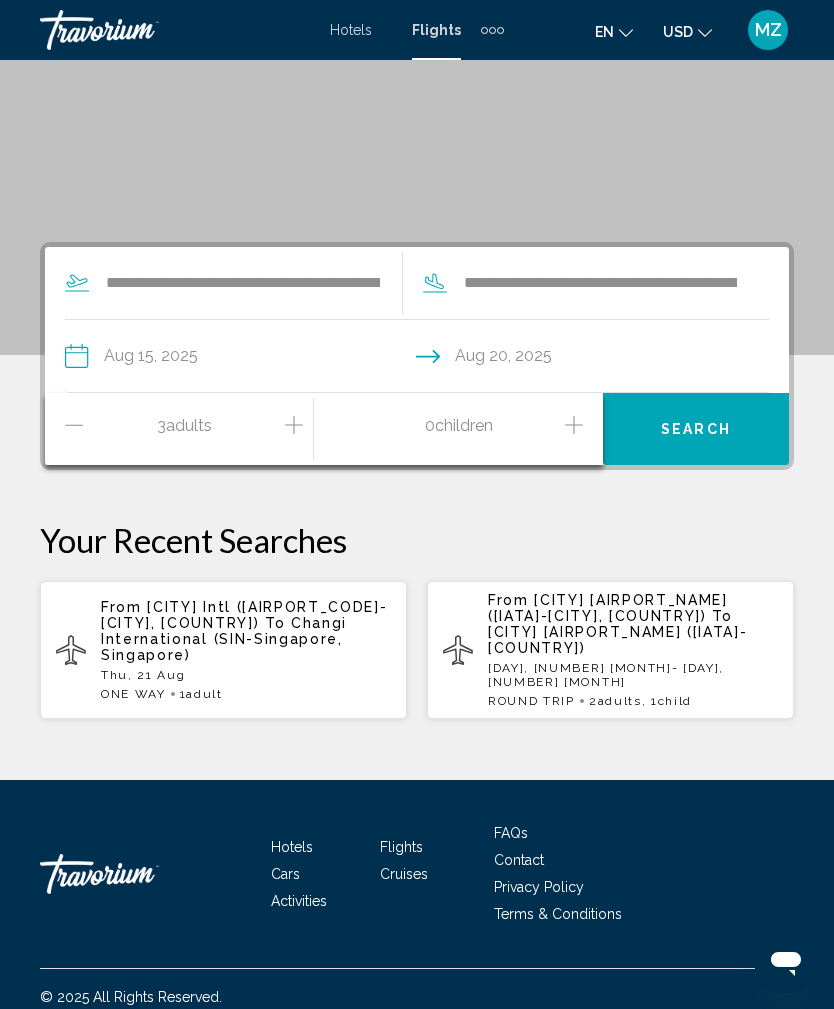 click 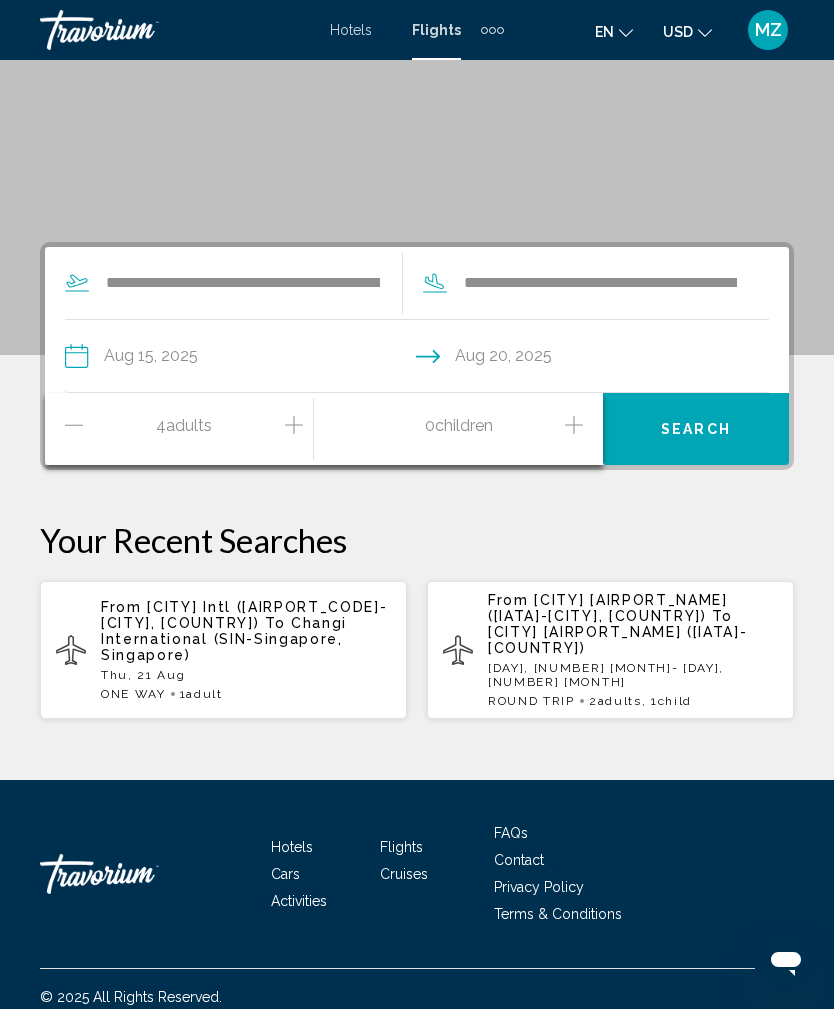click 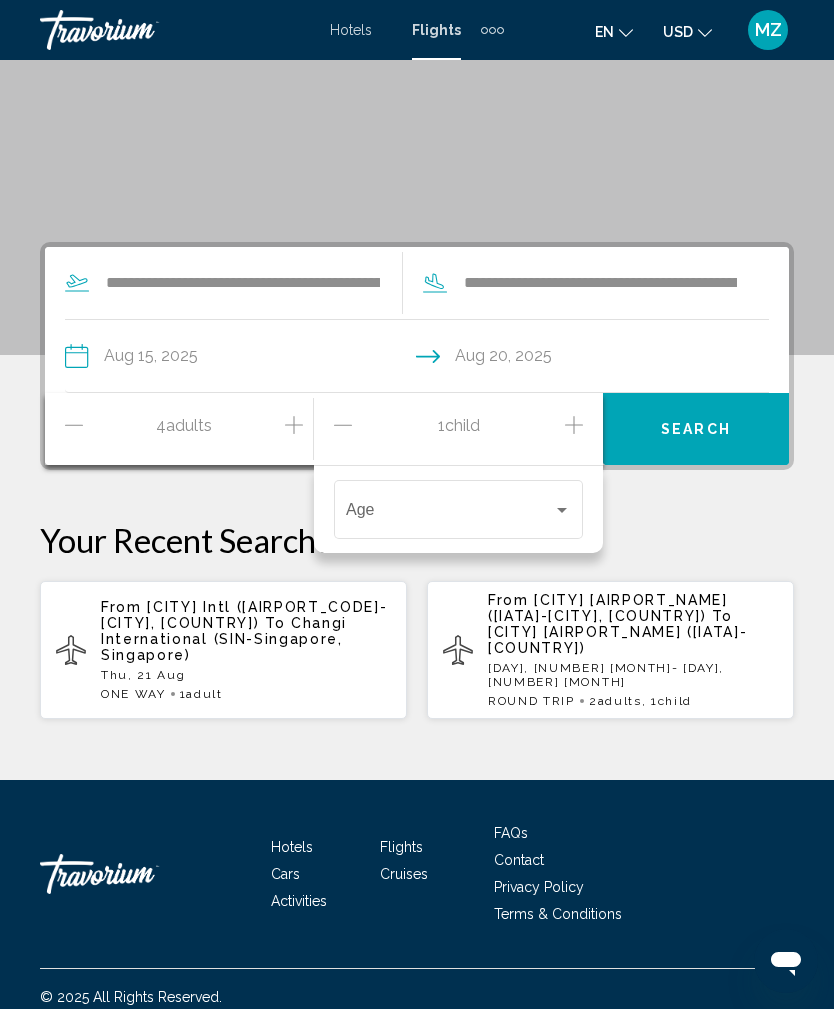 click at bounding box center (562, 510) 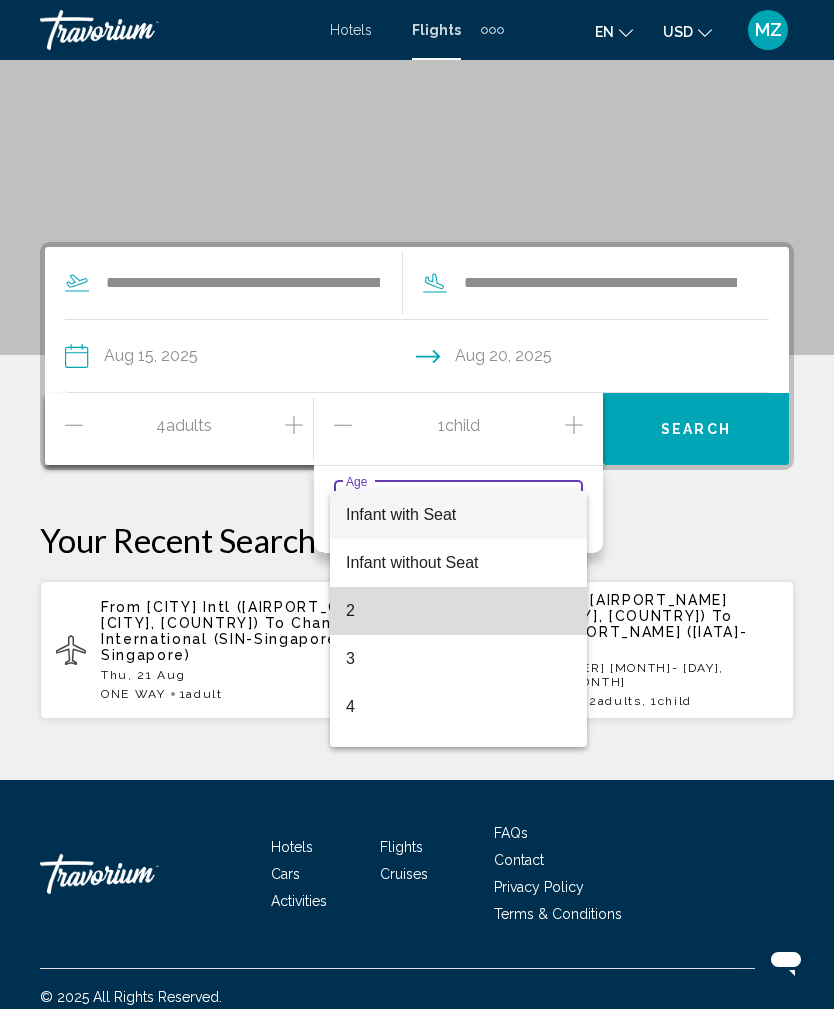 click on "2" at bounding box center [458, 611] 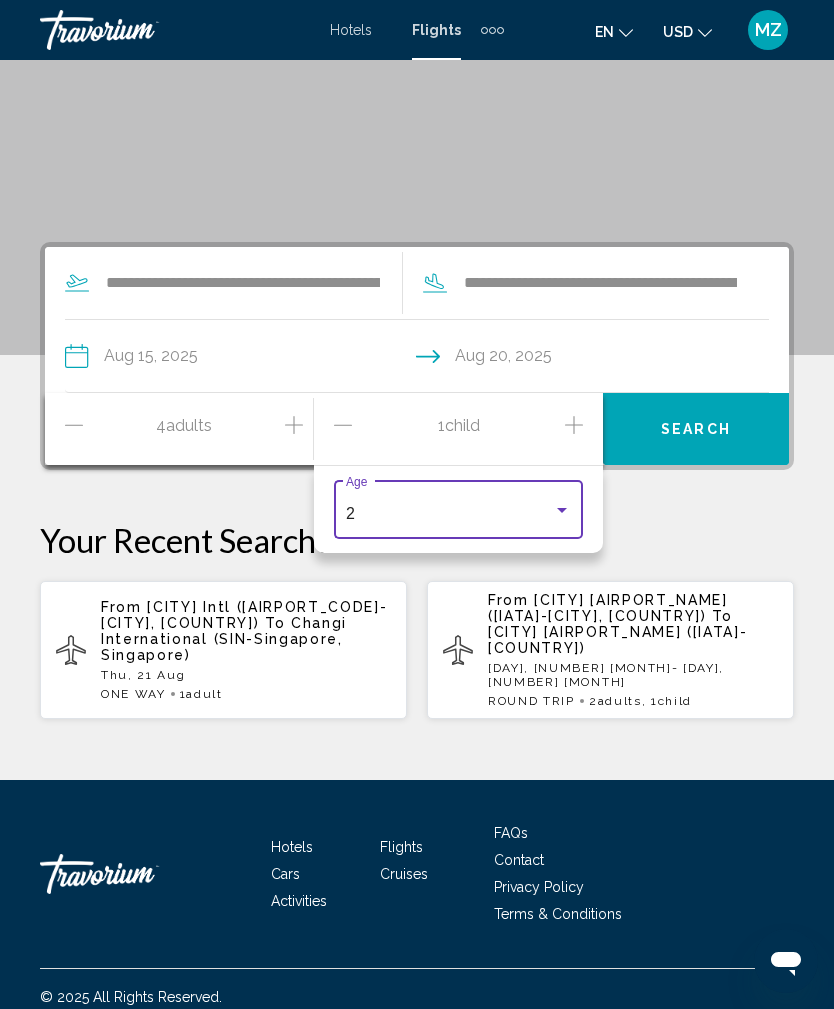 click on "2" at bounding box center (449, 514) 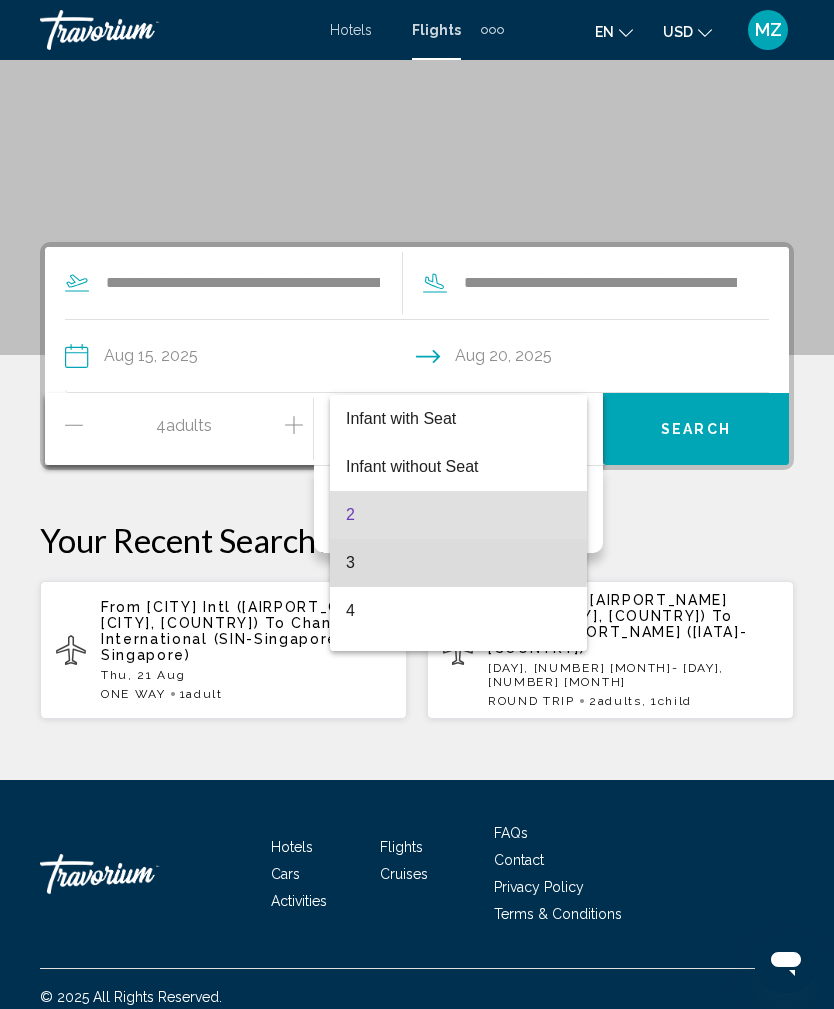 click on "3" at bounding box center (458, 563) 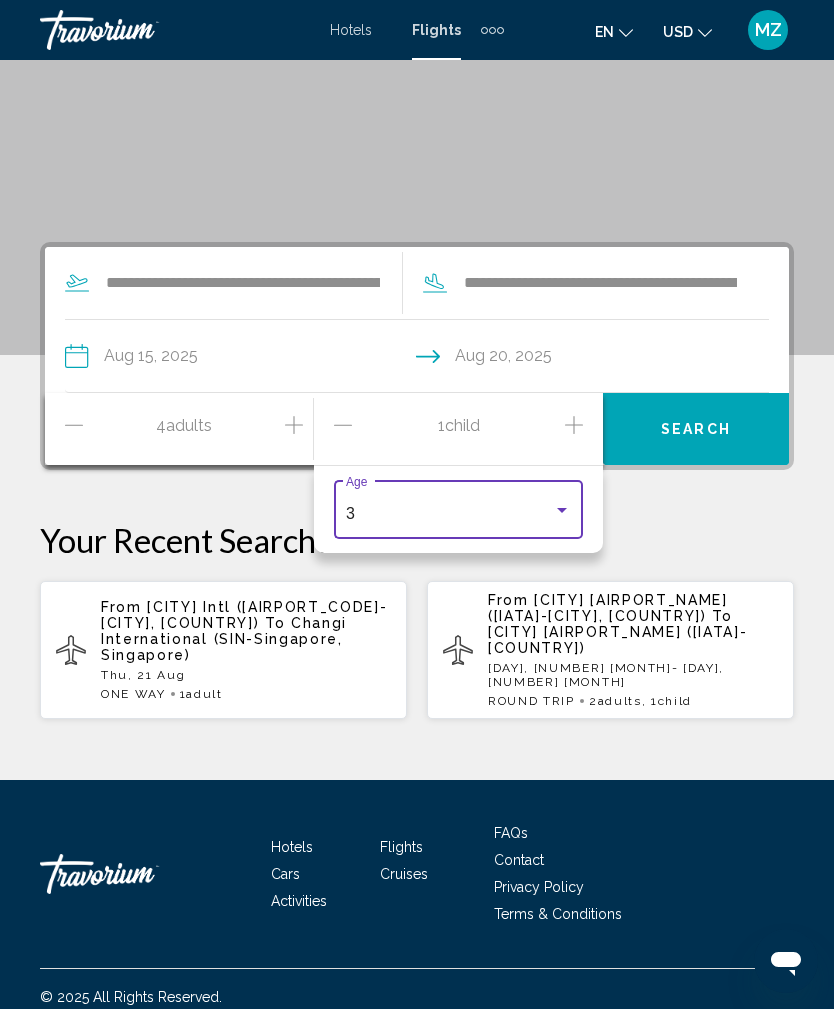 click on "**********" at bounding box center (417, 481) 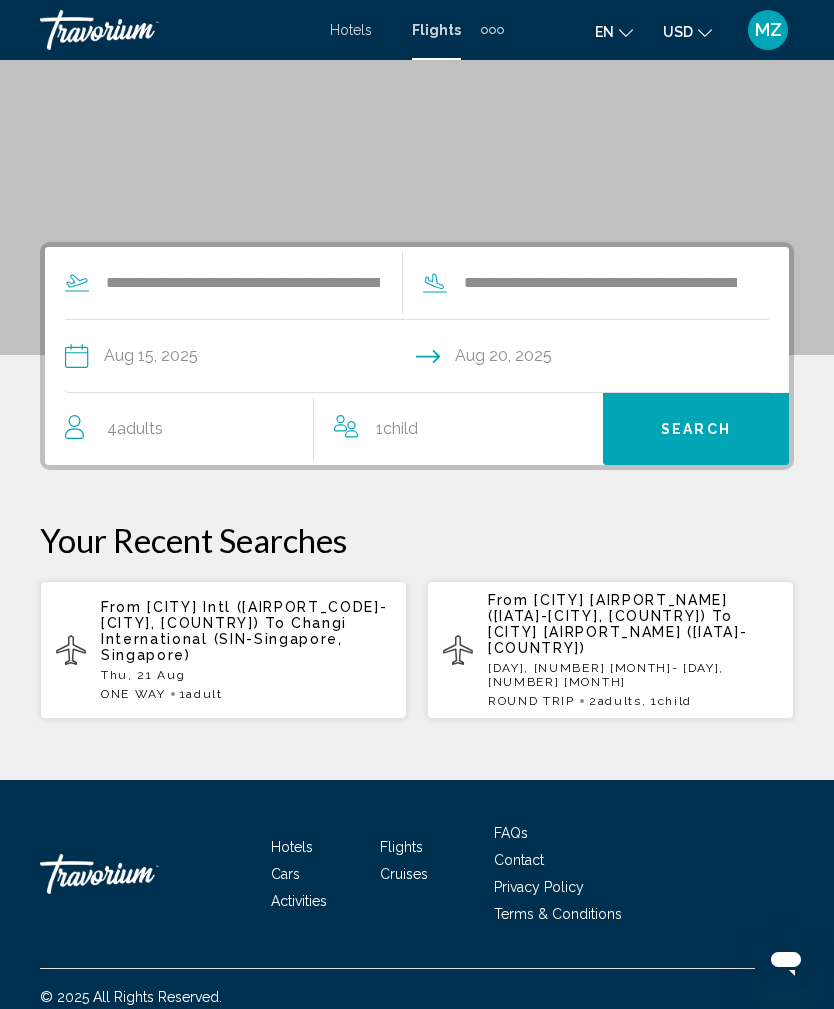 click on "Search" at bounding box center (696, 430) 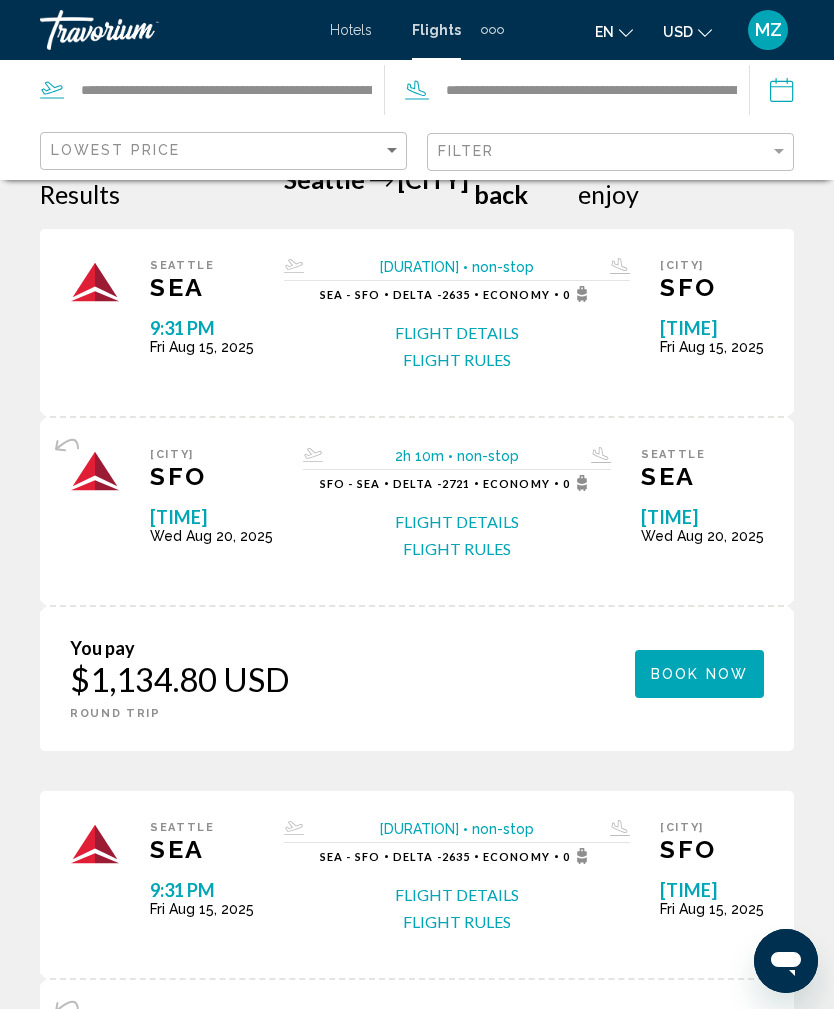 scroll, scrollTop: 0, scrollLeft: 0, axis: both 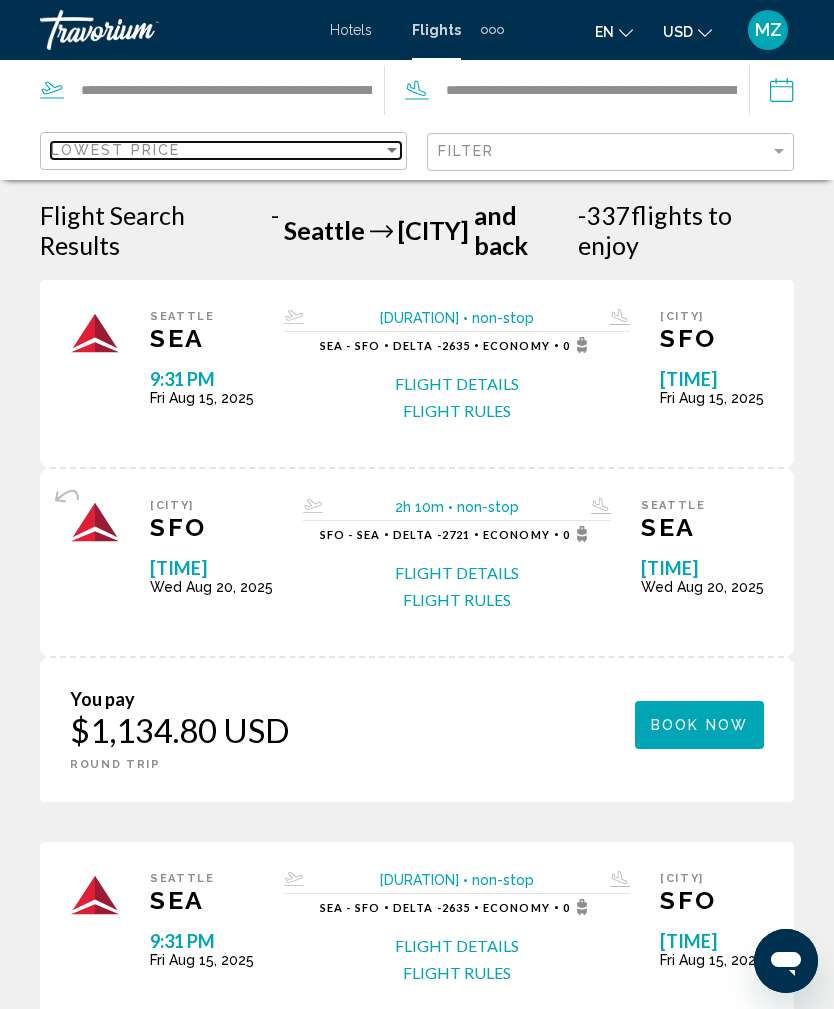 click at bounding box center (392, 150) 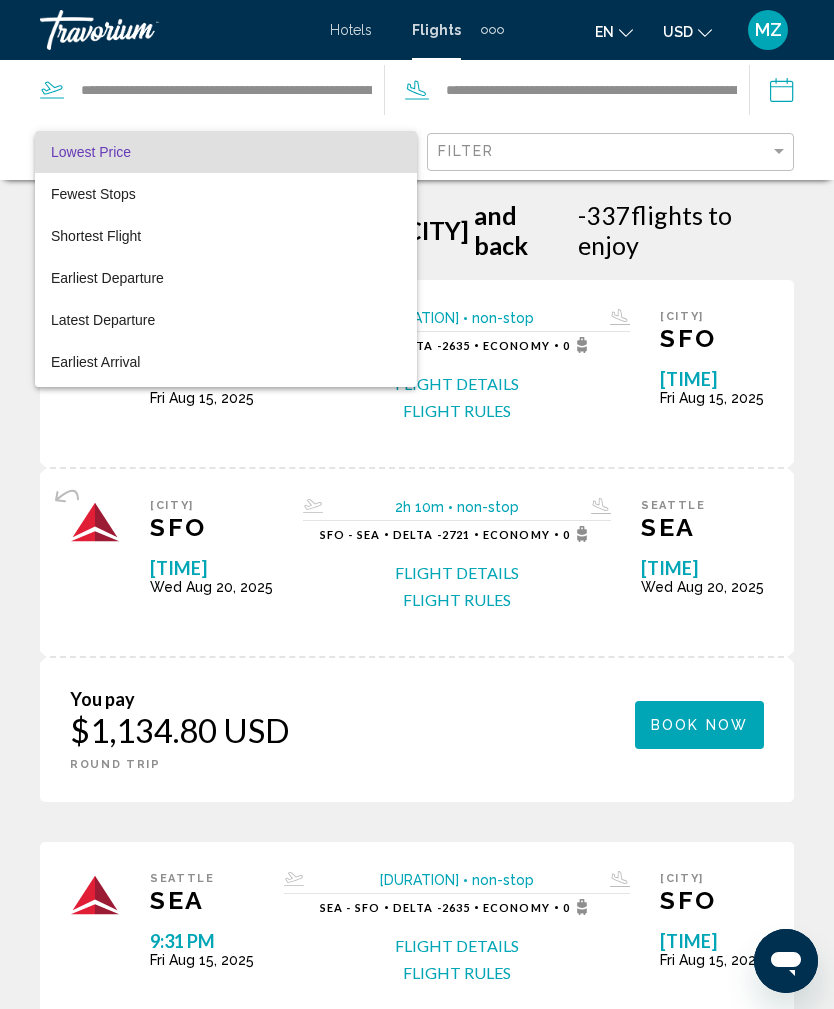 click at bounding box center (417, 504) 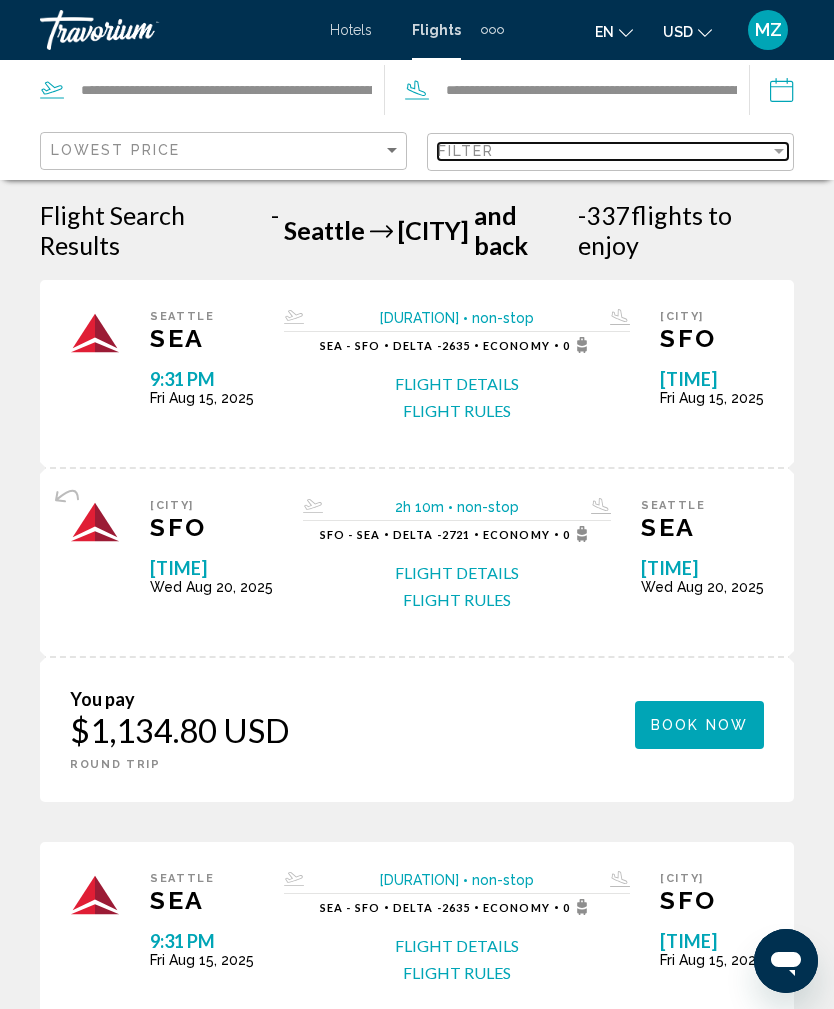 click at bounding box center (779, 151) 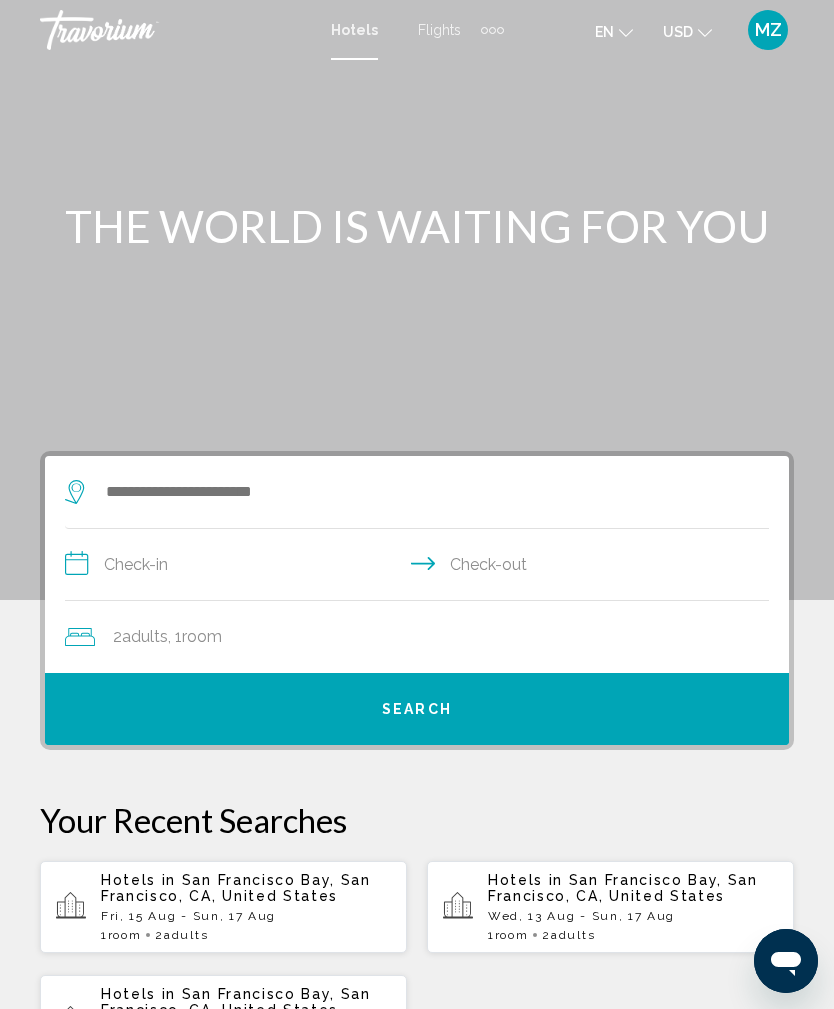click 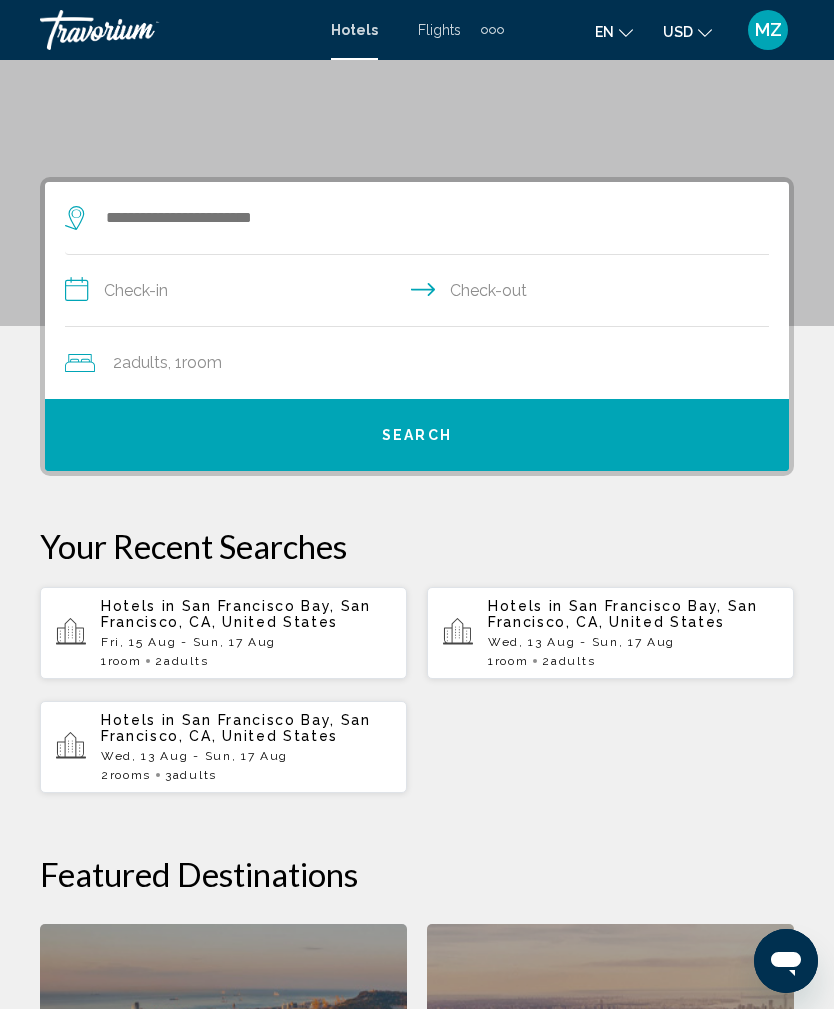 scroll, scrollTop: 386, scrollLeft: 0, axis: vertical 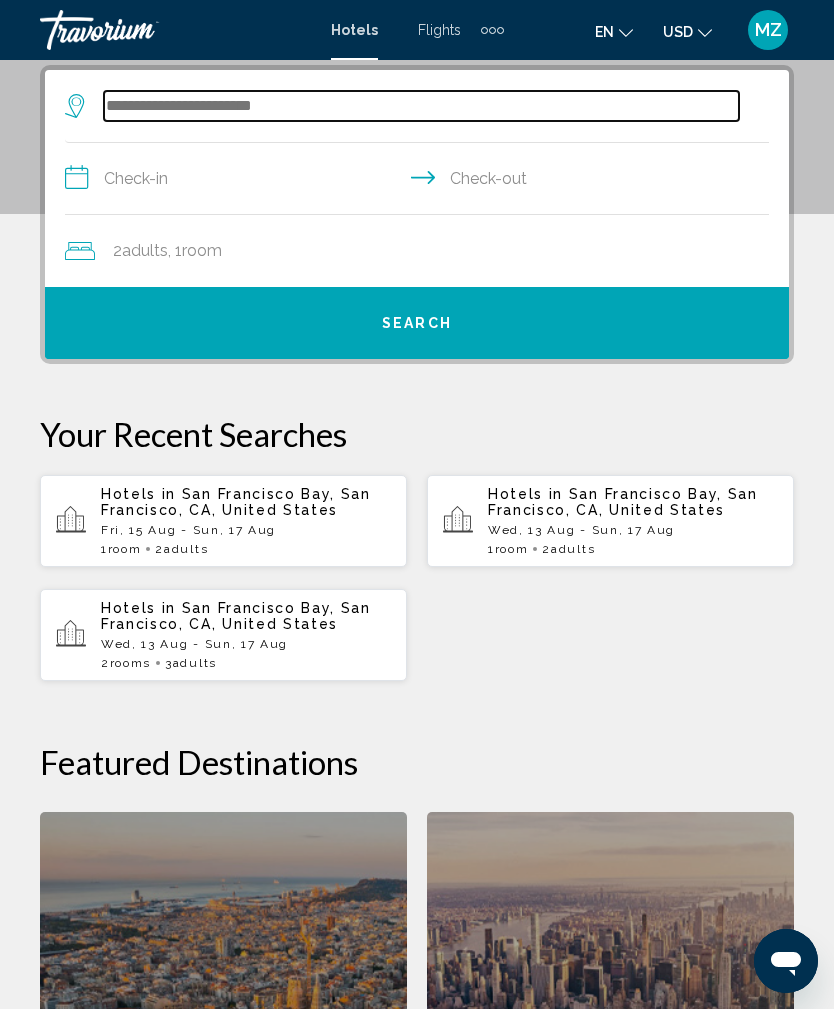click at bounding box center [421, 106] 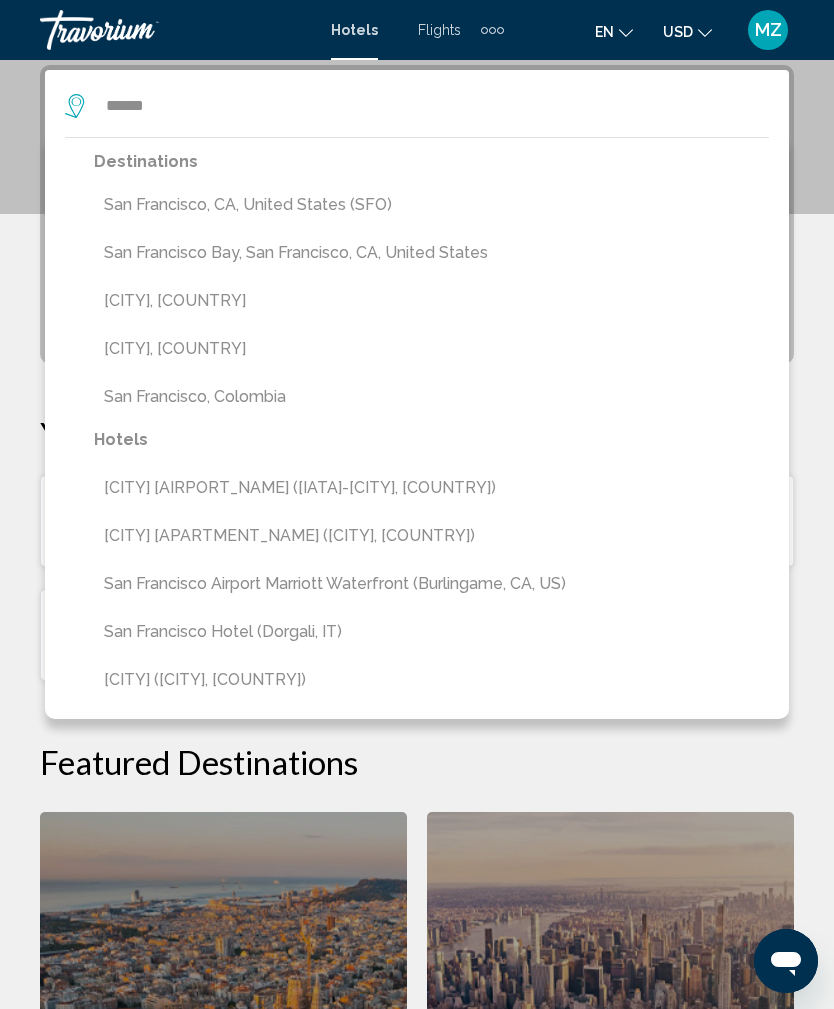 click on "San Francisco Bay, San Francisco, CA, United States" at bounding box center [431, 253] 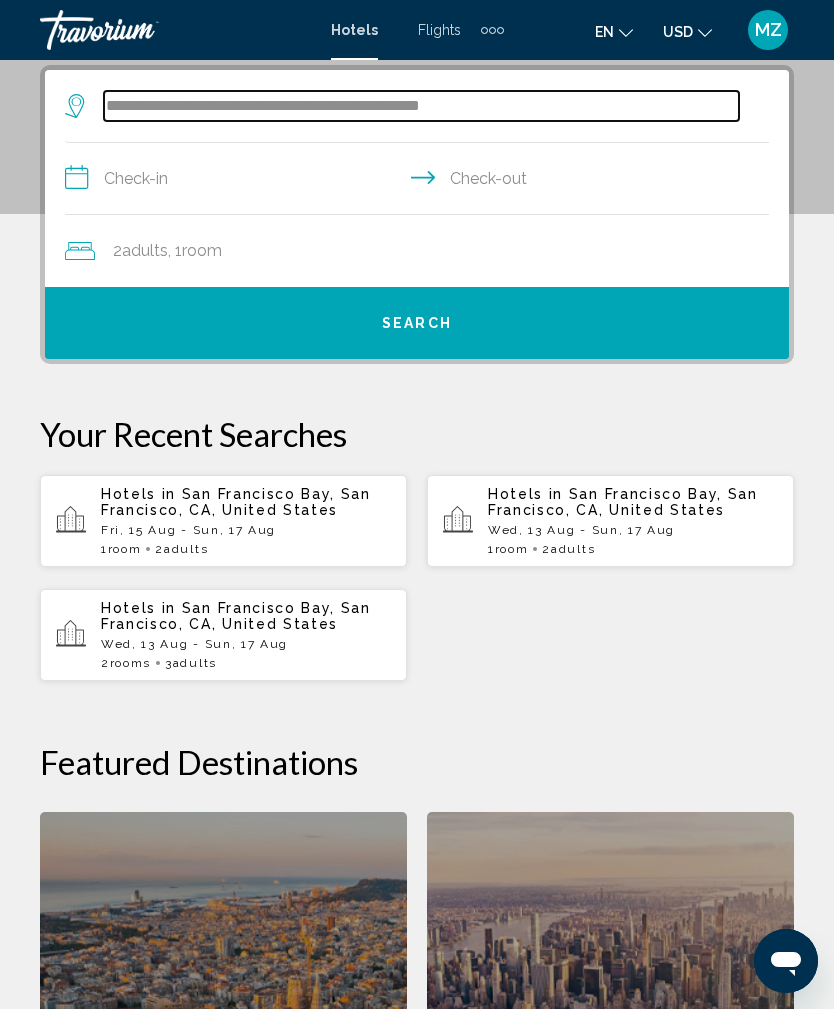 type on "**********" 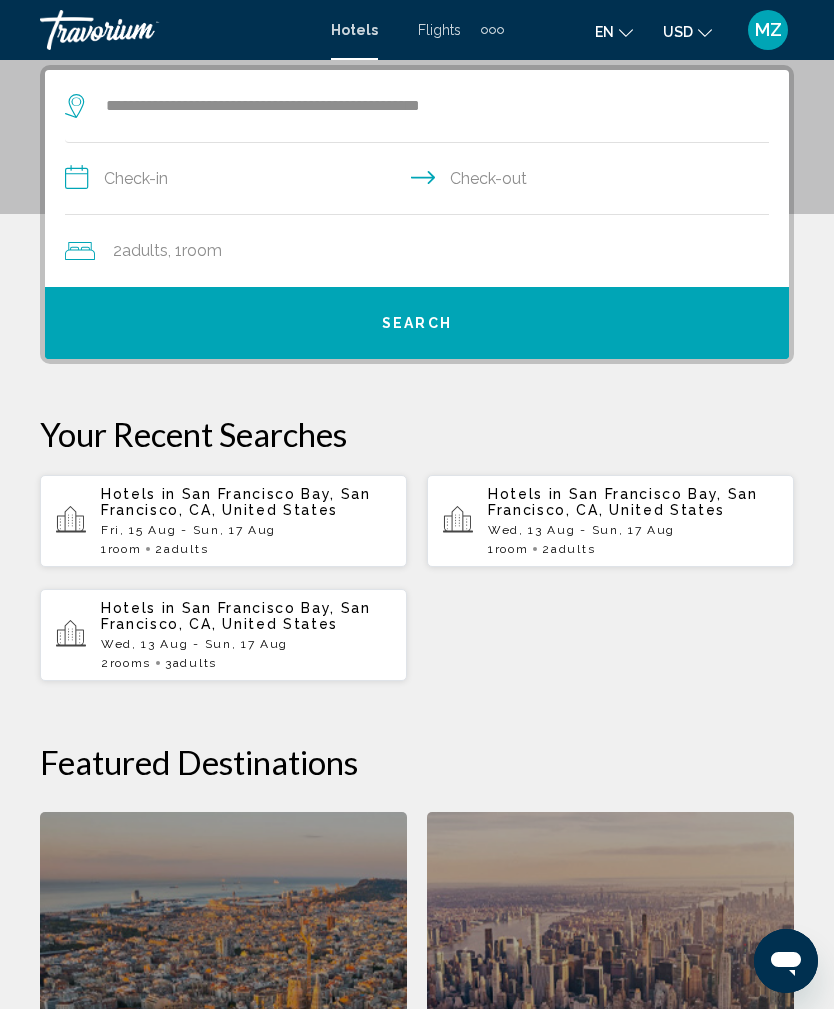 click on "**********" at bounding box center [421, 181] 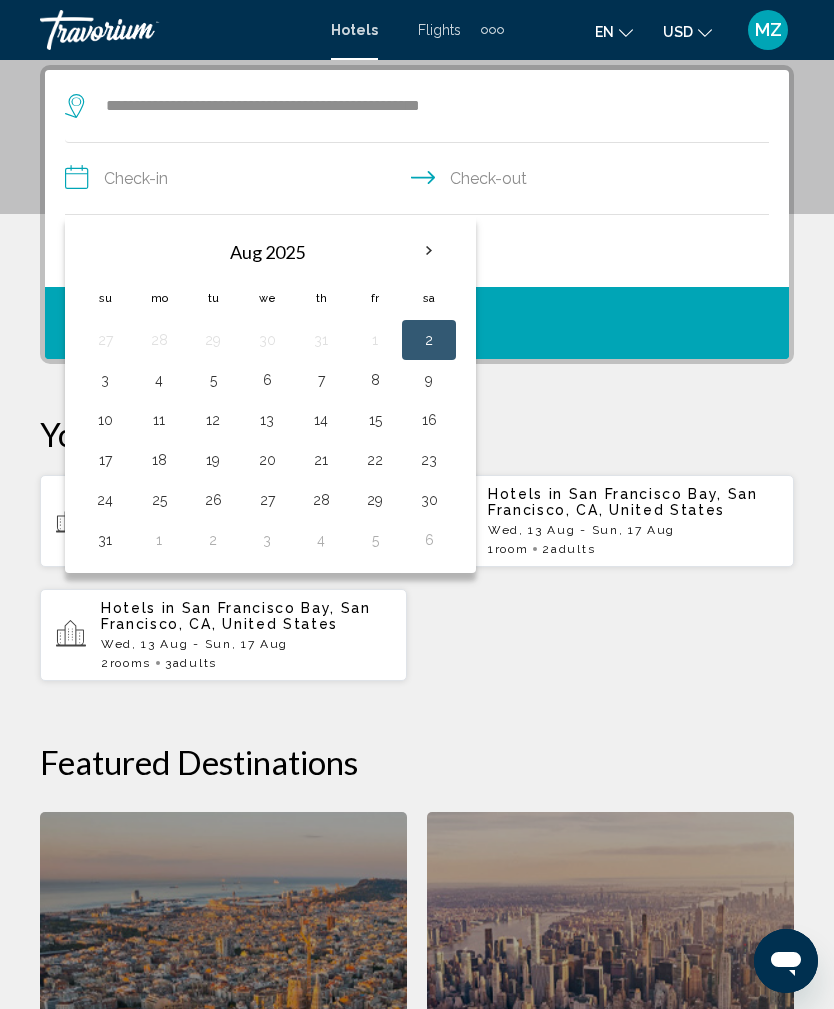 click on "13" at bounding box center (267, 420) 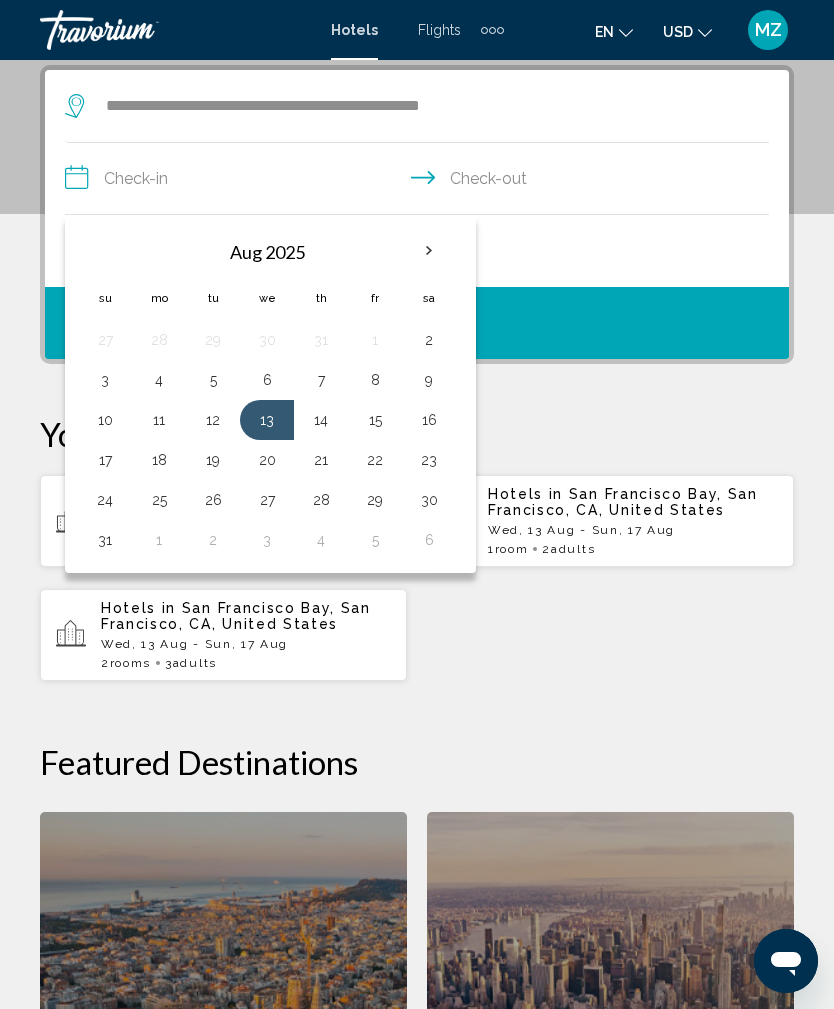 click on "**********" at bounding box center [421, 181] 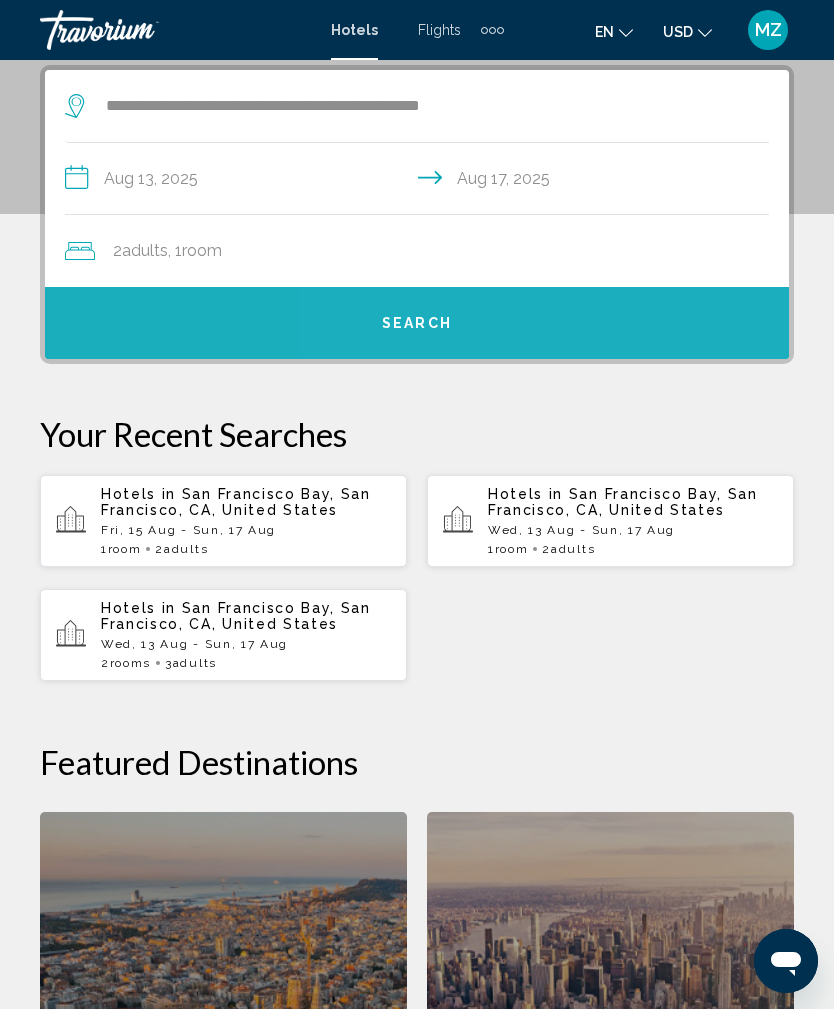 click on "Search" at bounding box center [417, 324] 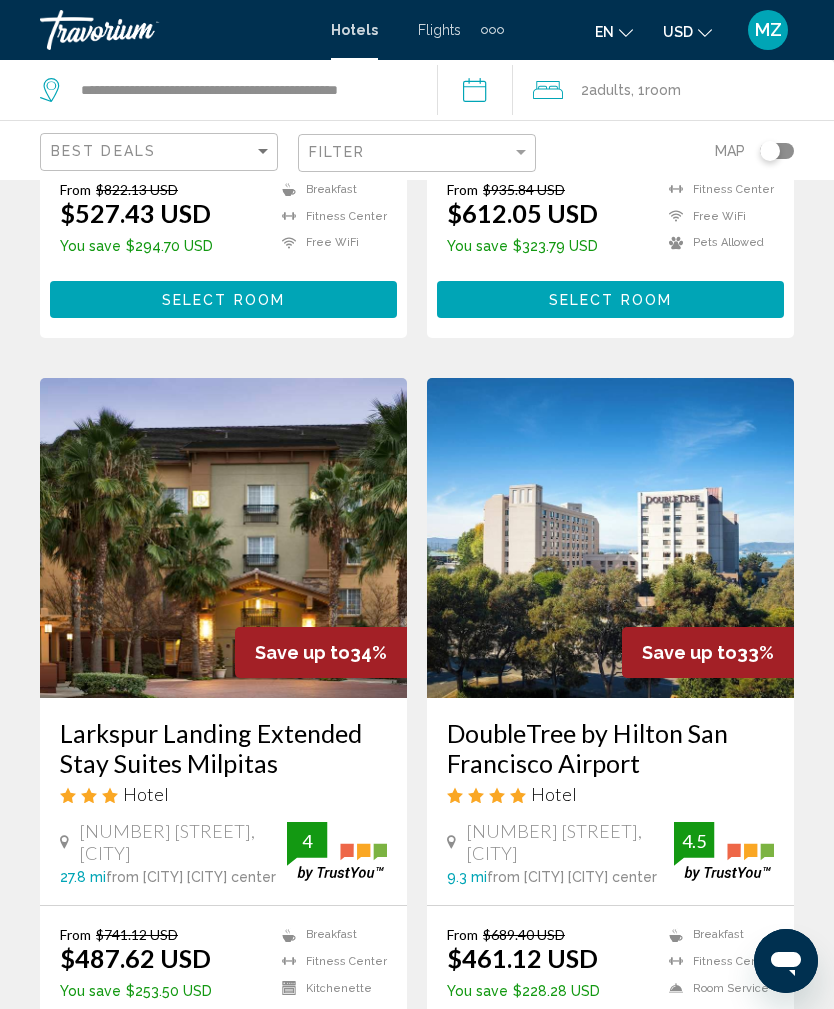 scroll, scrollTop: 2915, scrollLeft: 0, axis: vertical 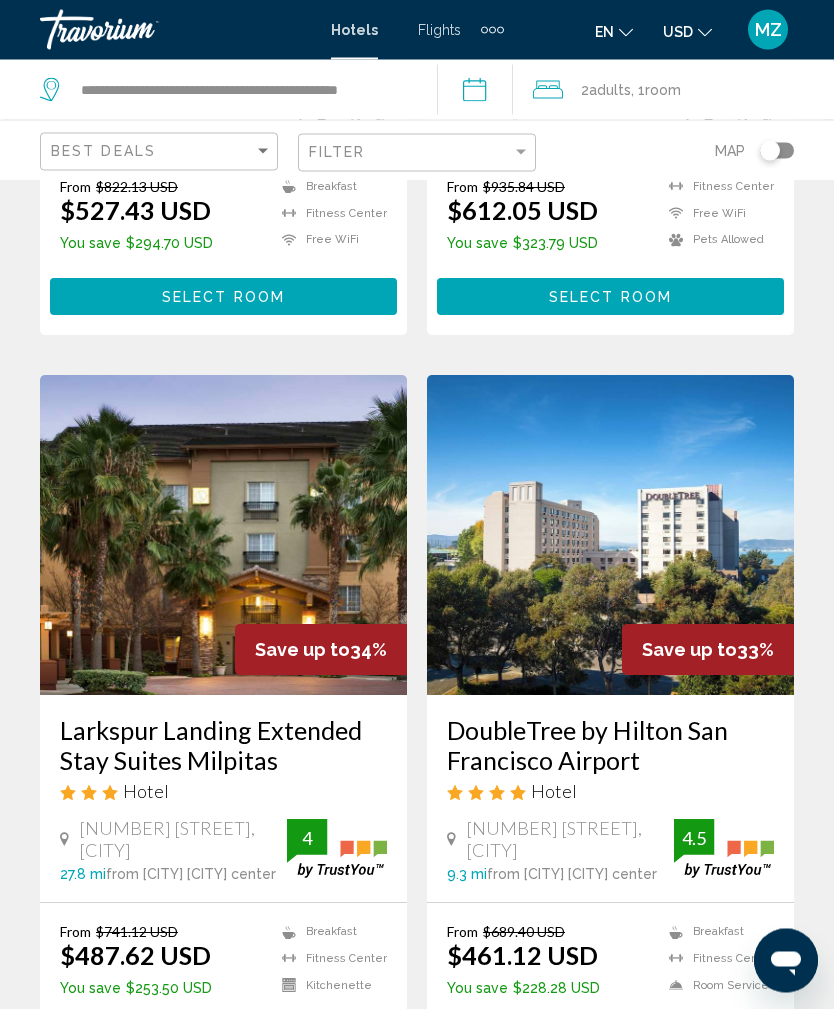 click at bounding box center [610, 536] 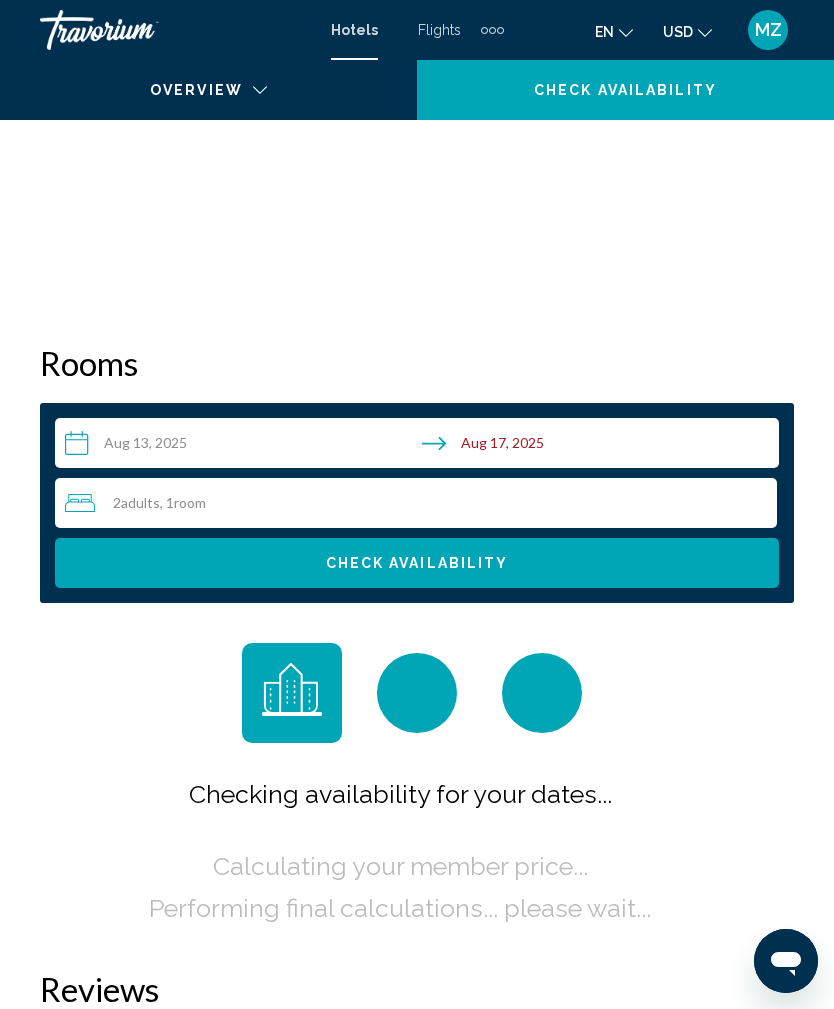 scroll, scrollTop: 0, scrollLeft: 0, axis: both 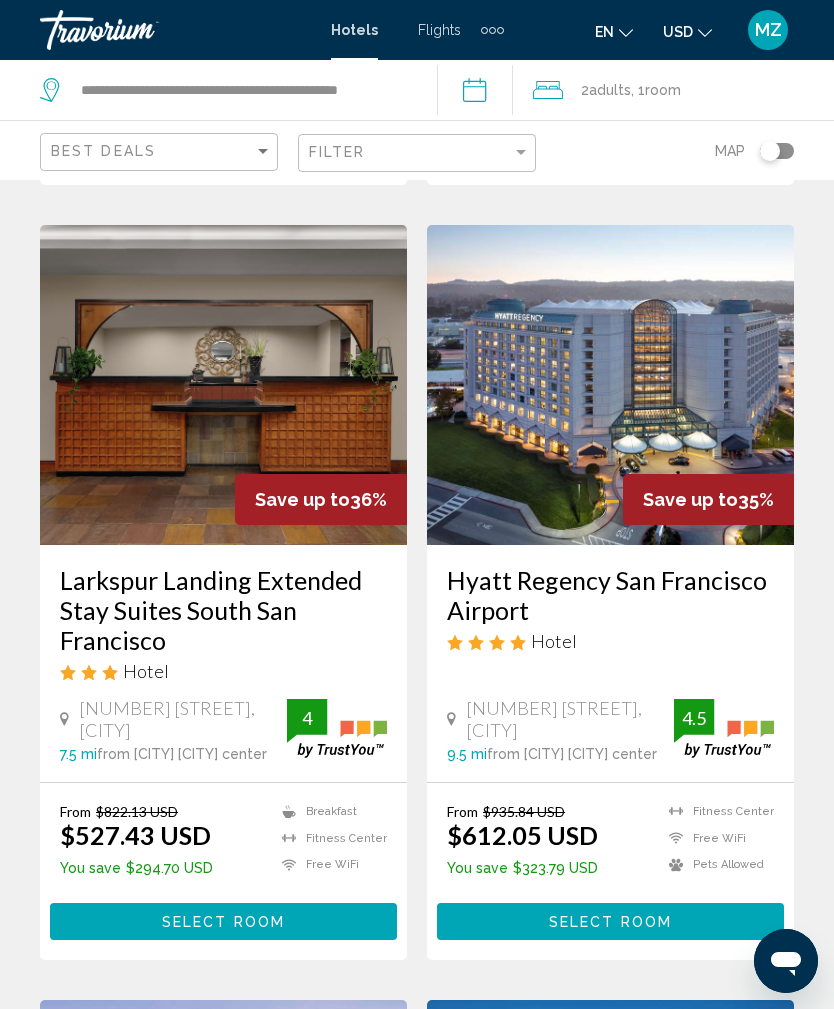 click at bounding box center (610, 385) 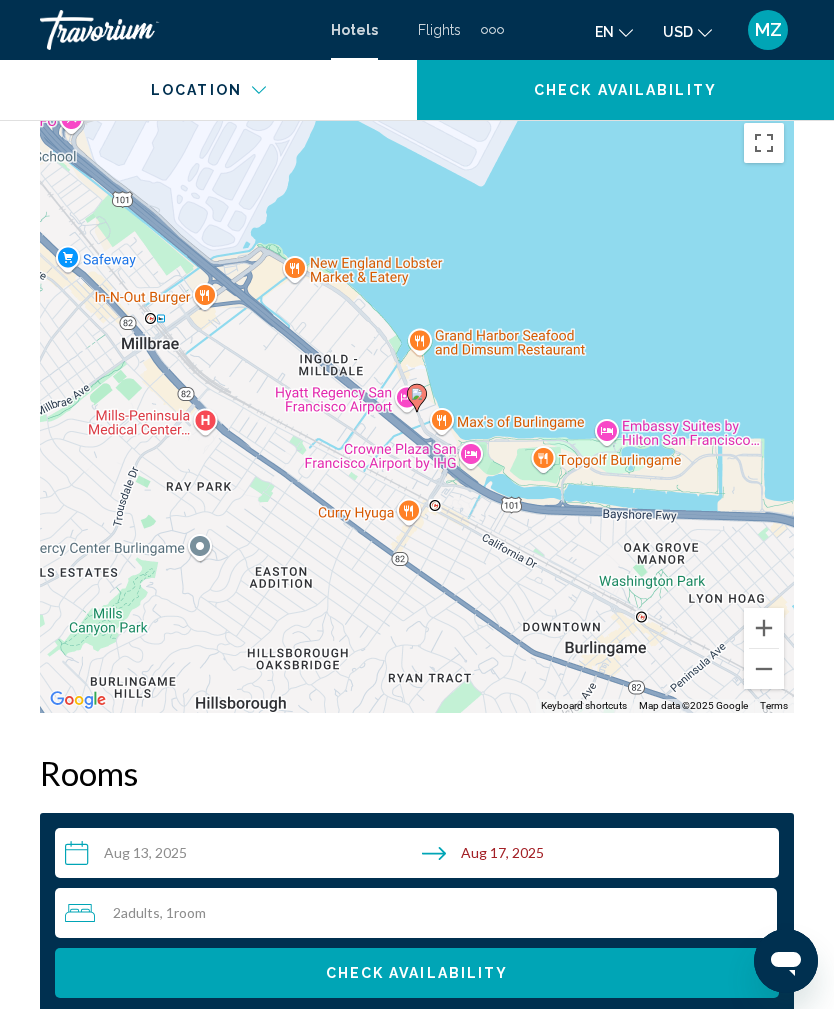 scroll, scrollTop: 2504, scrollLeft: 0, axis: vertical 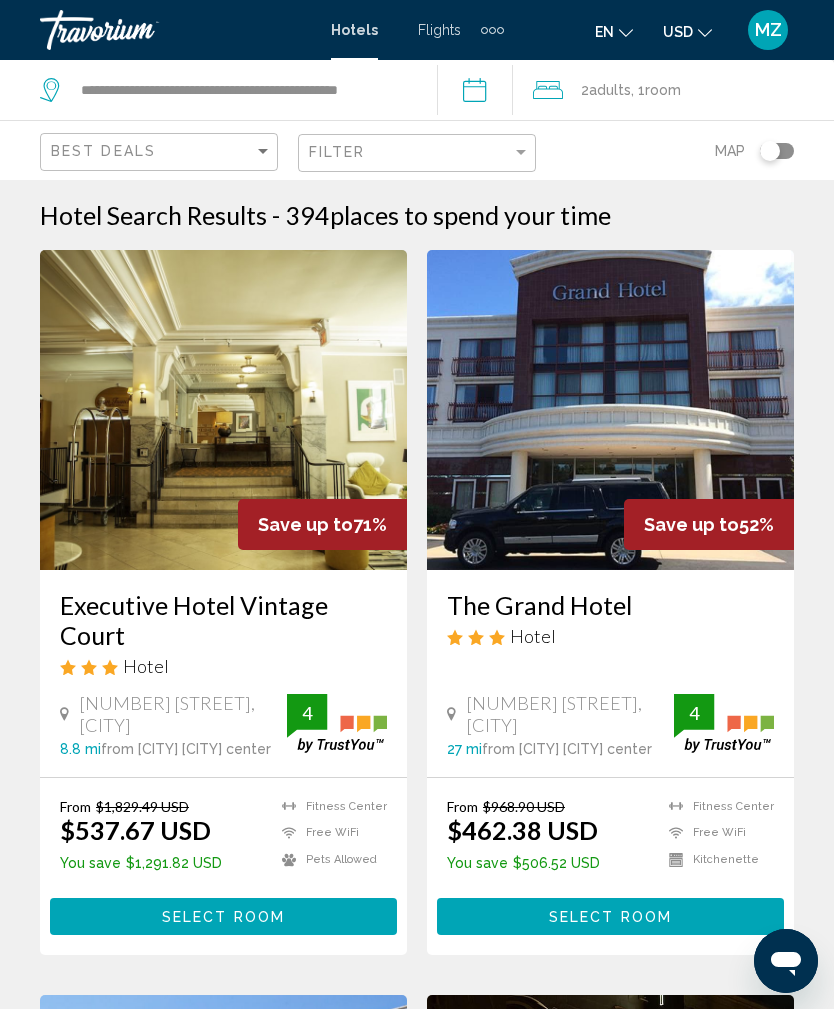 click on "**********" at bounding box center [479, 93] 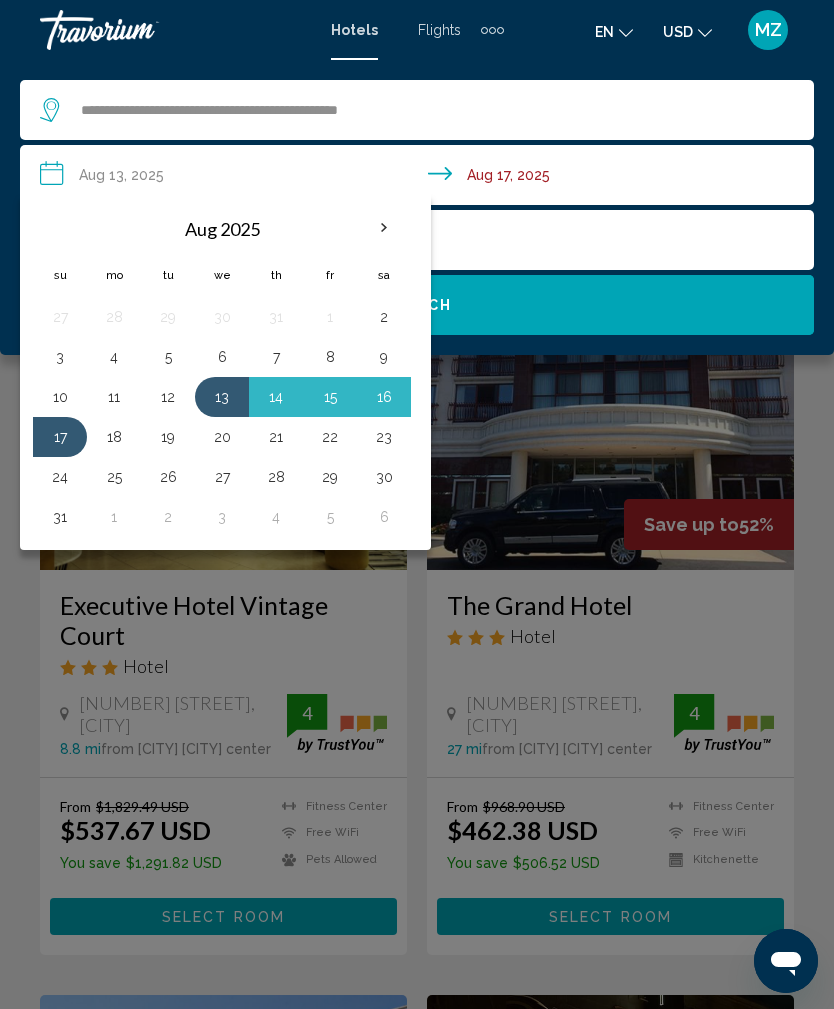 click on "15" at bounding box center (330, 397) 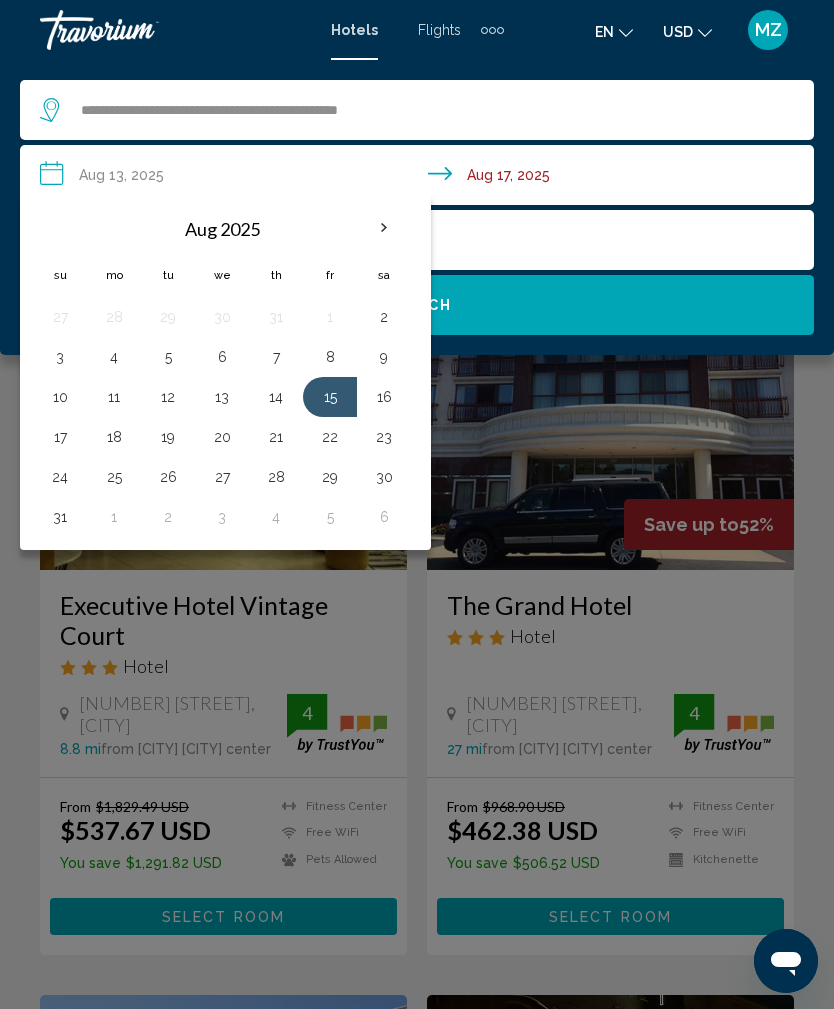click on "17" at bounding box center [60, 437] 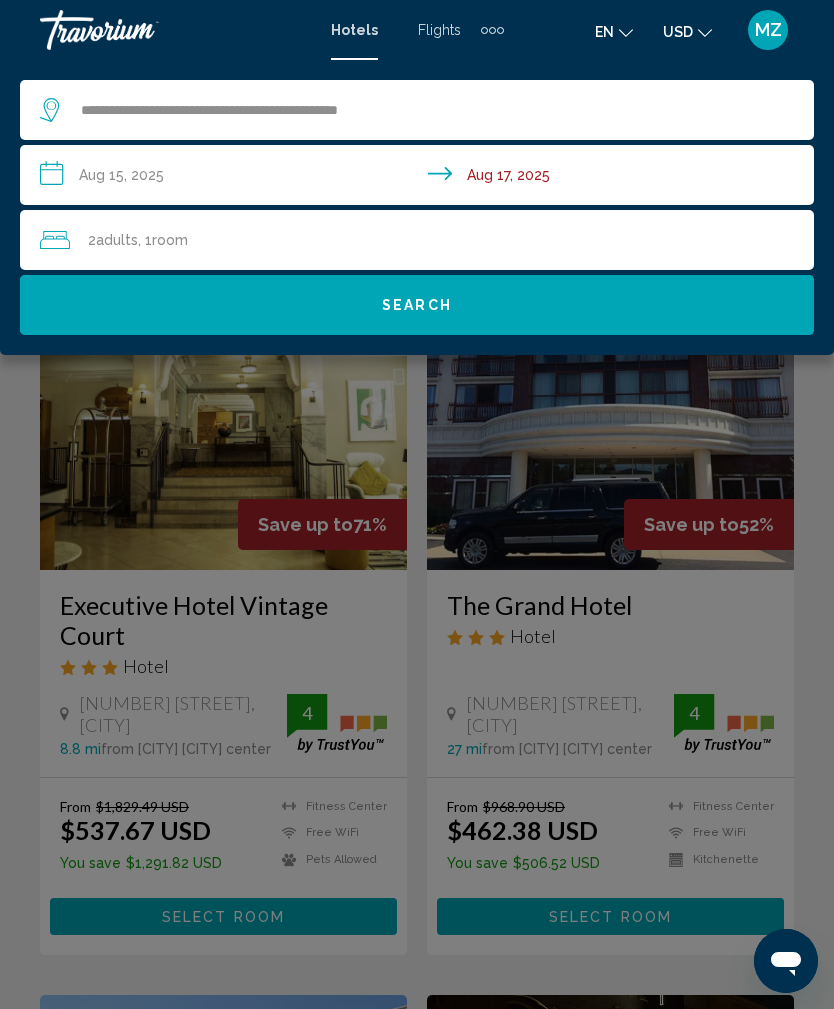 click on "**********" at bounding box center [421, 178] 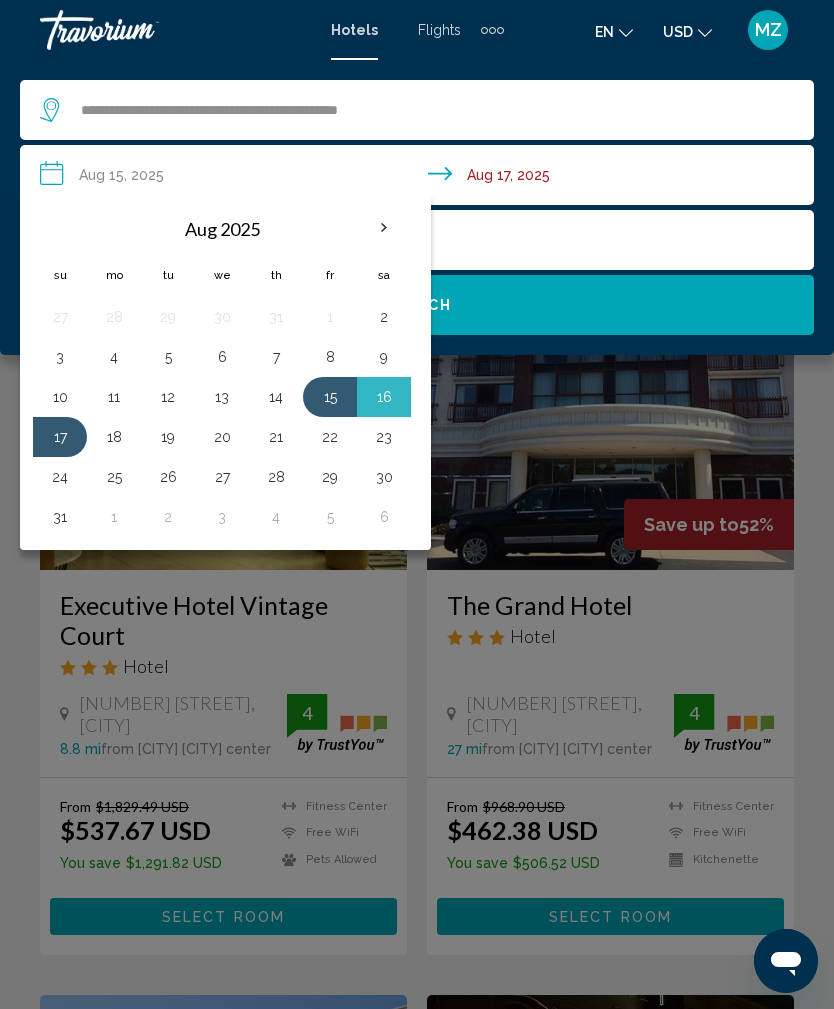 click on "17" at bounding box center (60, 437) 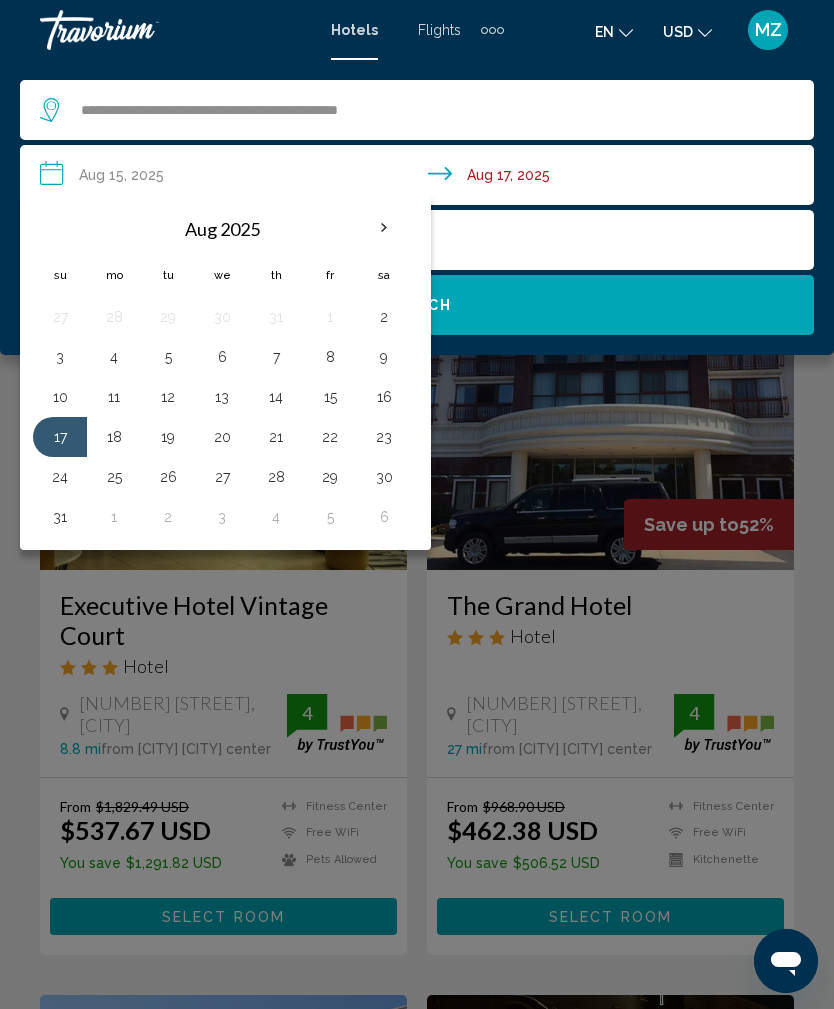 click on "15" at bounding box center [330, 397] 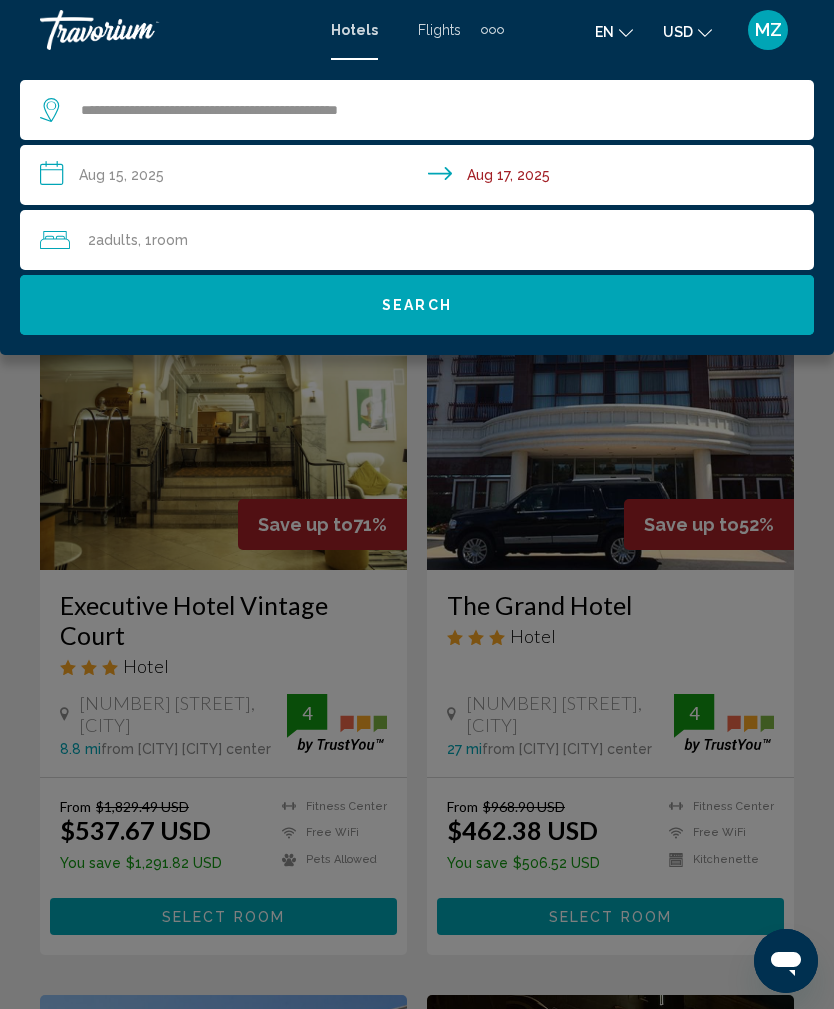 click on "Search" 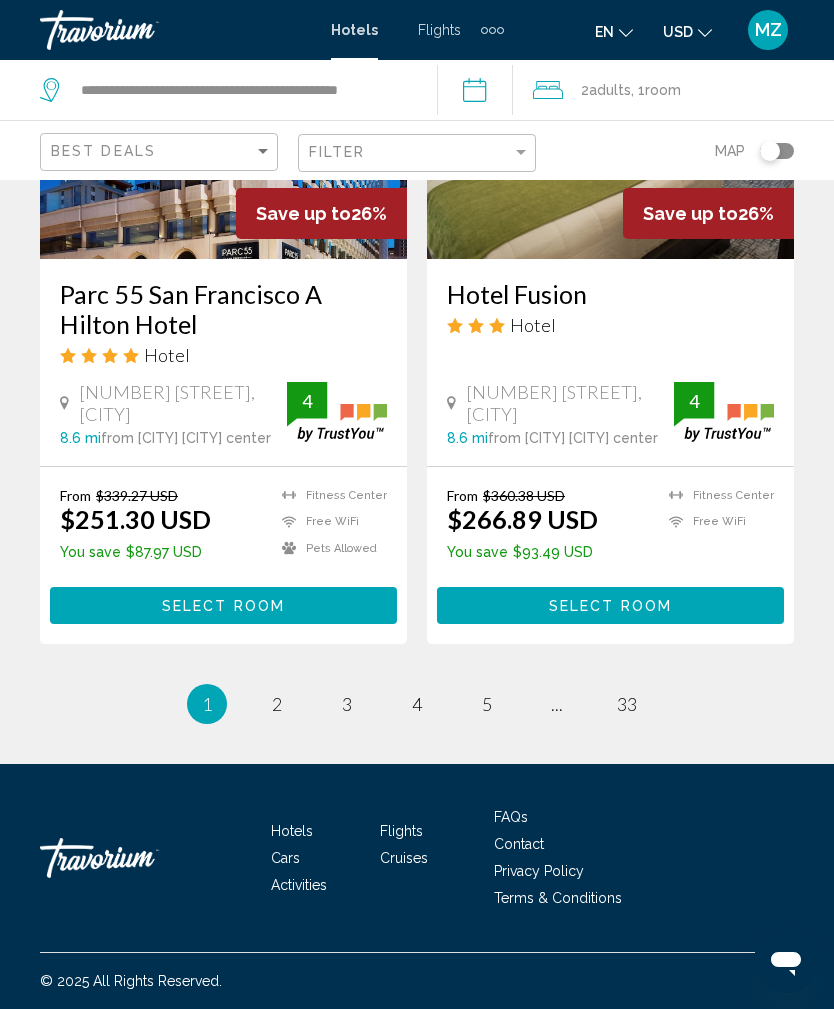 scroll, scrollTop: 4099, scrollLeft: 0, axis: vertical 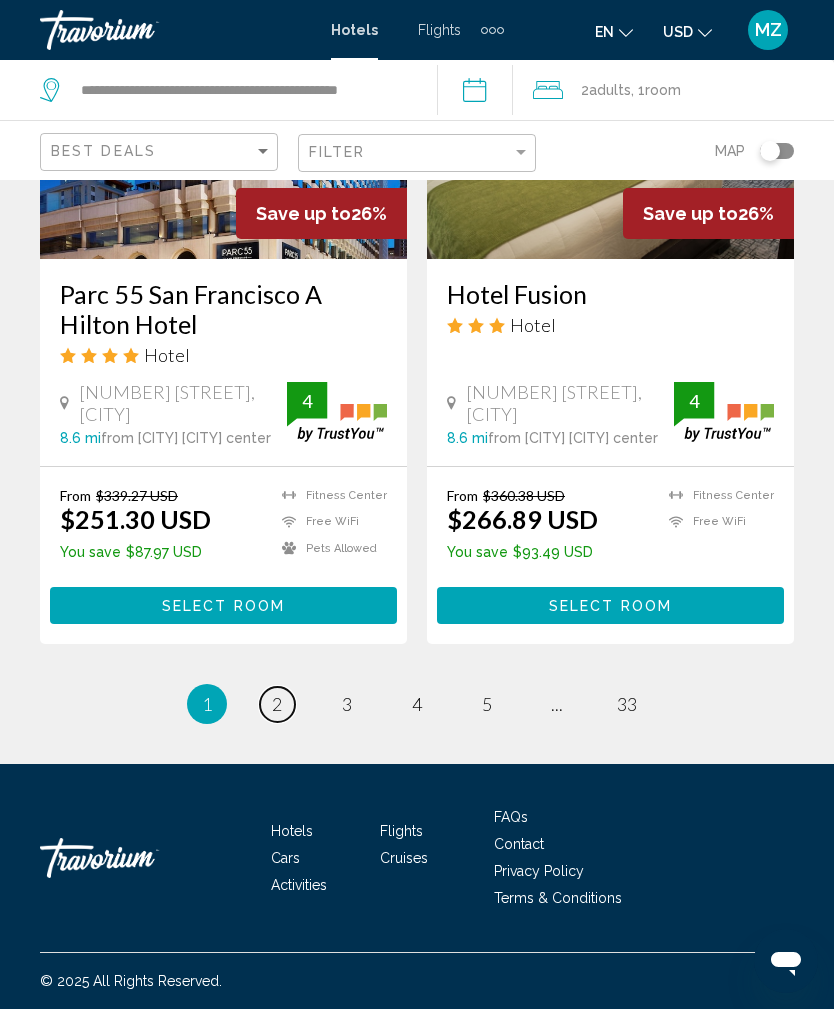 click on "page  2" at bounding box center (277, 704) 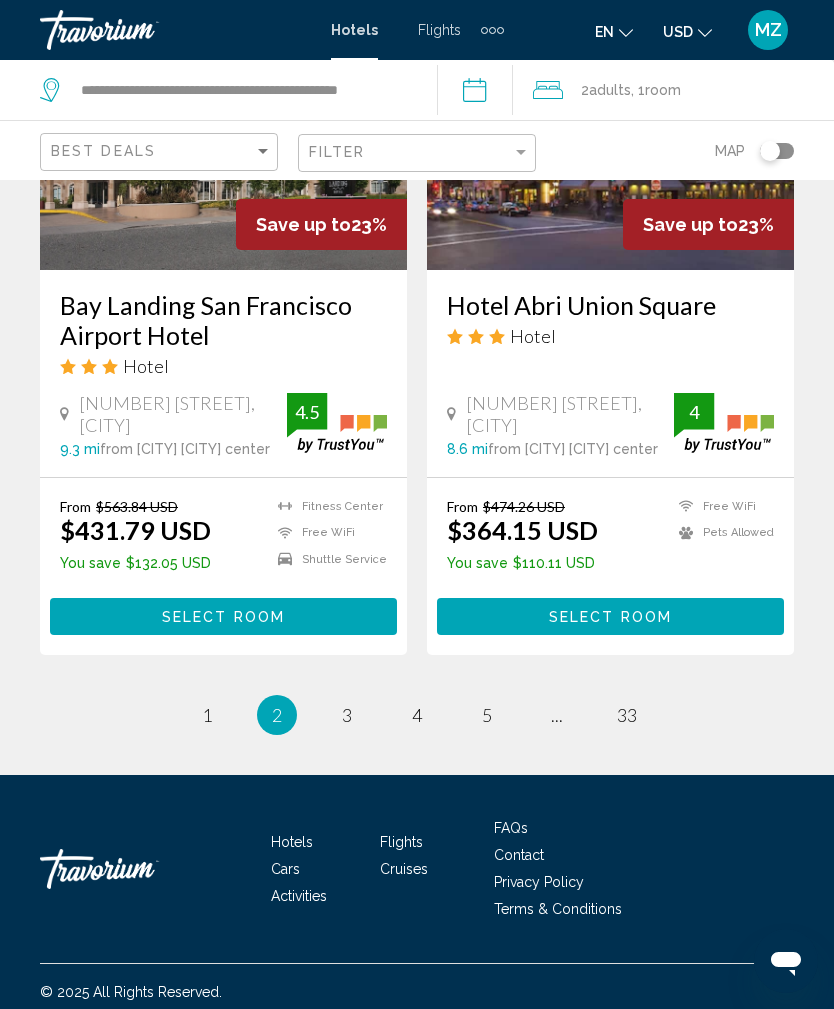 scroll, scrollTop: 4063, scrollLeft: 0, axis: vertical 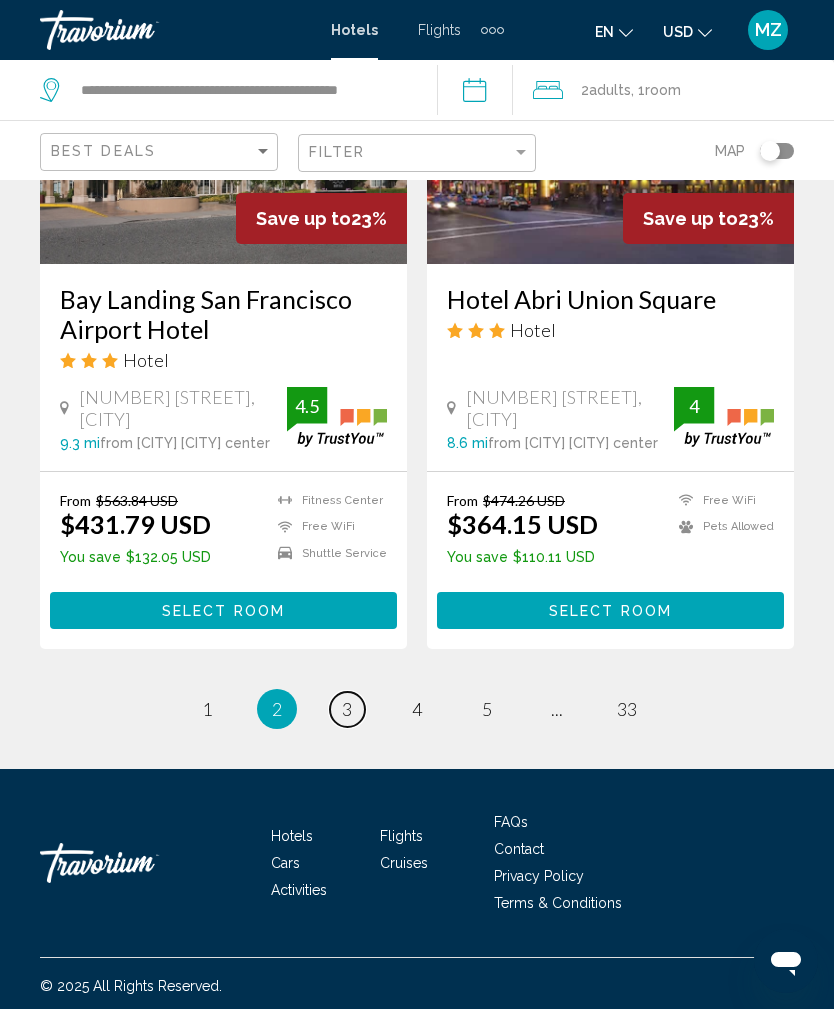 click on "page  3" at bounding box center (347, 709) 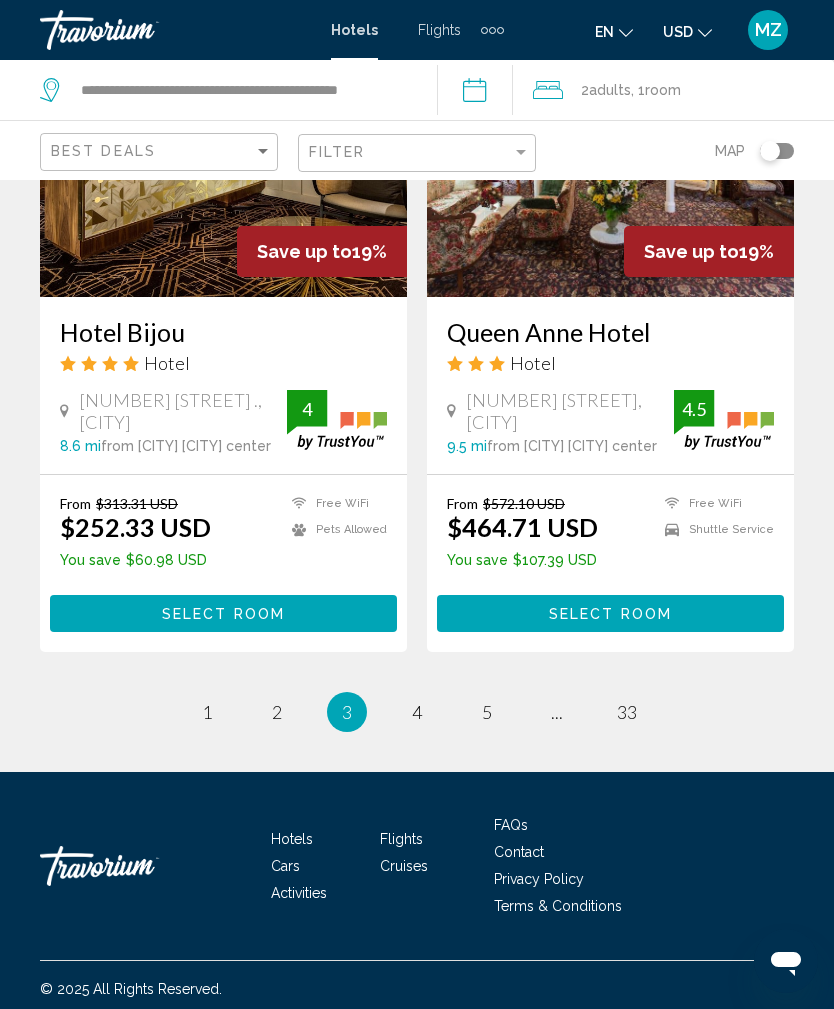 scroll, scrollTop: 4039, scrollLeft: 0, axis: vertical 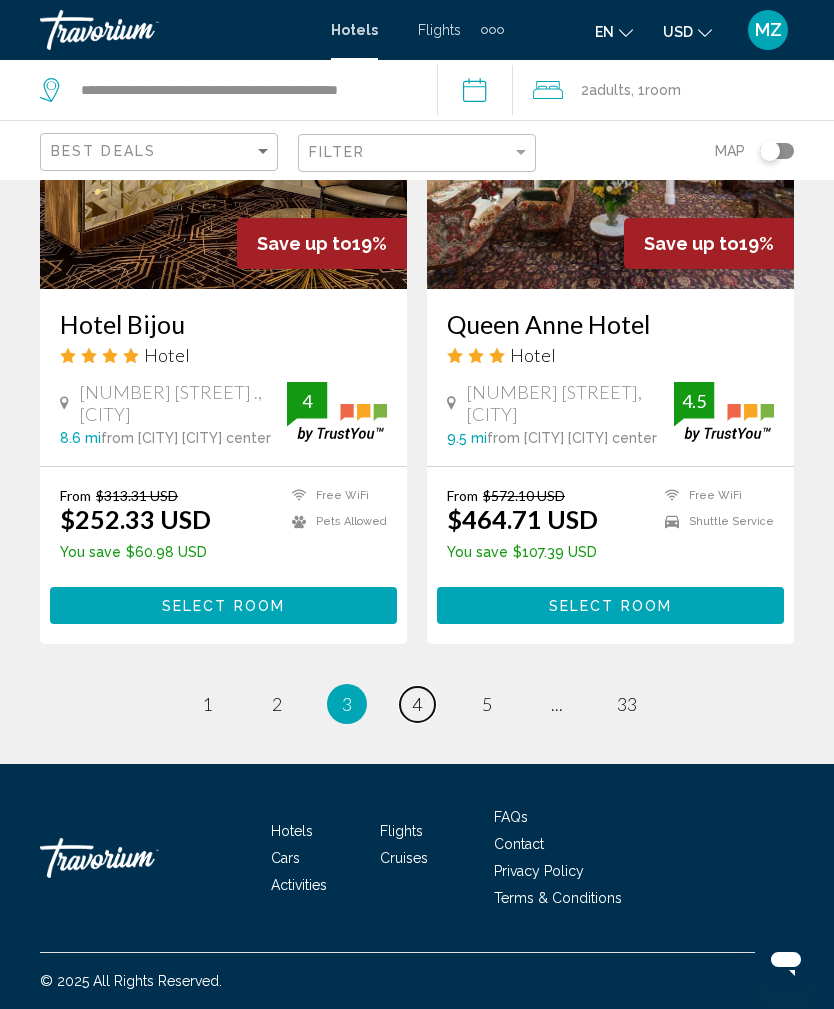 click on "page  4" at bounding box center (417, 704) 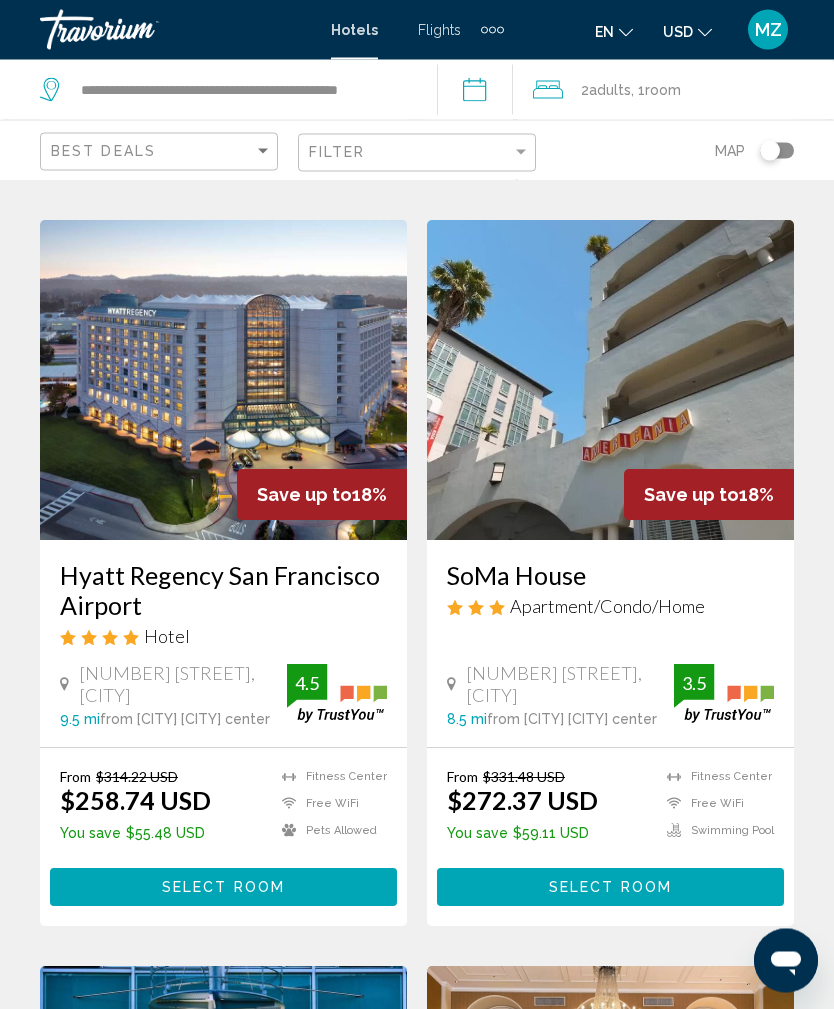 scroll, scrollTop: 775, scrollLeft: 0, axis: vertical 